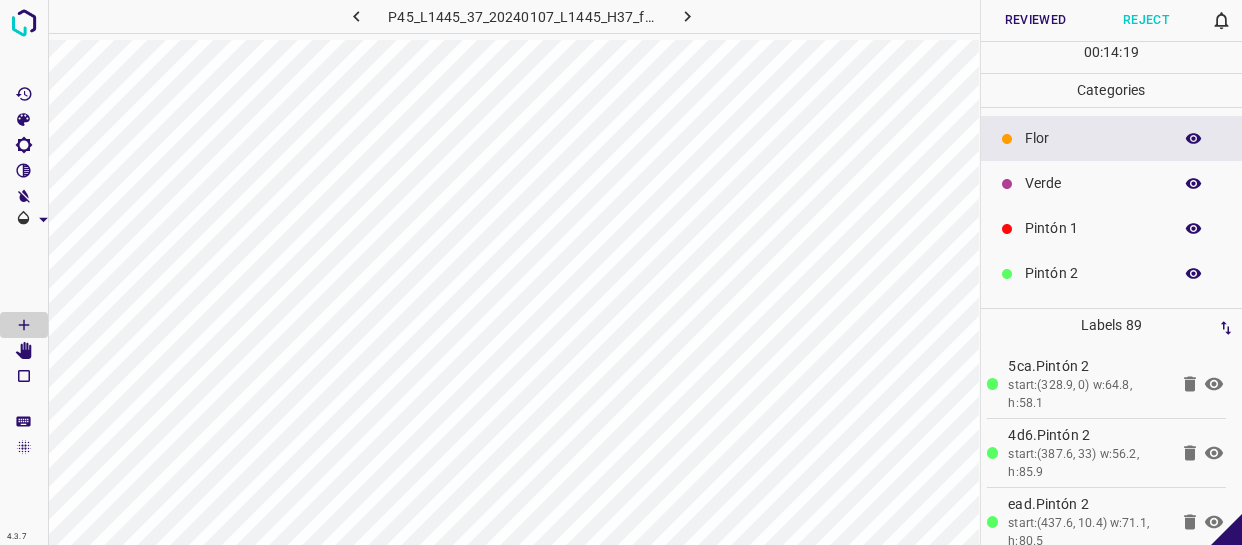 scroll, scrollTop: 0, scrollLeft: 0, axis: both 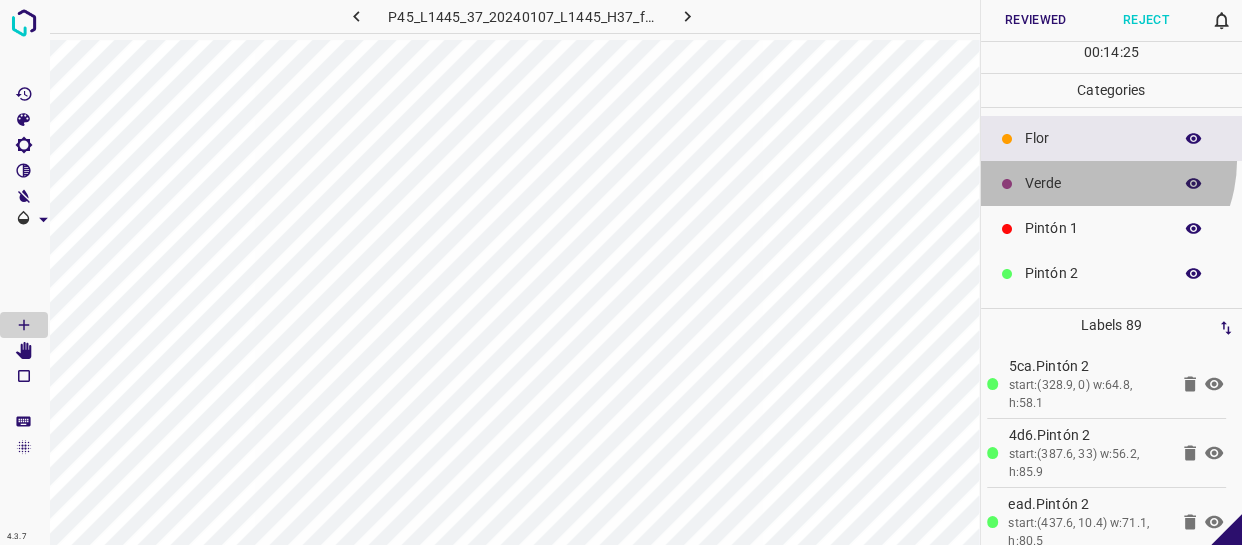 drag, startPoint x: 1088, startPoint y: 160, endPoint x: 989, endPoint y: 184, distance: 101.86756 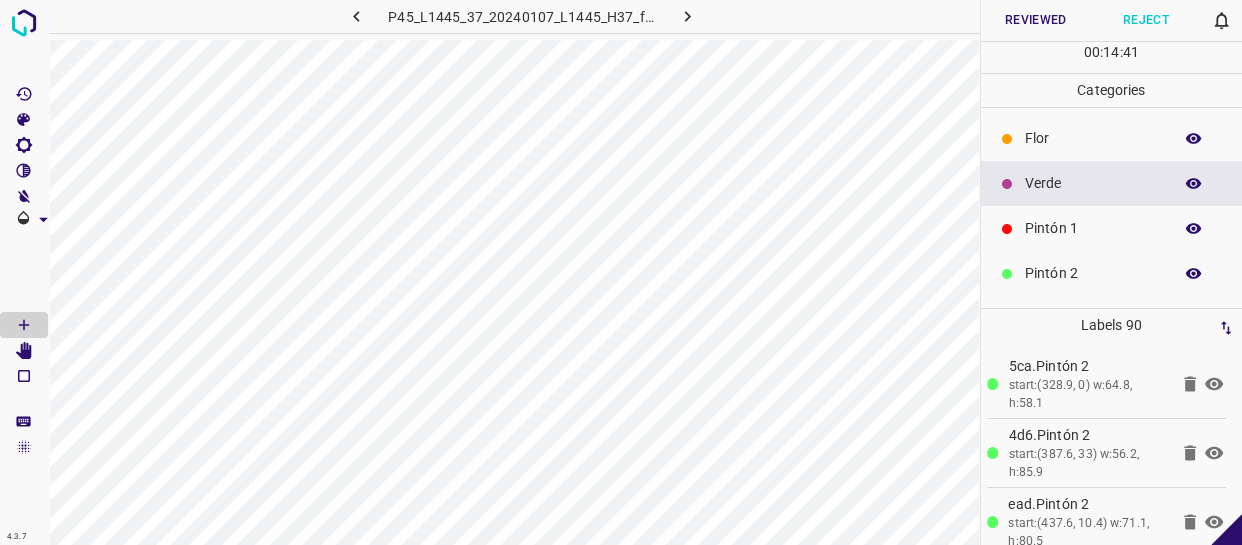 drag, startPoint x: 1072, startPoint y: 132, endPoint x: 1061, endPoint y: 137, distance: 12.083046 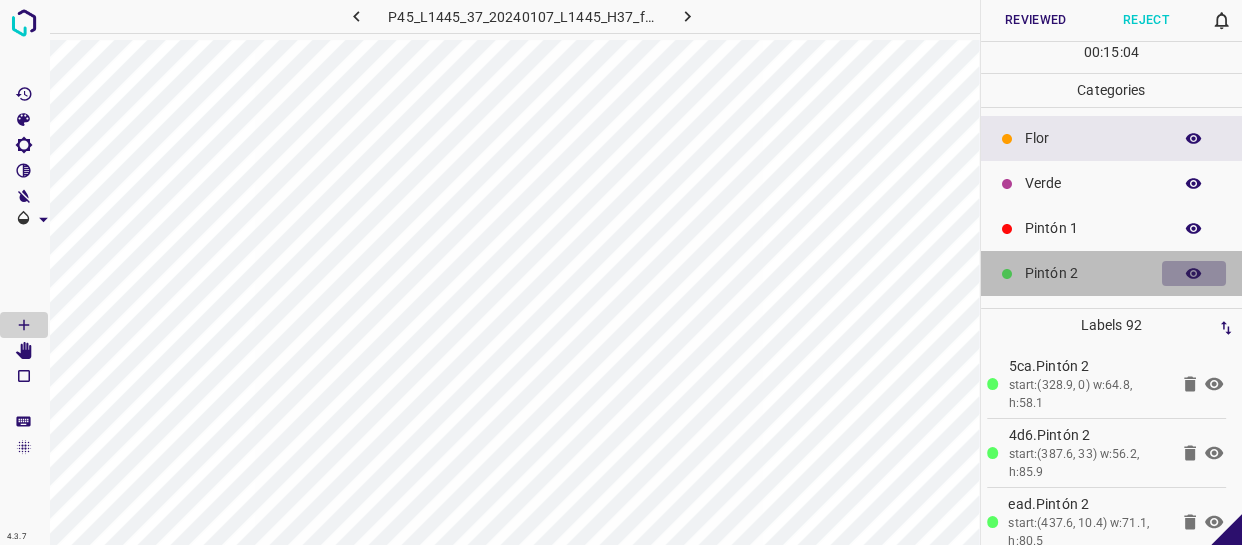 click 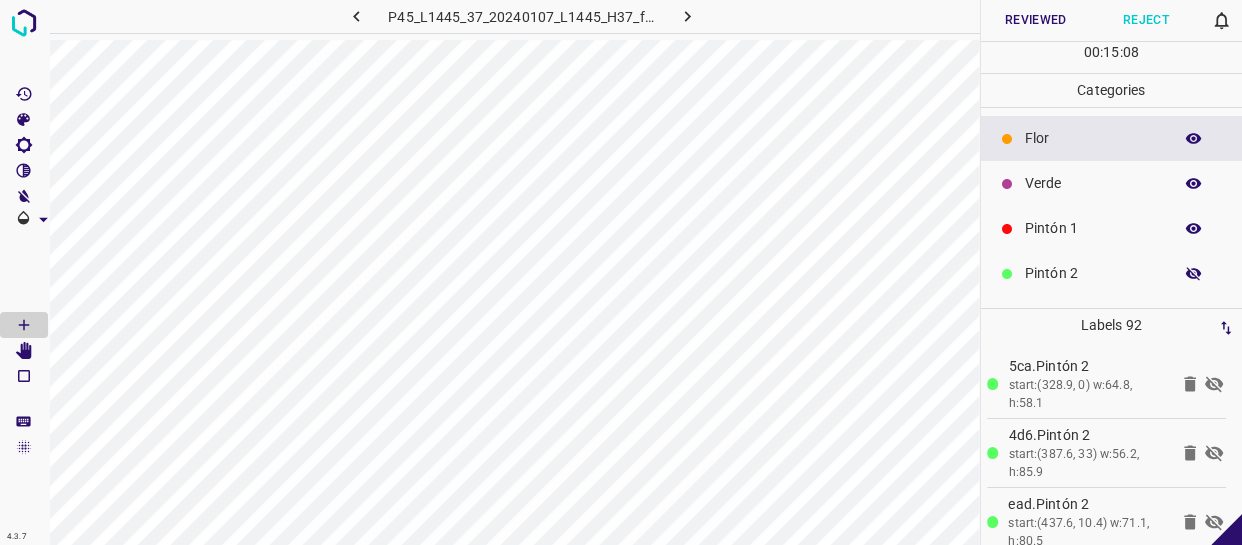 click 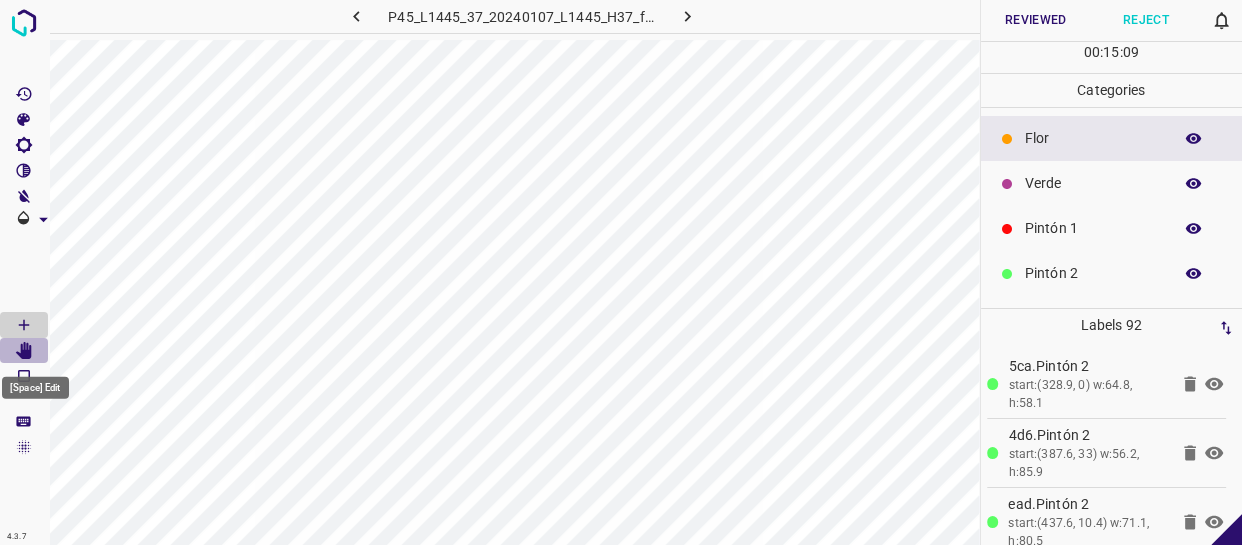 click 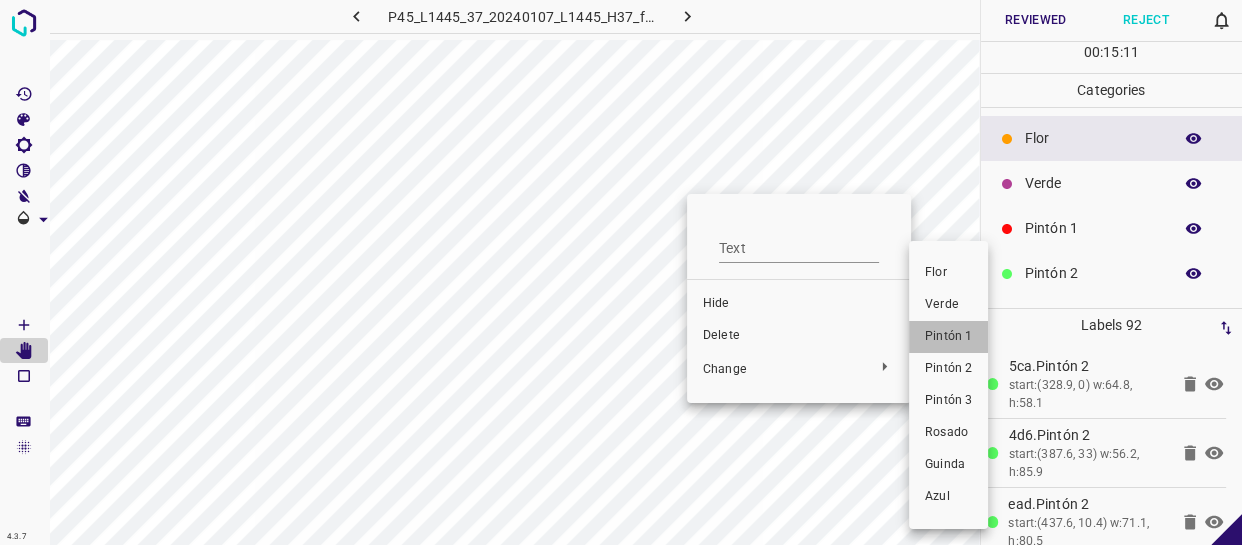 click on "Pintón 1" at bounding box center (948, 337) 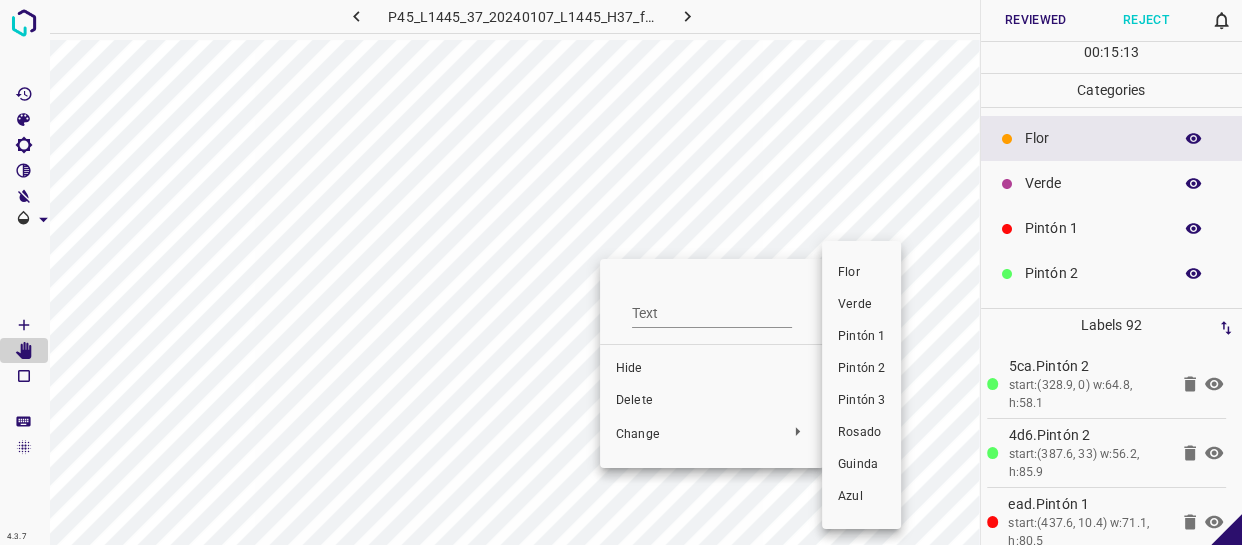 click on "Pintón 1" at bounding box center [861, 337] 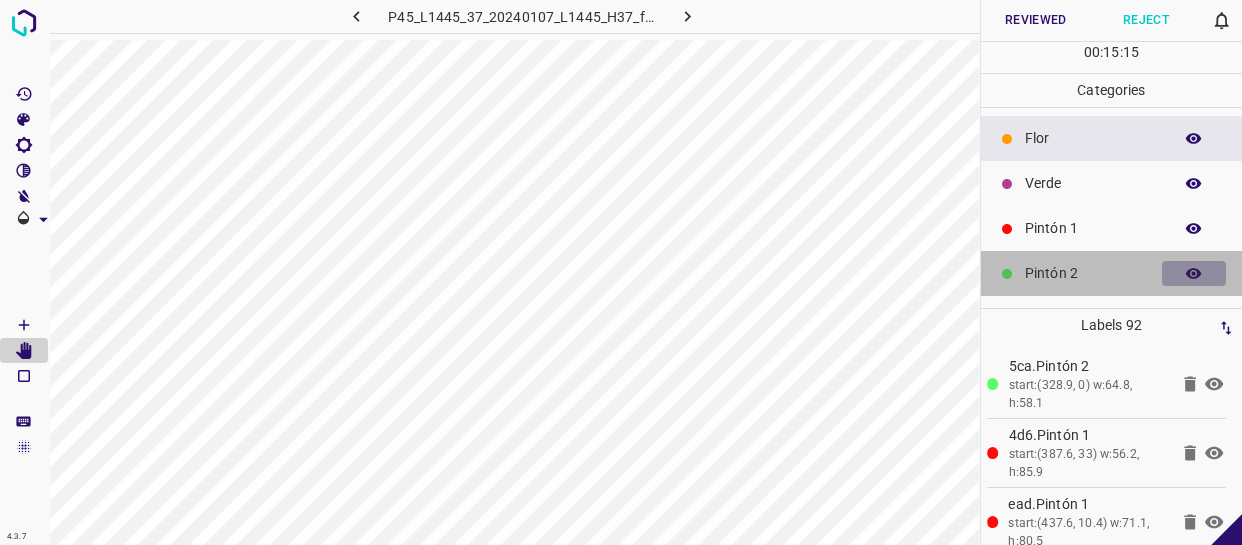 click 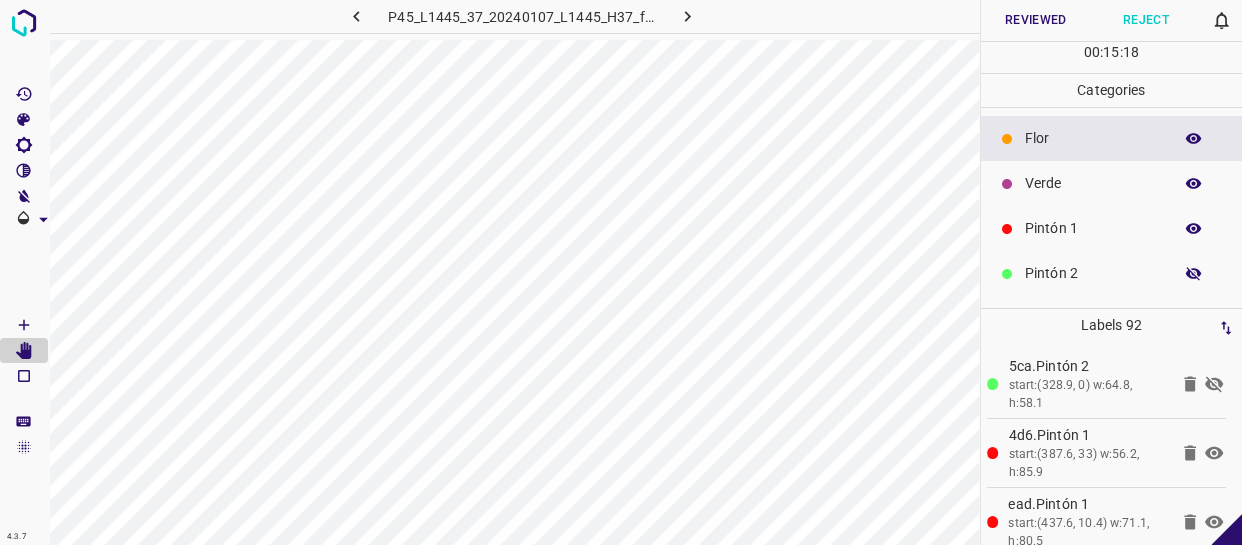 click 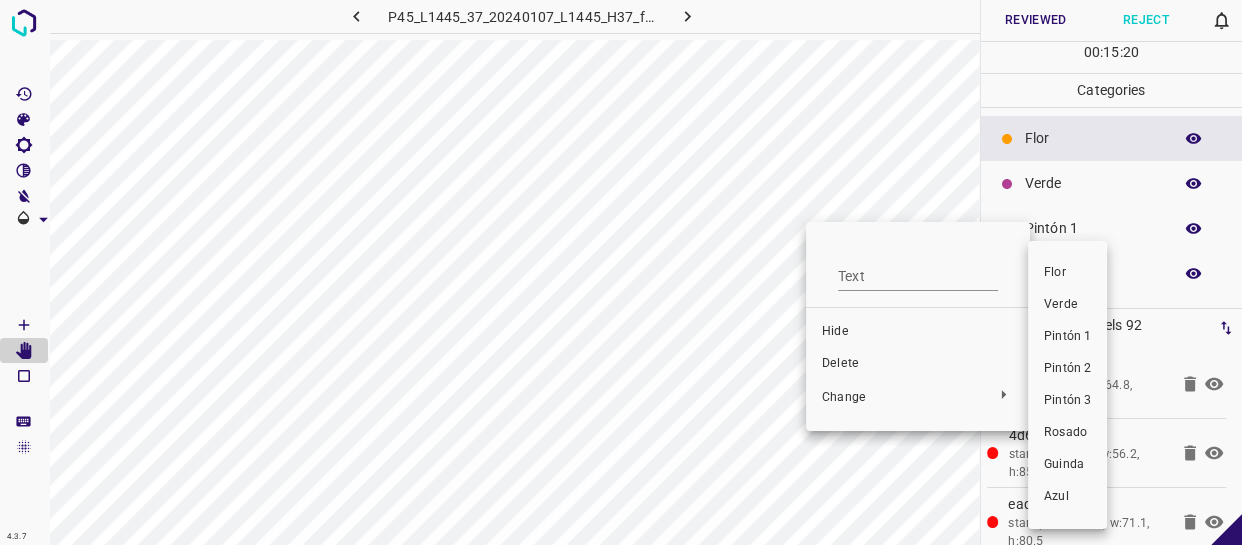 click on "Pintón 1" at bounding box center (1067, 337) 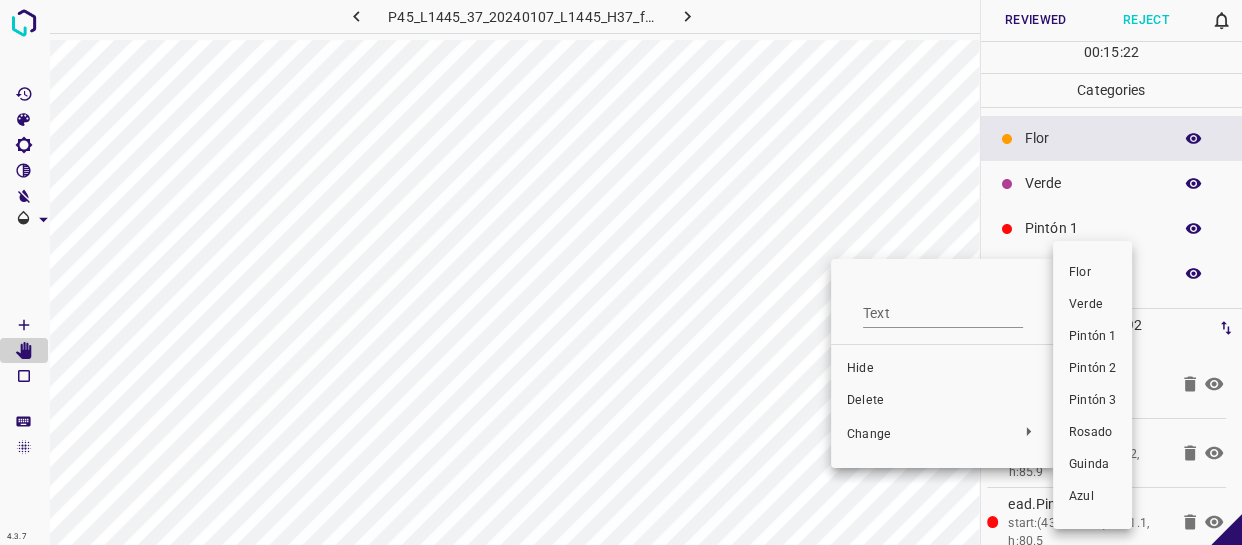 click on "Verde" at bounding box center (1092, 305) 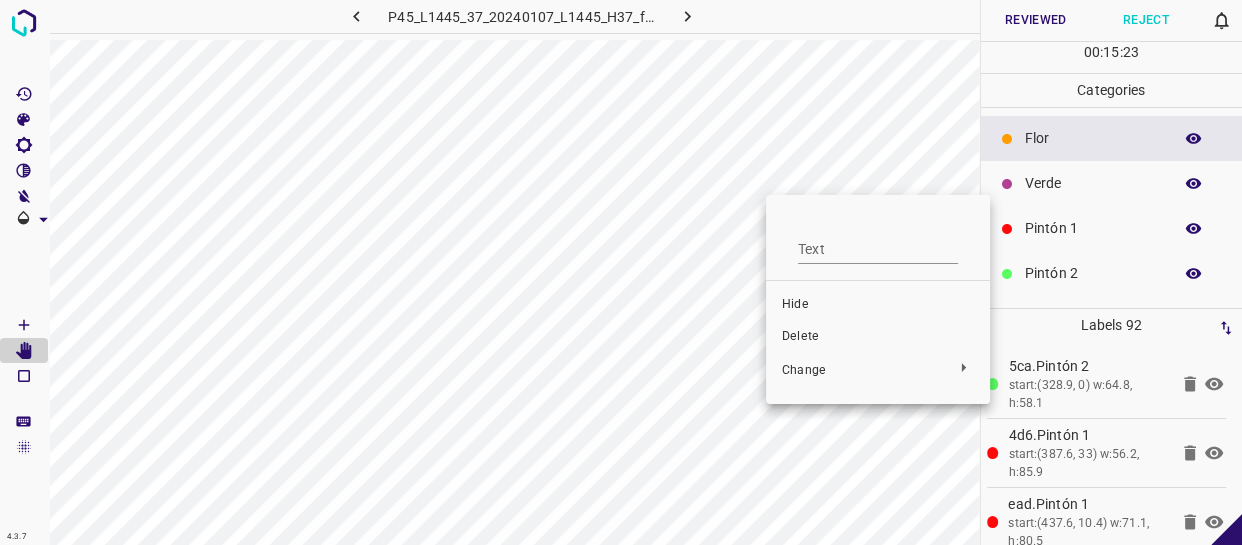 drag, startPoint x: 820, startPoint y: 212, endPoint x: 780, endPoint y: 213, distance: 40.012497 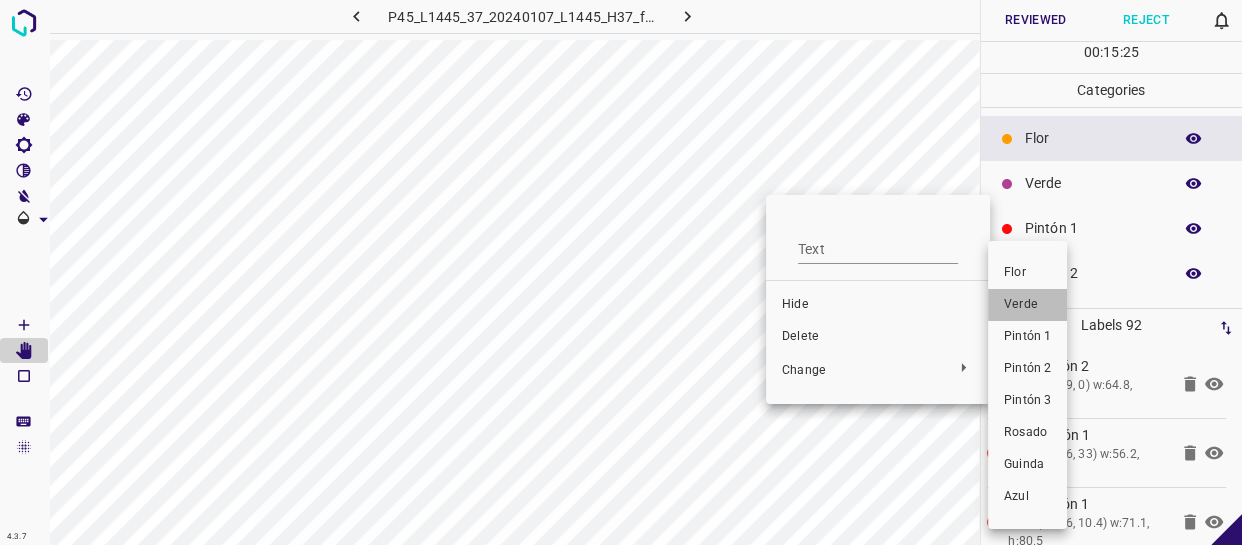 click on "Verde" at bounding box center (1027, 305) 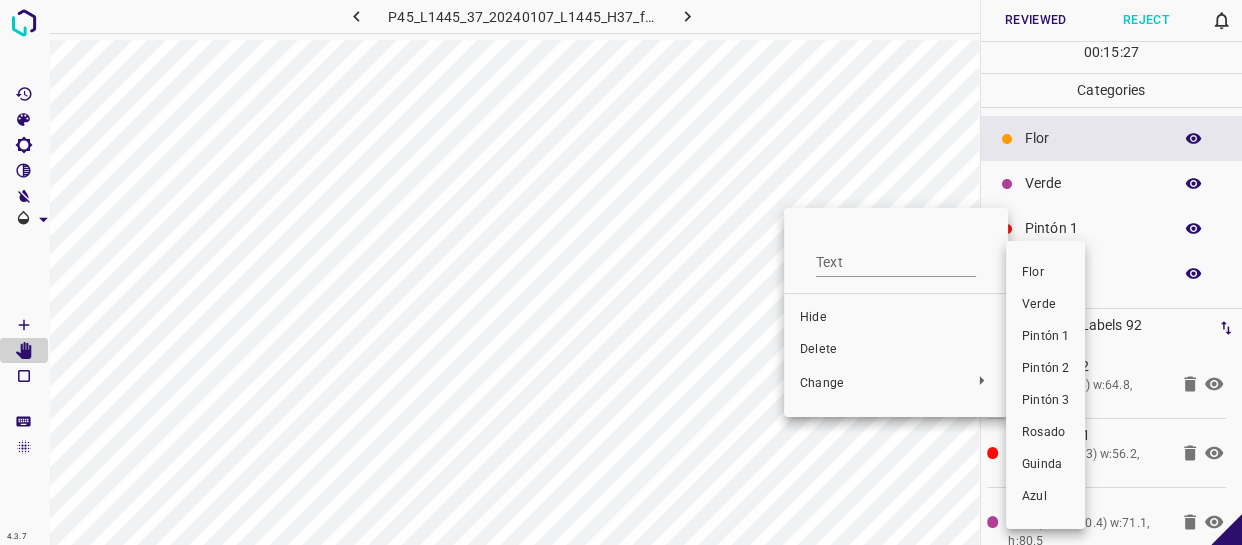 click on "Verde" at bounding box center (1045, 305) 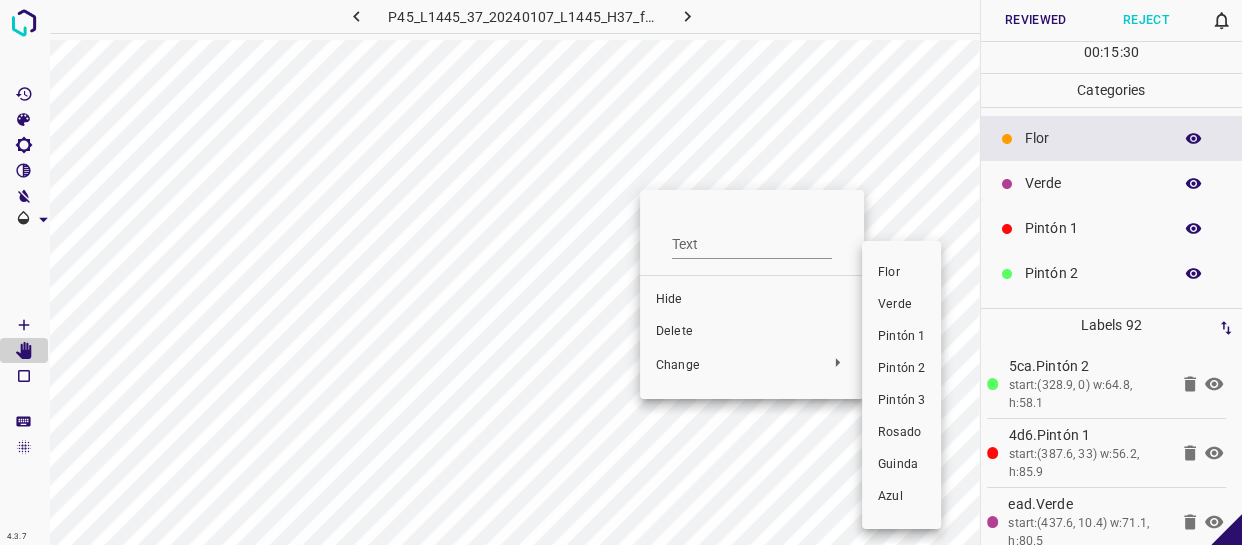 click on "Verde" at bounding box center [901, 305] 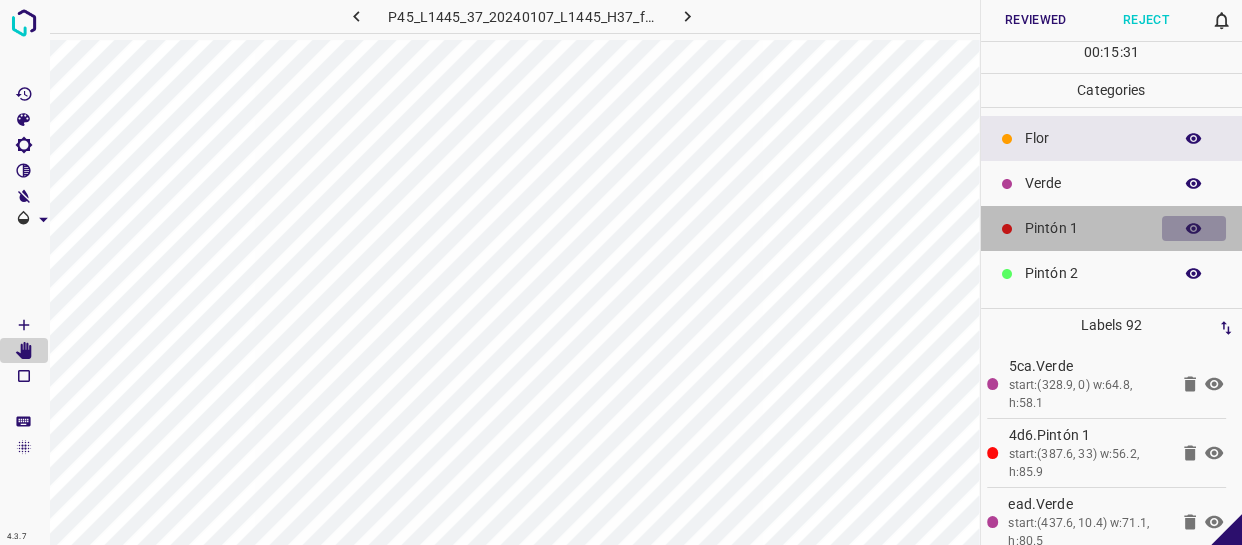 click 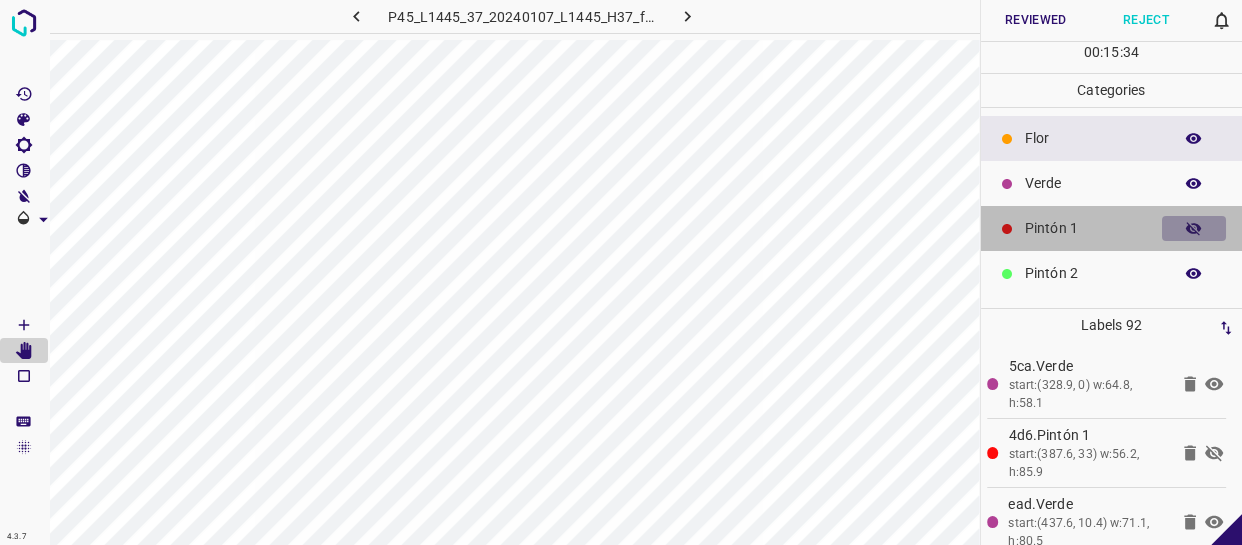 click 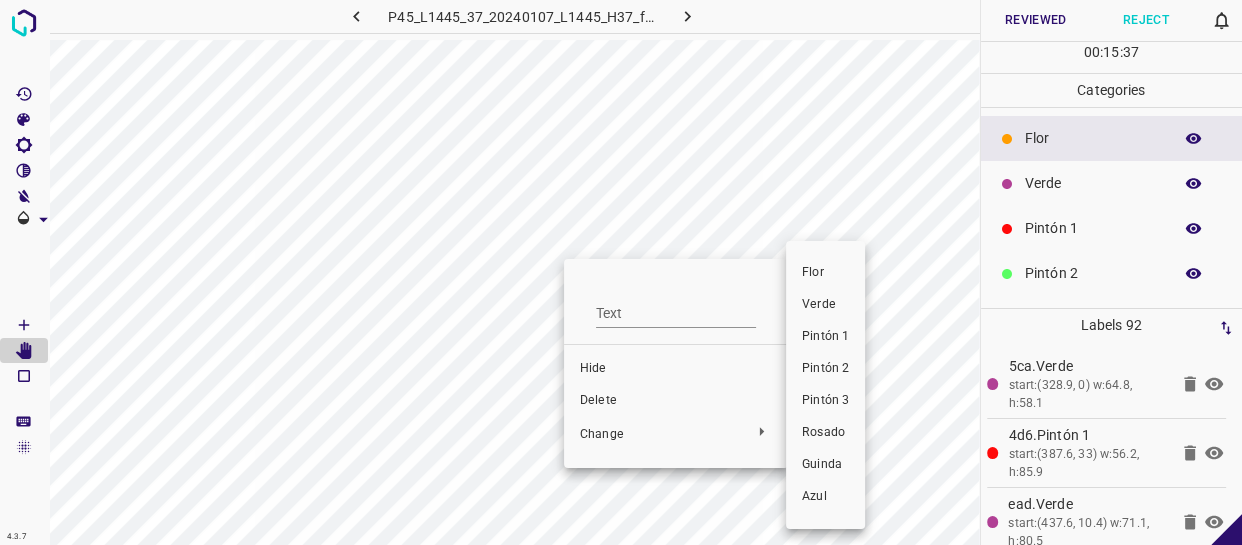 click on "Verde" at bounding box center [825, 305] 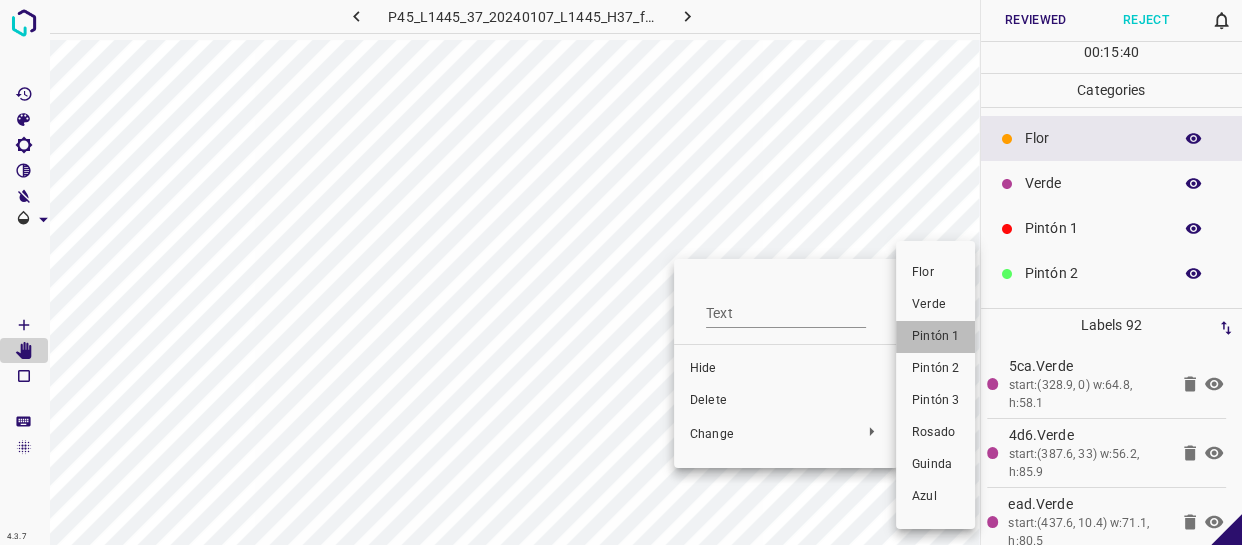 click on "Pintón 1" at bounding box center [935, 337] 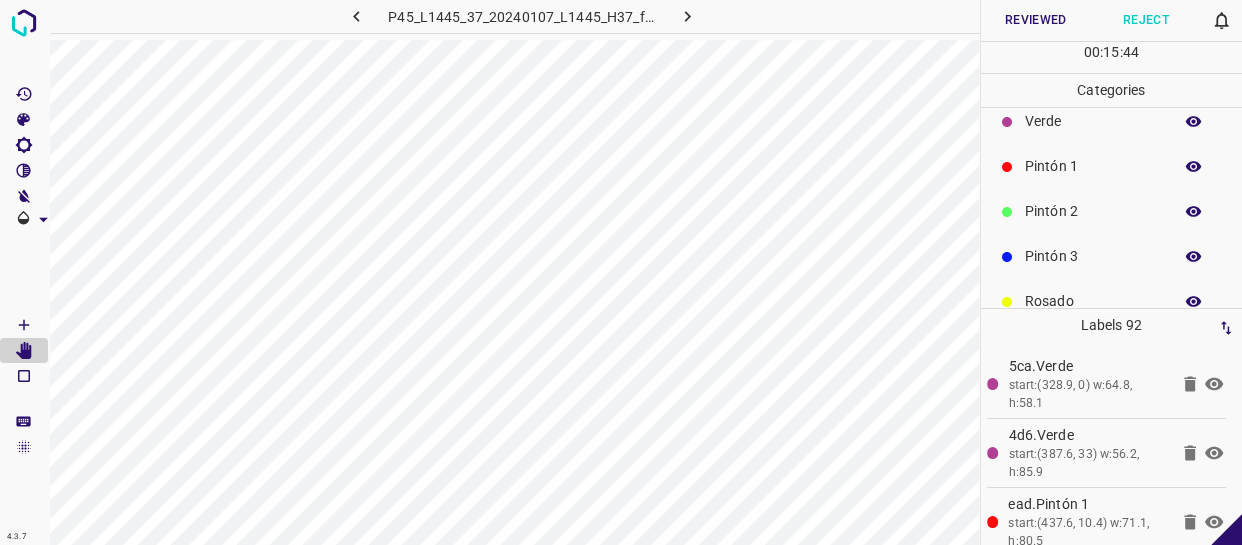 scroll, scrollTop: 90, scrollLeft: 0, axis: vertical 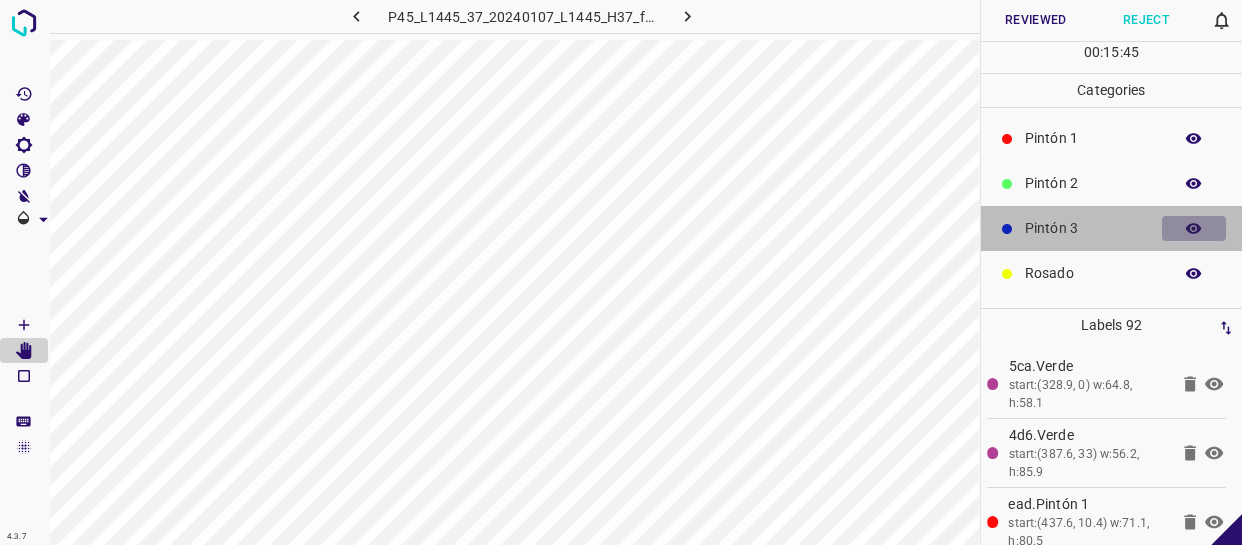 click 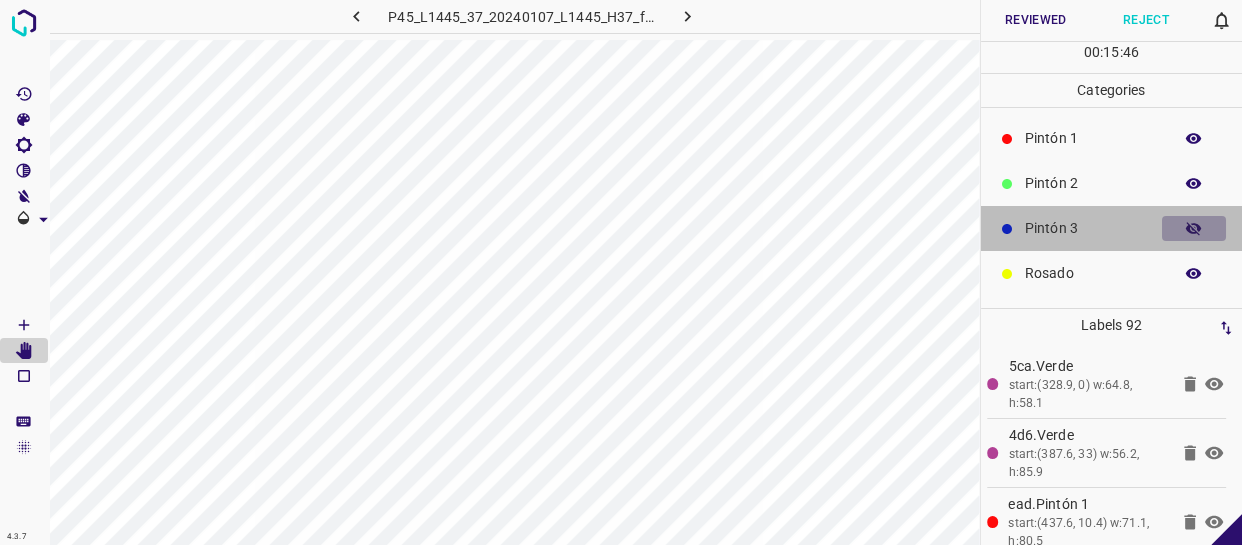 click 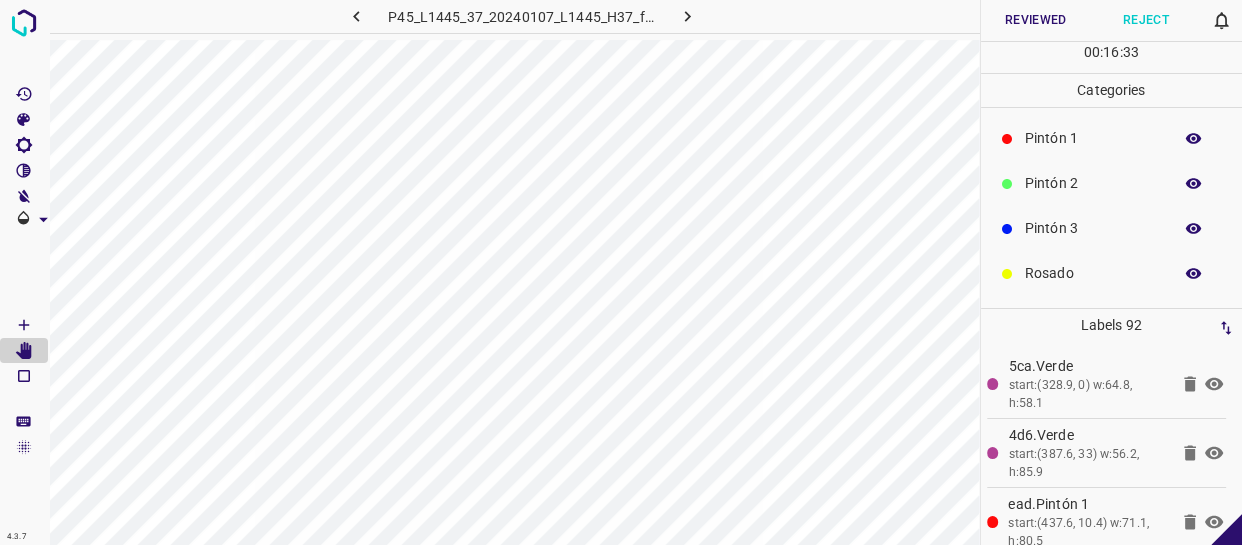 scroll, scrollTop: 175, scrollLeft: 0, axis: vertical 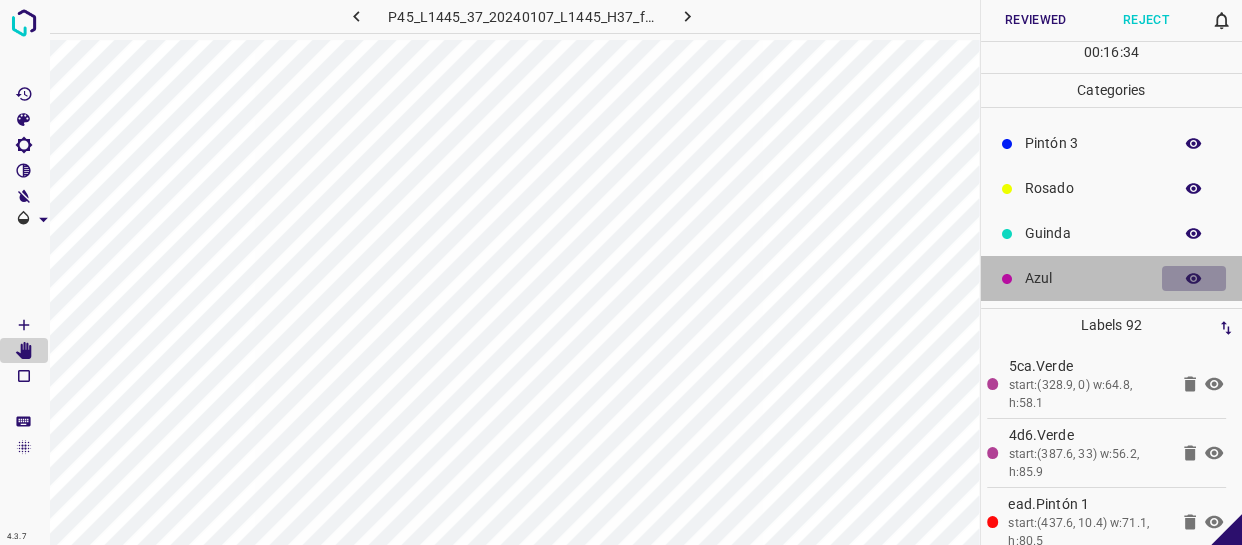 click at bounding box center (1194, 279) 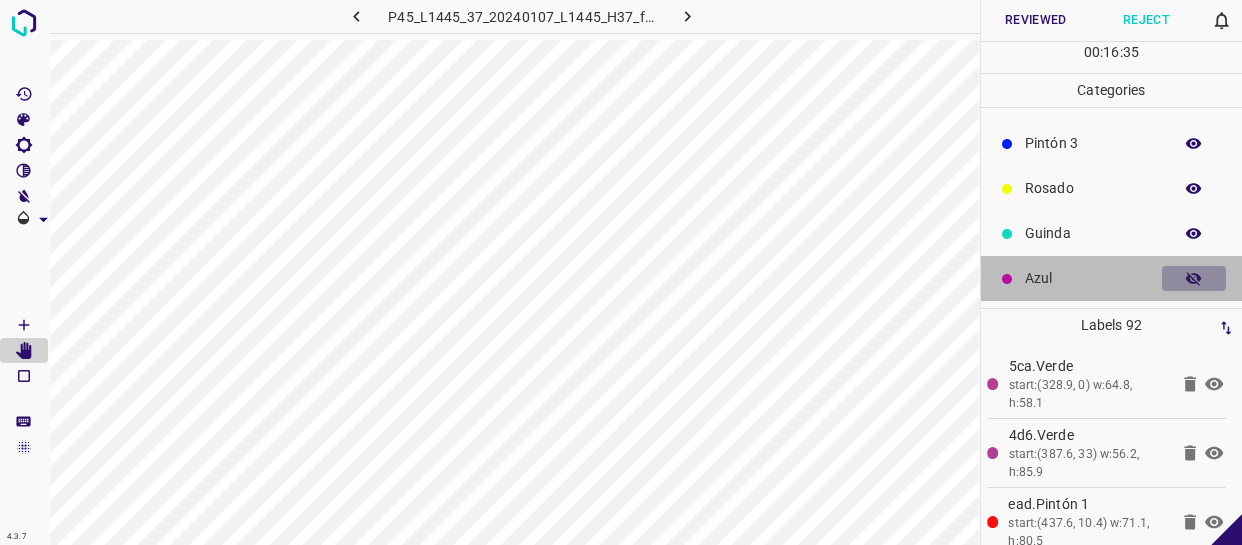 click at bounding box center (1194, 279) 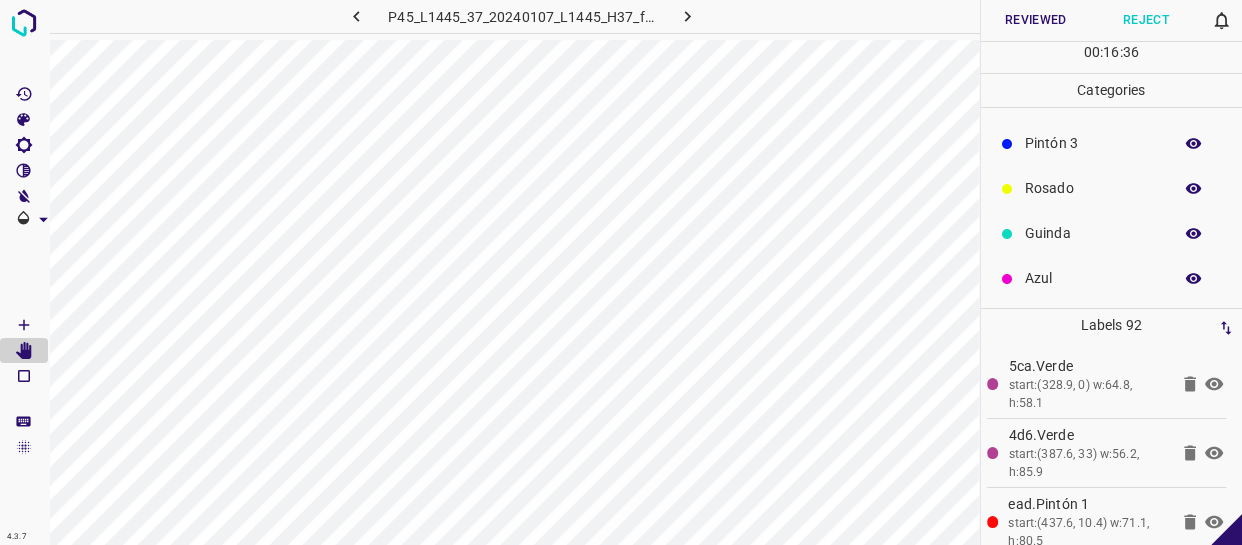 click on "Azul" at bounding box center [1093, 278] 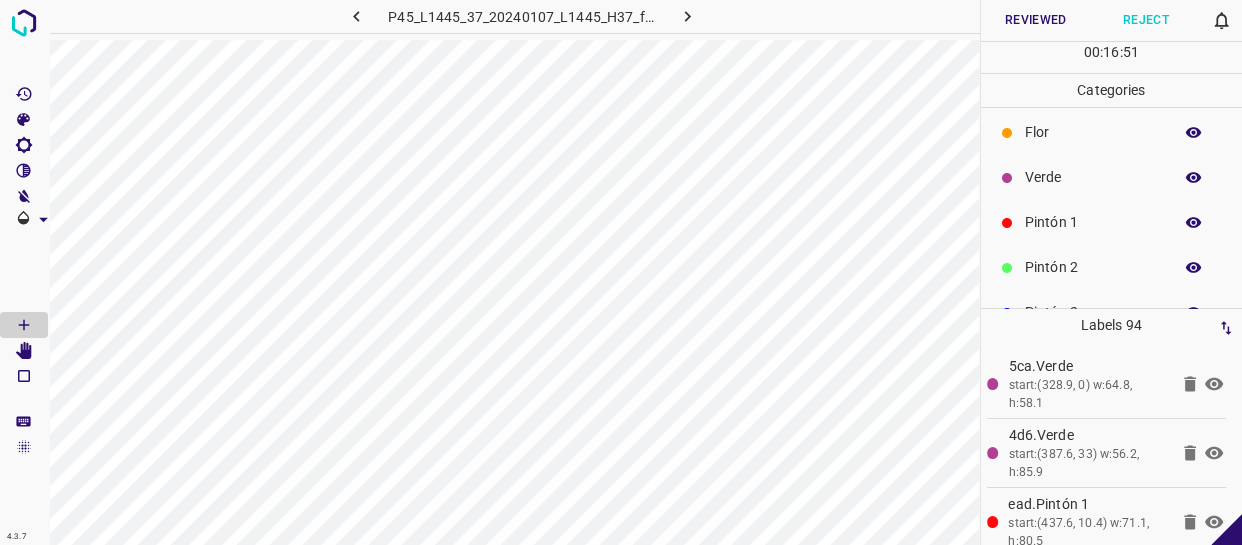 scroll, scrollTop: 0, scrollLeft: 0, axis: both 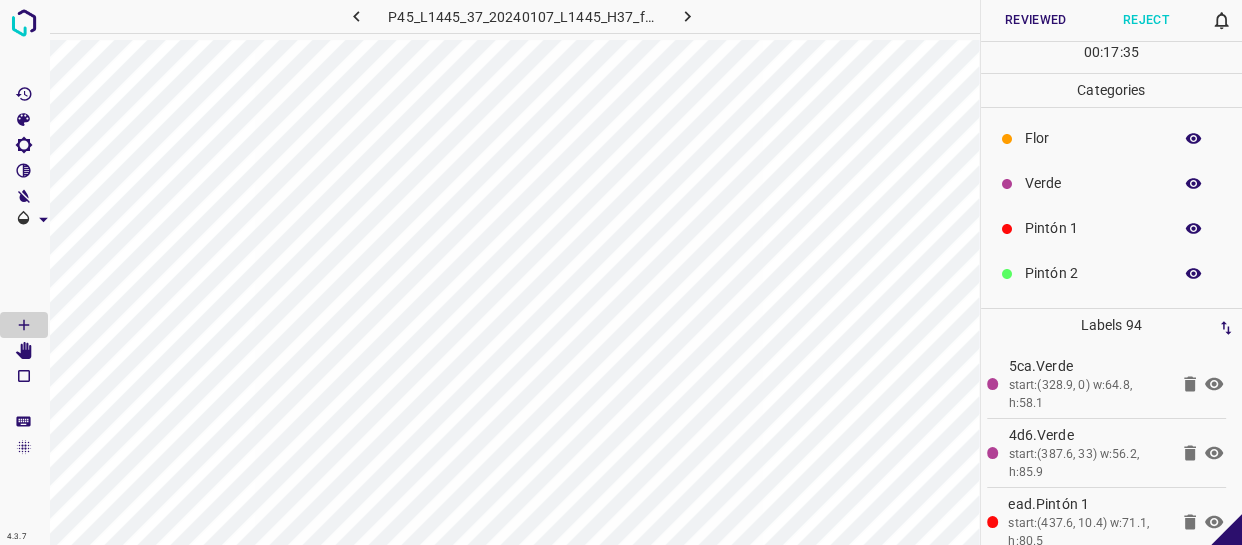 click on "Verde" at bounding box center (1093, 183) 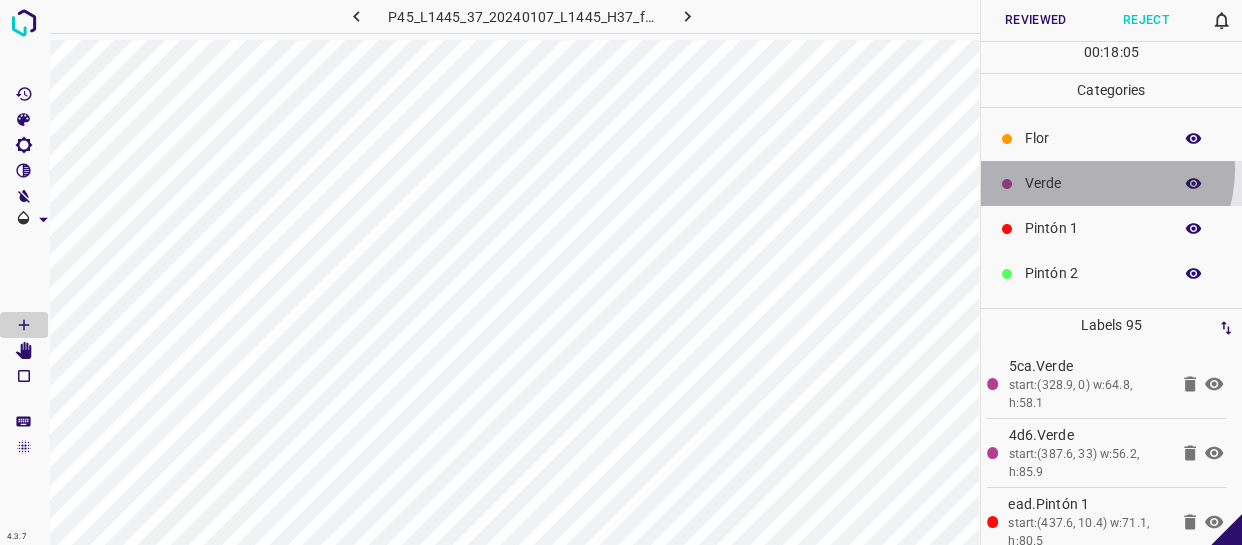 click on "Verde" at bounding box center (1112, 183) 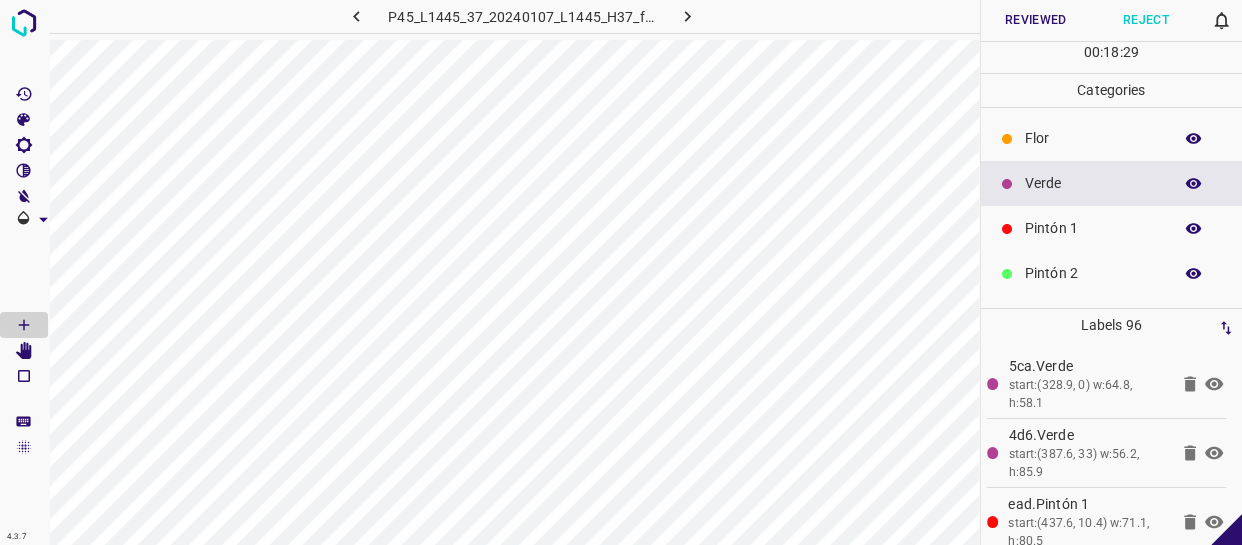 click on "Flor" at bounding box center (1112, 138) 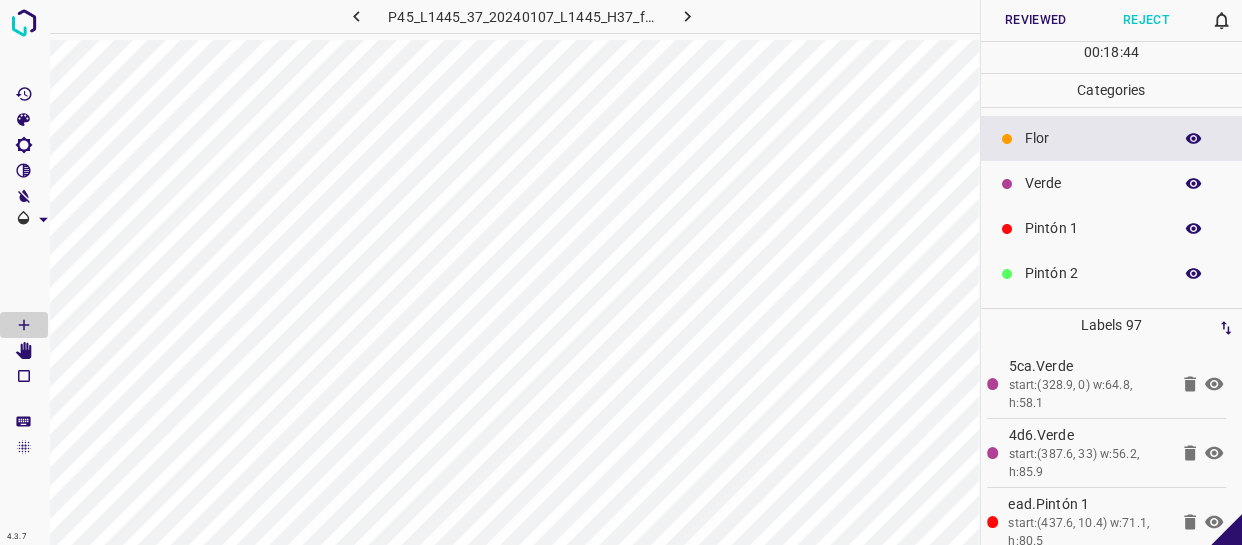 click on "Reviewed" at bounding box center (1036, 20) 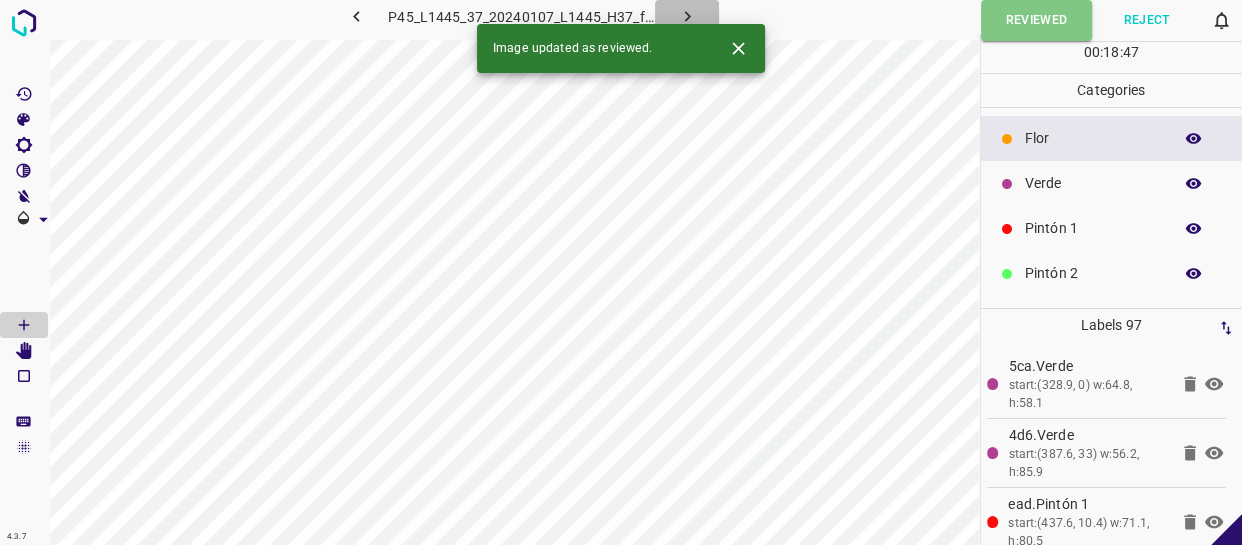 click 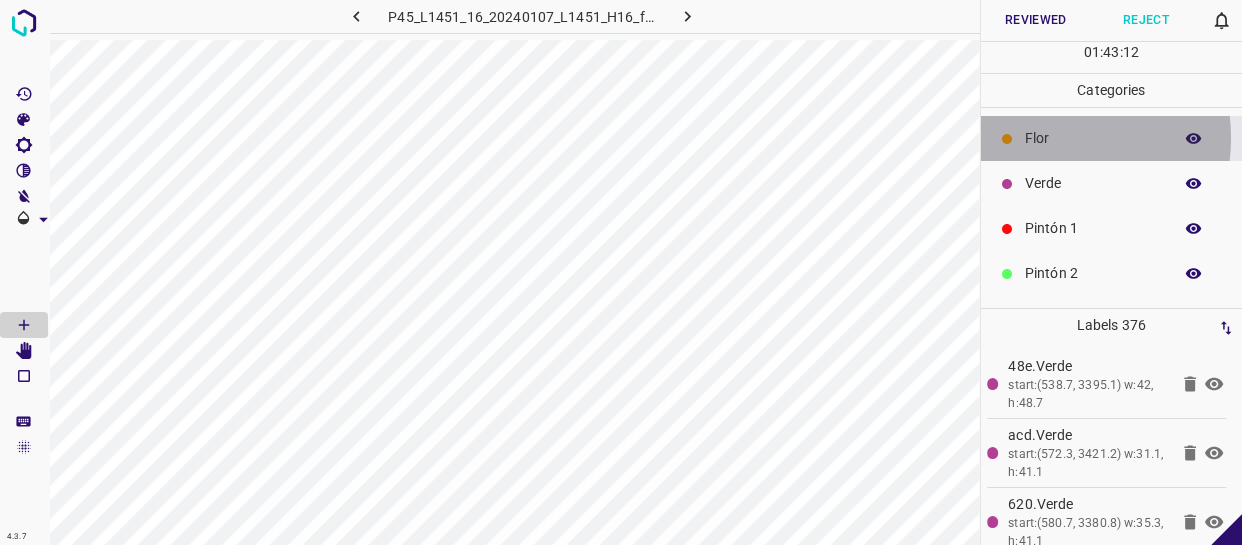 click on "Flor" at bounding box center [1093, 138] 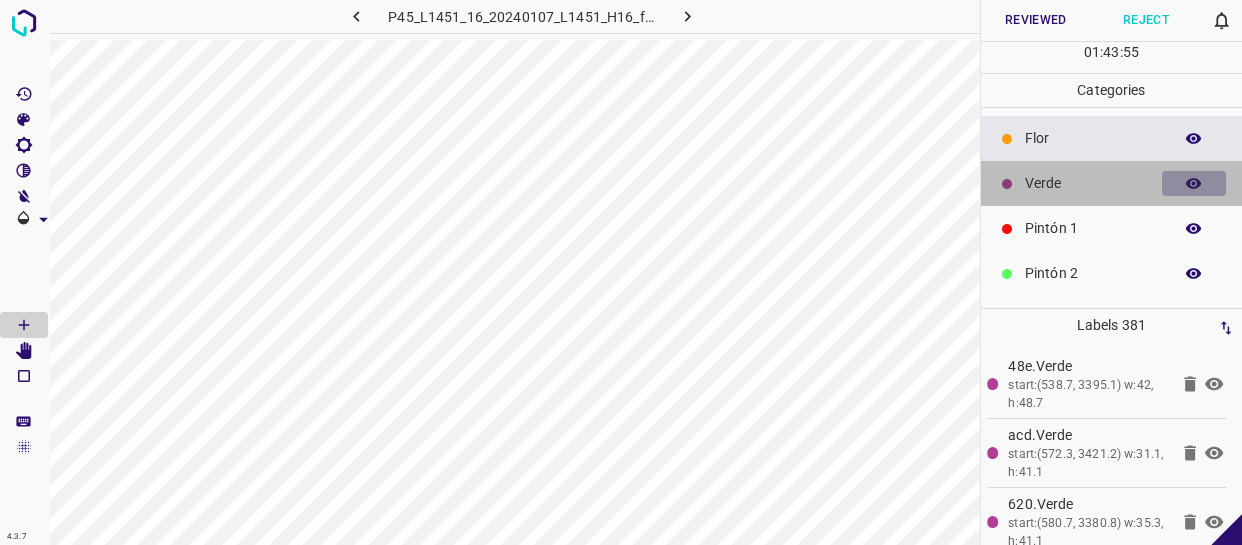 click 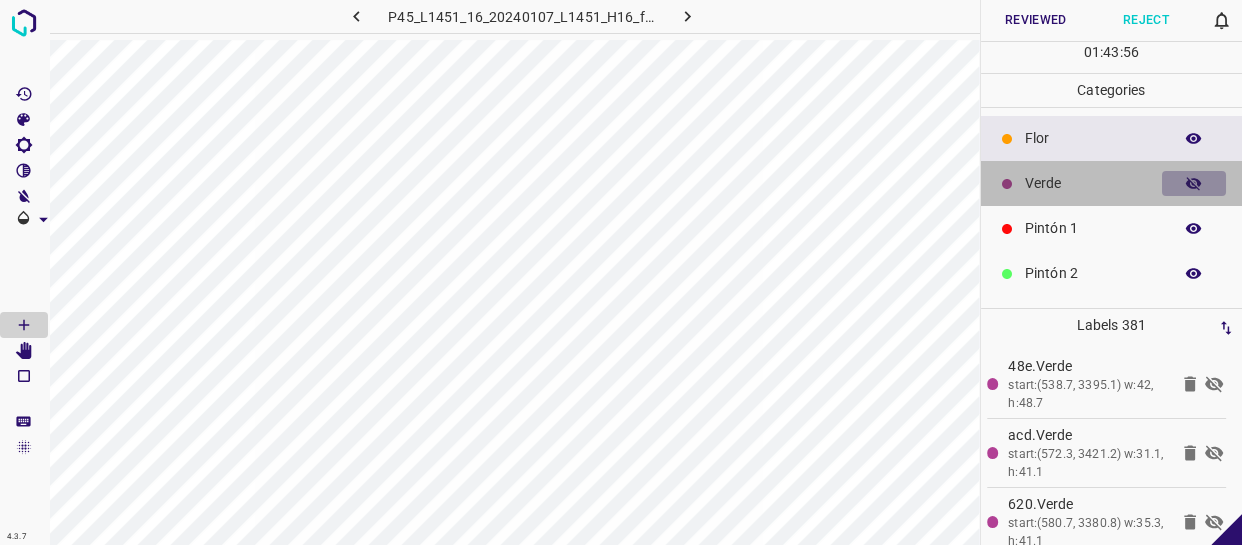 click 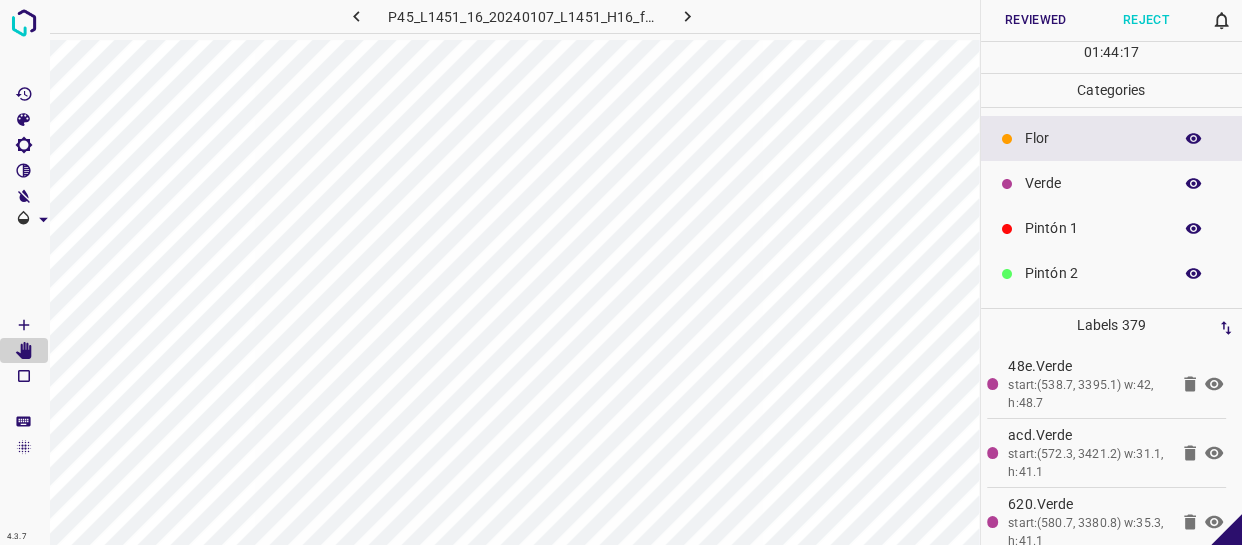click 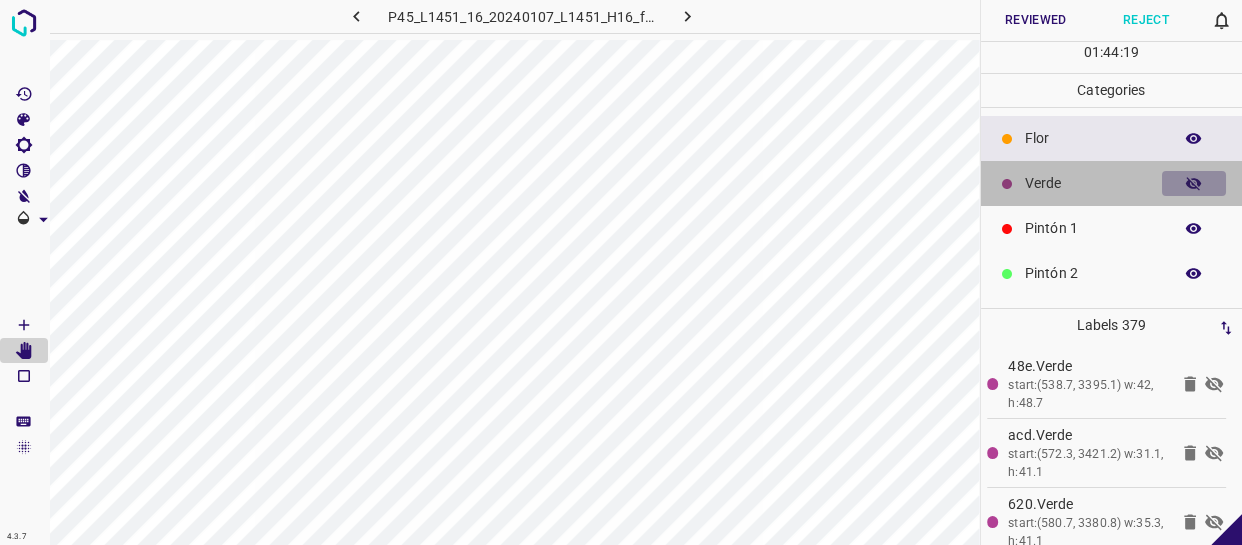 click 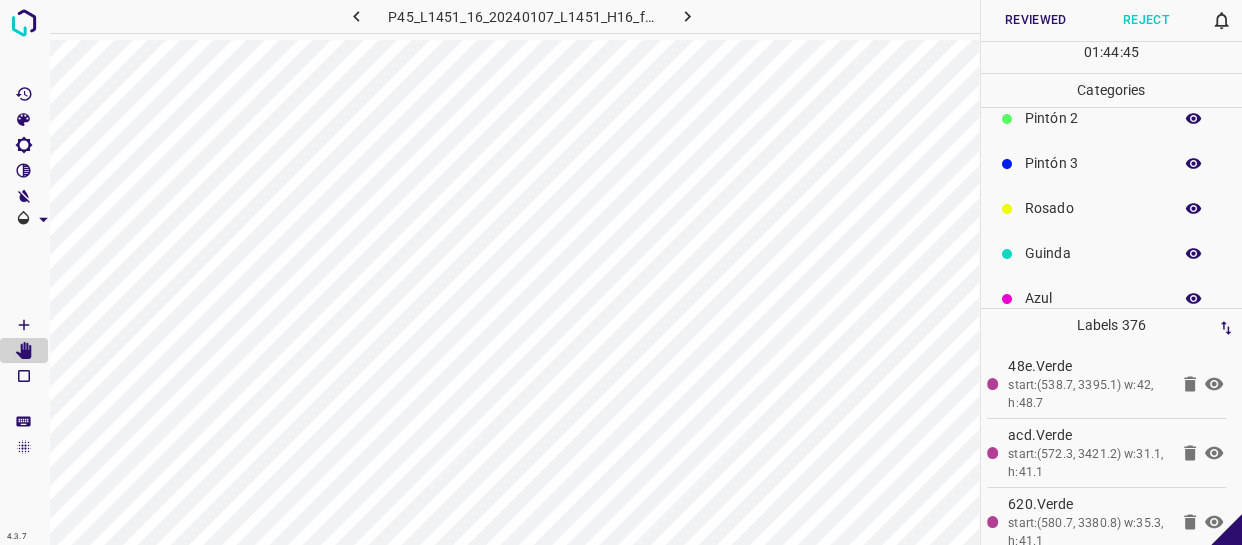 scroll, scrollTop: 175, scrollLeft: 0, axis: vertical 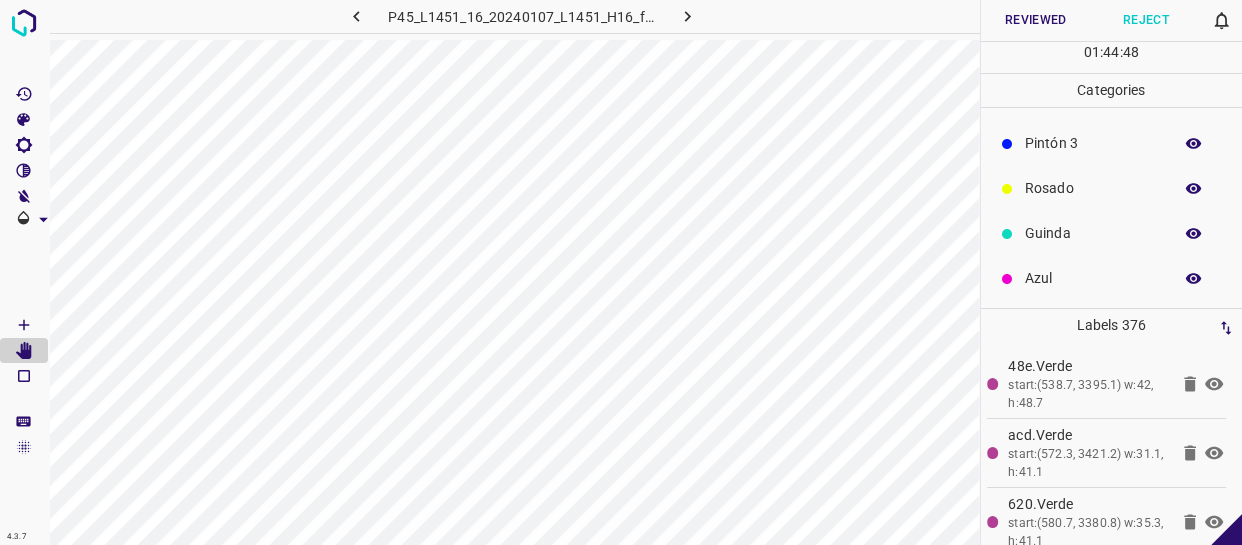 click on "Azul" at bounding box center [1093, 278] 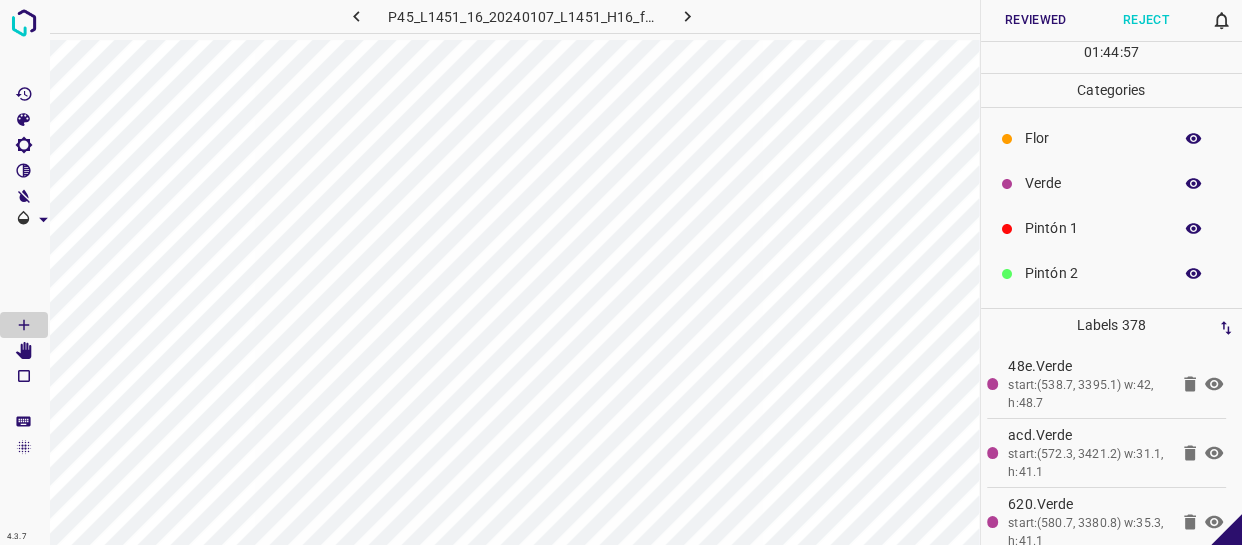 scroll, scrollTop: 0, scrollLeft: 0, axis: both 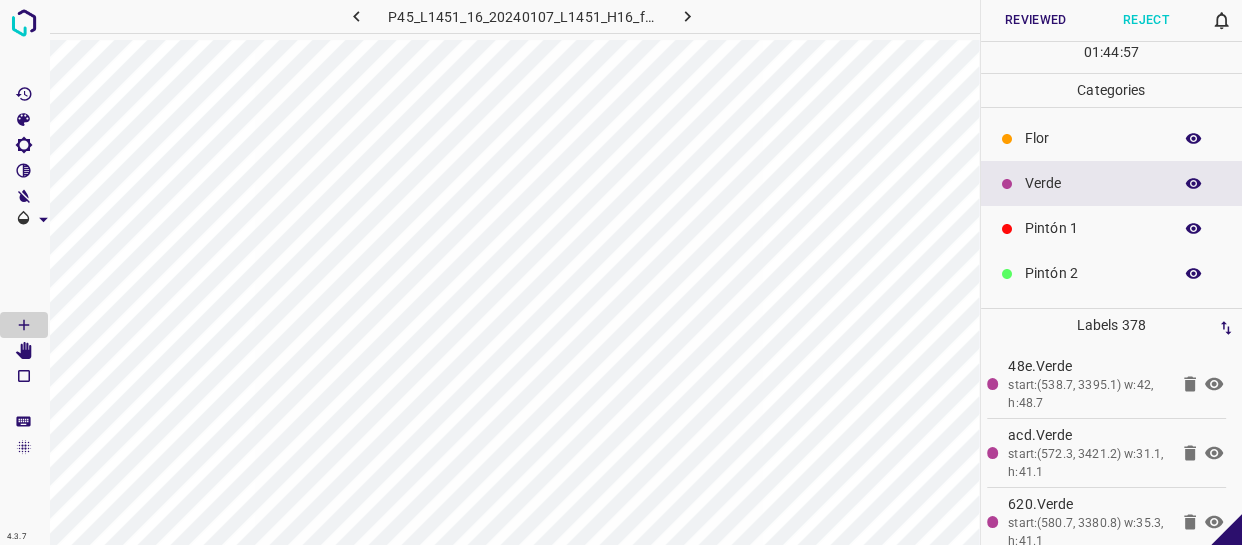 click on "Flor" at bounding box center (1093, 138) 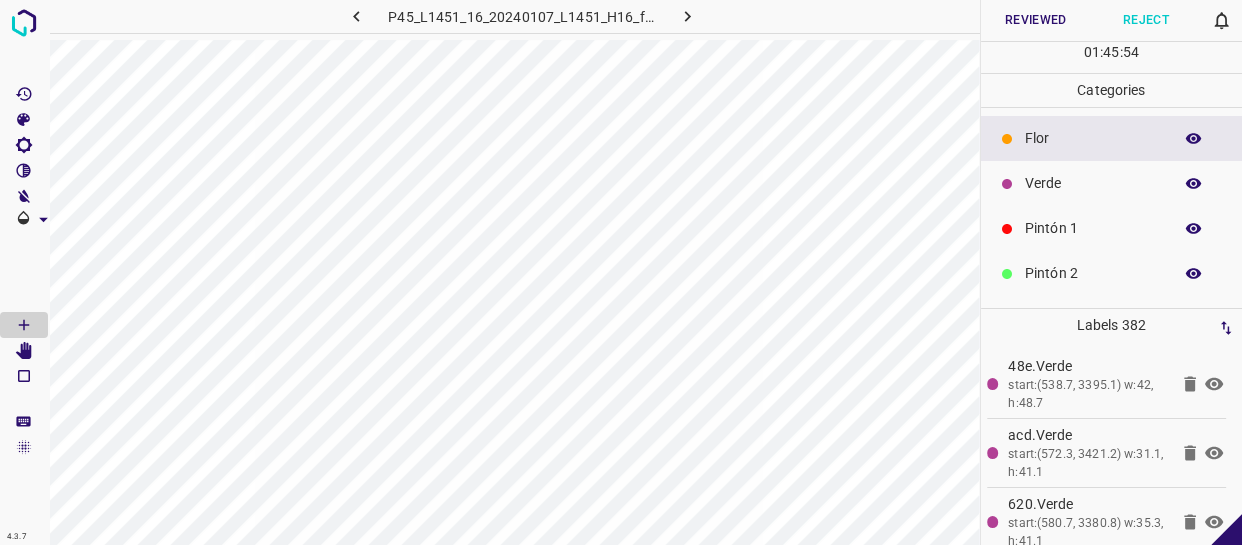 click on "Flor" at bounding box center (1093, 138) 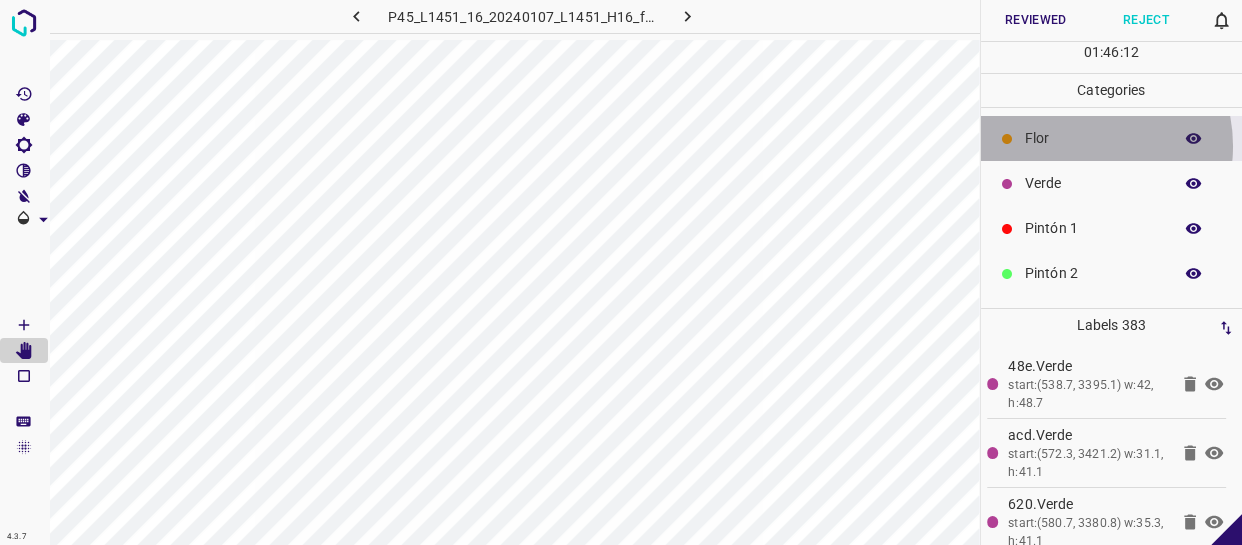 click on "Flor" at bounding box center [1093, 138] 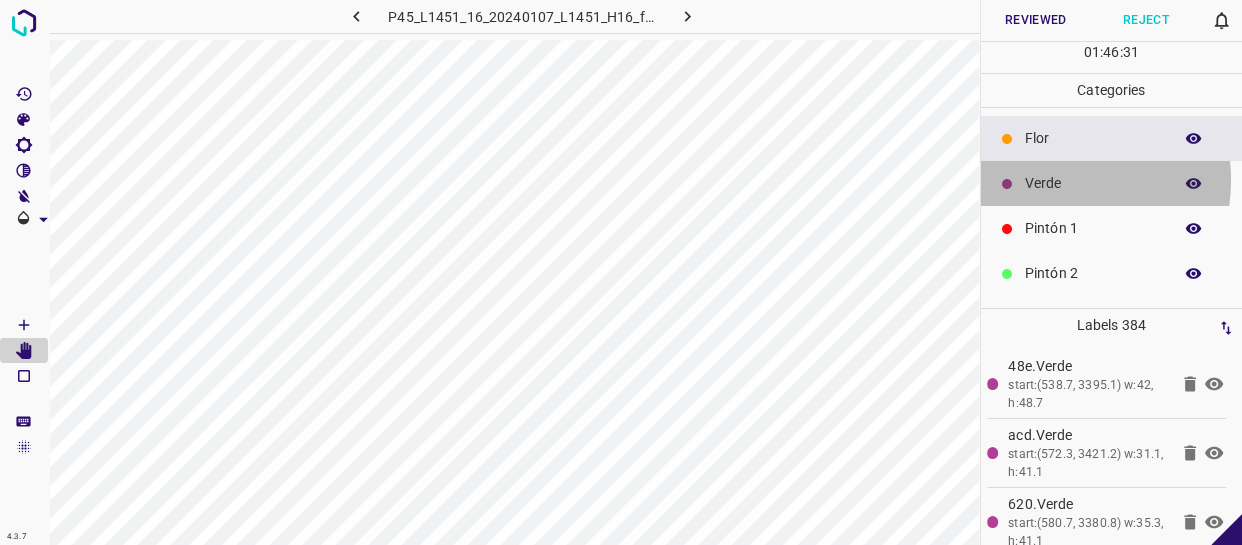click on "Verde" at bounding box center [1093, 183] 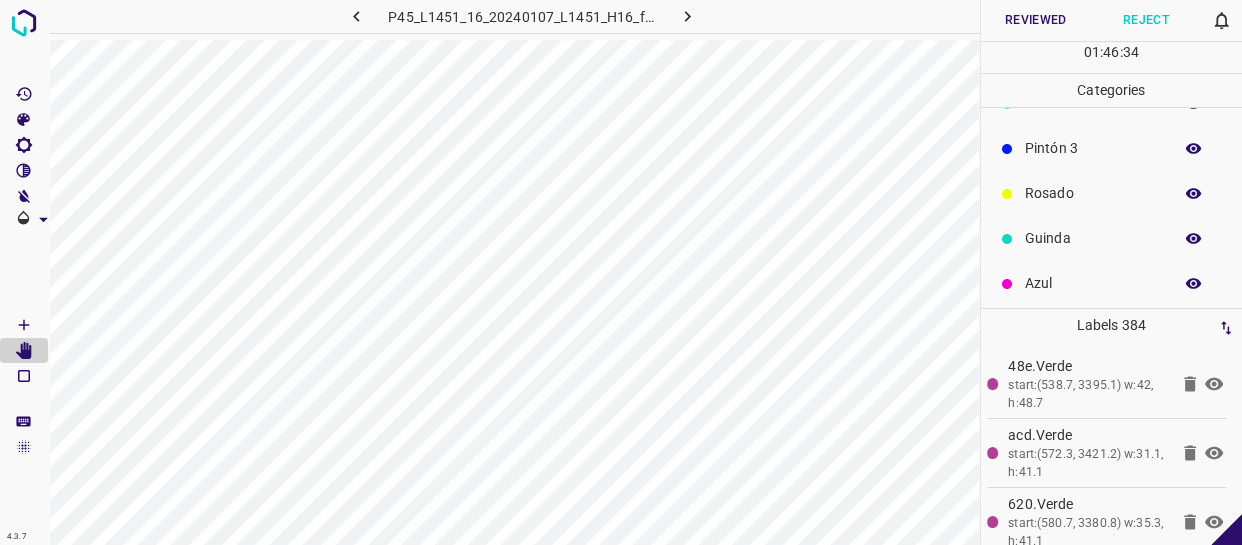 scroll, scrollTop: 175, scrollLeft: 0, axis: vertical 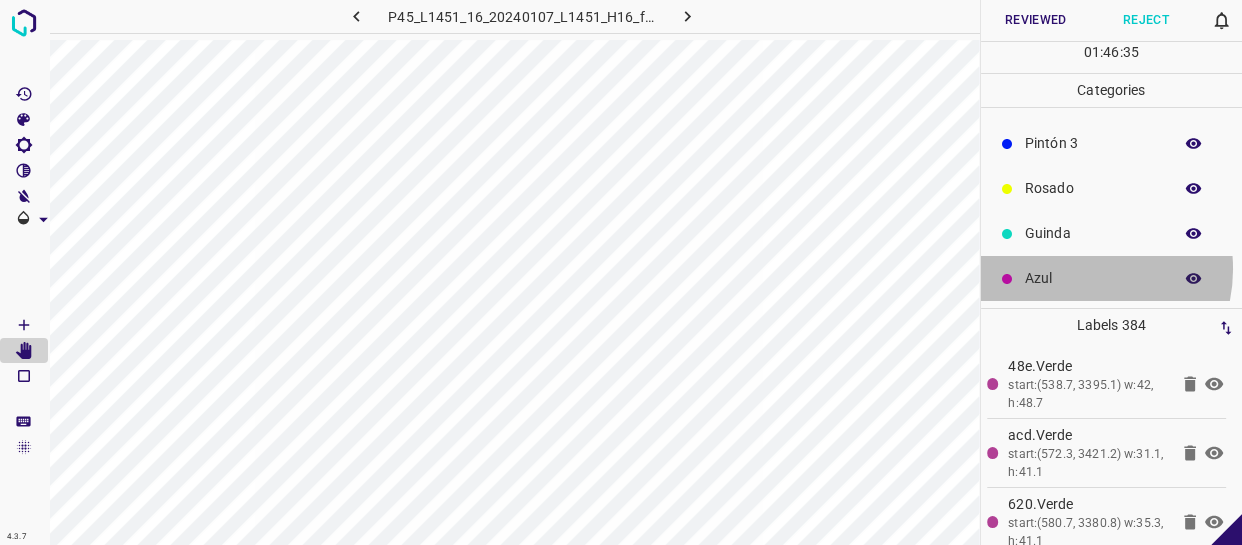 click on "Azul" at bounding box center (1093, 278) 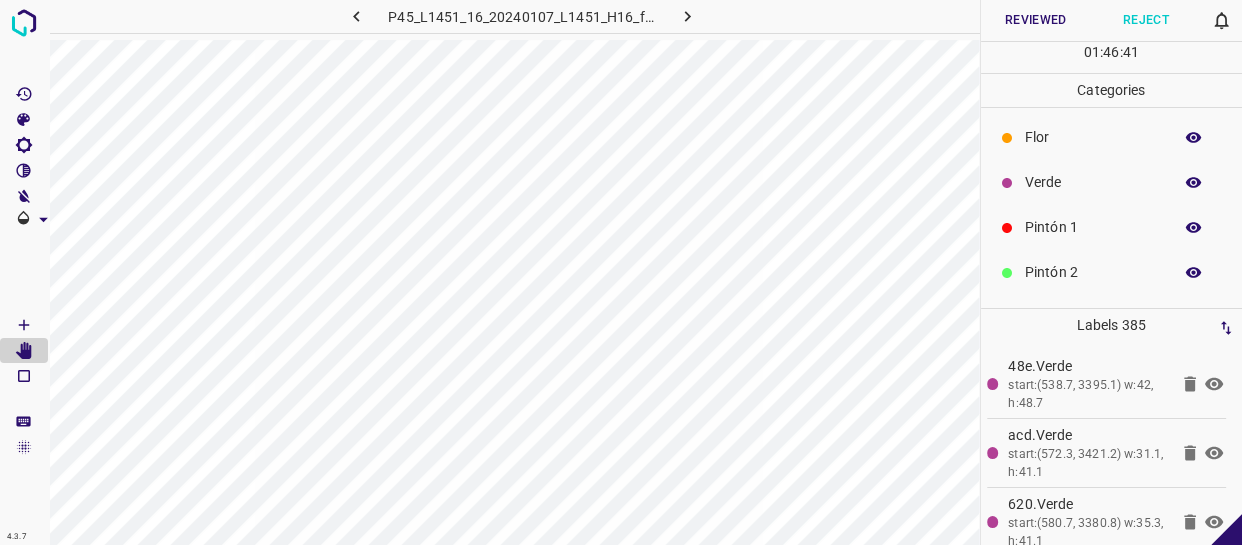 scroll, scrollTop: 0, scrollLeft: 0, axis: both 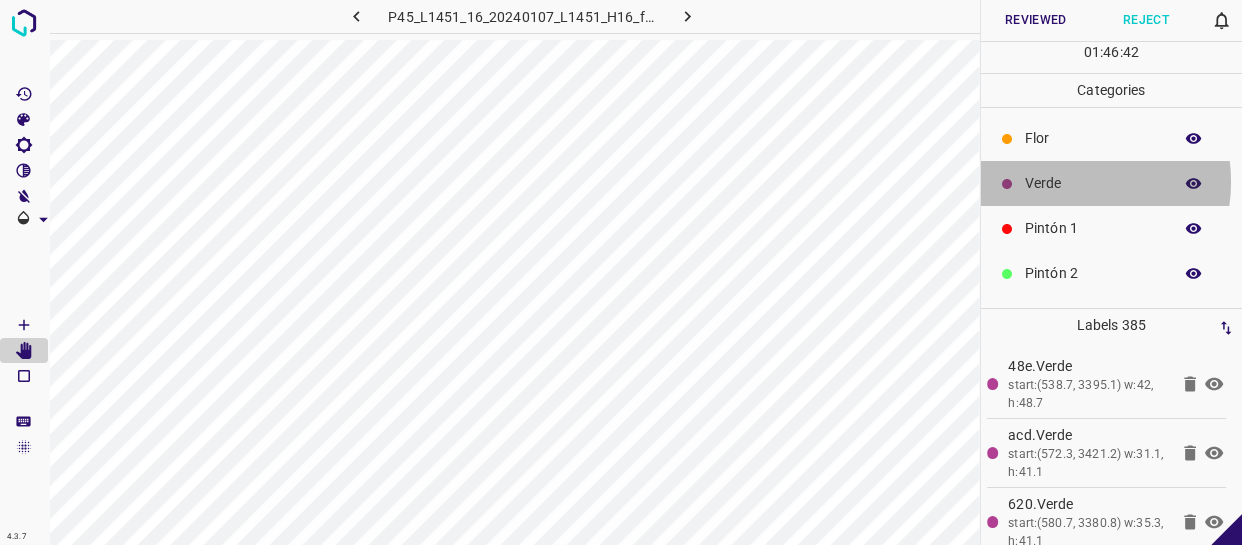 click on "Verde" at bounding box center (1093, 183) 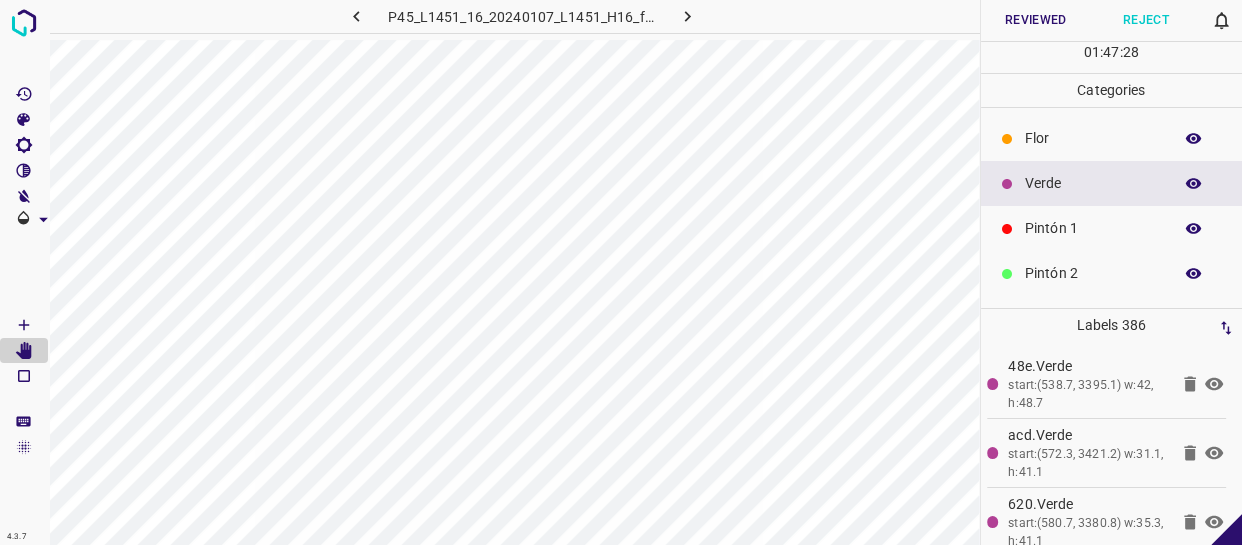 scroll, scrollTop: 175, scrollLeft: 0, axis: vertical 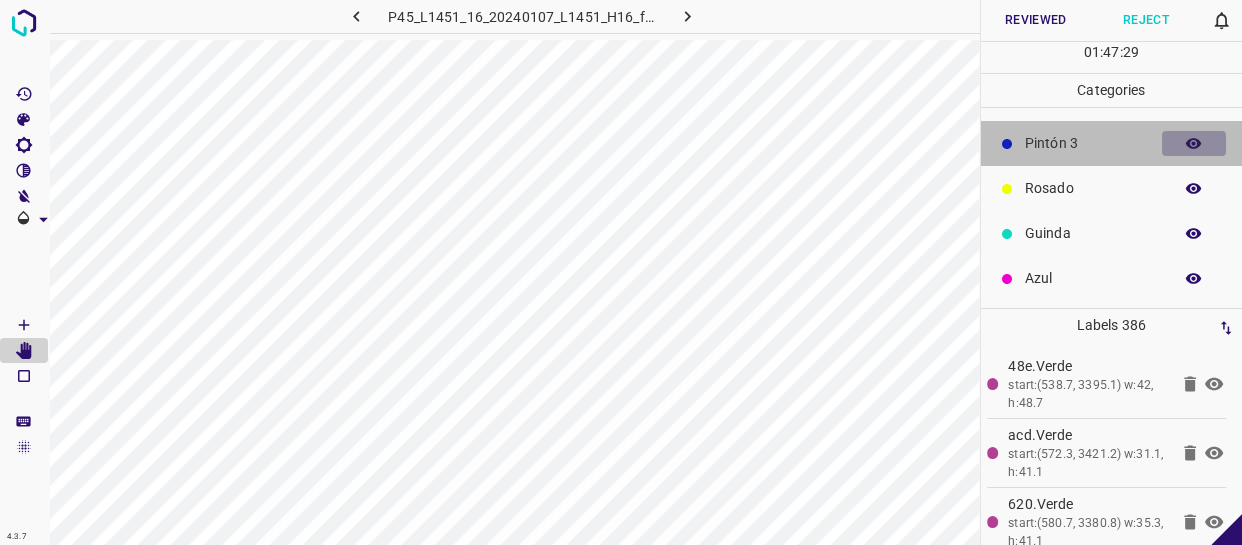 click 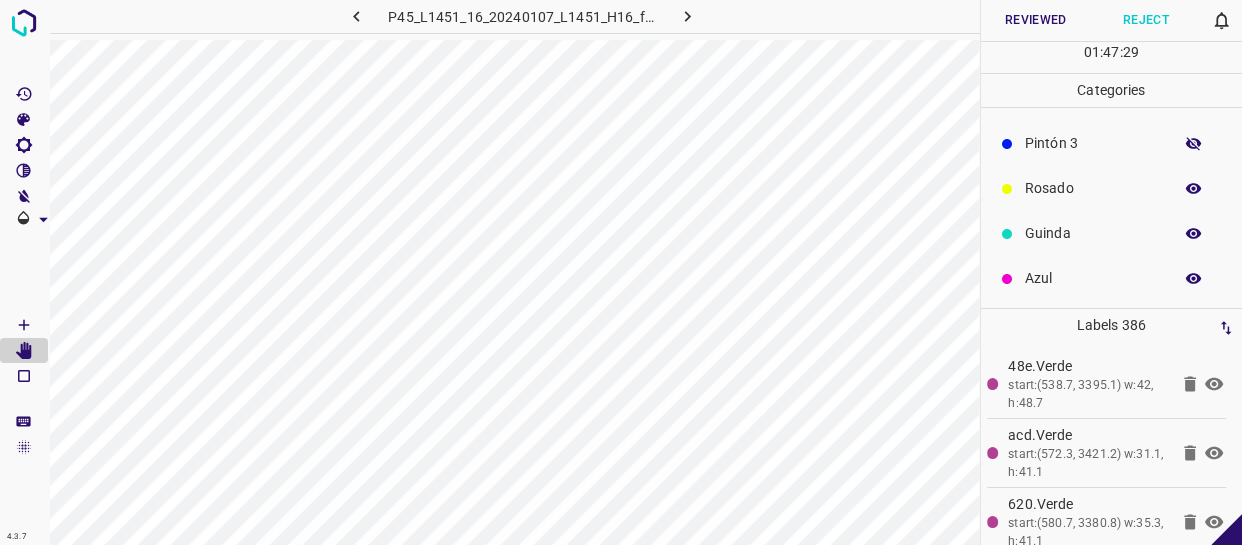 click 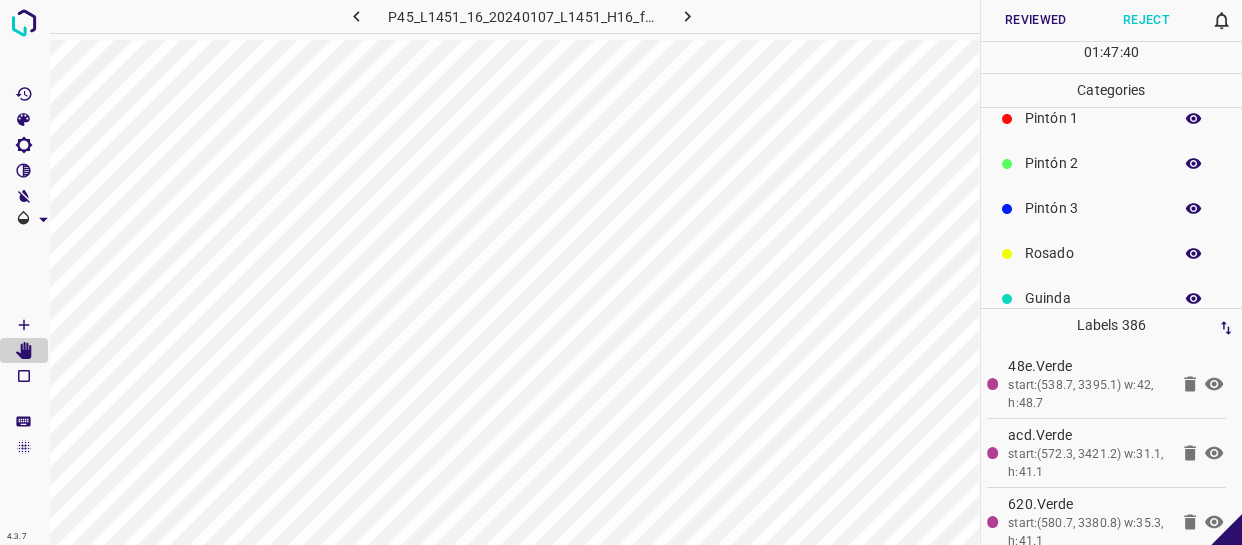 scroll, scrollTop: 0, scrollLeft: 0, axis: both 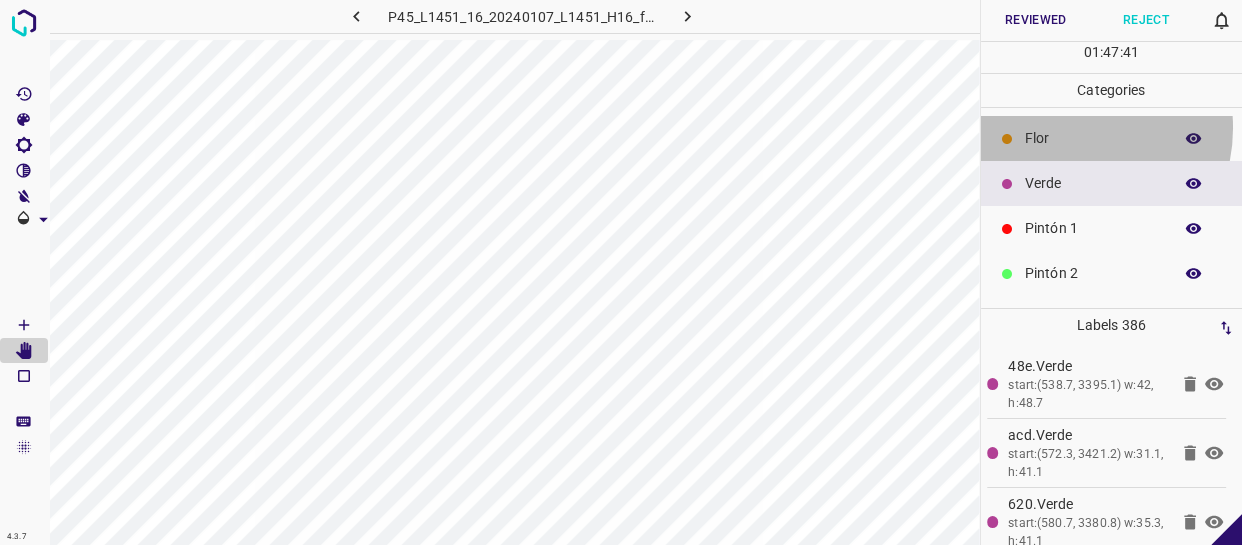 click on "Flor" at bounding box center (1093, 138) 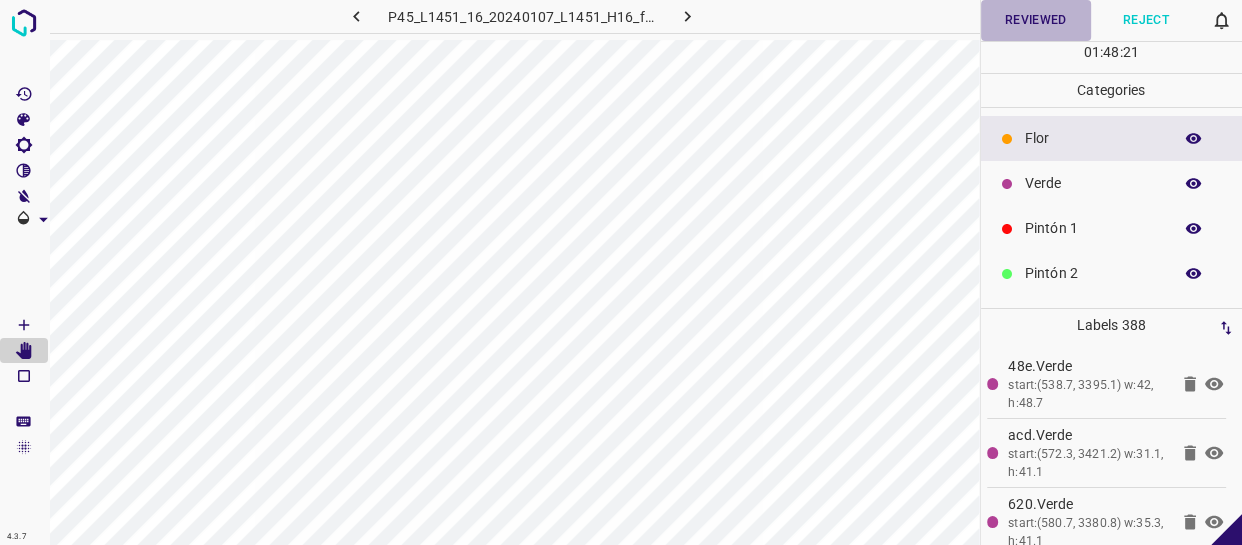 click on "Reviewed" at bounding box center (1036, 20) 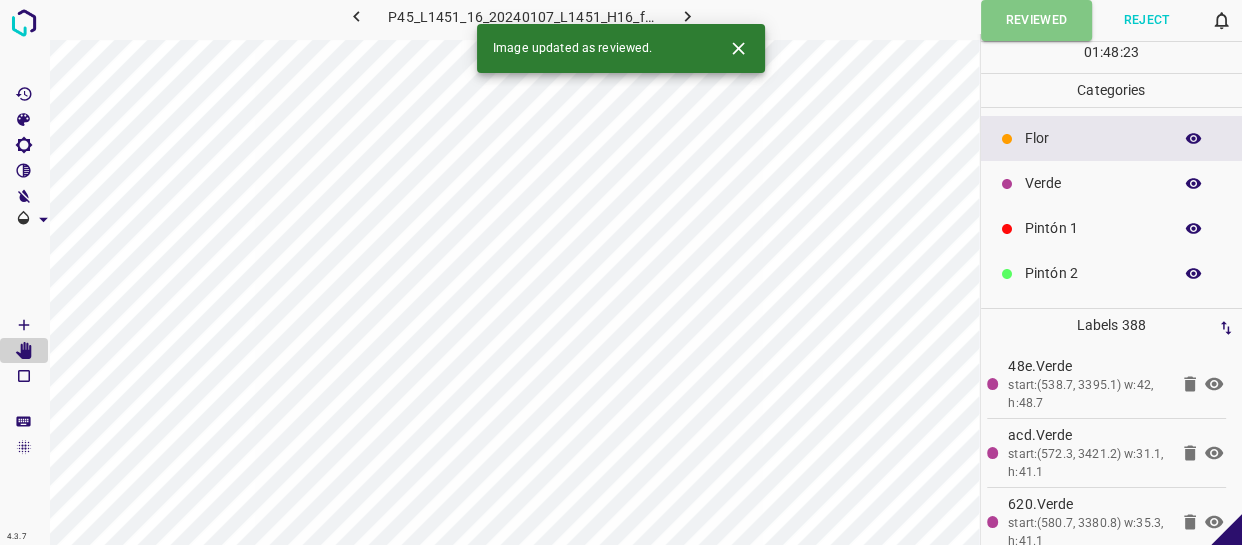 click at bounding box center [687, 16] 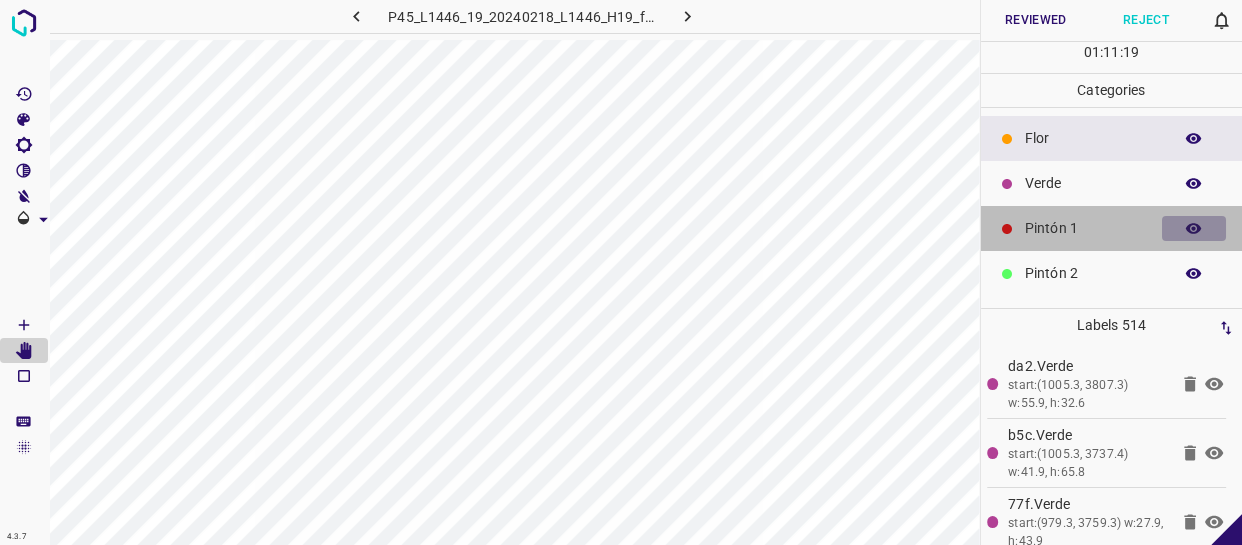 click 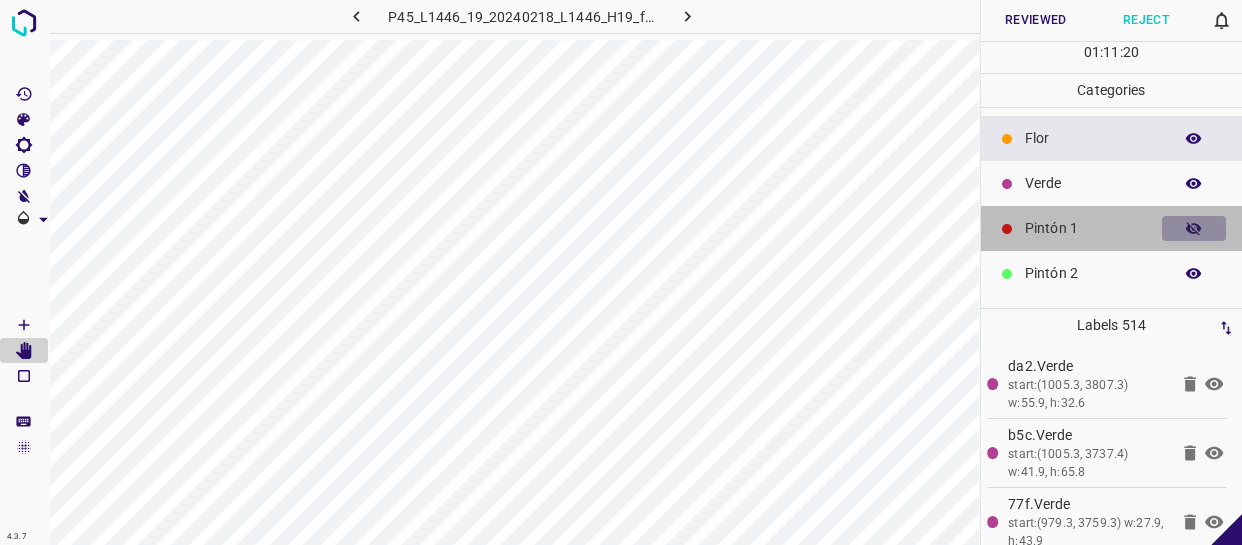 click 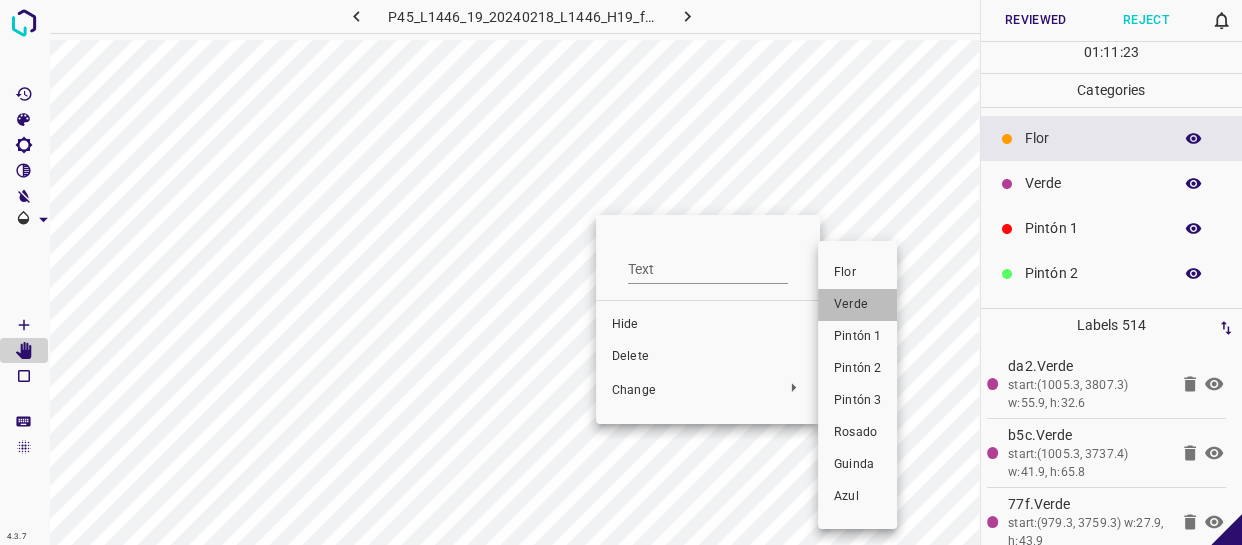 click on "Verde" at bounding box center [857, 305] 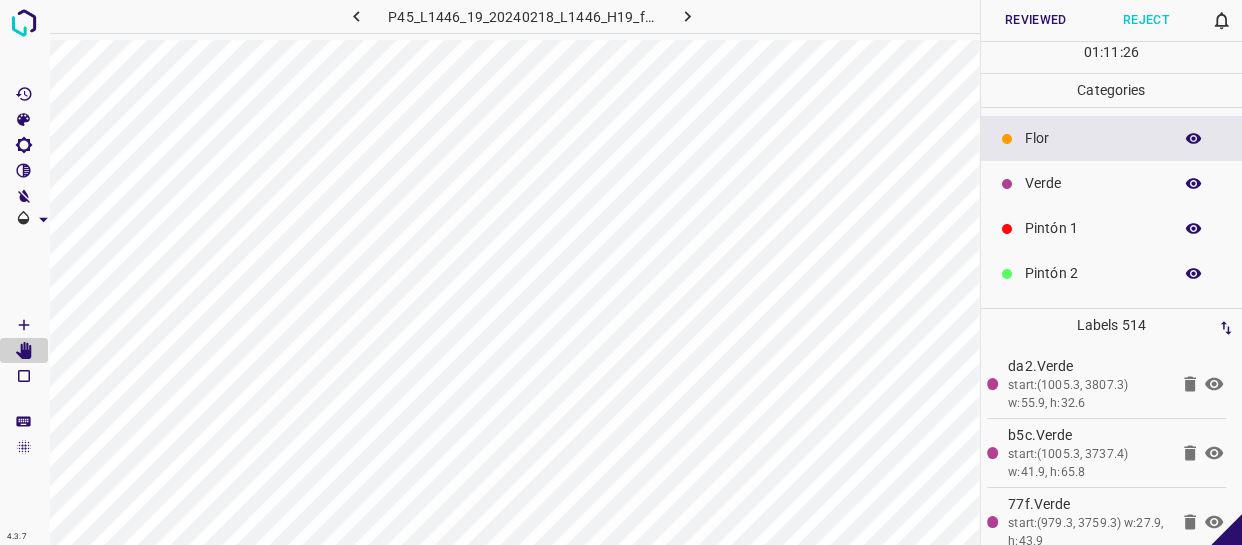 click at bounding box center (1194, 229) 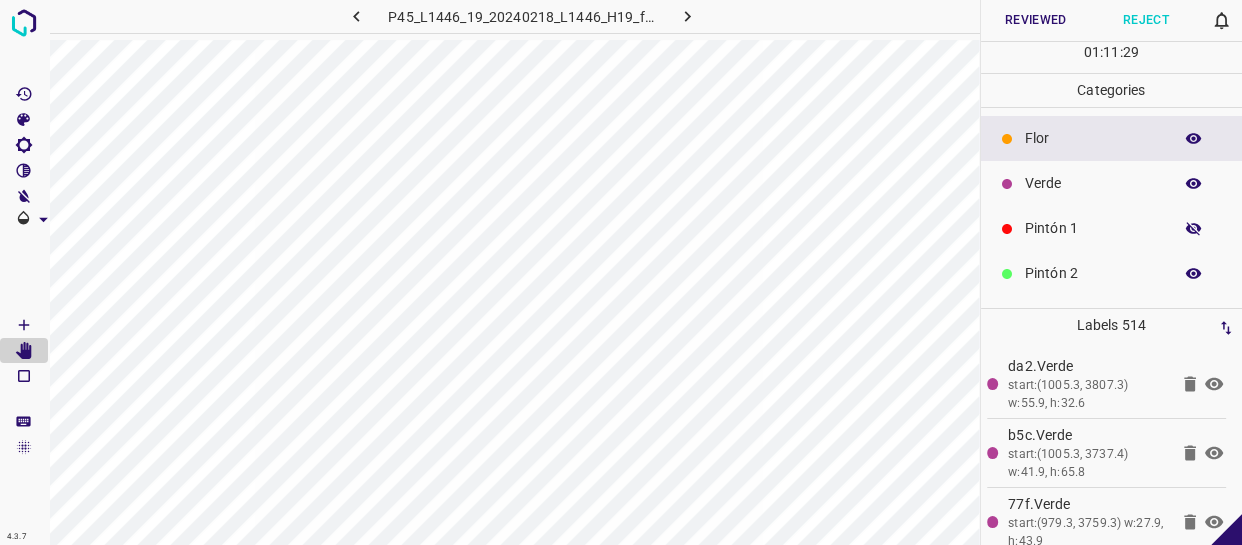 click 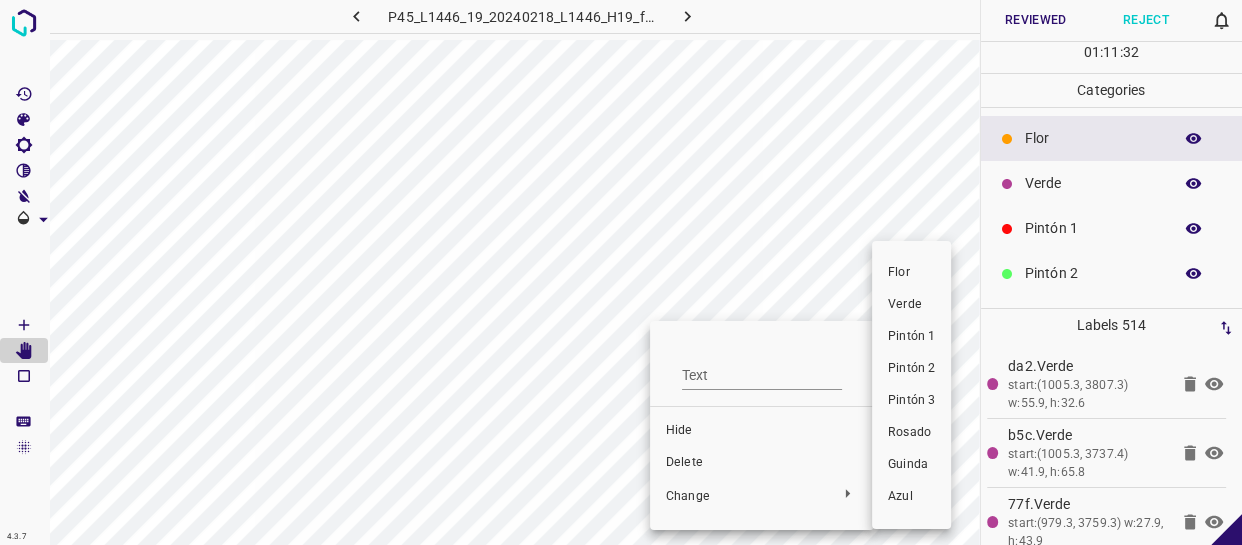 click on "Verde" at bounding box center (911, 305) 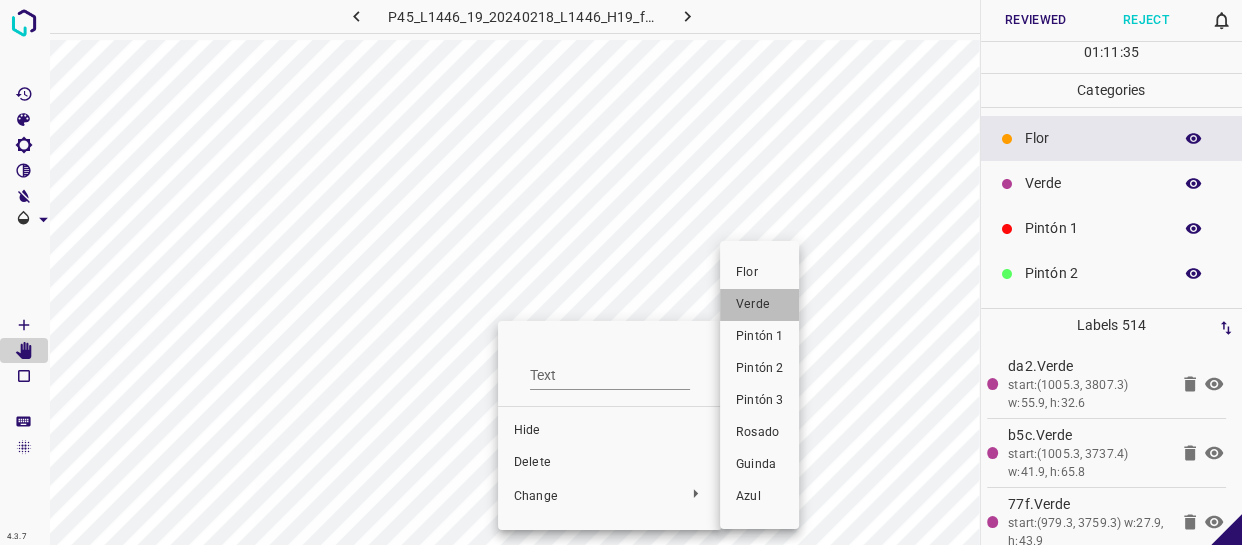 click on "Verde" at bounding box center [759, 305] 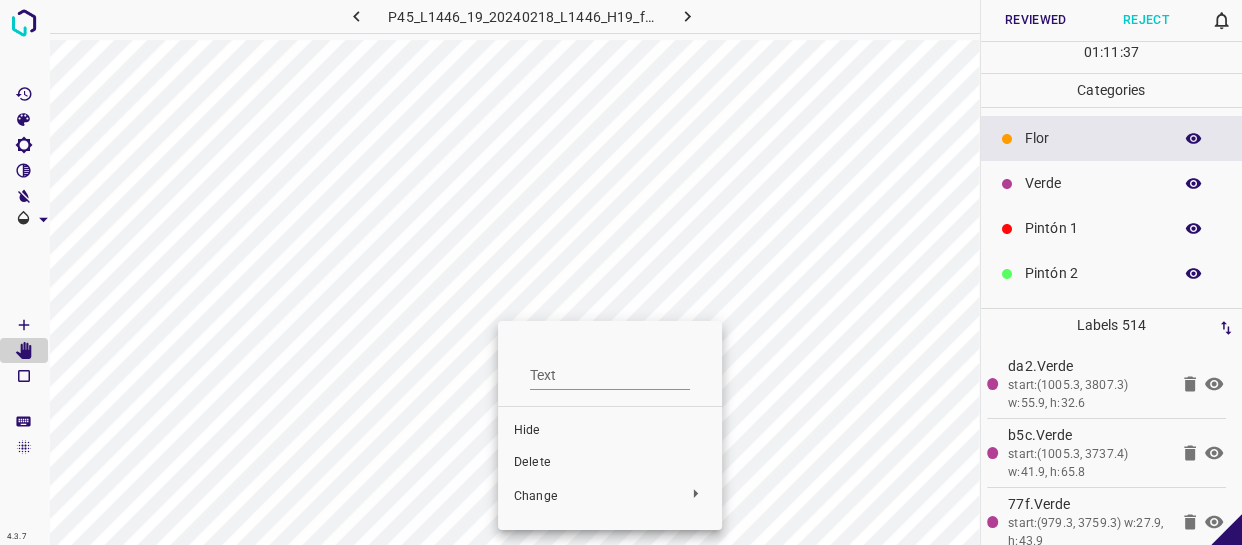 click at bounding box center [621, 272] 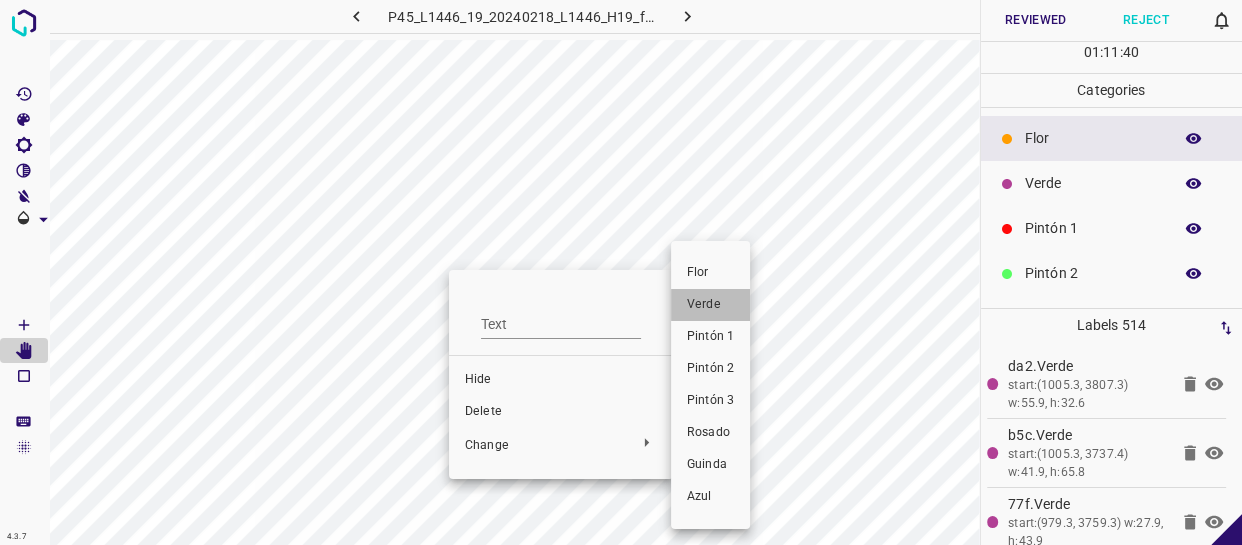 click on "Verde" at bounding box center (710, 305) 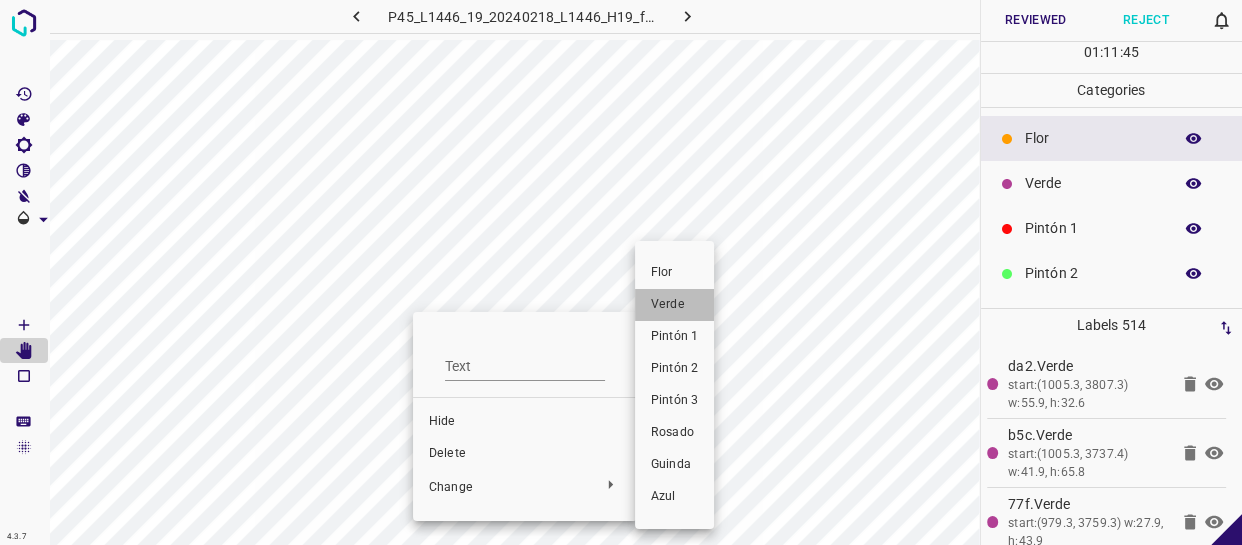 click on "Verde" at bounding box center [674, 305] 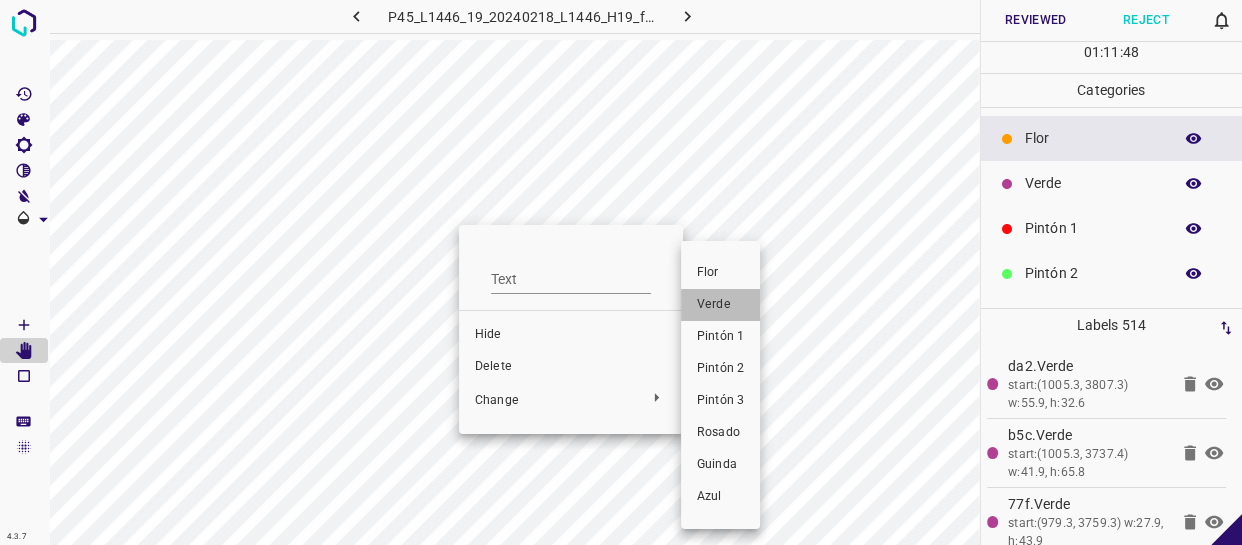 click on "Verde" at bounding box center [720, 305] 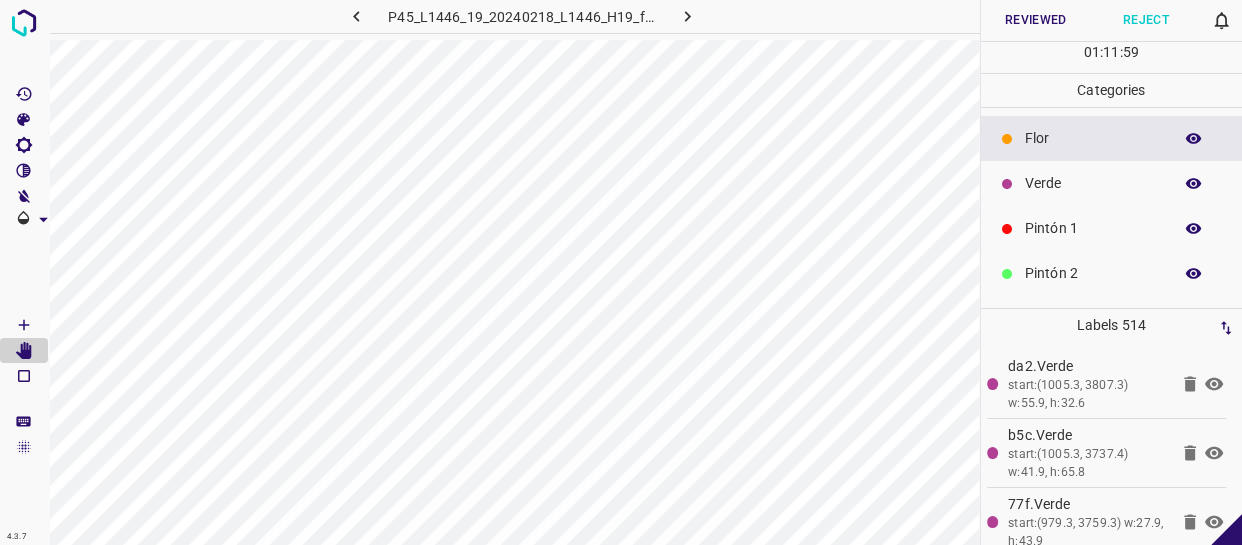 click 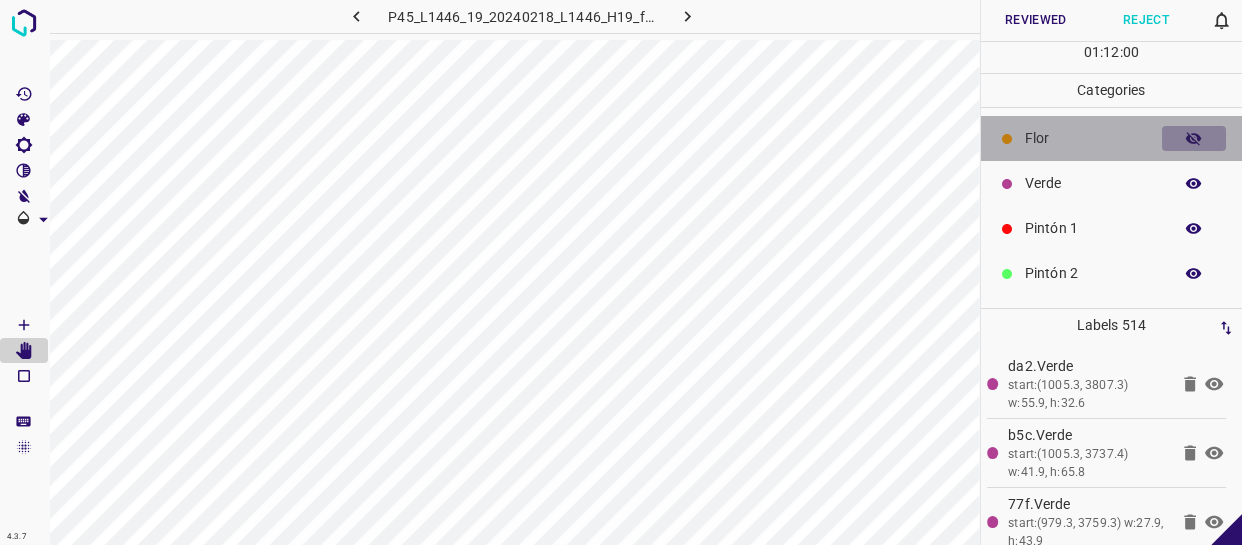 click 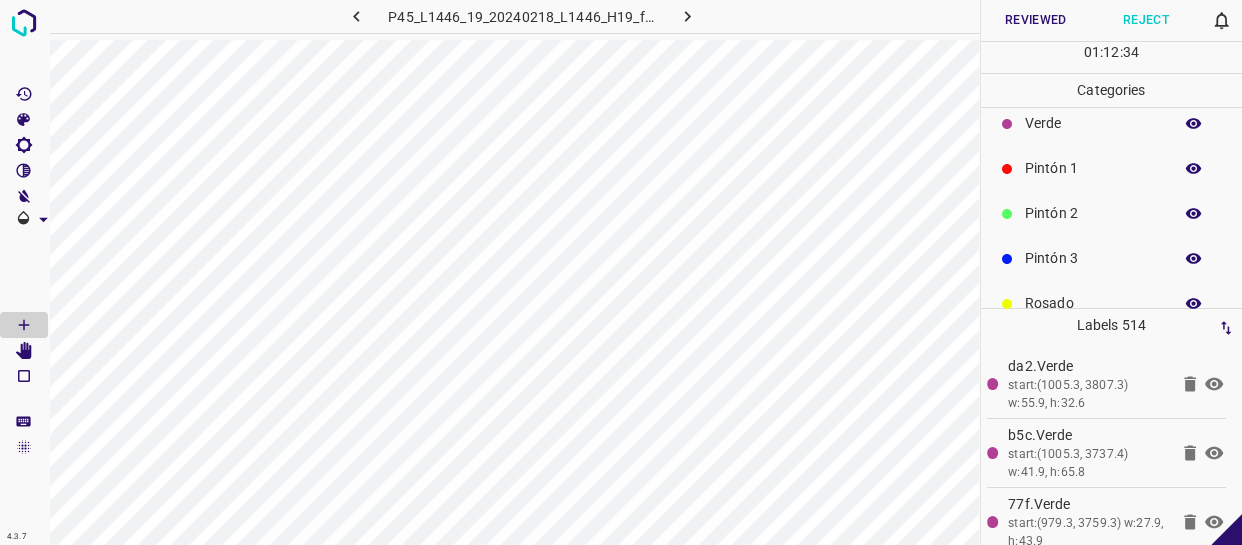 scroll, scrollTop: 90, scrollLeft: 0, axis: vertical 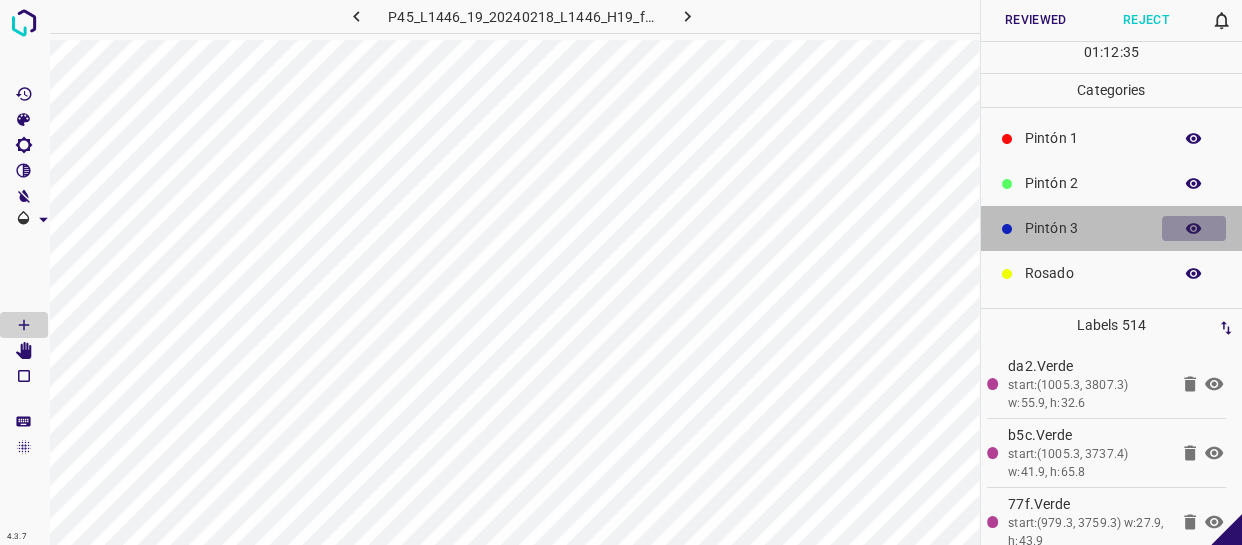 click 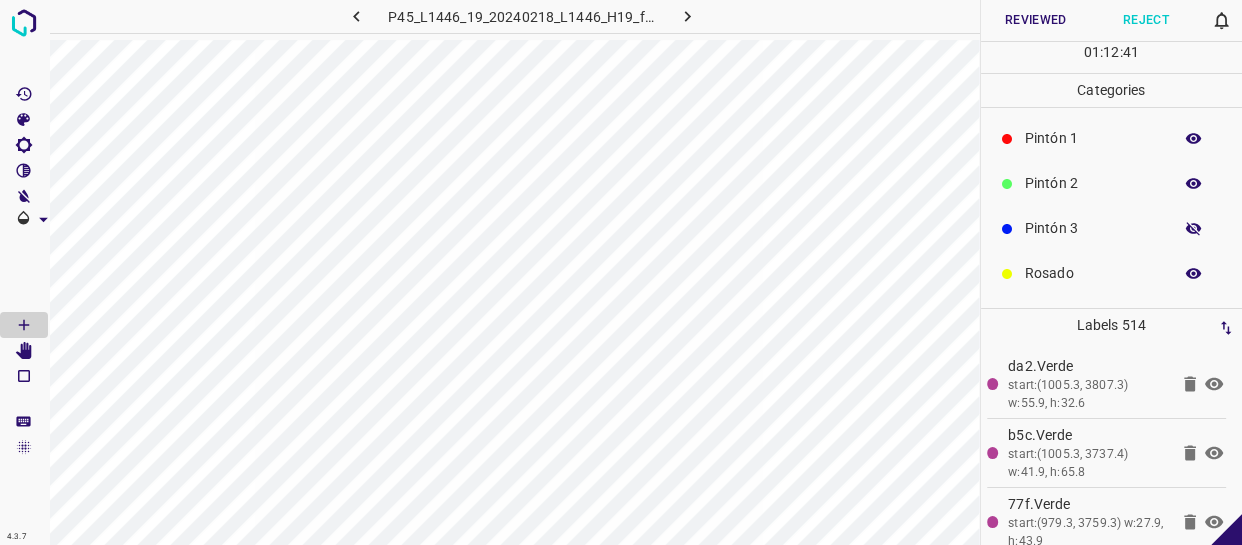 click 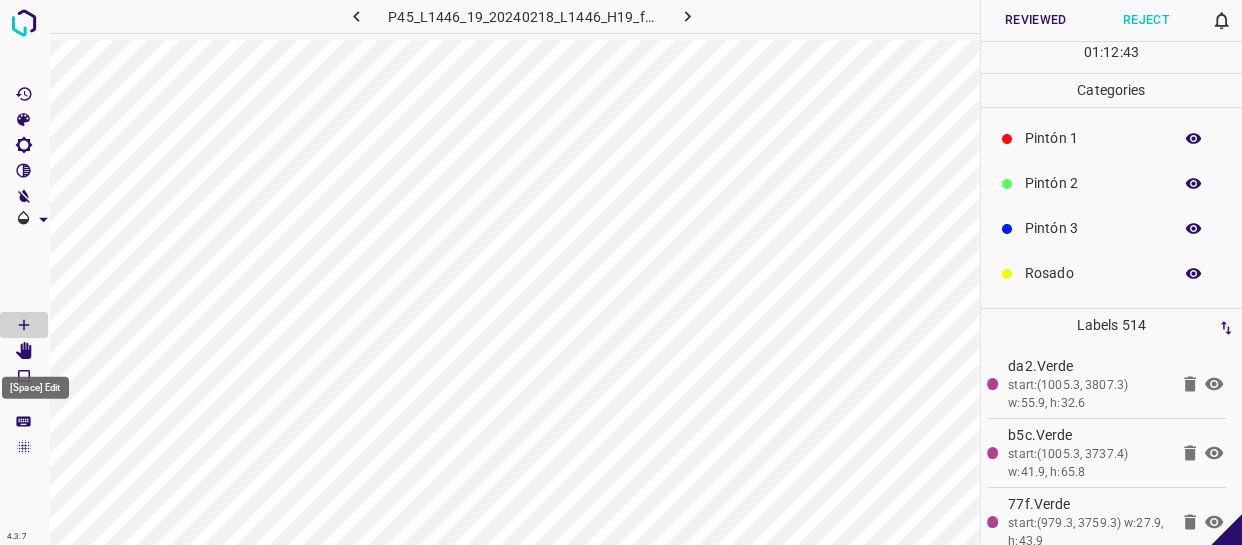 click 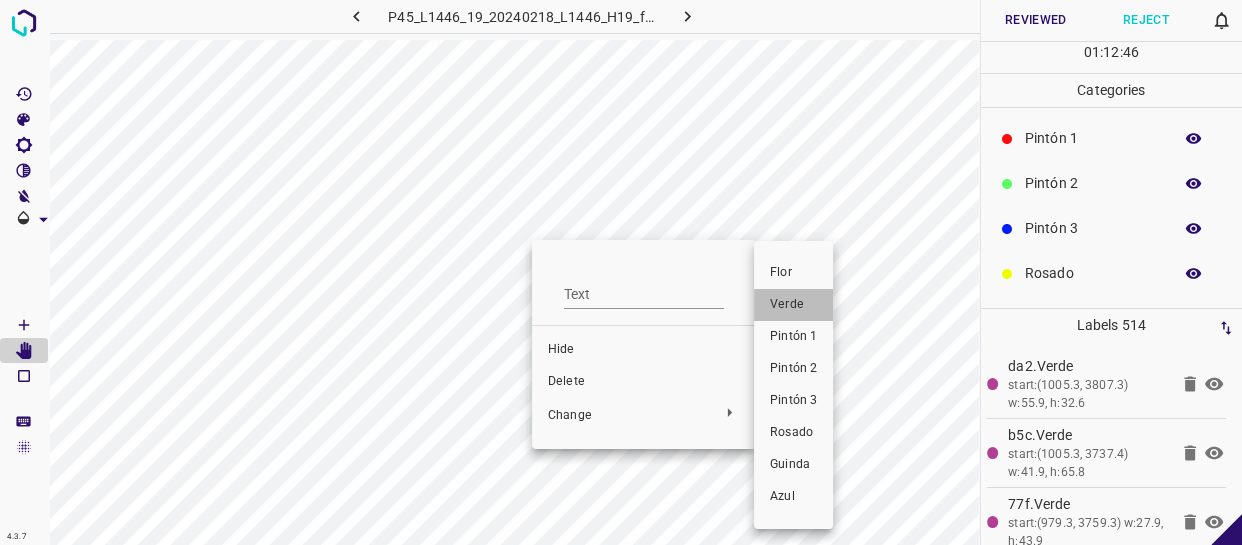 click on "Verde" at bounding box center [793, 305] 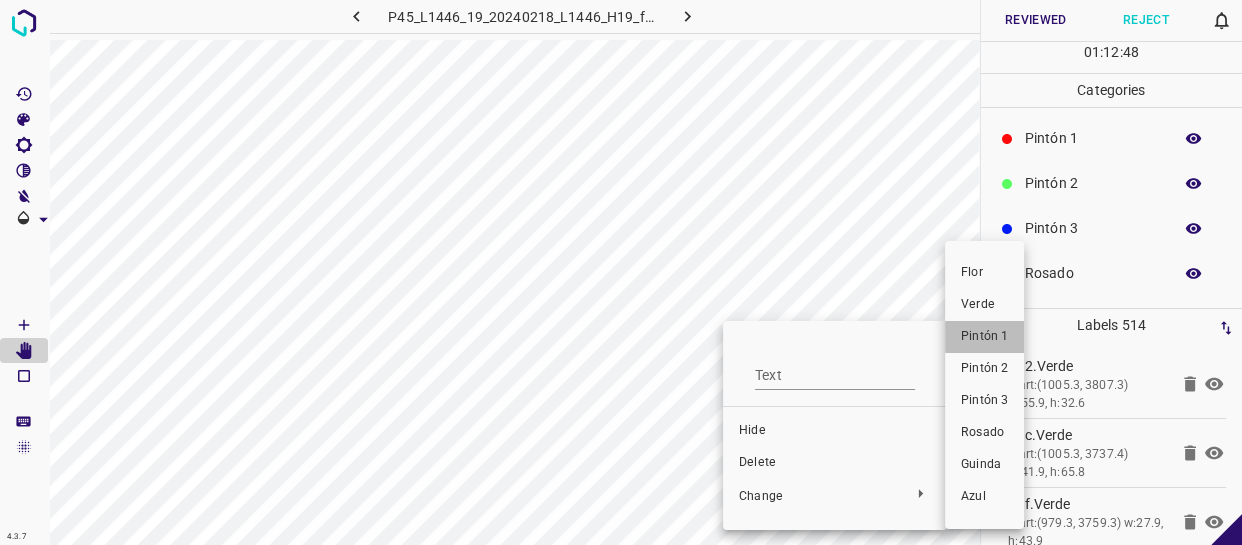 click on "Pintón 1" at bounding box center (984, 337) 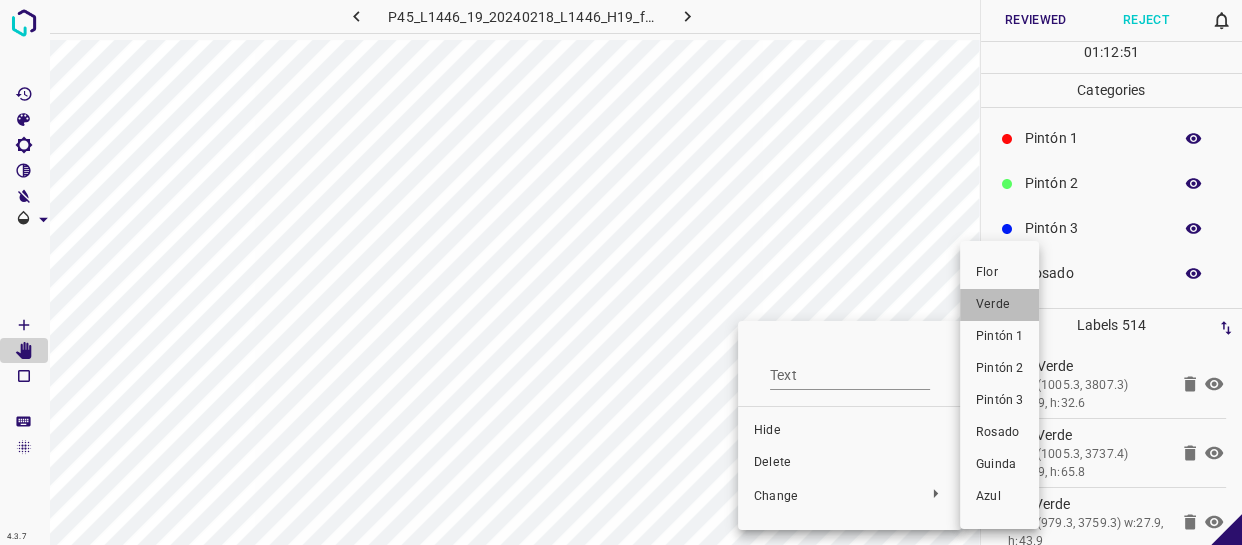 click on "Verde" at bounding box center [999, 305] 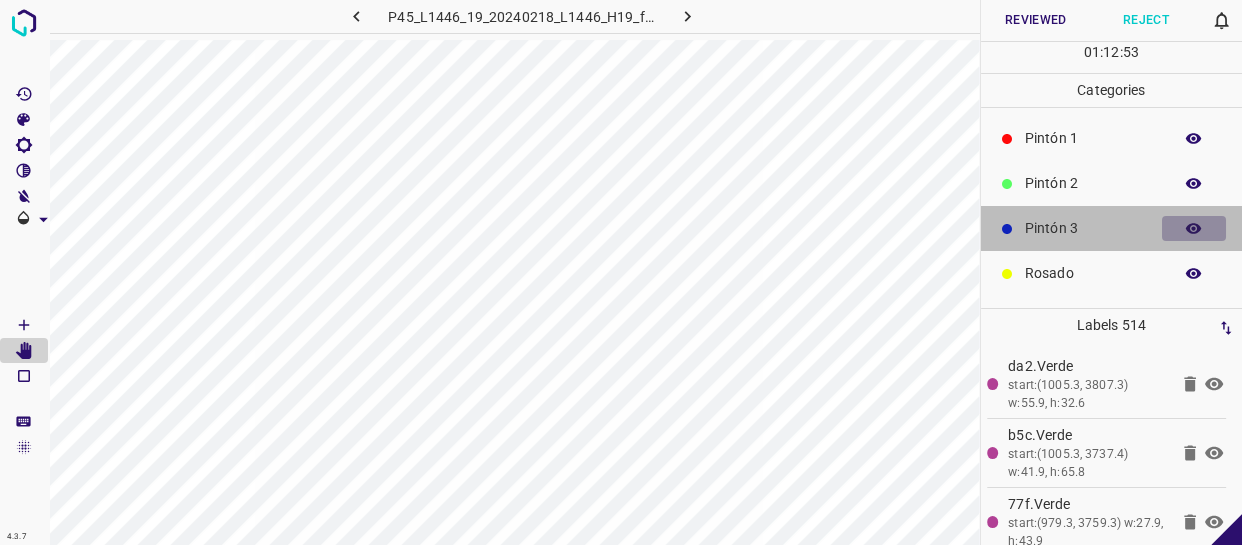 click at bounding box center [1194, 229] 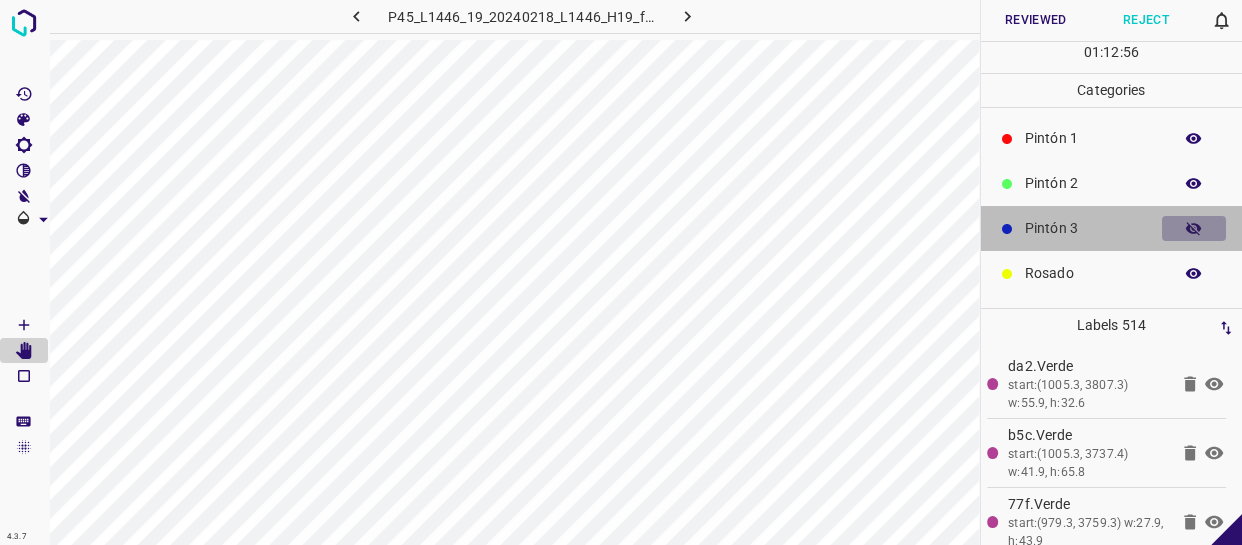 click at bounding box center (1194, 229) 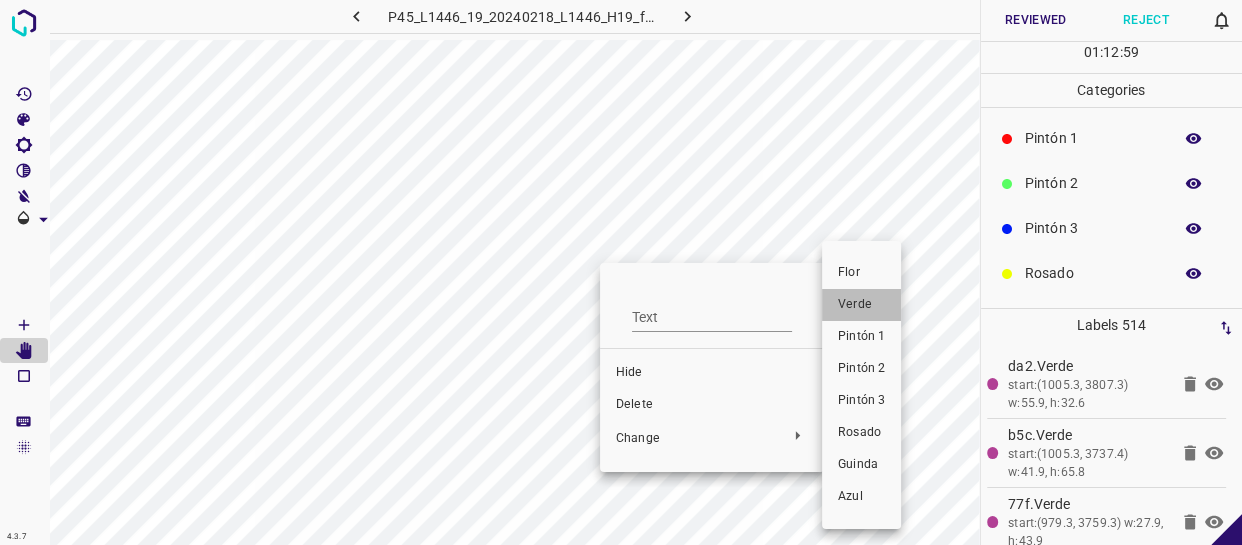 drag, startPoint x: 878, startPoint y: 316, endPoint x: 713, endPoint y: 318, distance: 165.01212 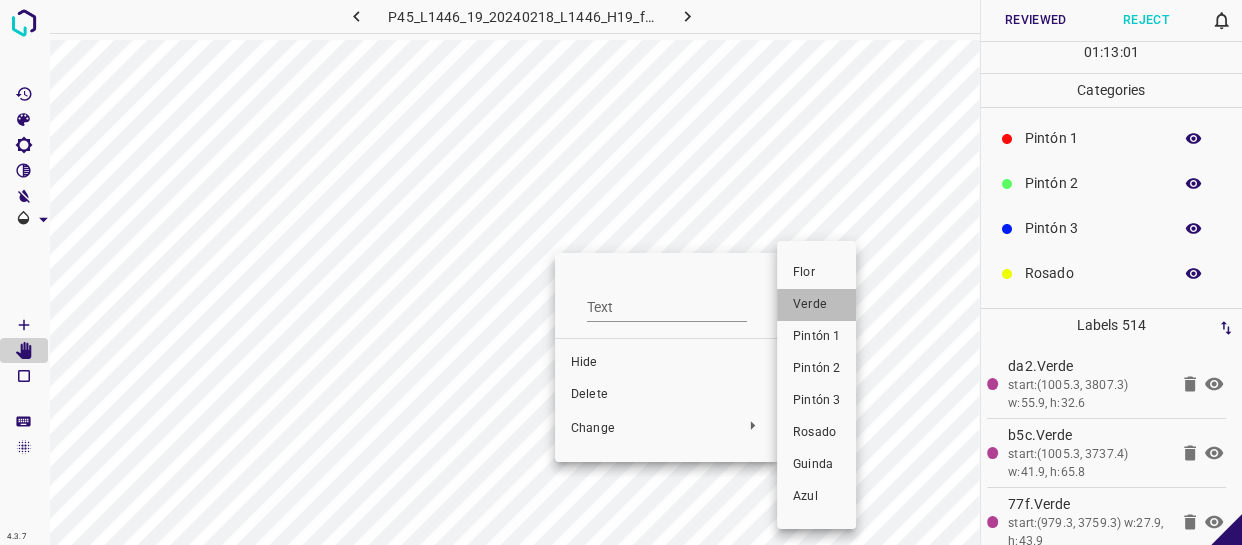 drag, startPoint x: 800, startPoint y: 297, endPoint x: 598, endPoint y: 284, distance: 202.41788 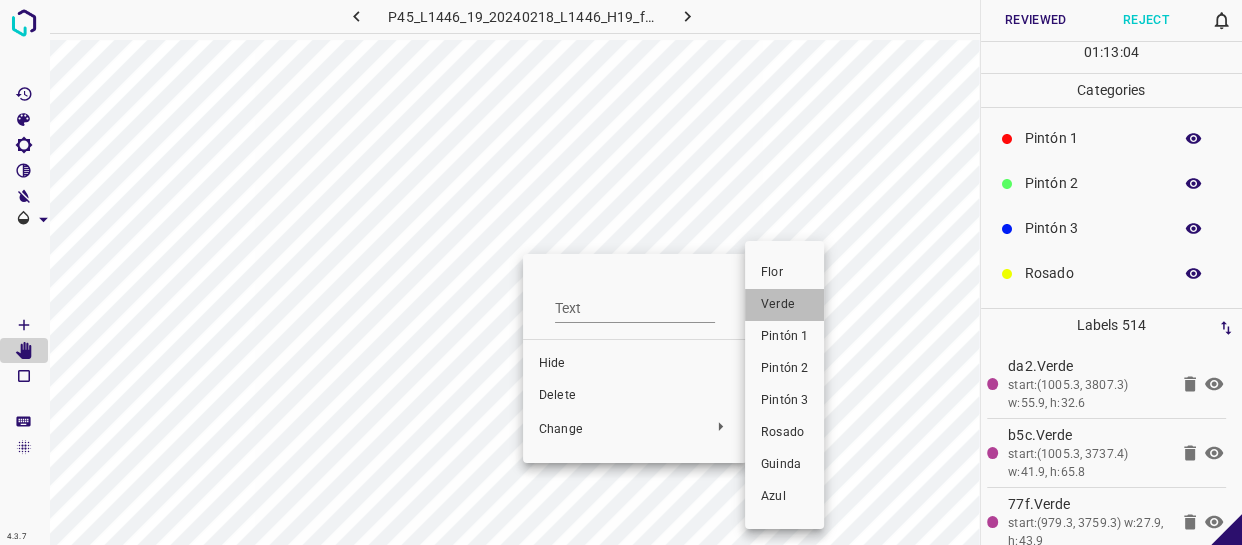 click on "Verde" at bounding box center (784, 305) 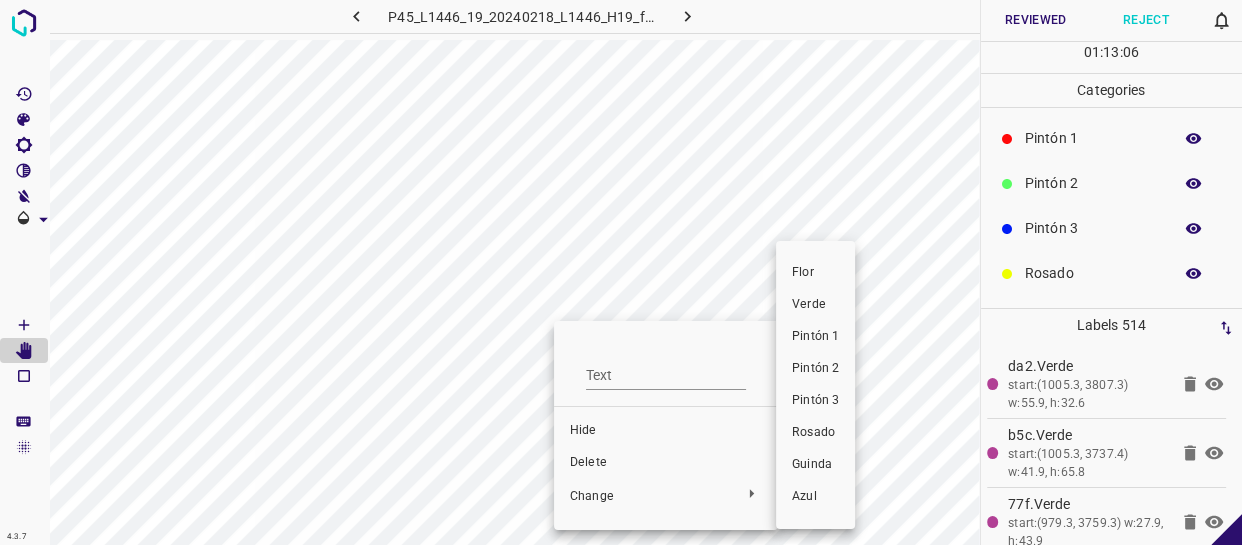 click on "Verde" at bounding box center (815, 305) 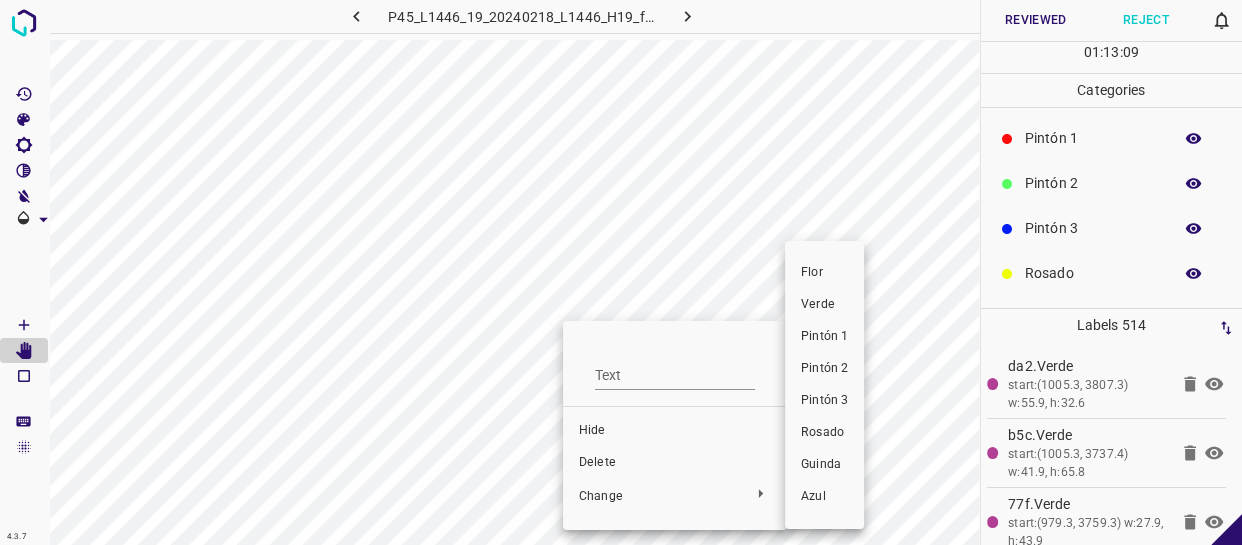 click on "Verde" at bounding box center [824, 305] 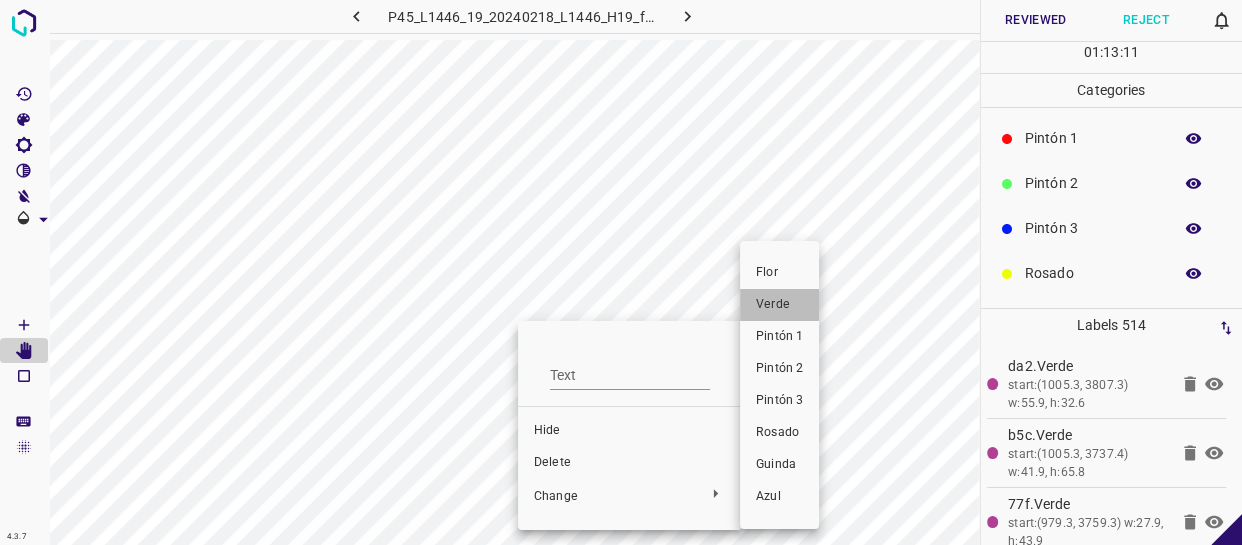 click on "Verde" at bounding box center [779, 305] 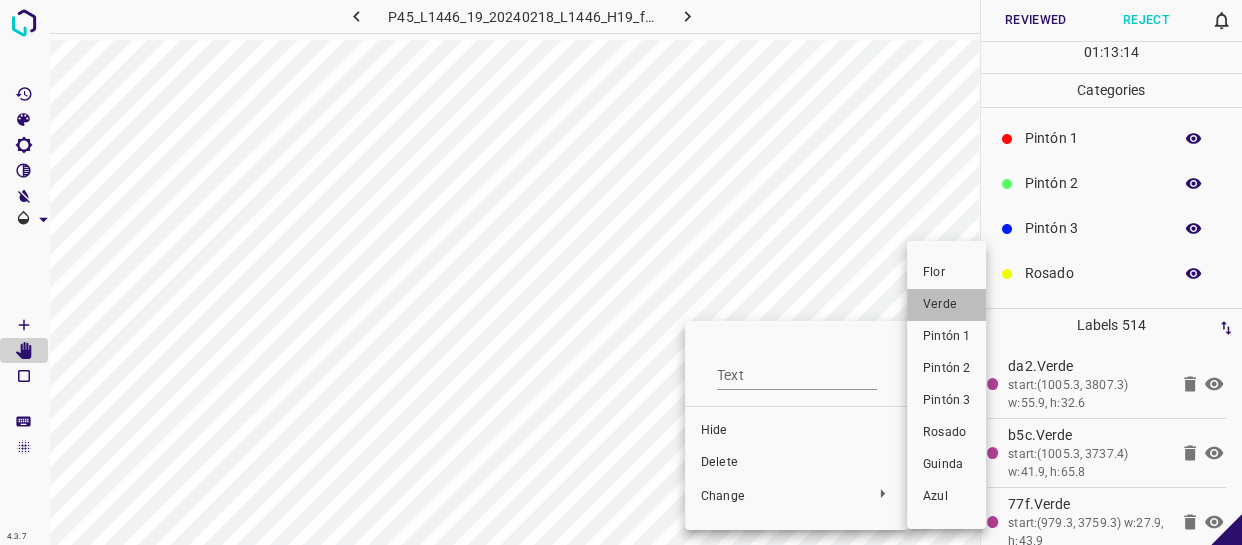 click on "Verde" at bounding box center [946, 305] 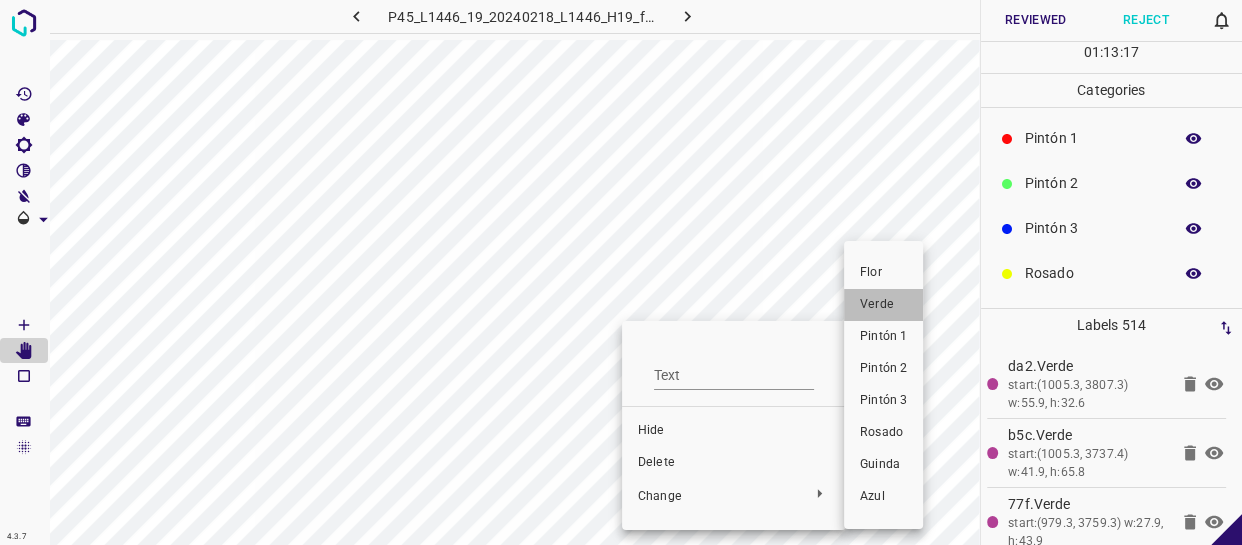 click on "Verde" at bounding box center [883, 305] 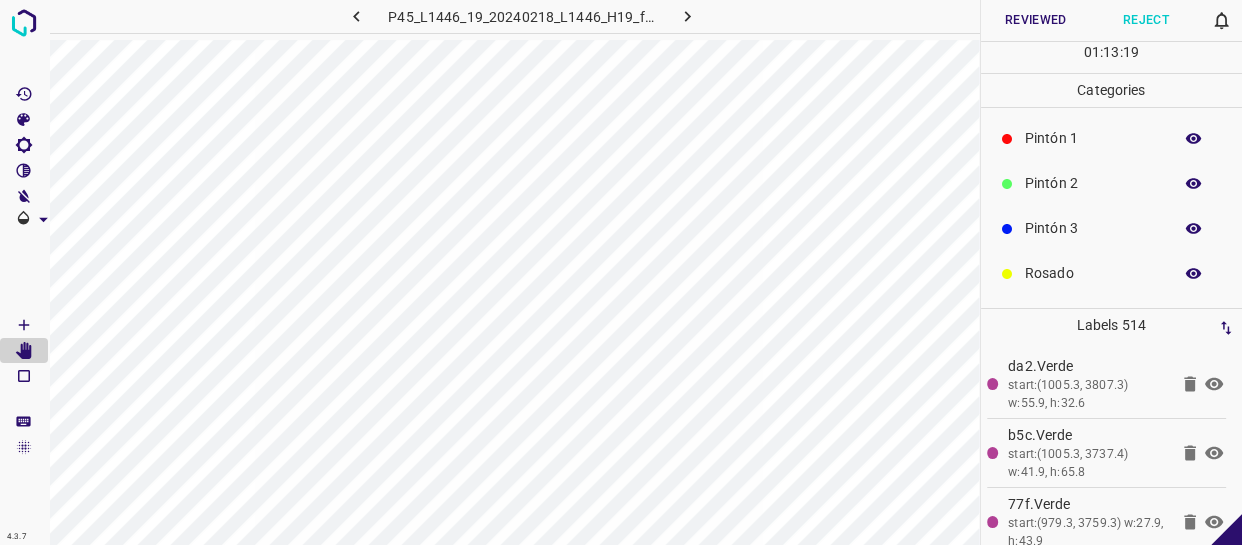 click 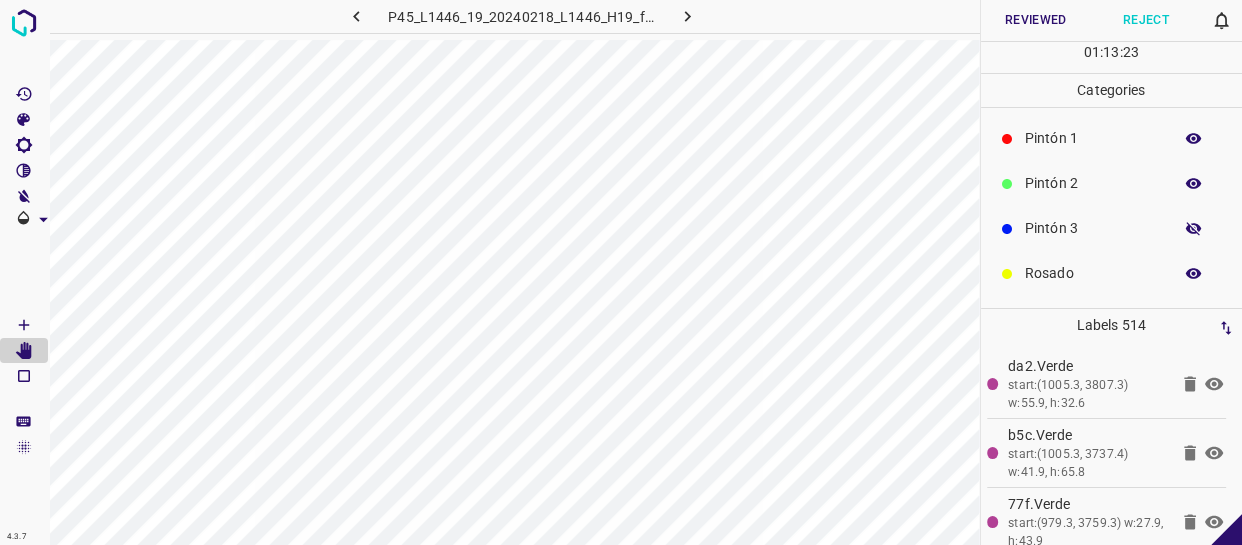 click at bounding box center (1194, 229) 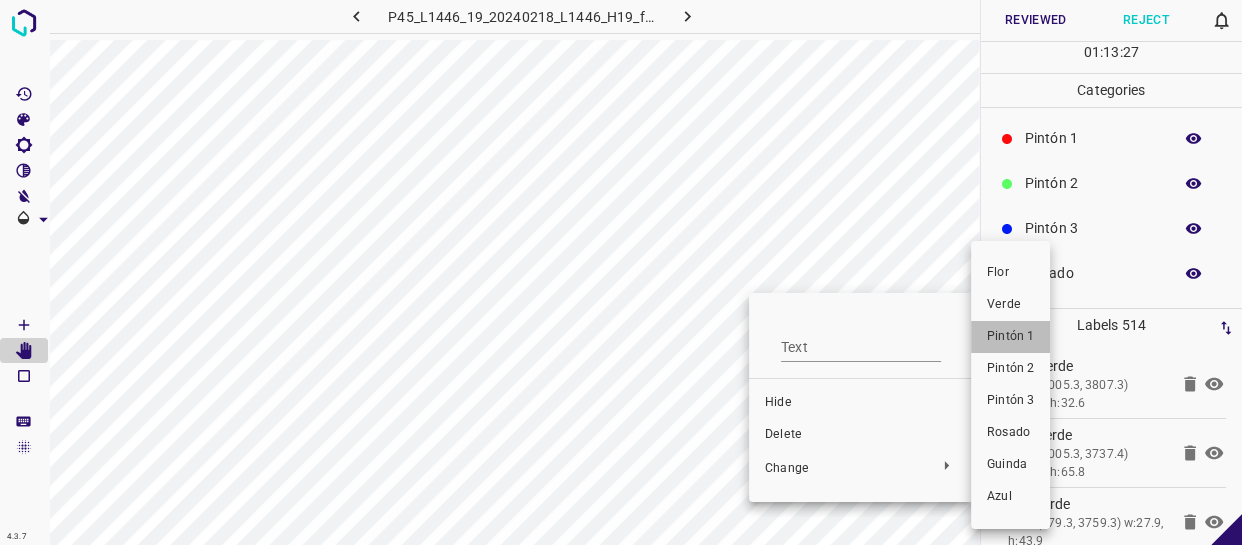 click on "Pintón 1" at bounding box center [1010, 337] 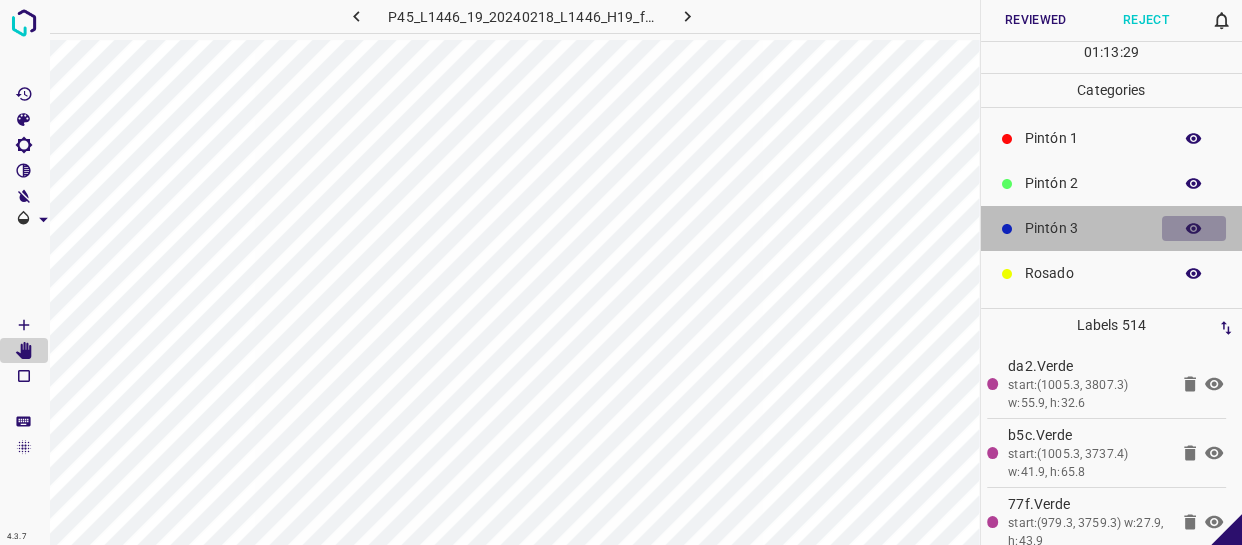 click at bounding box center [1194, 229] 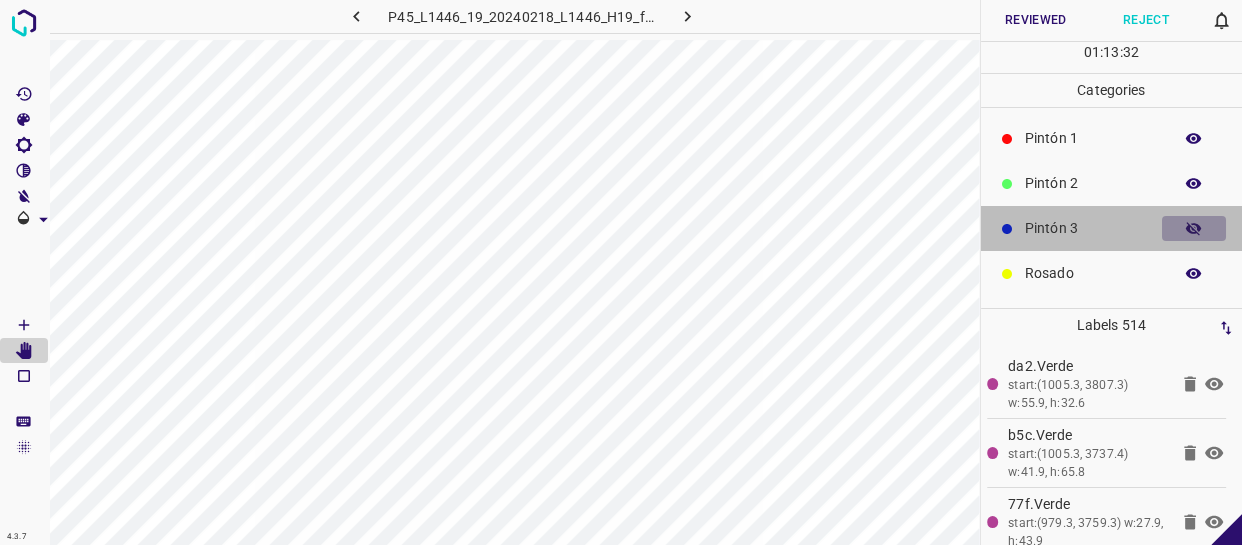 click 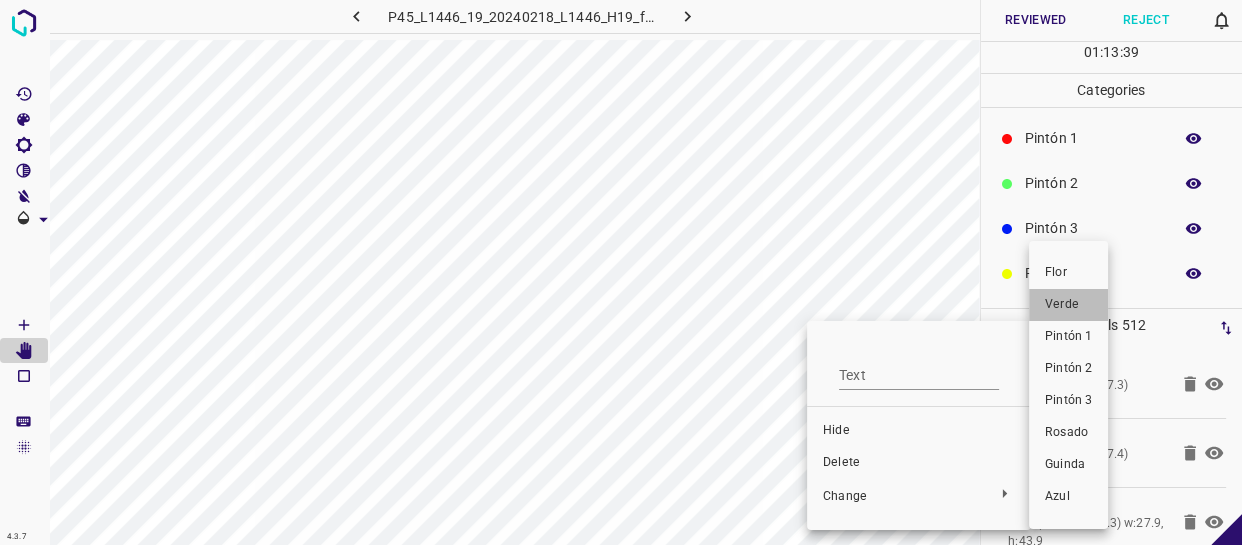click on "Verde" at bounding box center (1068, 305) 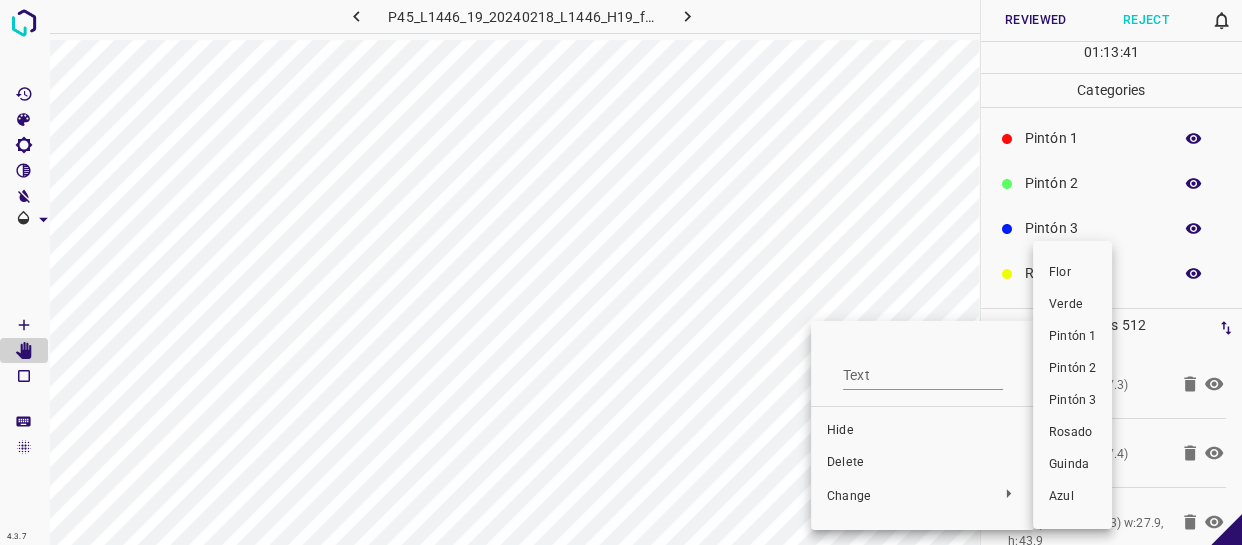 click on "Pintón 1" at bounding box center (1072, 337) 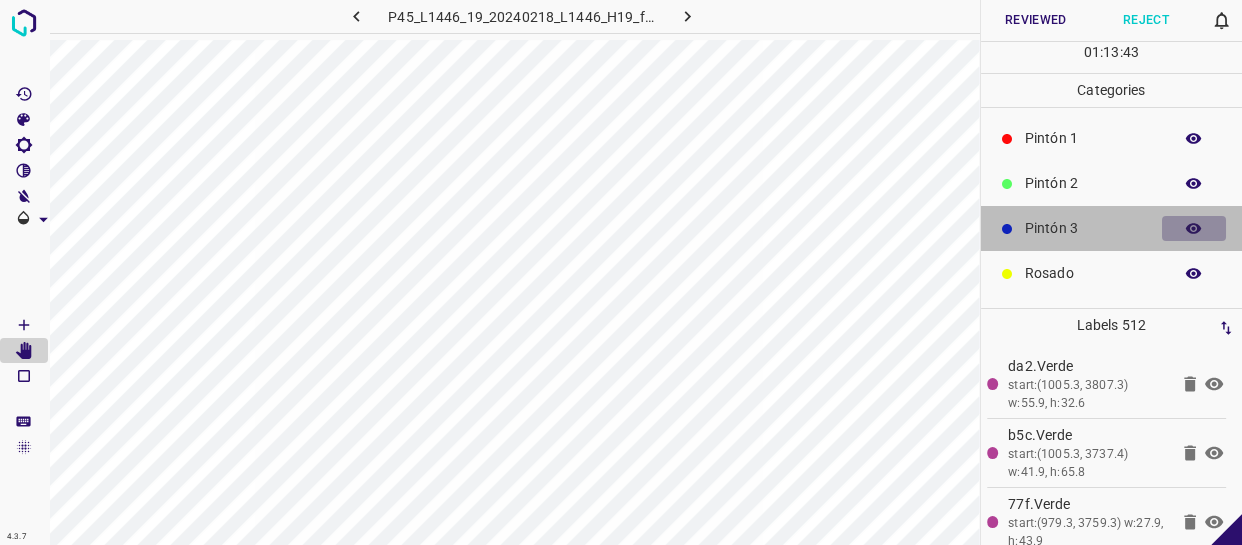 click at bounding box center [1194, 229] 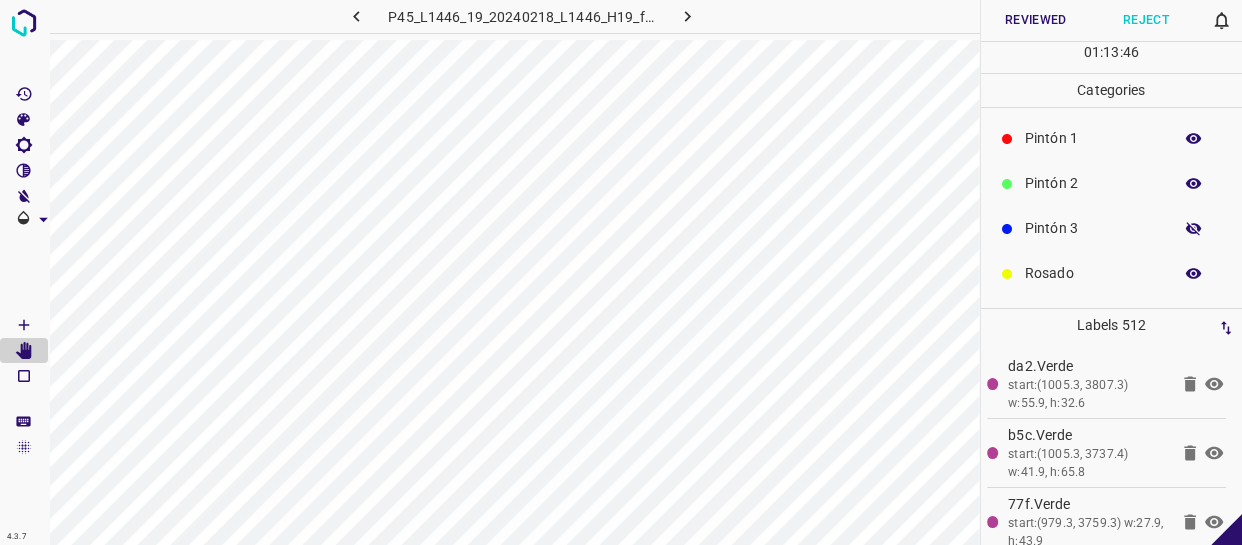 click 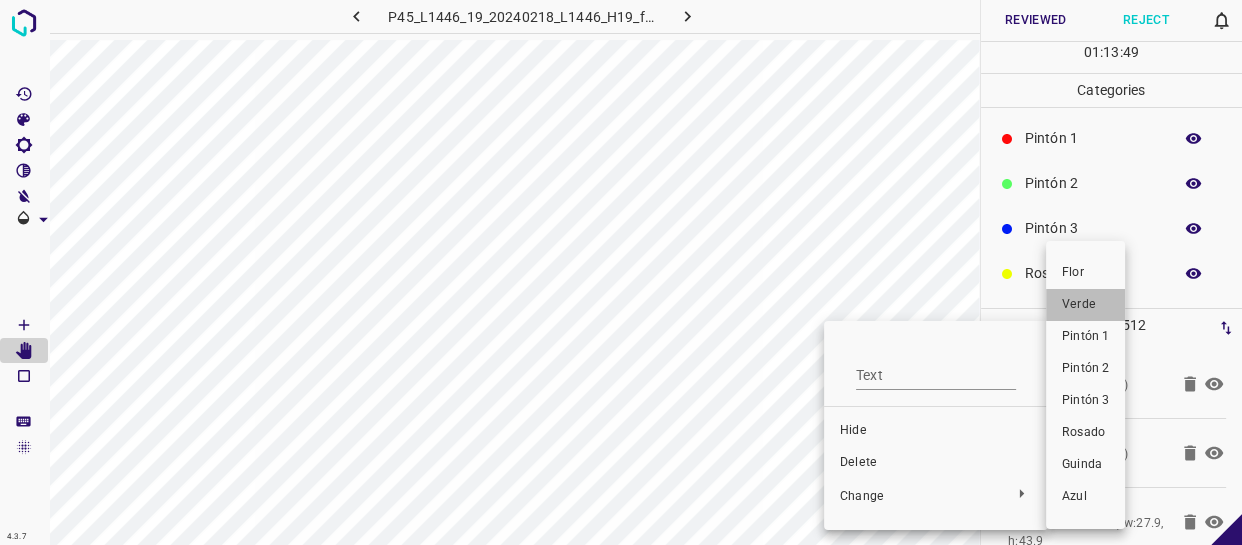 click on "Verde" at bounding box center (1085, 305) 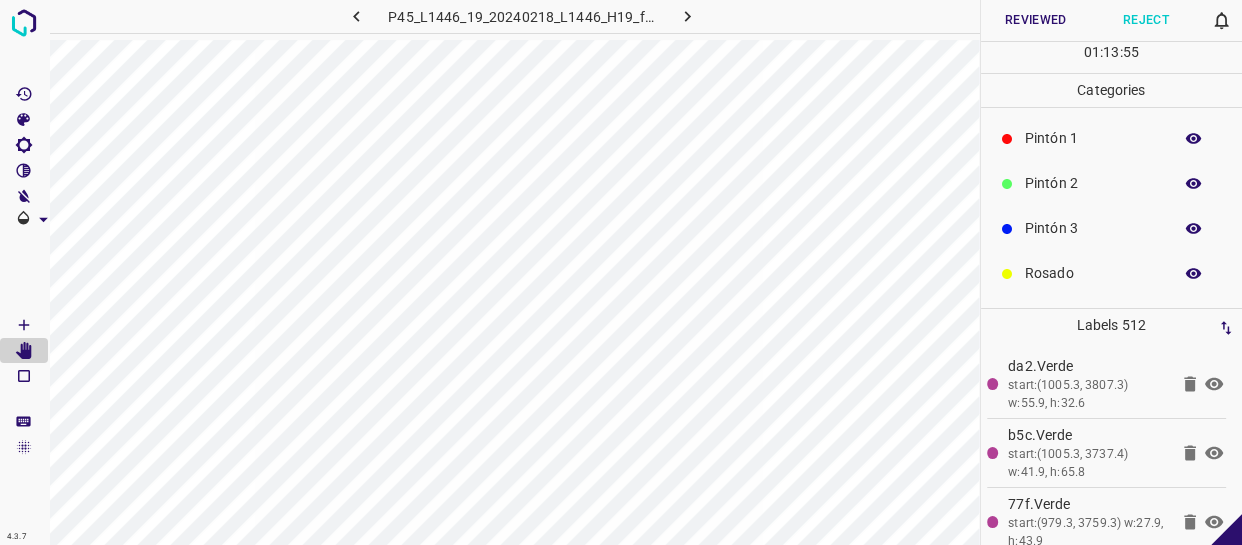 click at bounding box center (1194, 229) 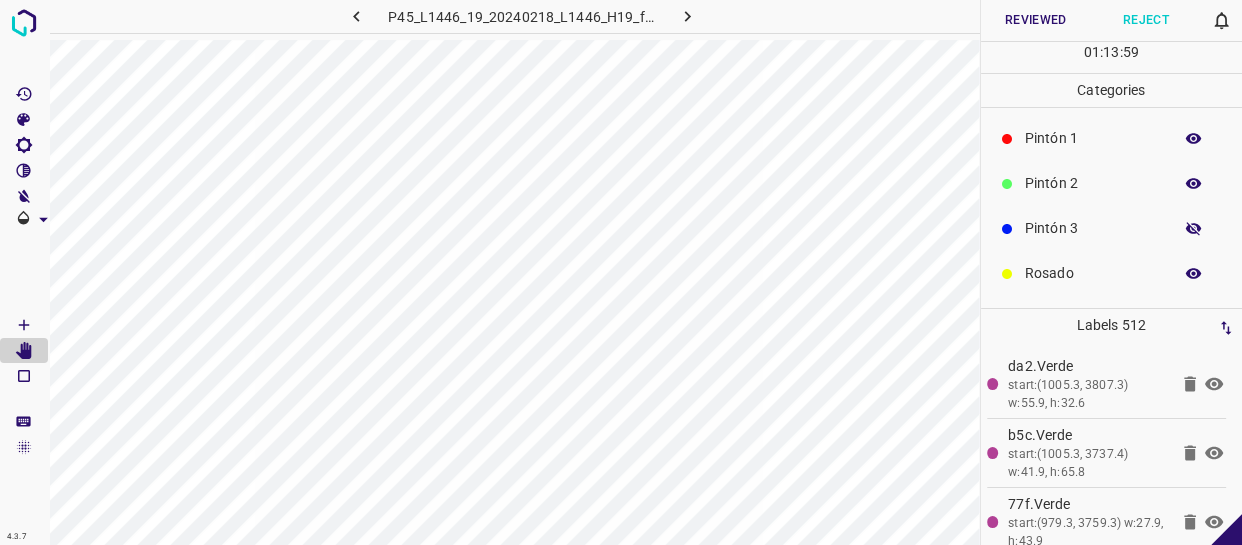 click at bounding box center (1194, 229) 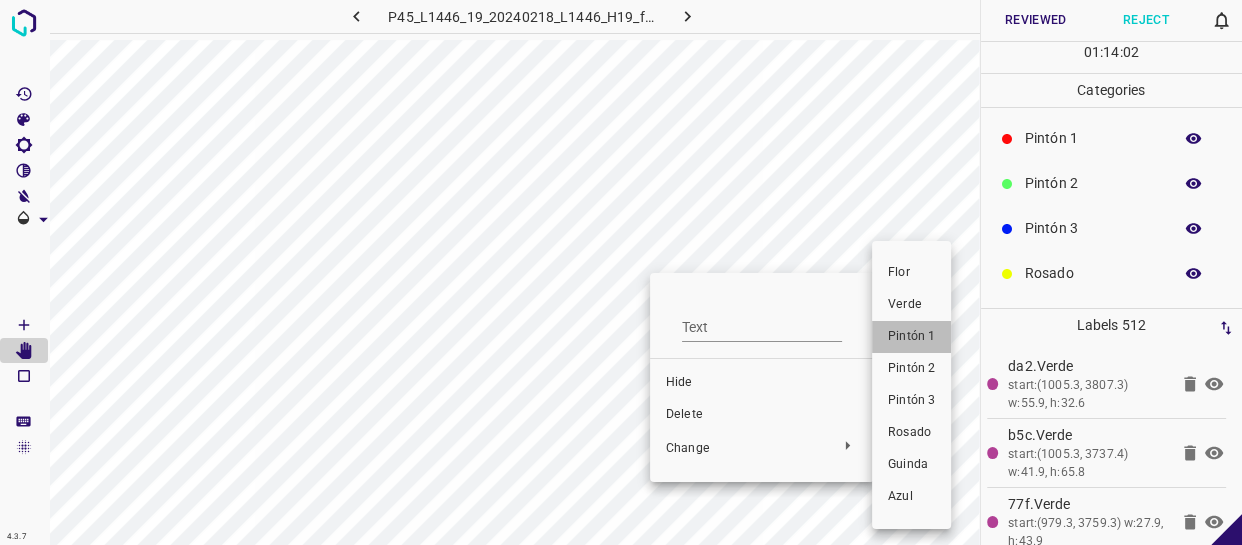 click on "Pintón 1" at bounding box center [911, 337] 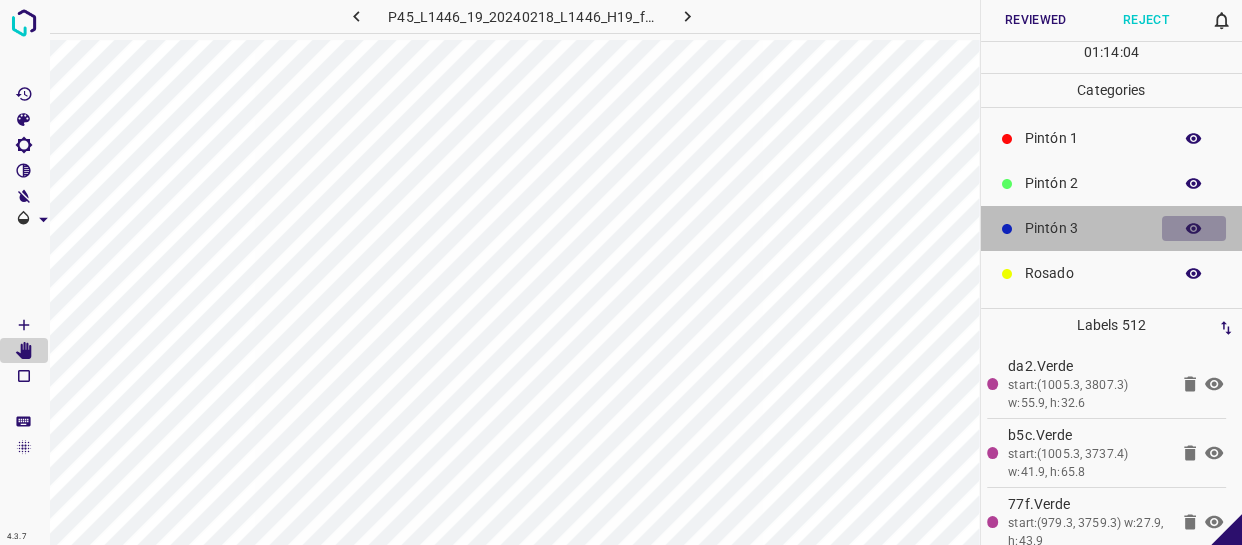 click 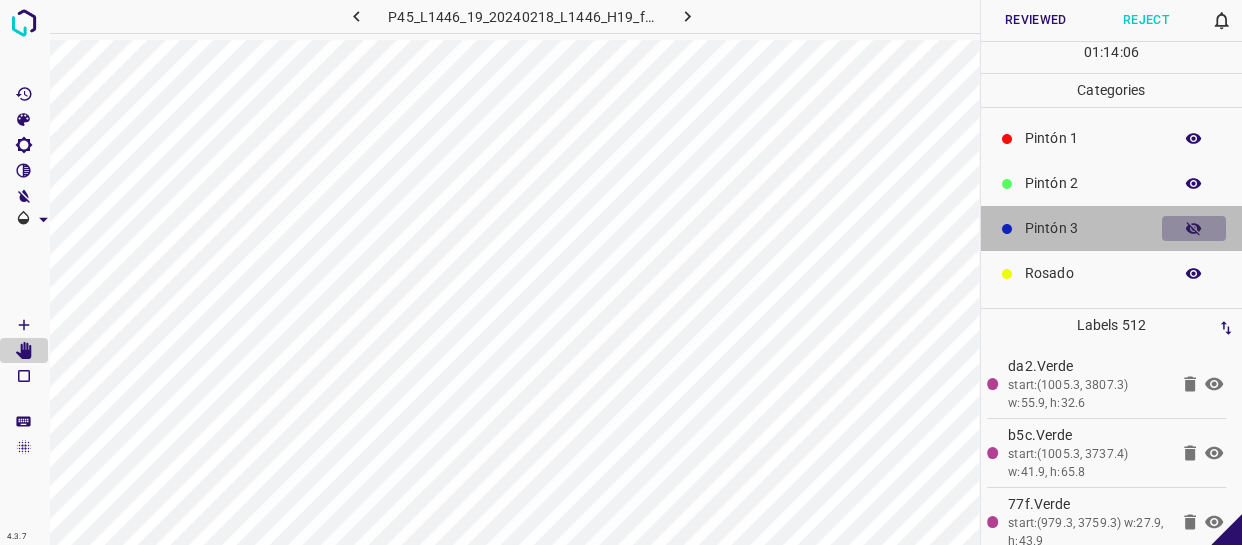 click at bounding box center [1194, 229] 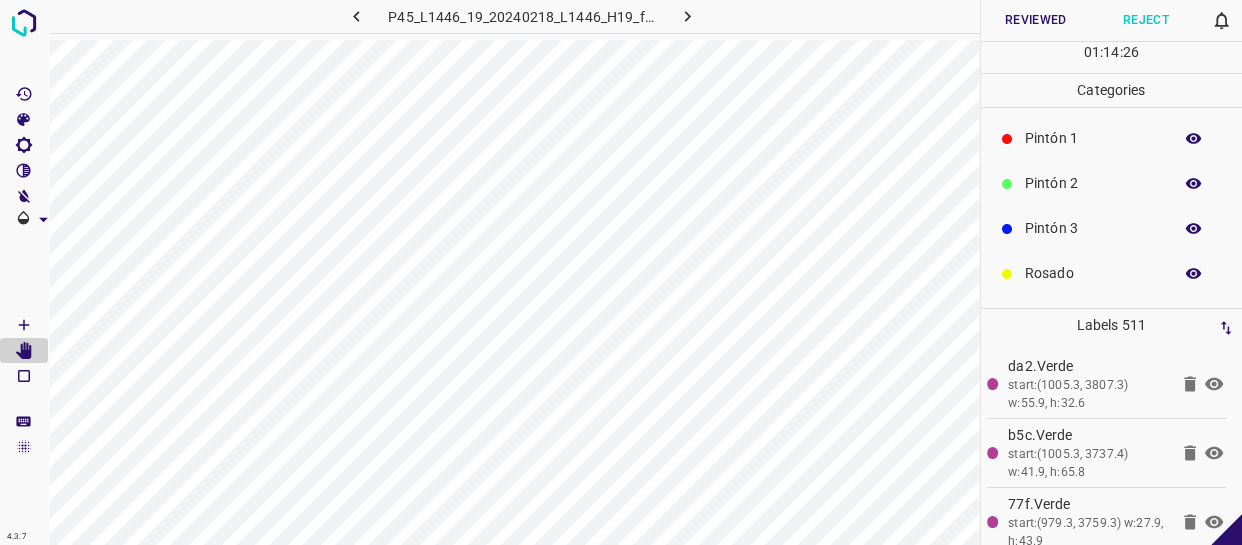 scroll, scrollTop: 0, scrollLeft: 0, axis: both 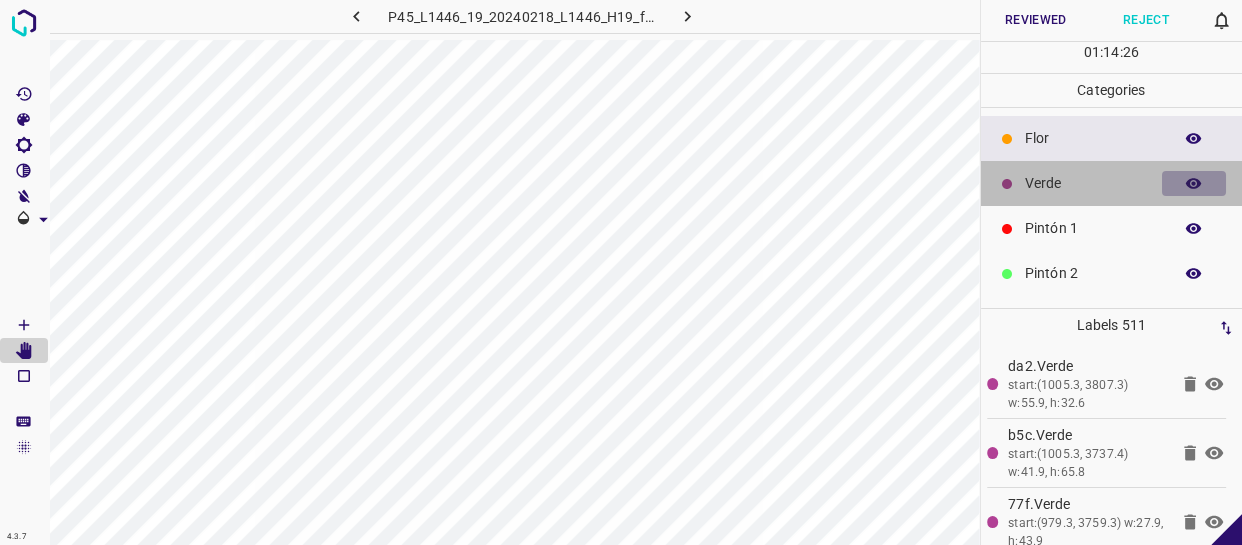 click 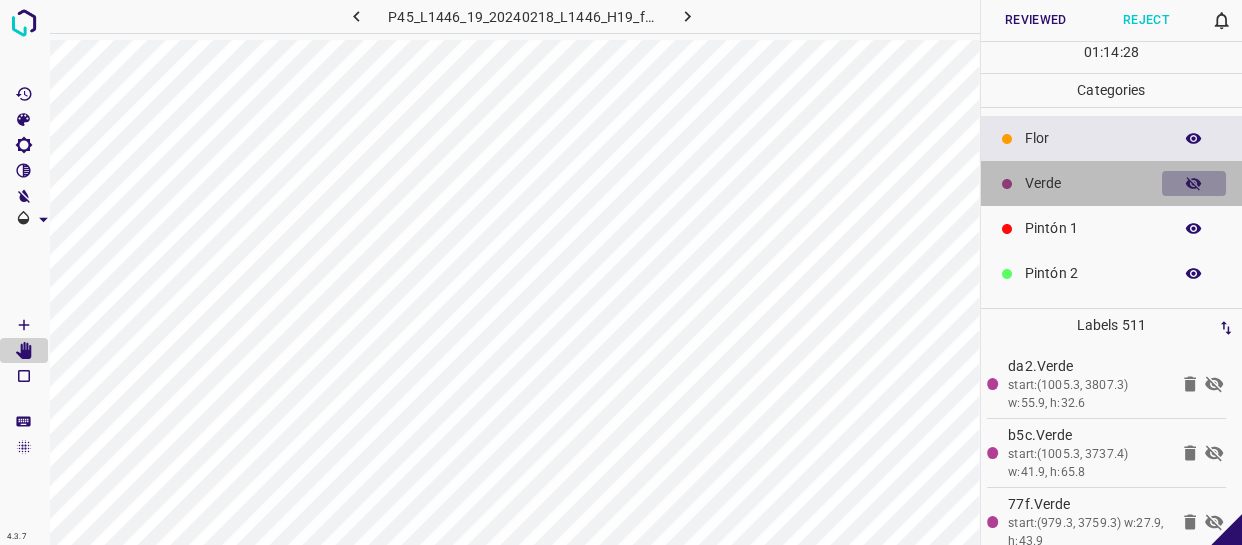 click 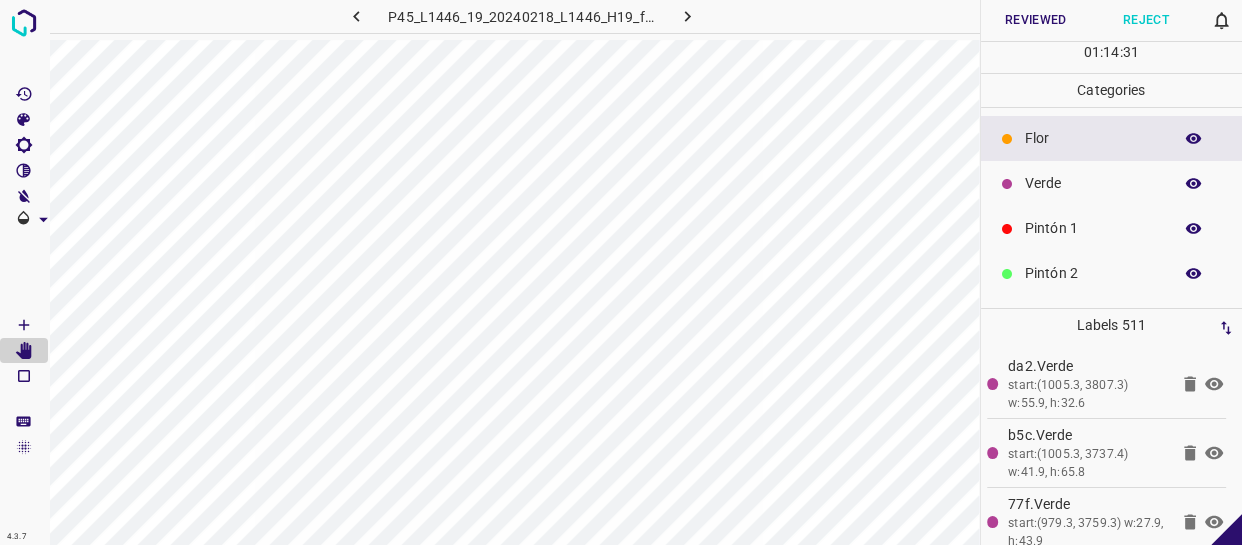 click 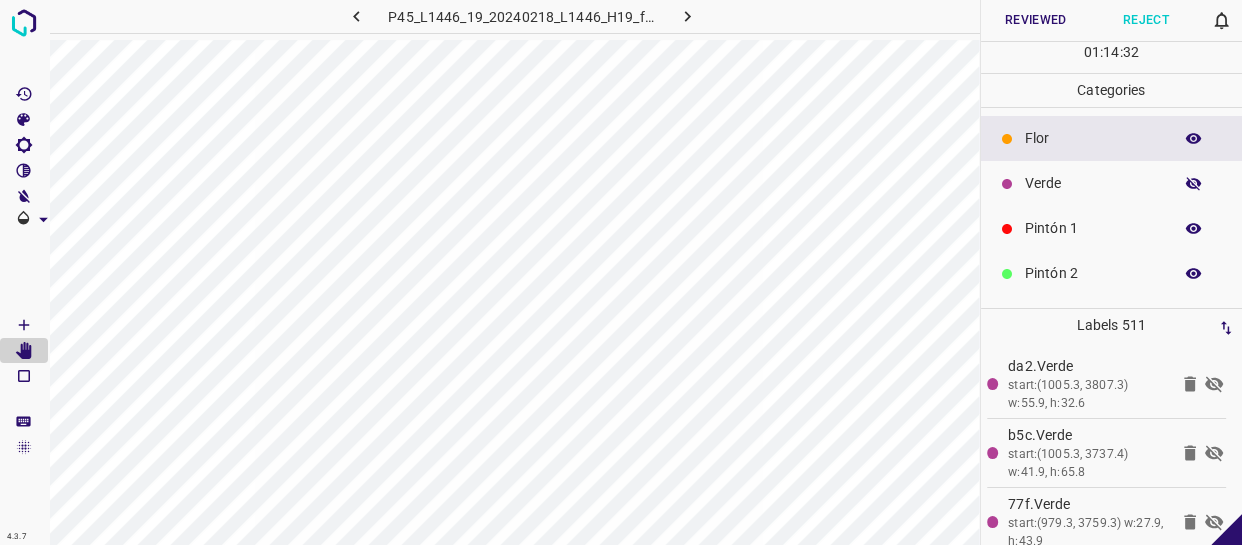 click 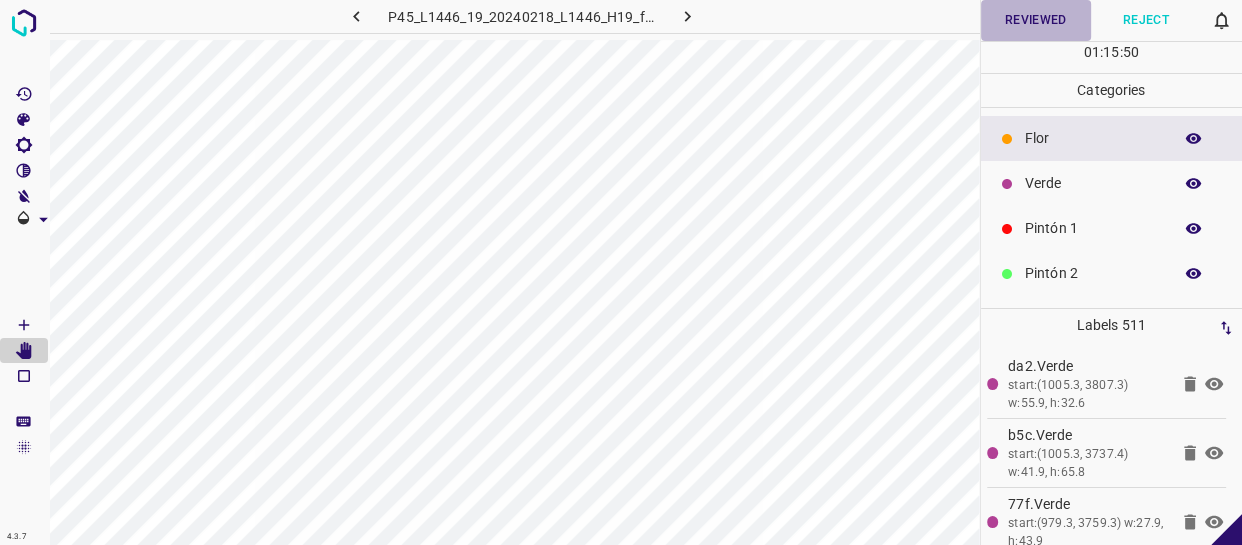 click on "Reviewed" at bounding box center [1036, 20] 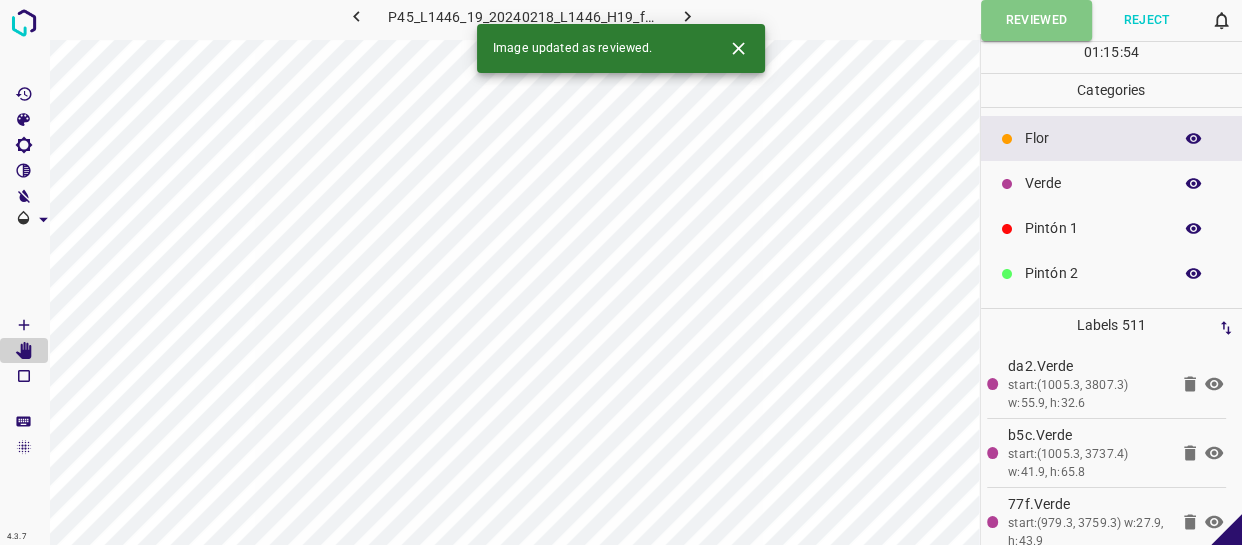 click 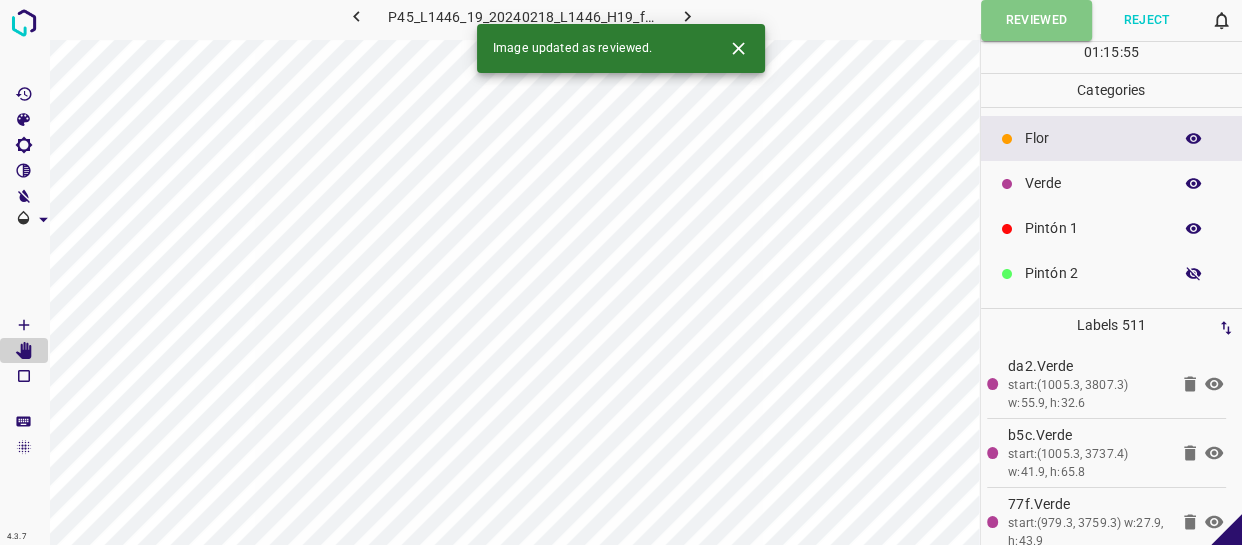 click 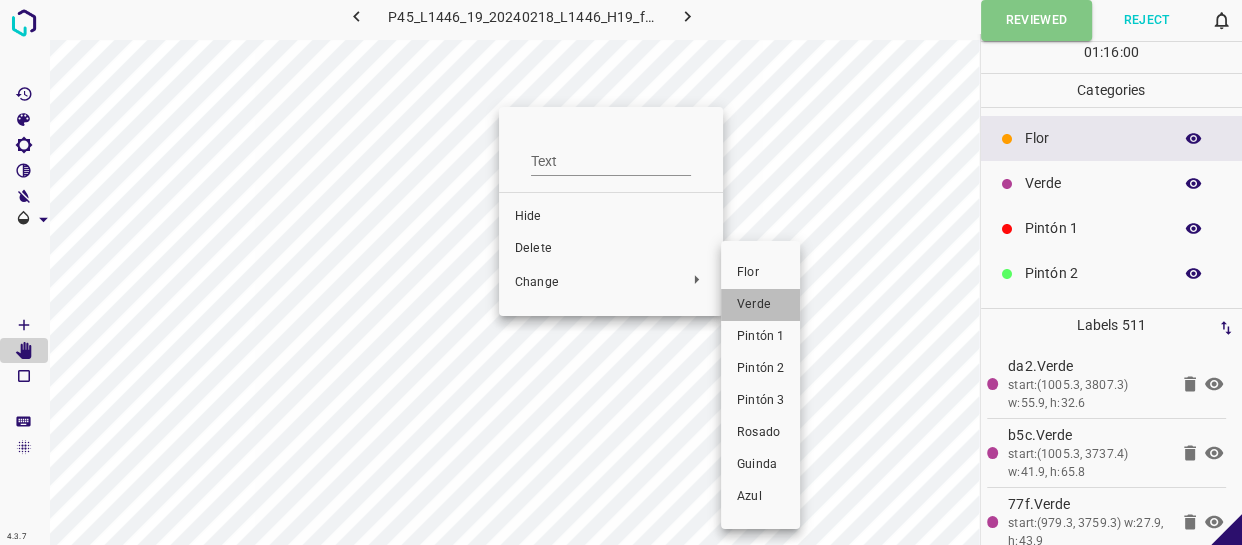 click on "Verde" at bounding box center [760, 305] 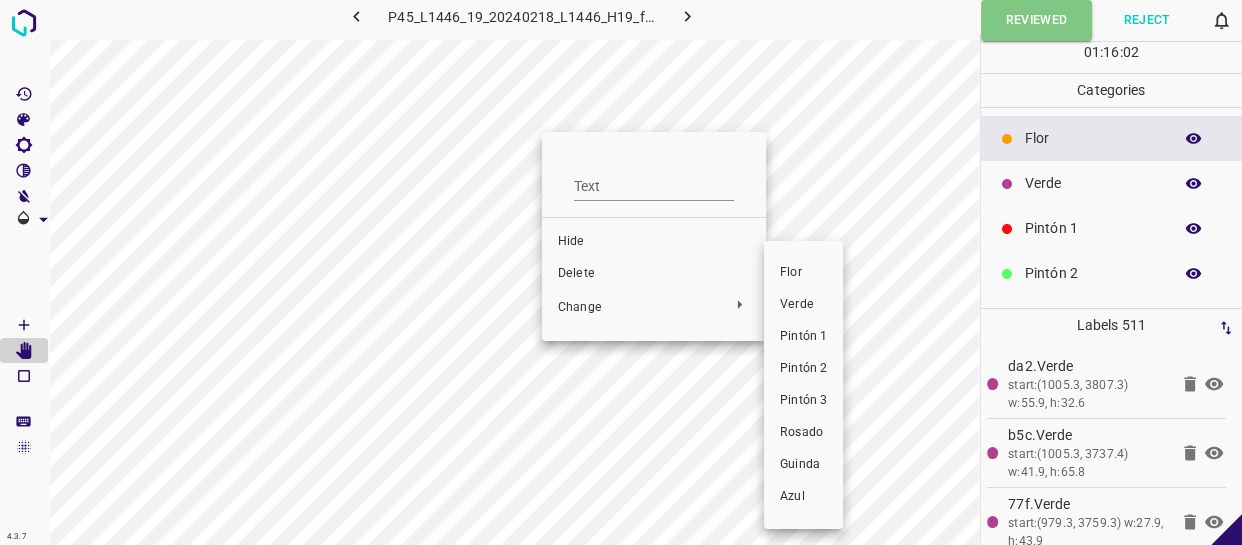 click on "Verde" at bounding box center [803, 305] 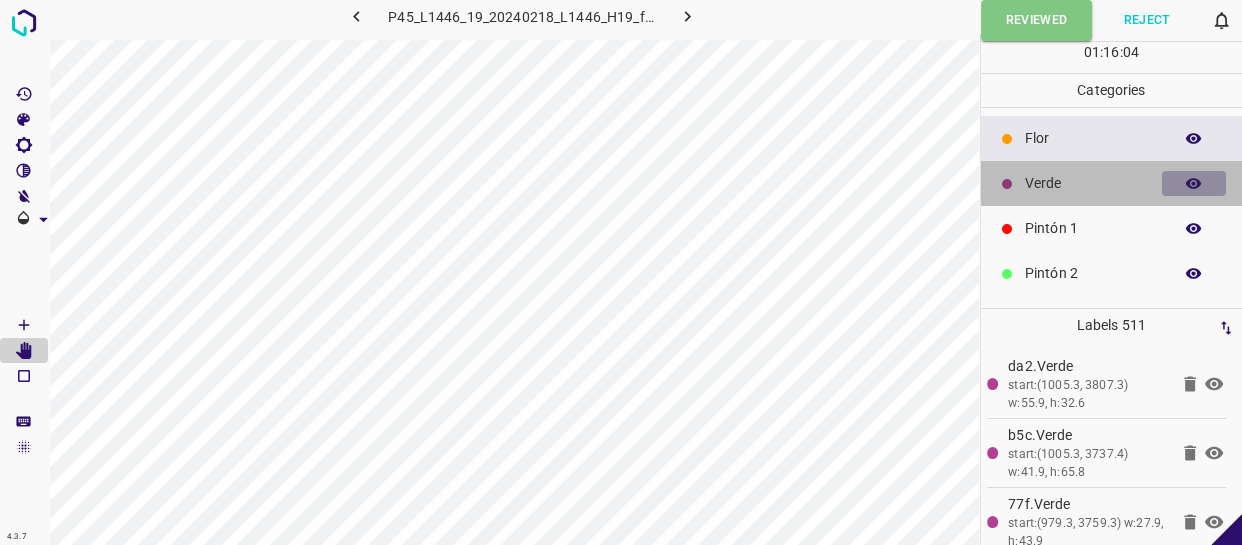 click at bounding box center (1194, 184) 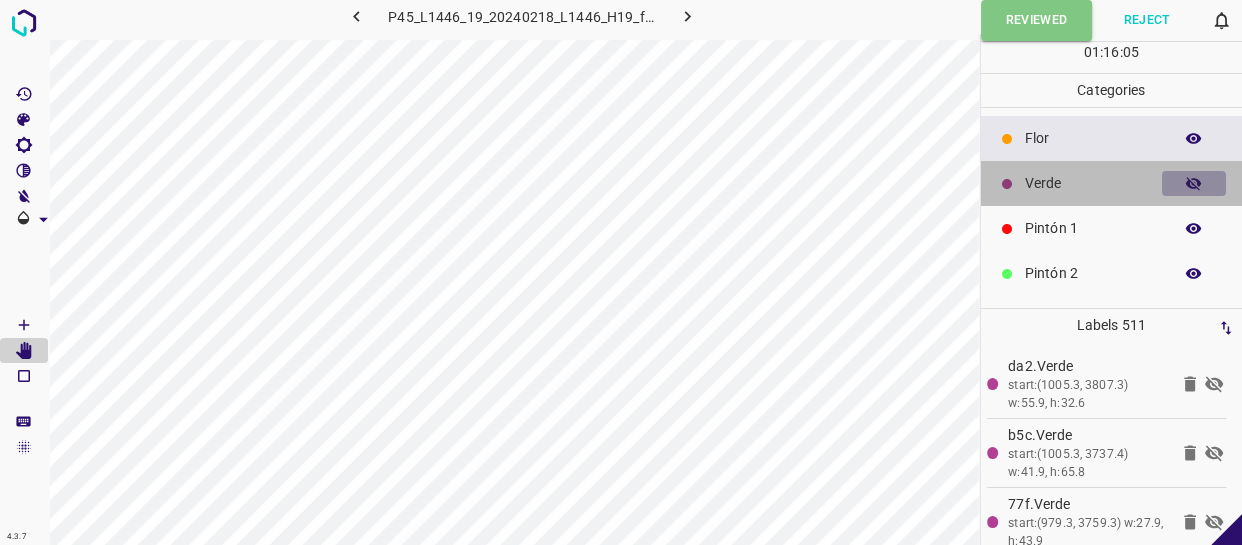 click at bounding box center [1194, 184] 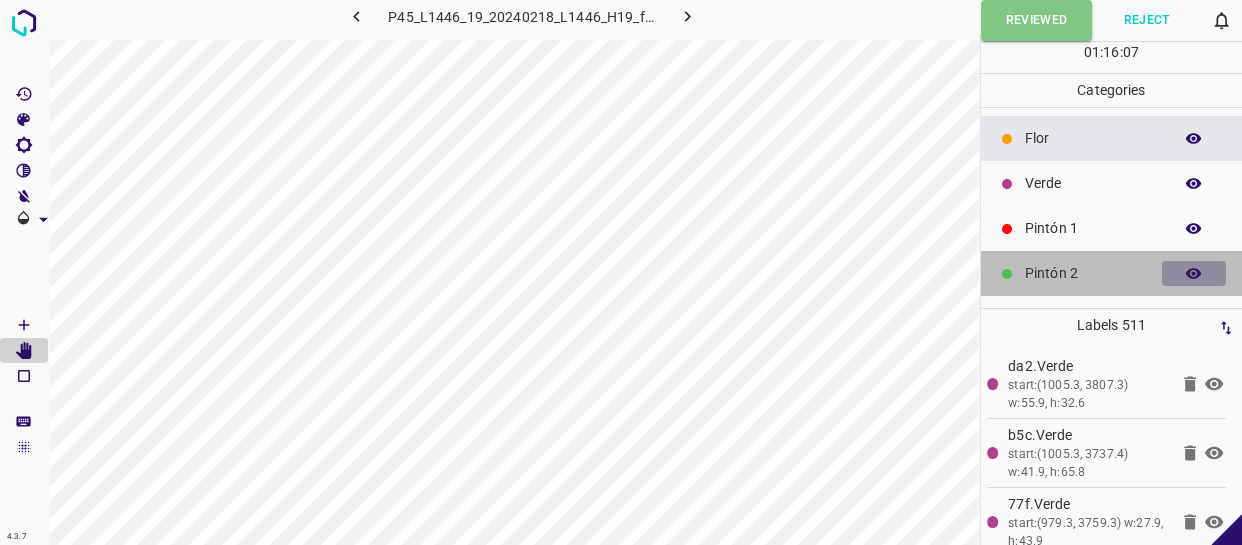 click 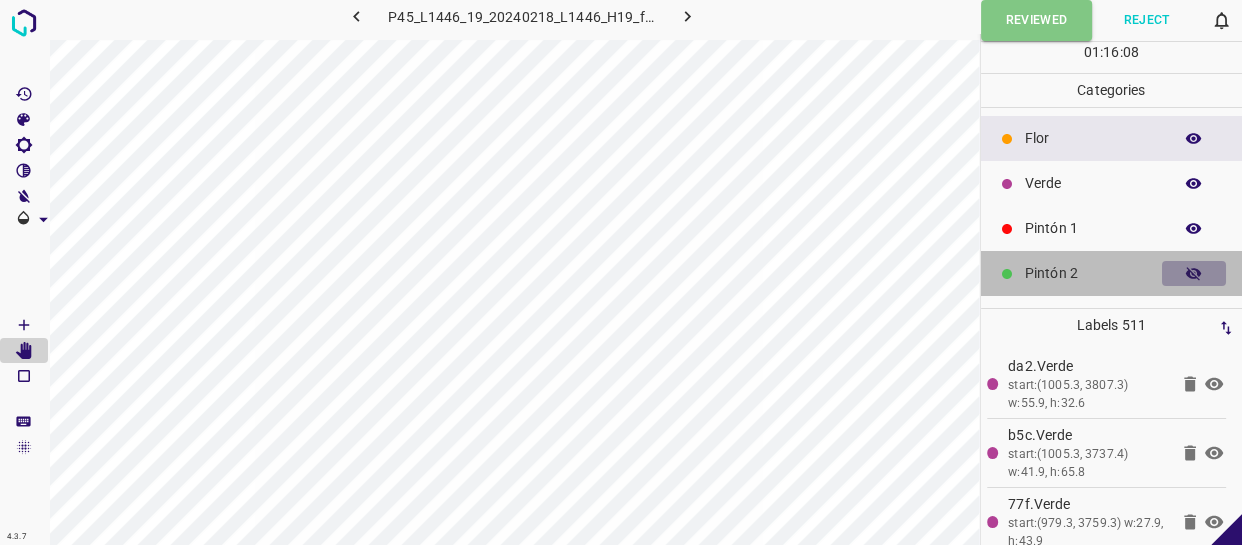 click 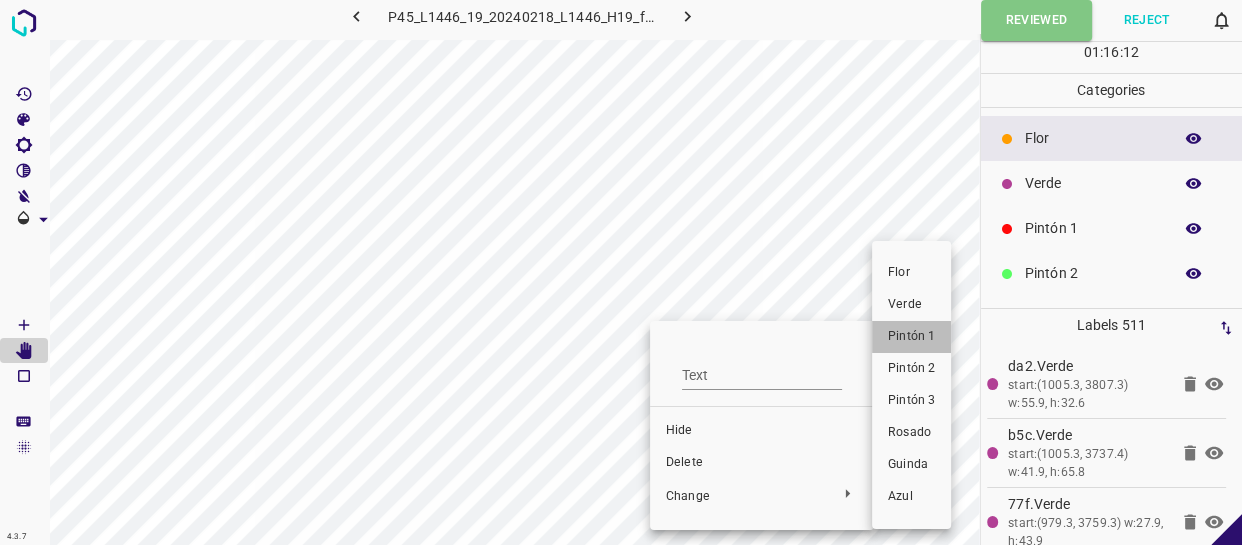 click on "Pintón 1" at bounding box center (911, 337) 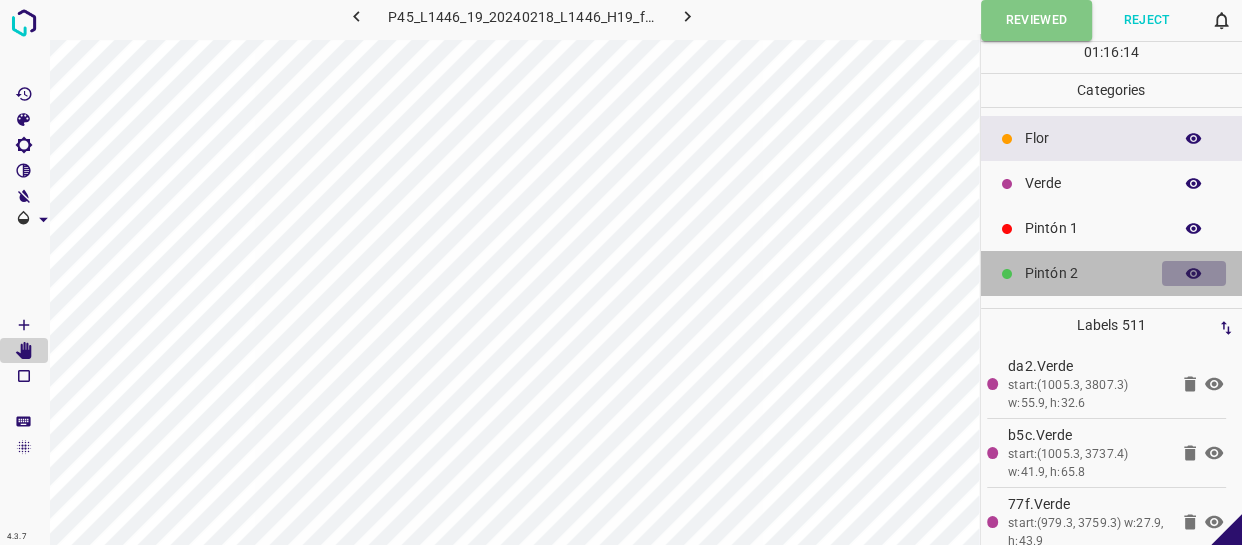 click 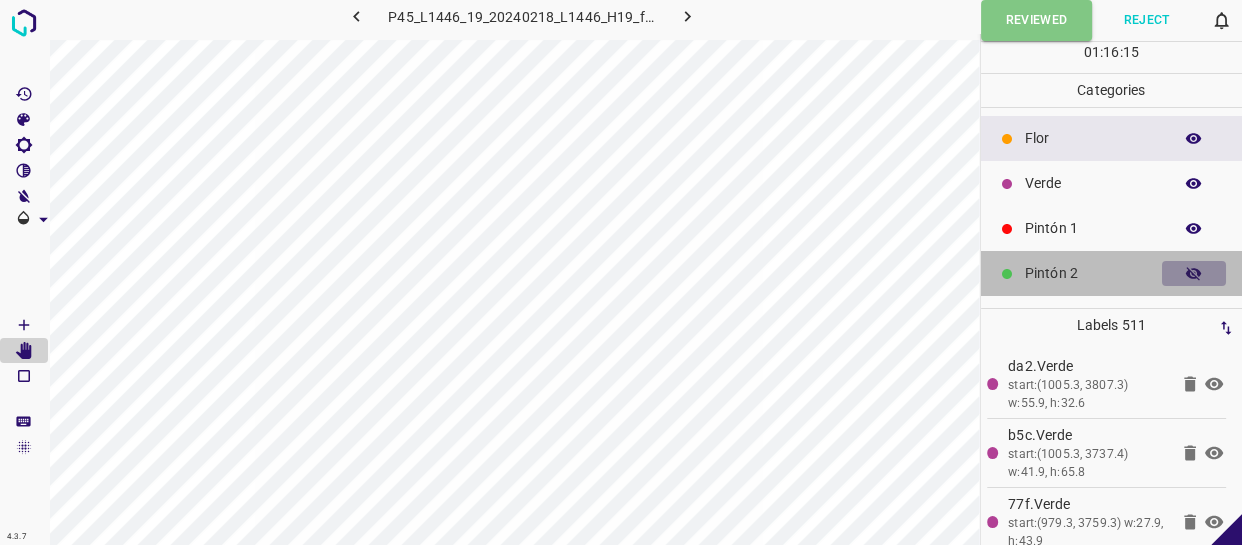 click 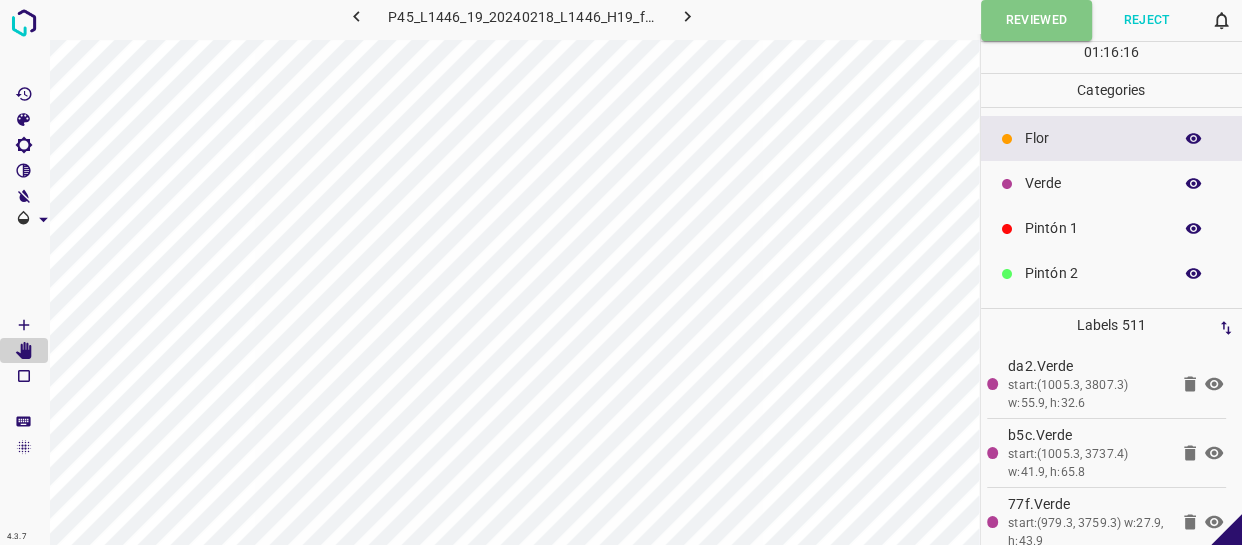 click 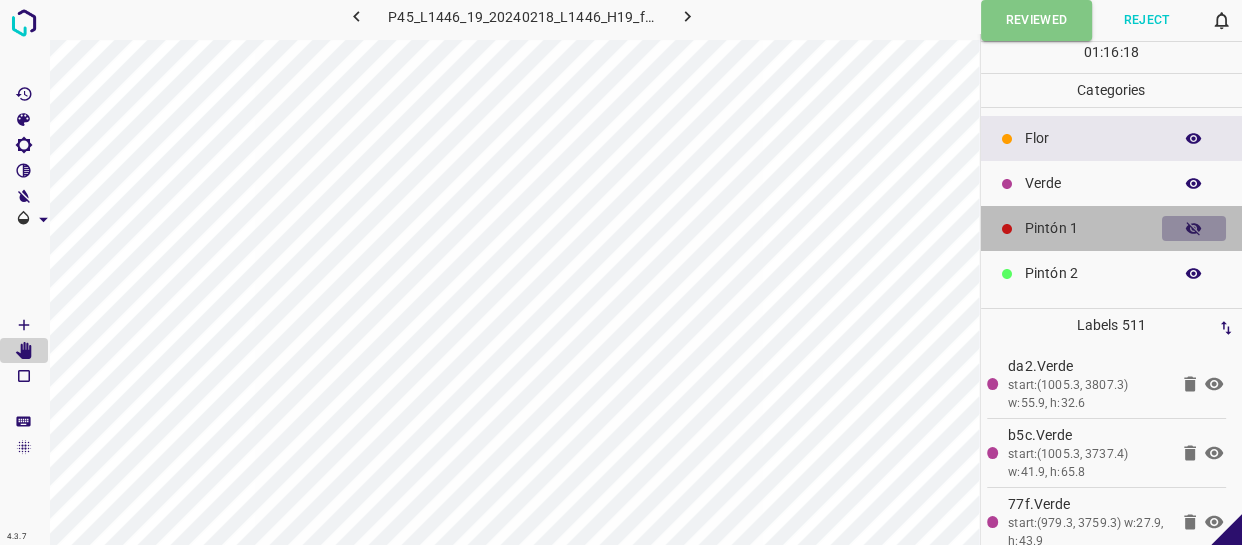 click 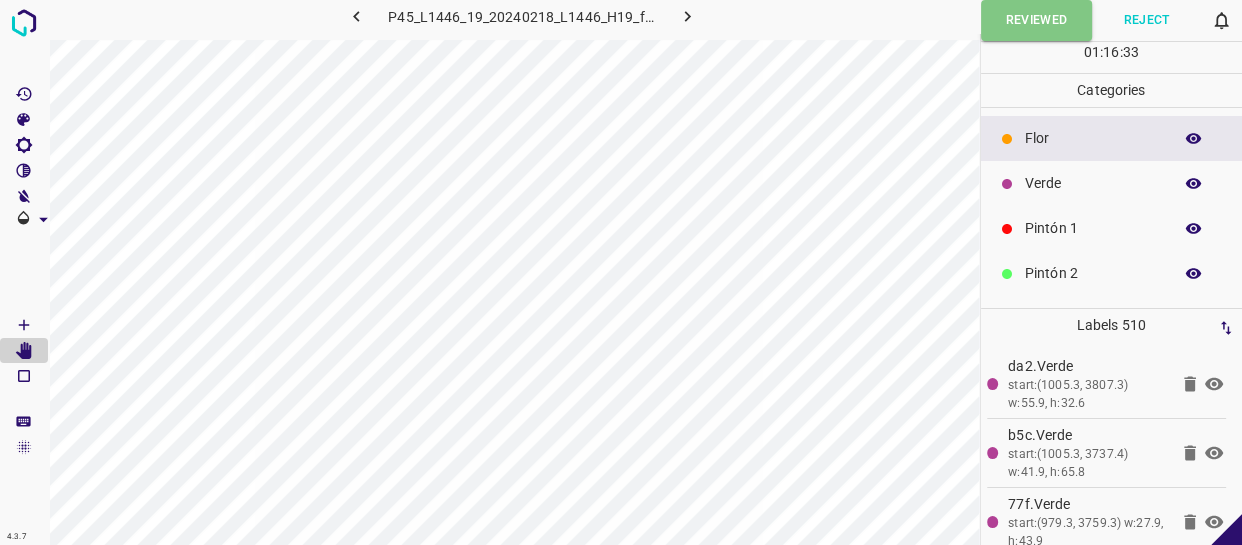click at bounding box center [1194, 184] 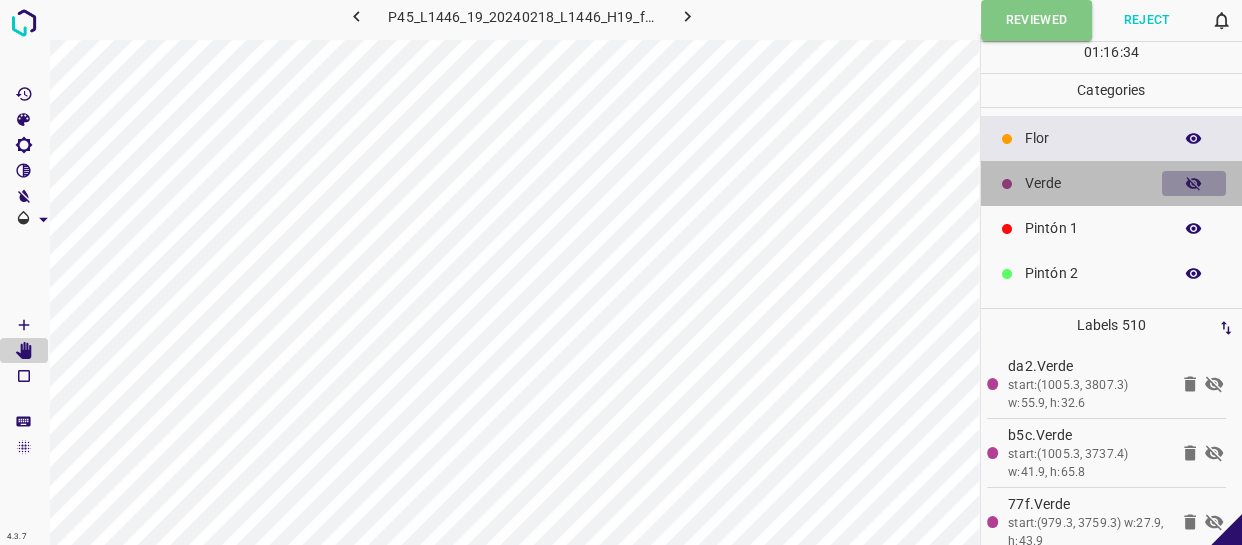 click at bounding box center (1194, 184) 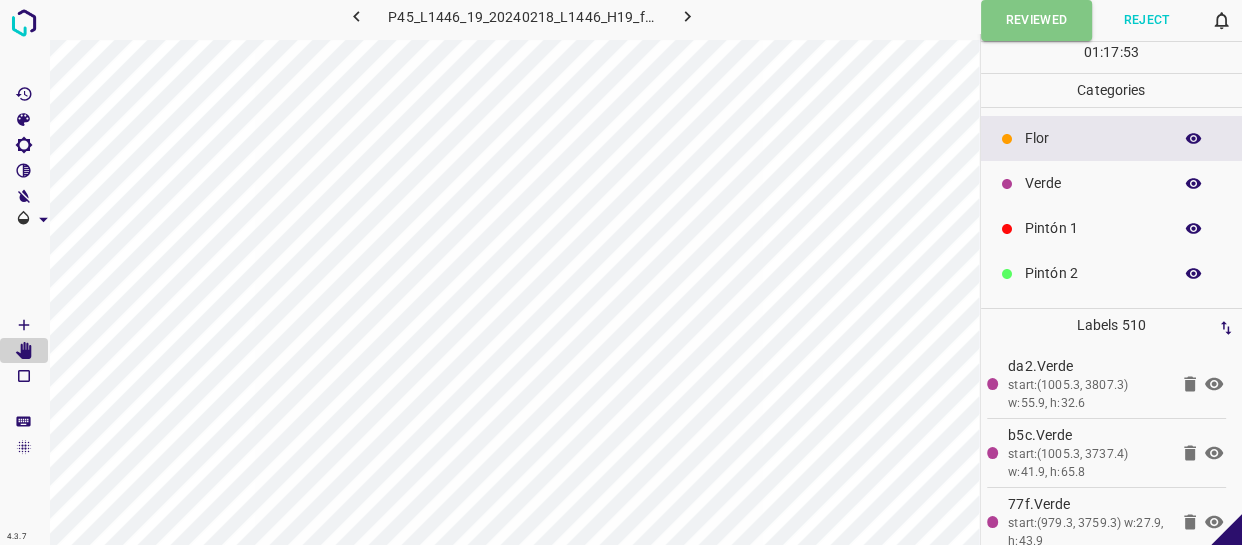 click 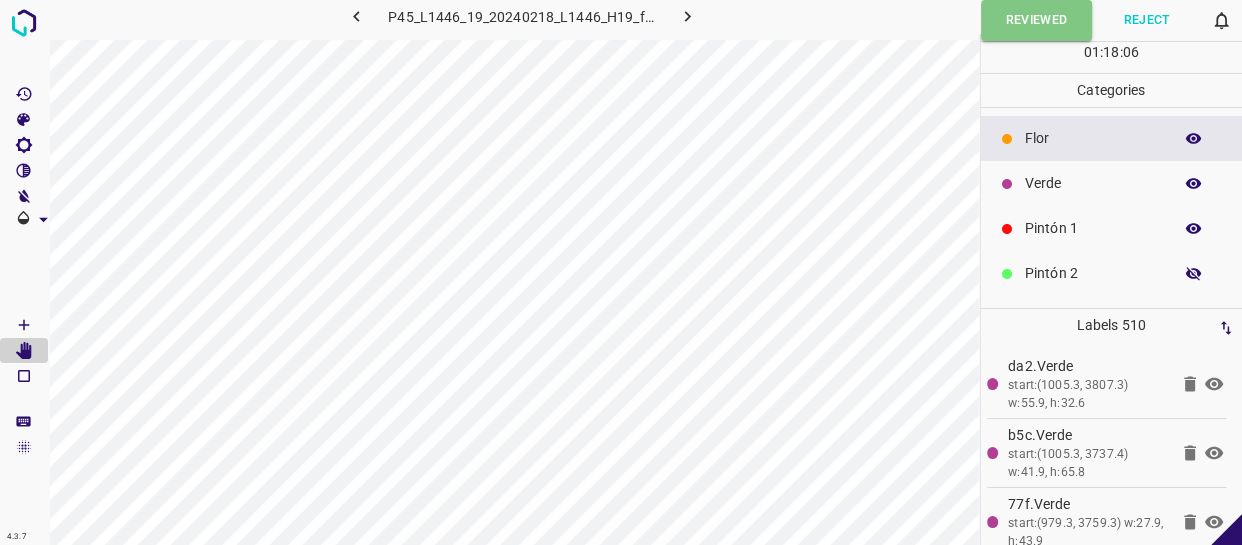 click at bounding box center (1194, 274) 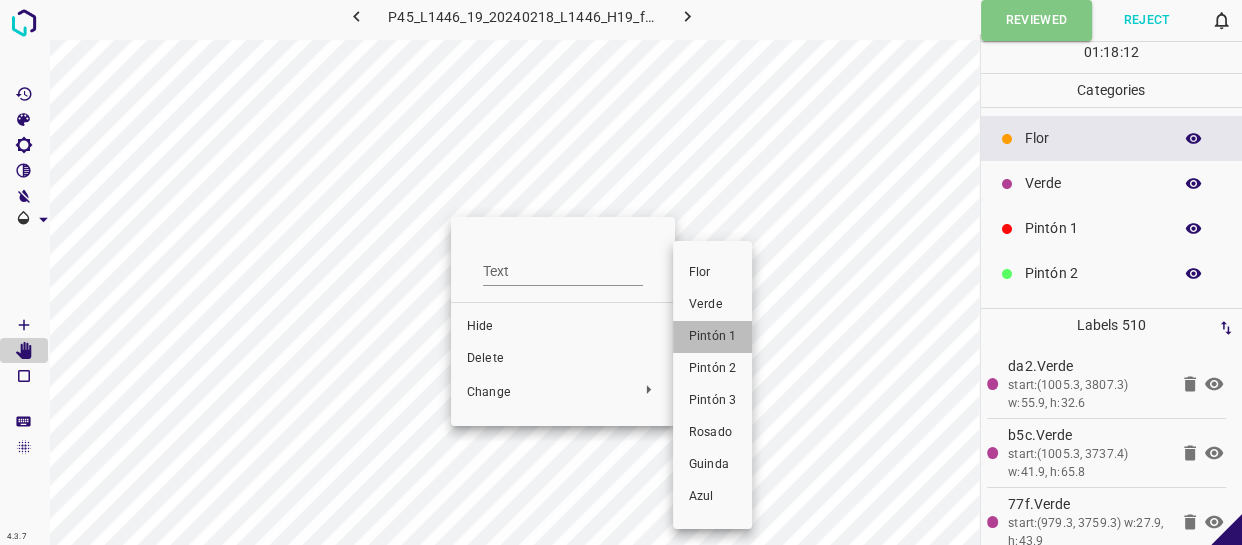 click on "Pintón 1" at bounding box center [712, 337] 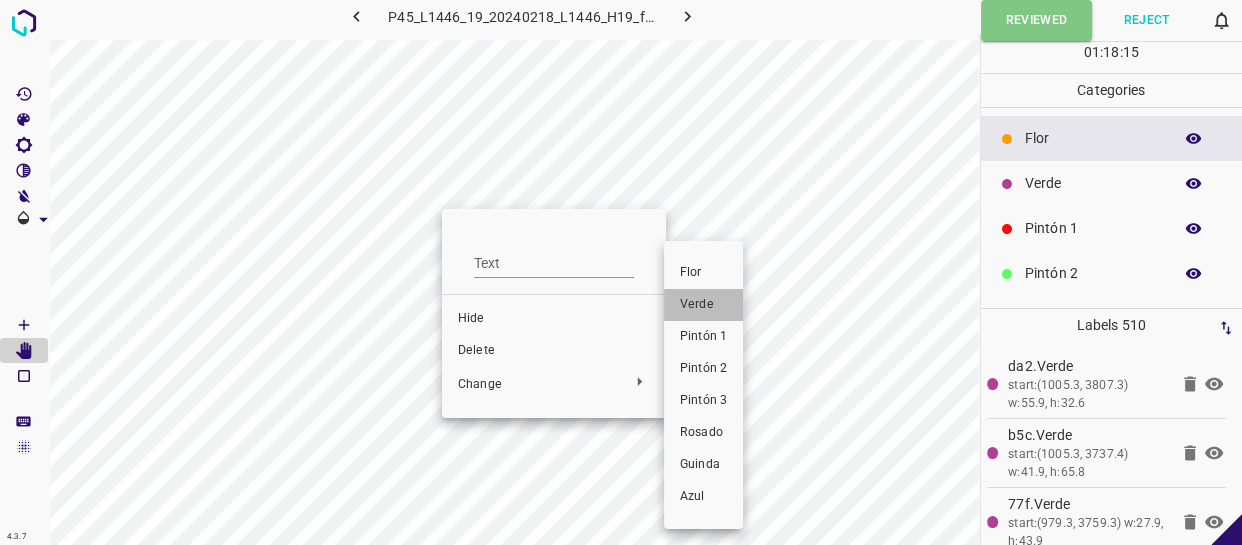click on "Verde" at bounding box center (703, 305) 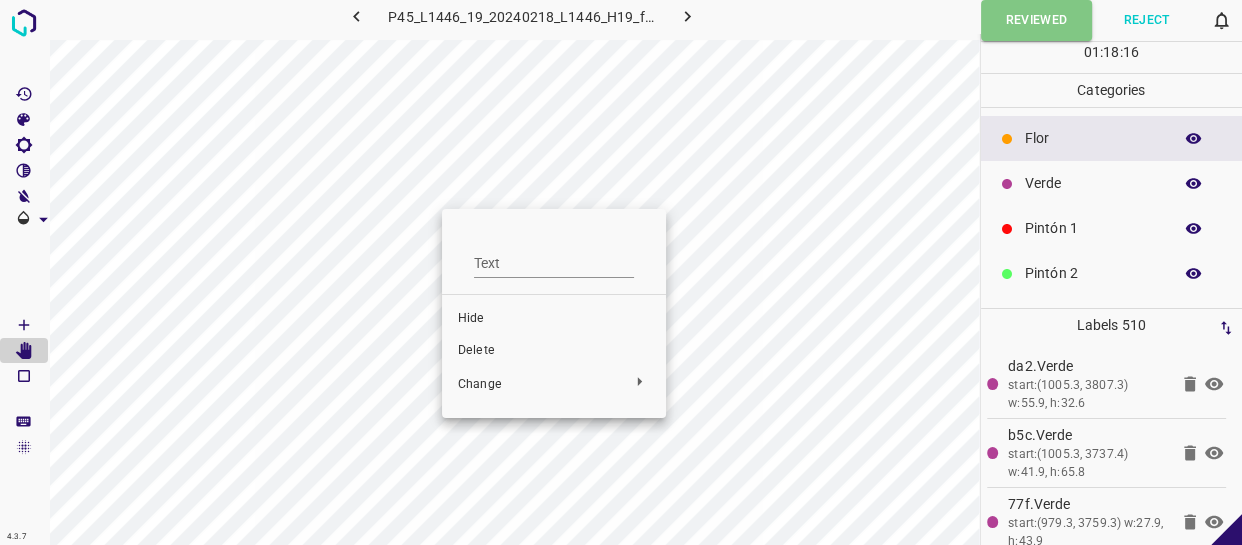 click at bounding box center (621, 272) 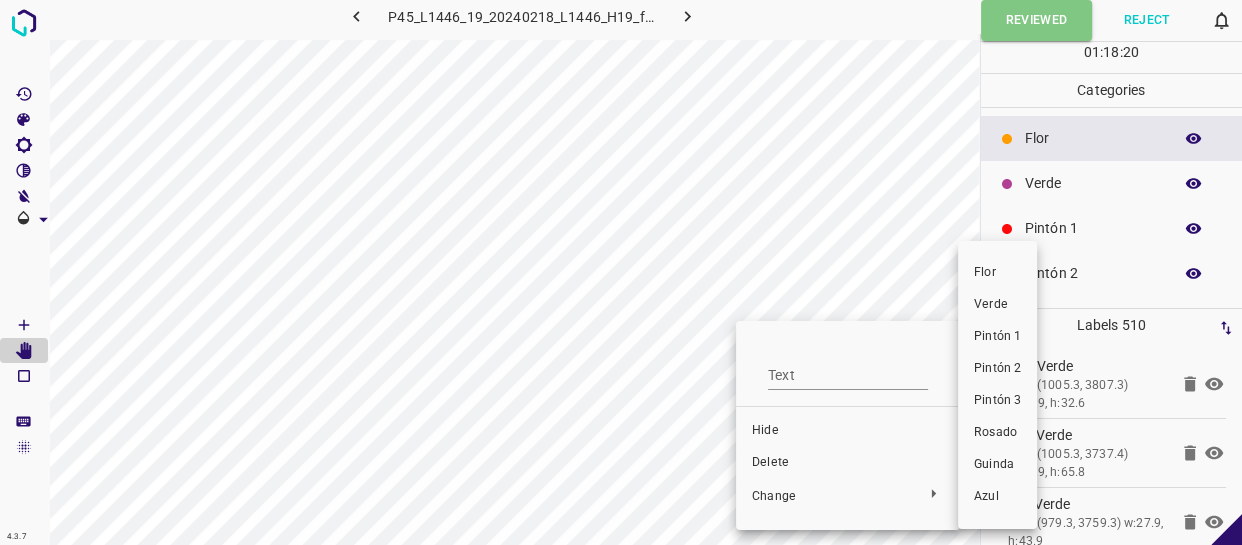 click on "Verde" at bounding box center (997, 305) 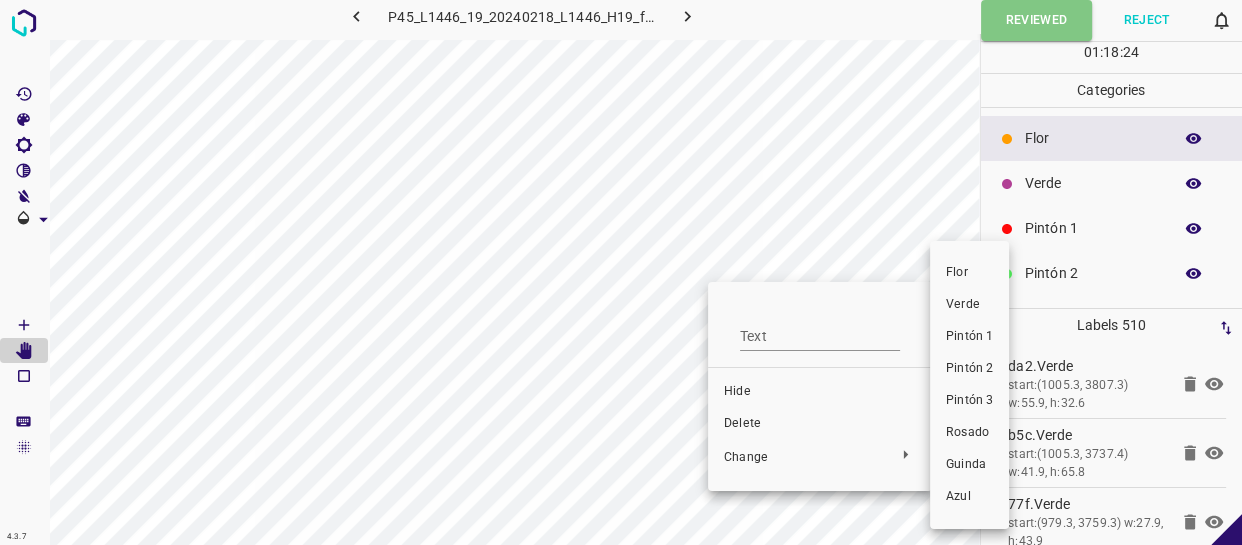 click on "Verde" at bounding box center (969, 305) 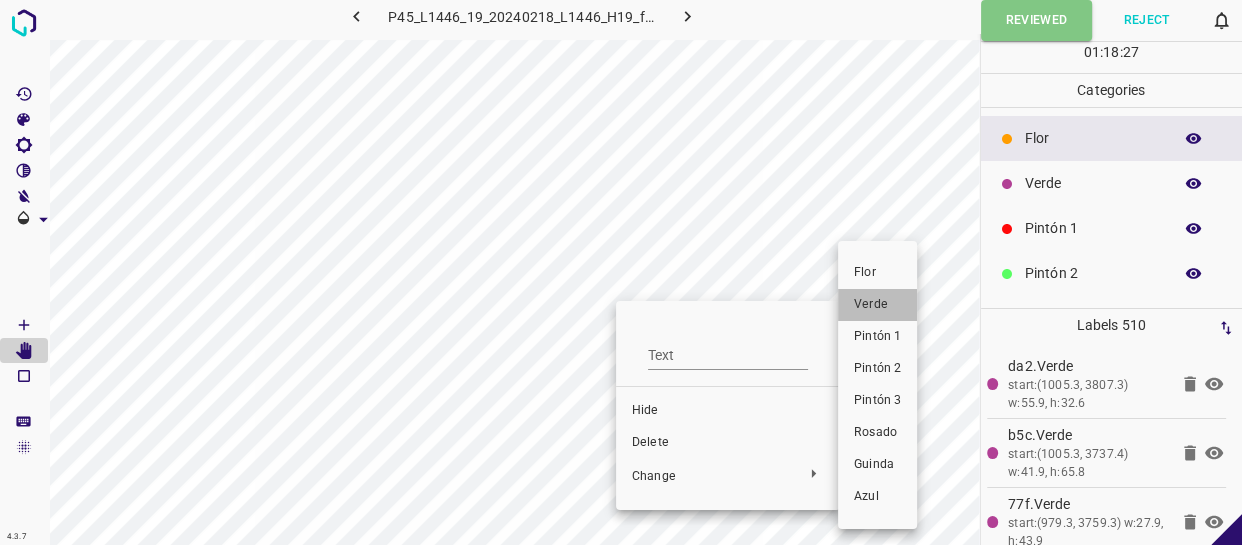 click on "Verde" at bounding box center (877, 305) 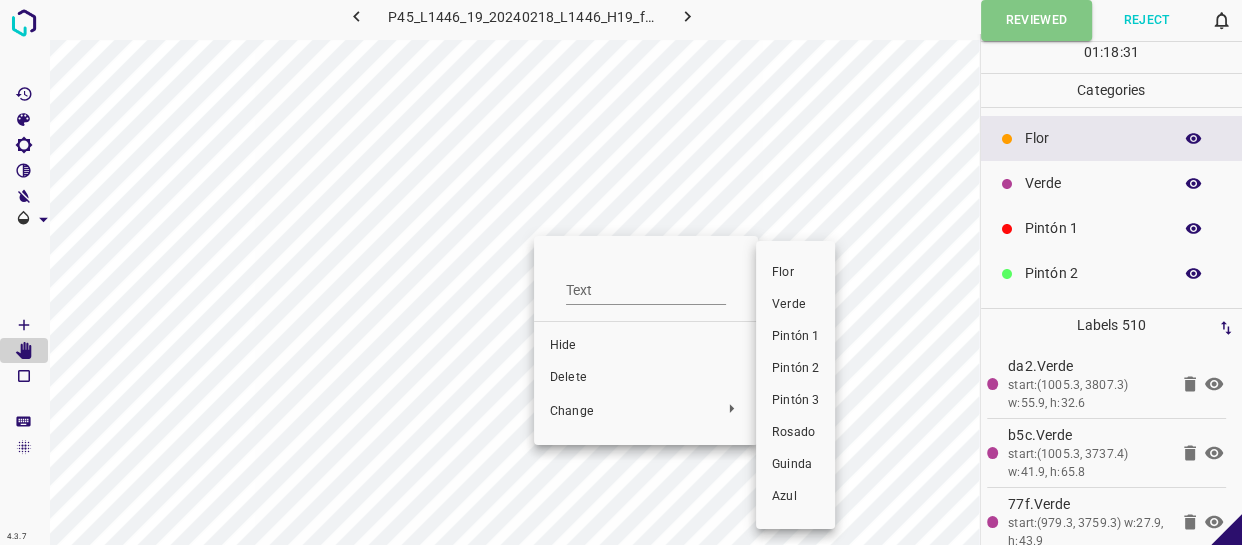 click on "Verde" at bounding box center [795, 305] 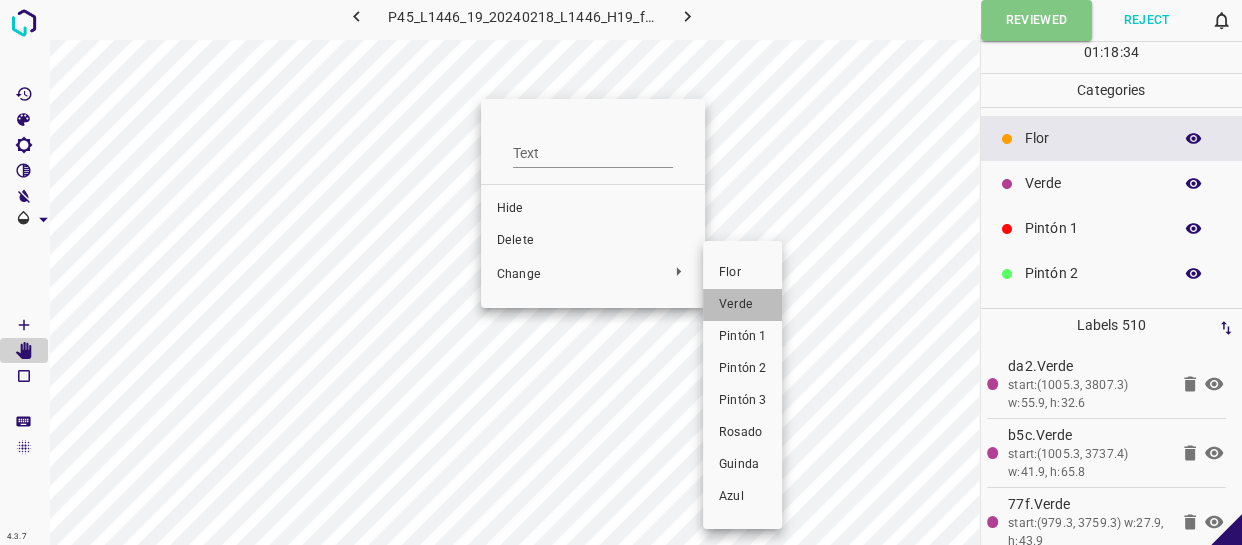 click on "Verde" at bounding box center [742, 305] 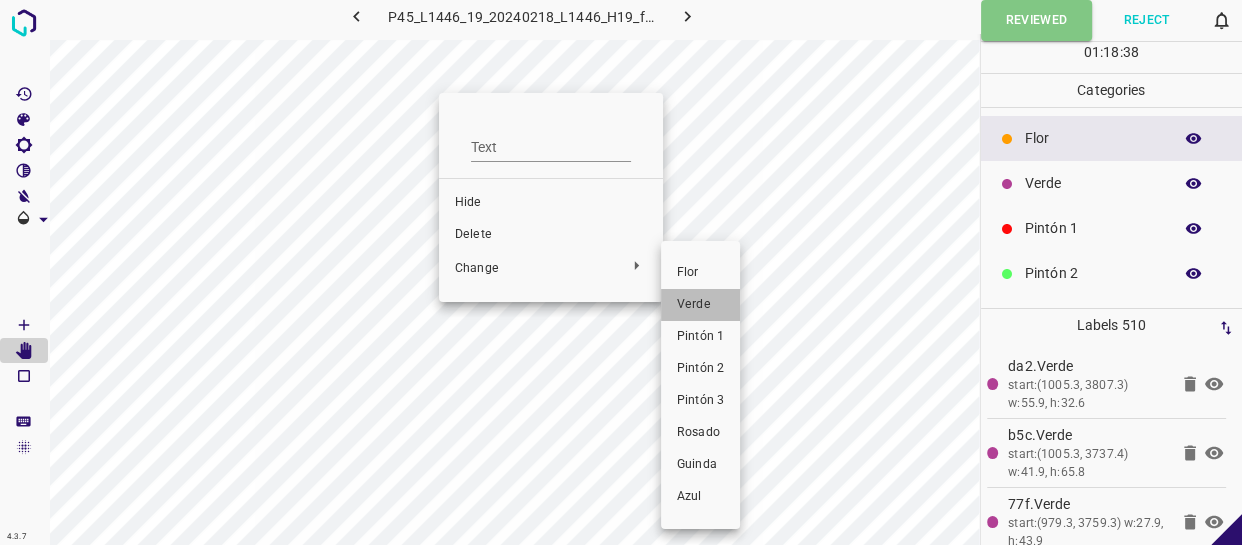 click on "Verde" at bounding box center (700, 305) 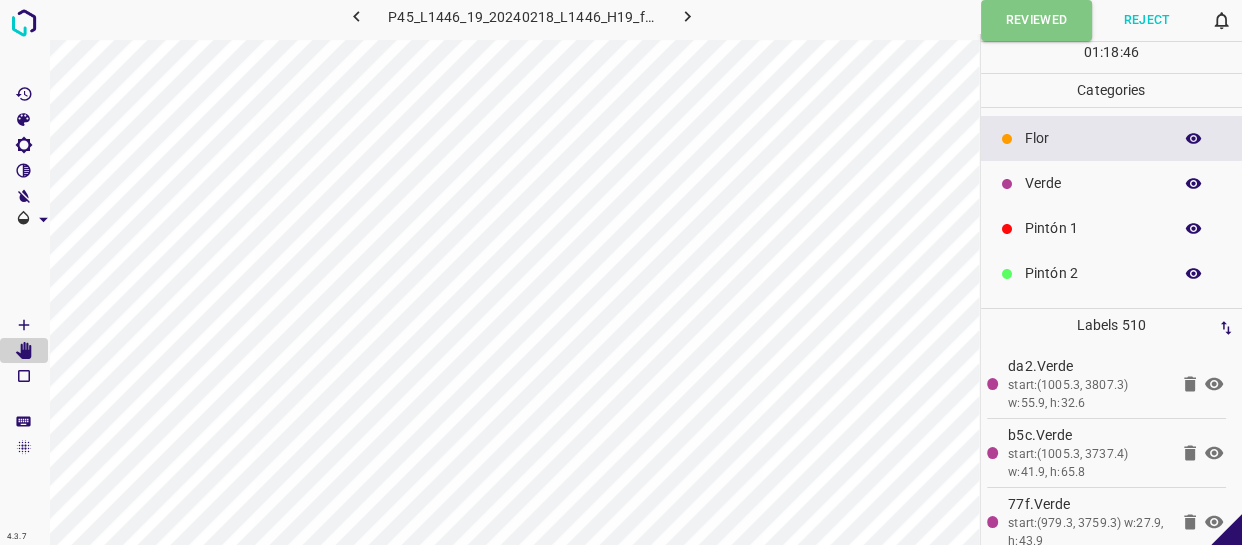 click 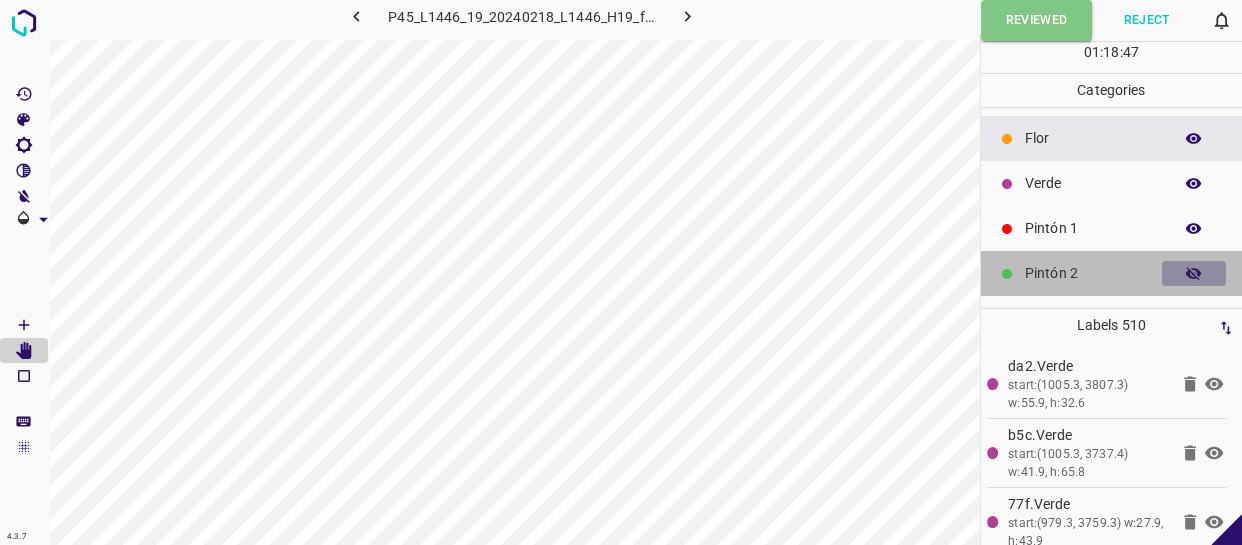 click 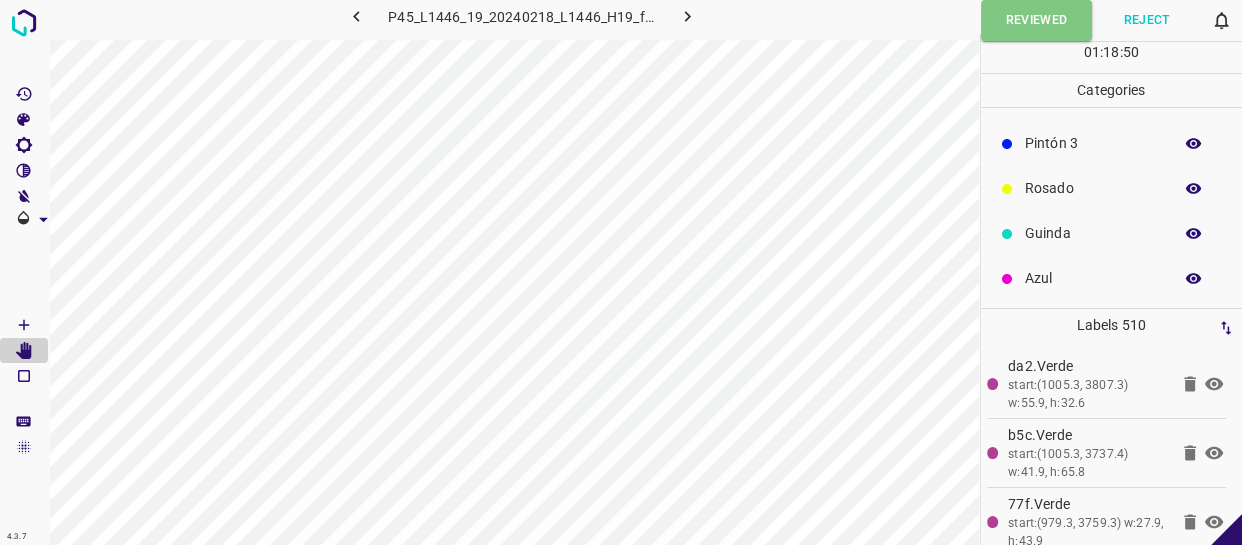 scroll, scrollTop: 0, scrollLeft: 0, axis: both 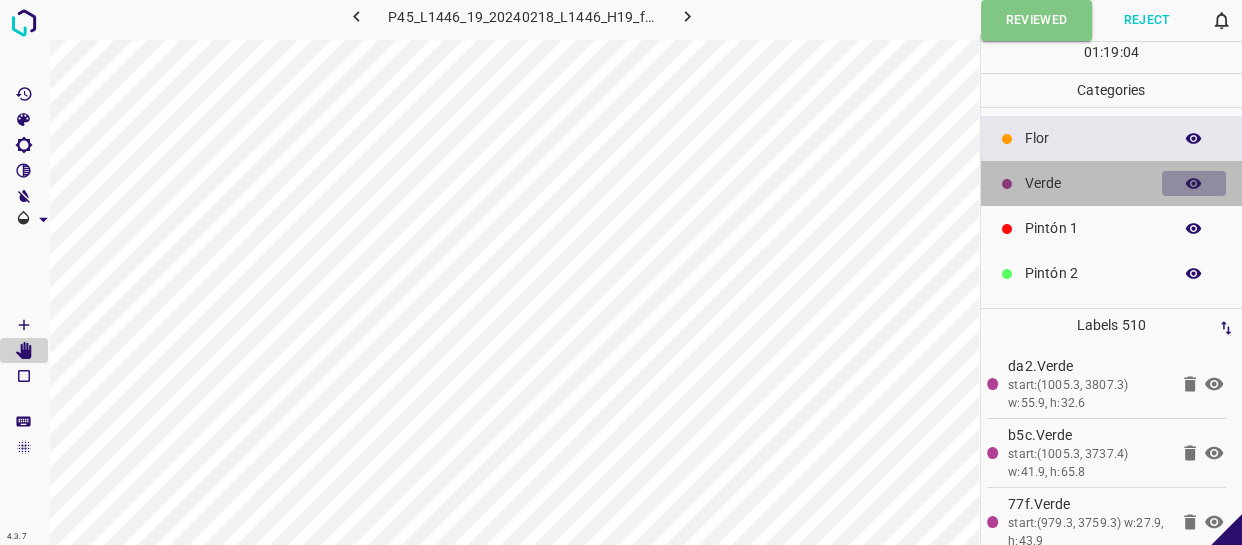 click 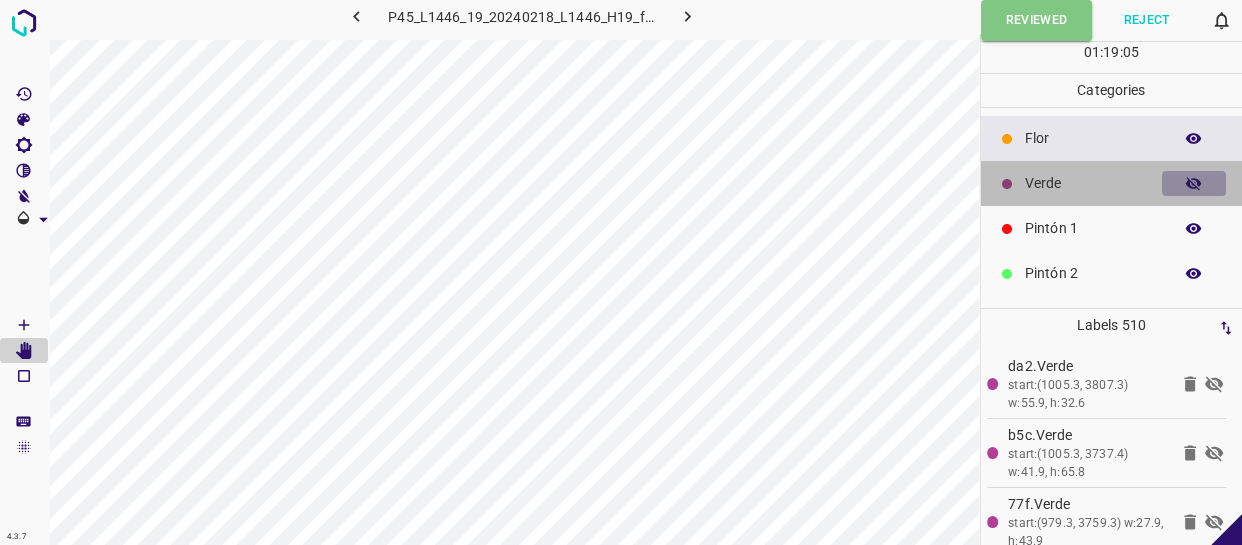 click 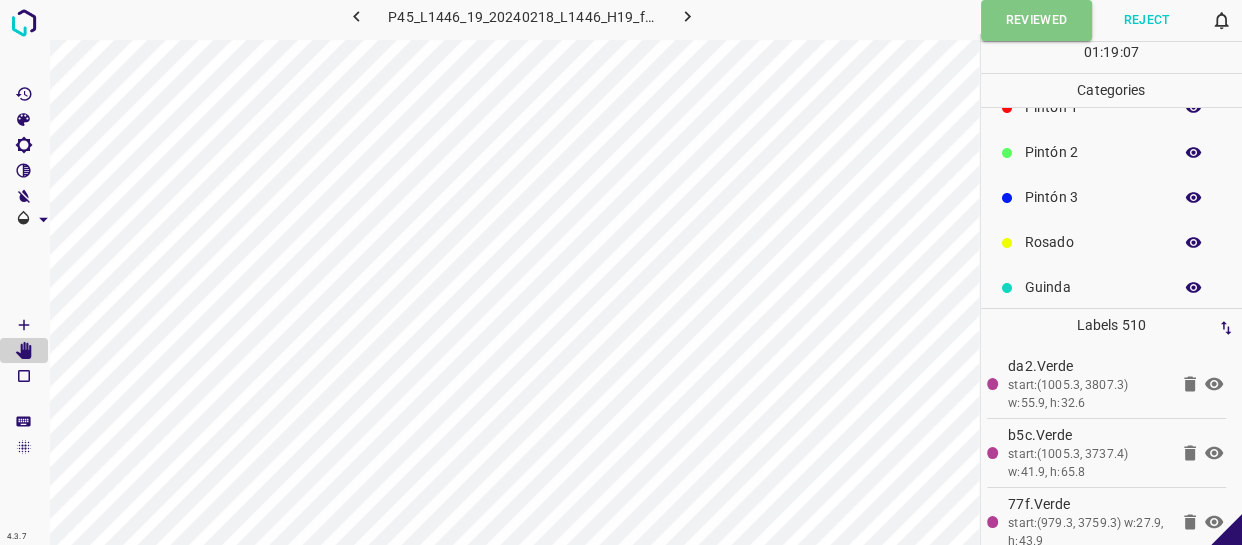 scroll, scrollTop: 175, scrollLeft: 0, axis: vertical 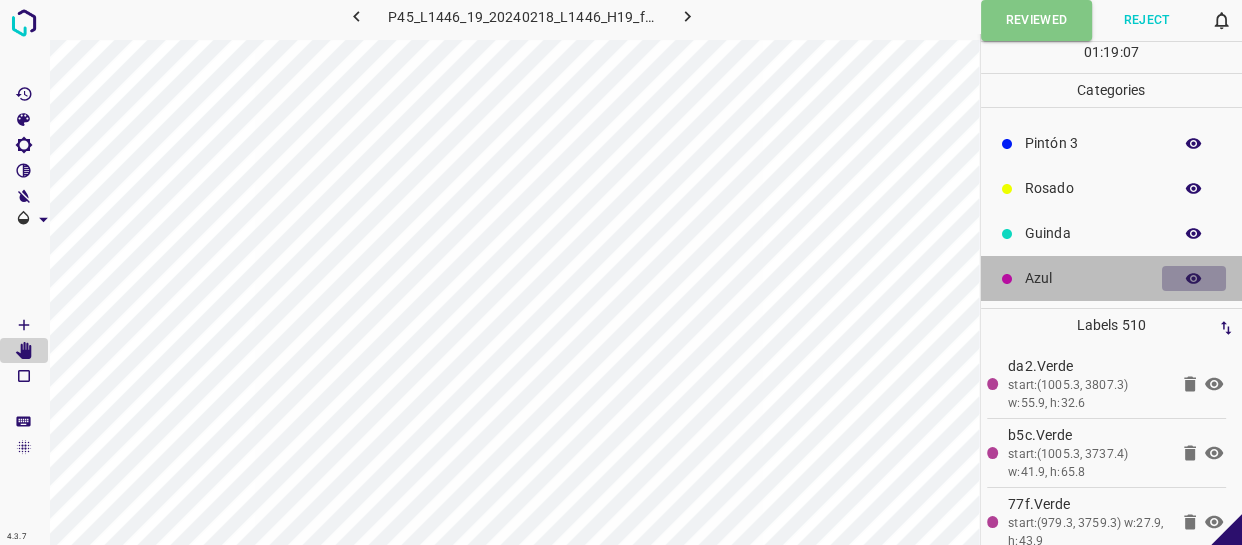 click 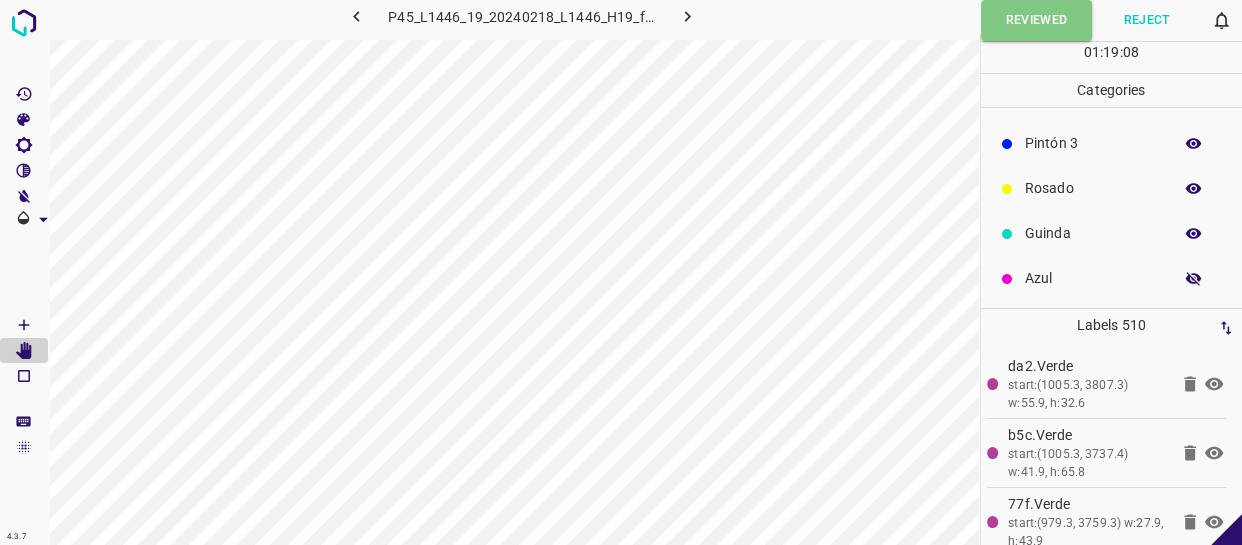 click 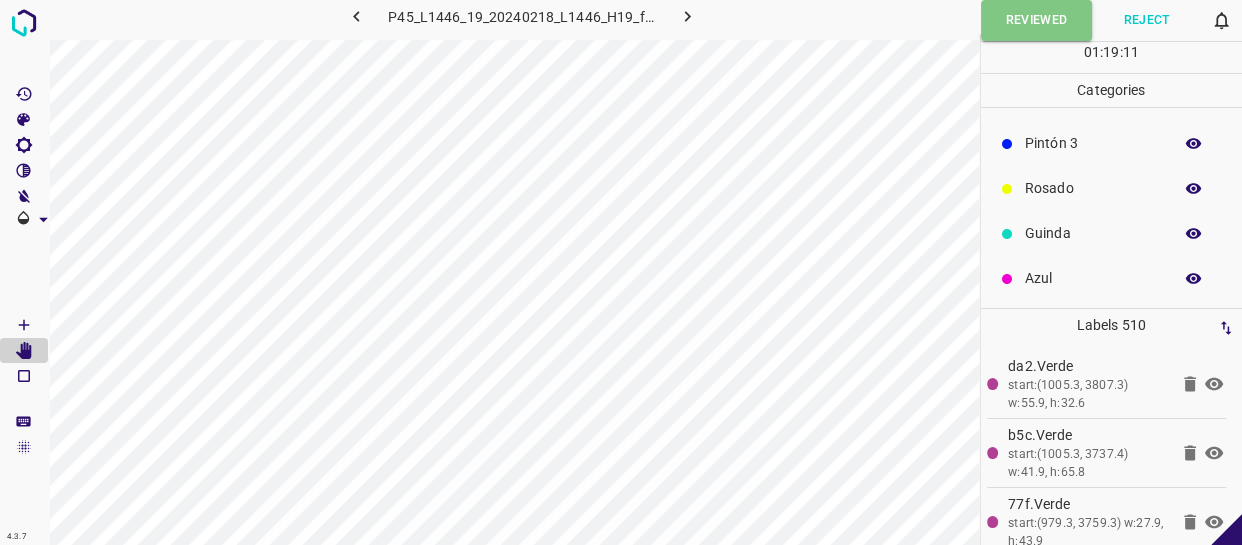 click 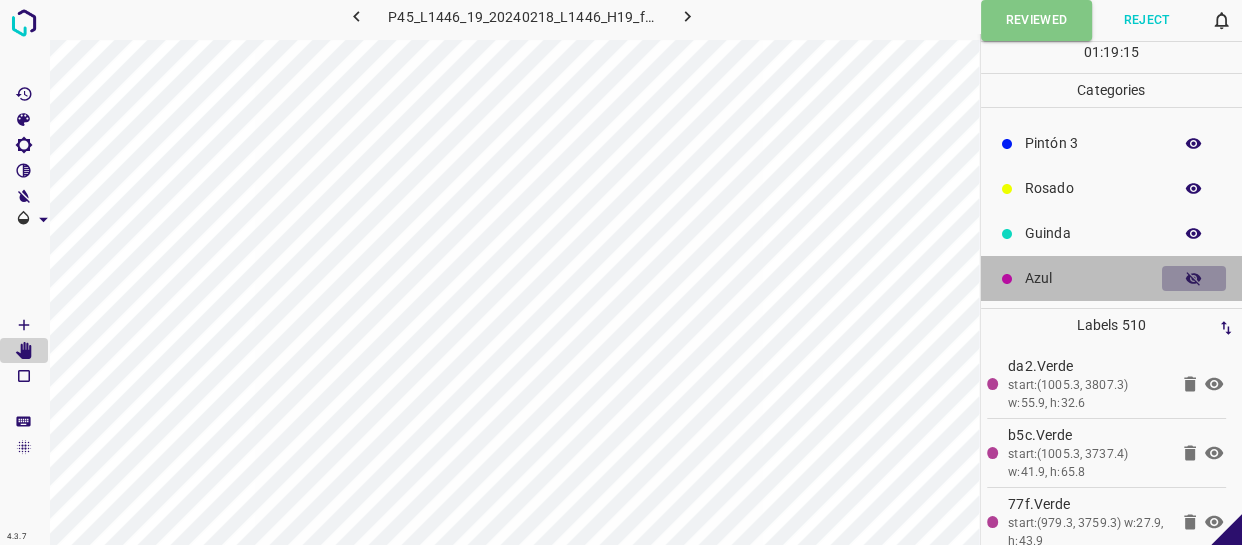click at bounding box center [1194, 279] 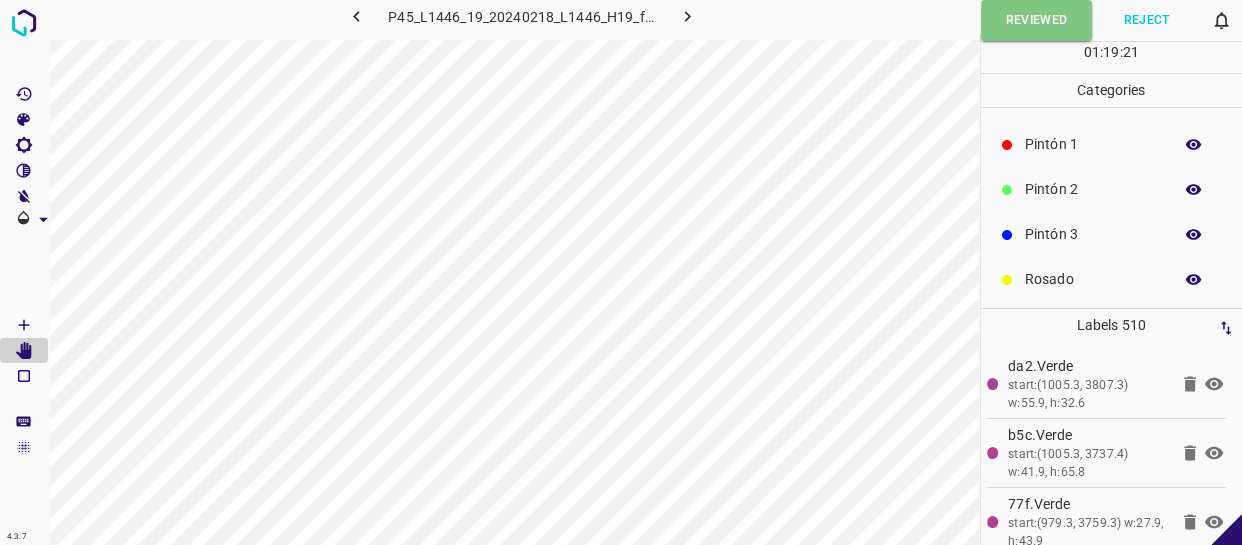 scroll, scrollTop: 0, scrollLeft: 0, axis: both 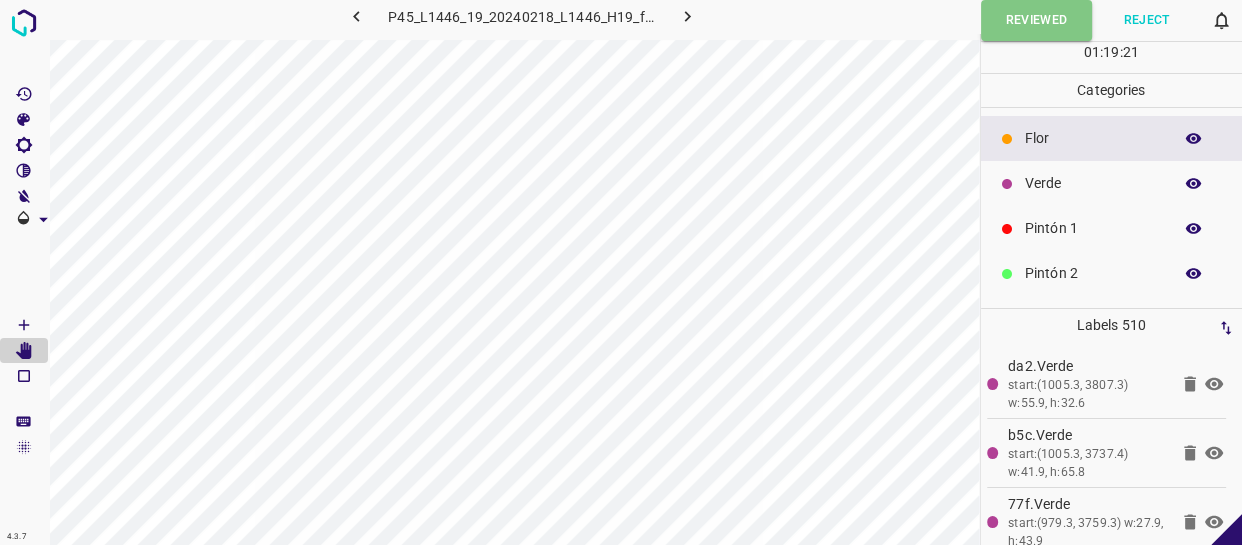 click at bounding box center [1194, 184] 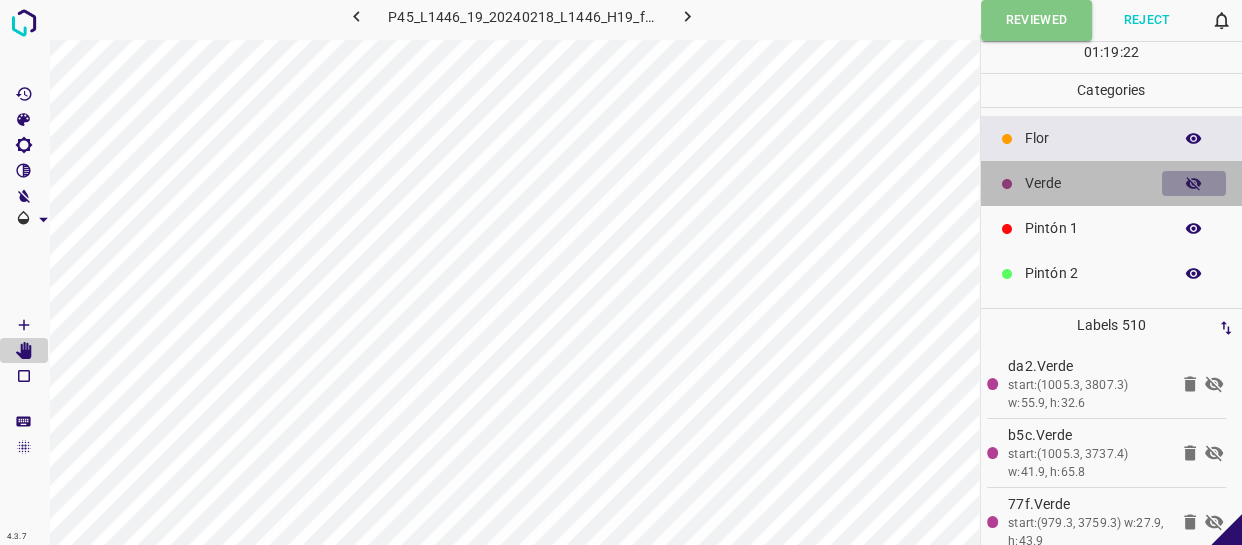 click at bounding box center (1194, 184) 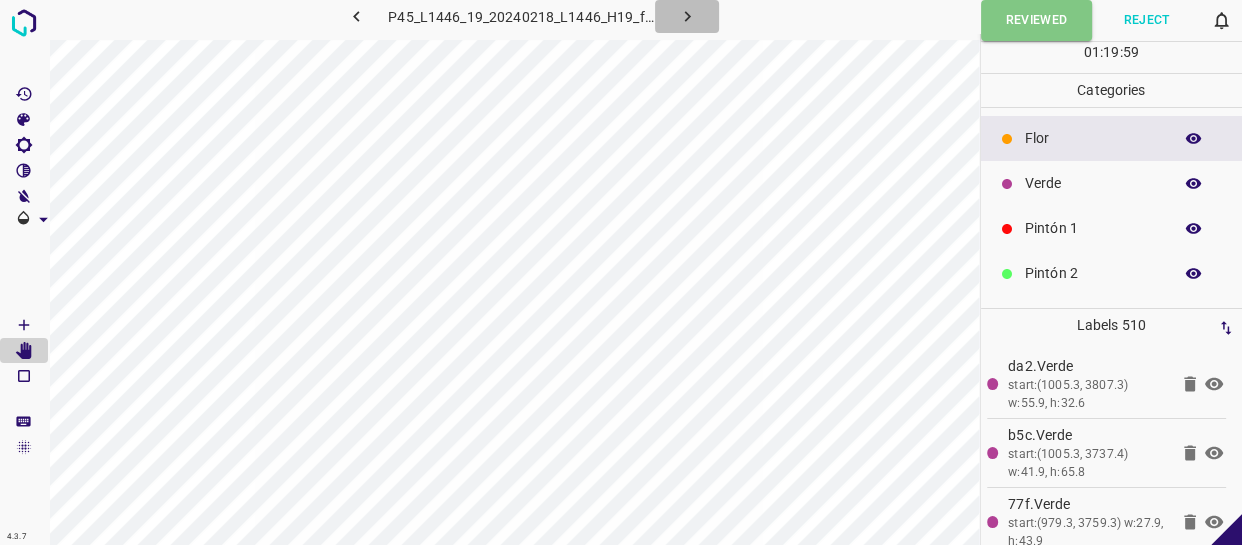 click at bounding box center (687, 16) 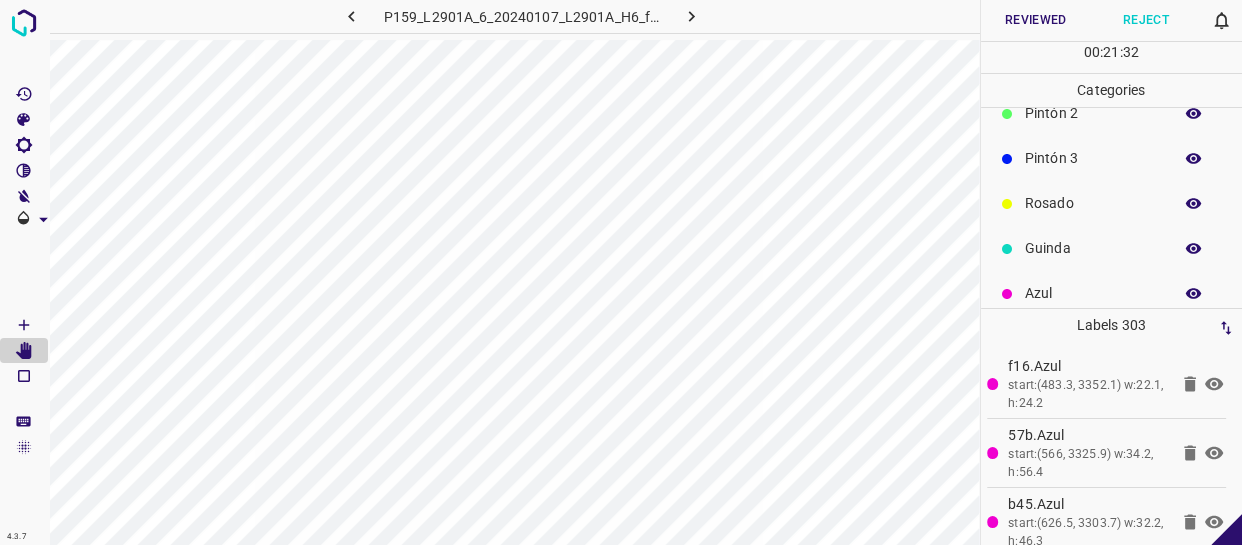 scroll, scrollTop: 175, scrollLeft: 0, axis: vertical 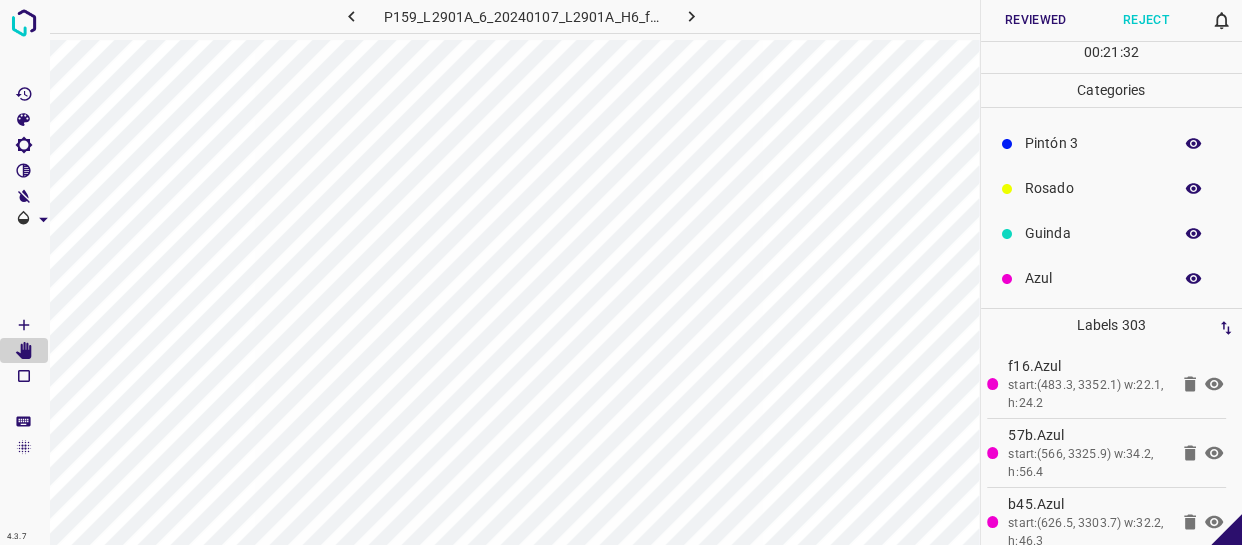 click 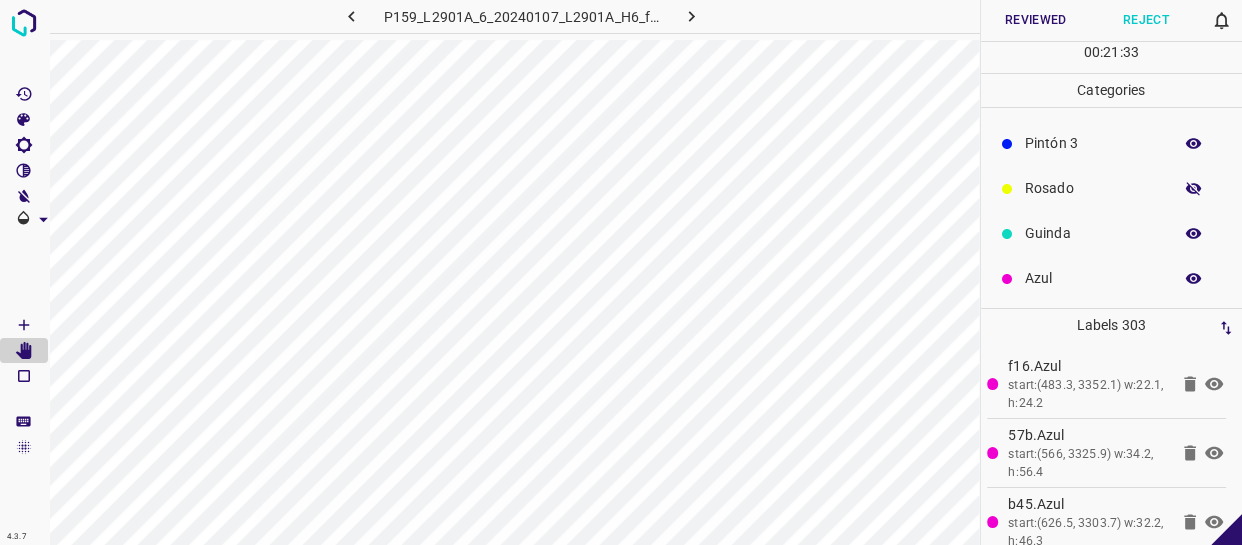 click 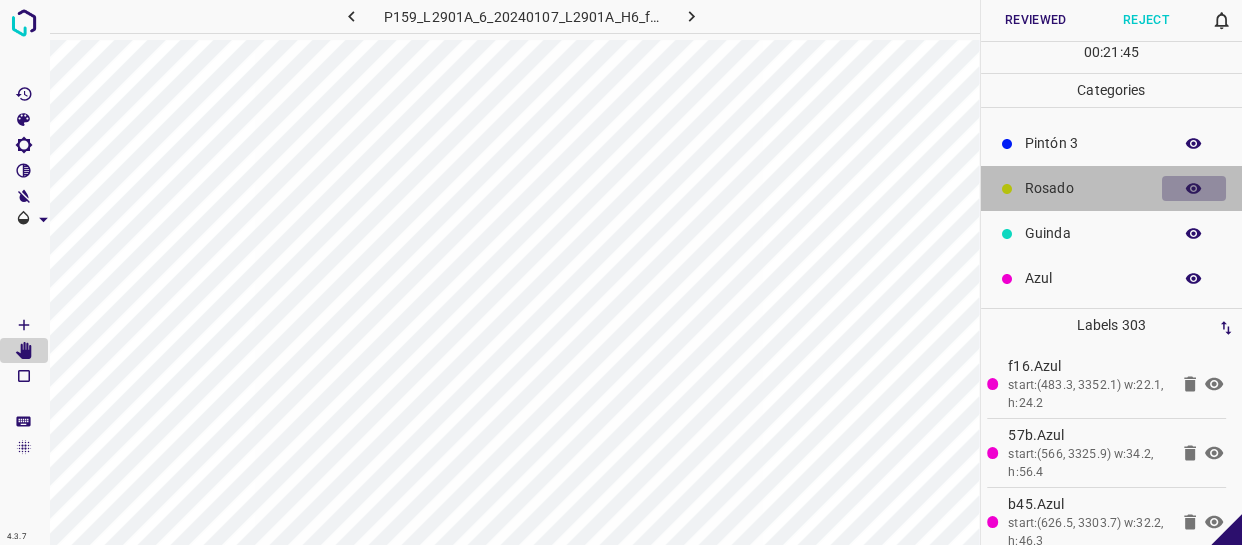 click at bounding box center [1194, 189] 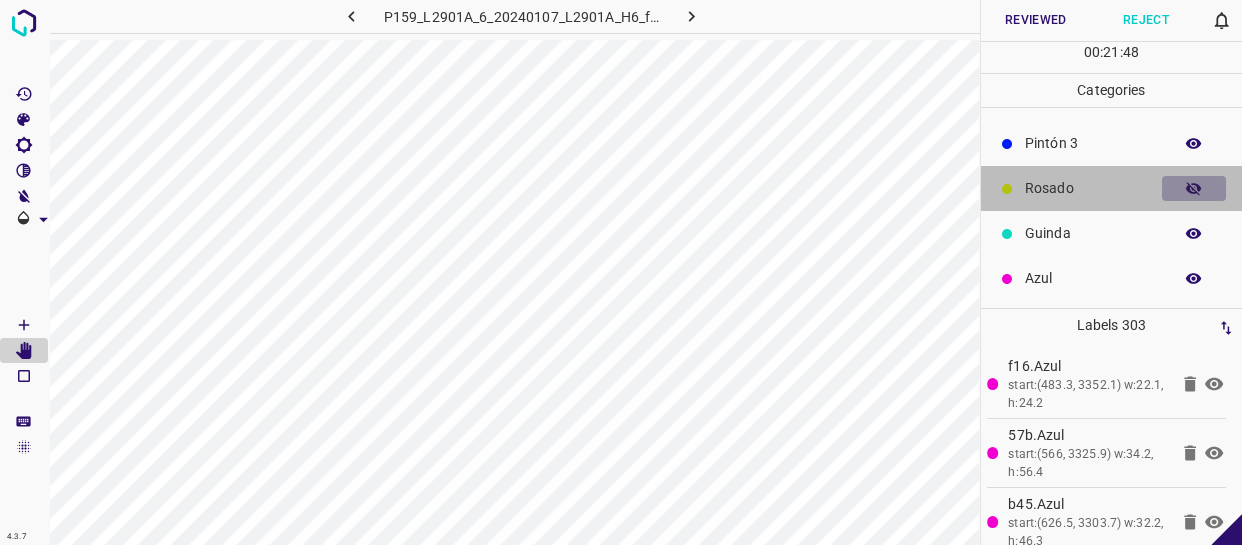 click 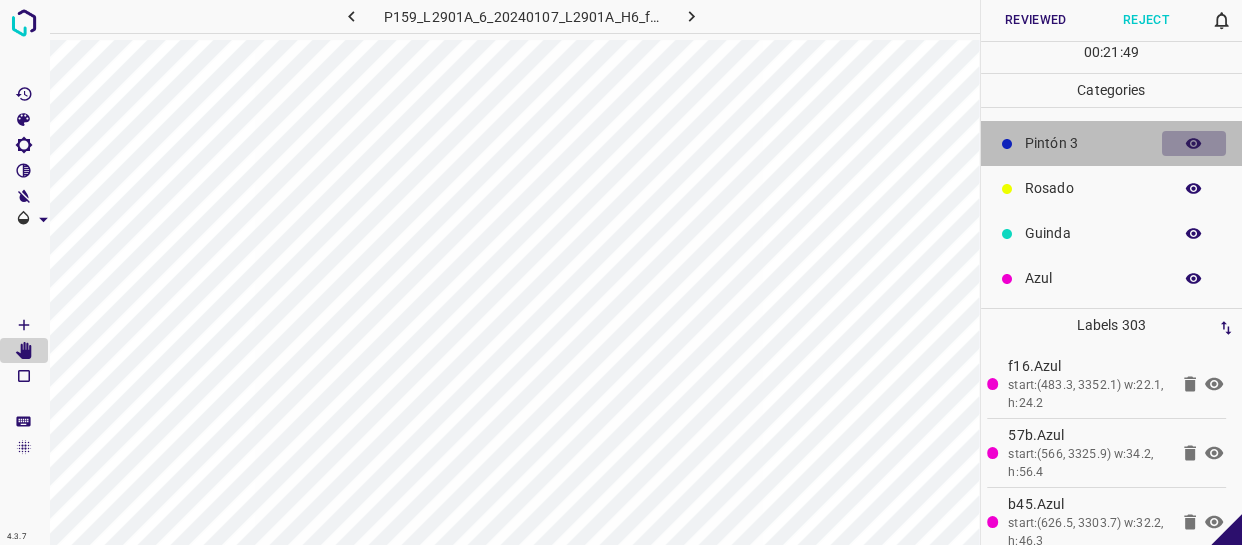 click 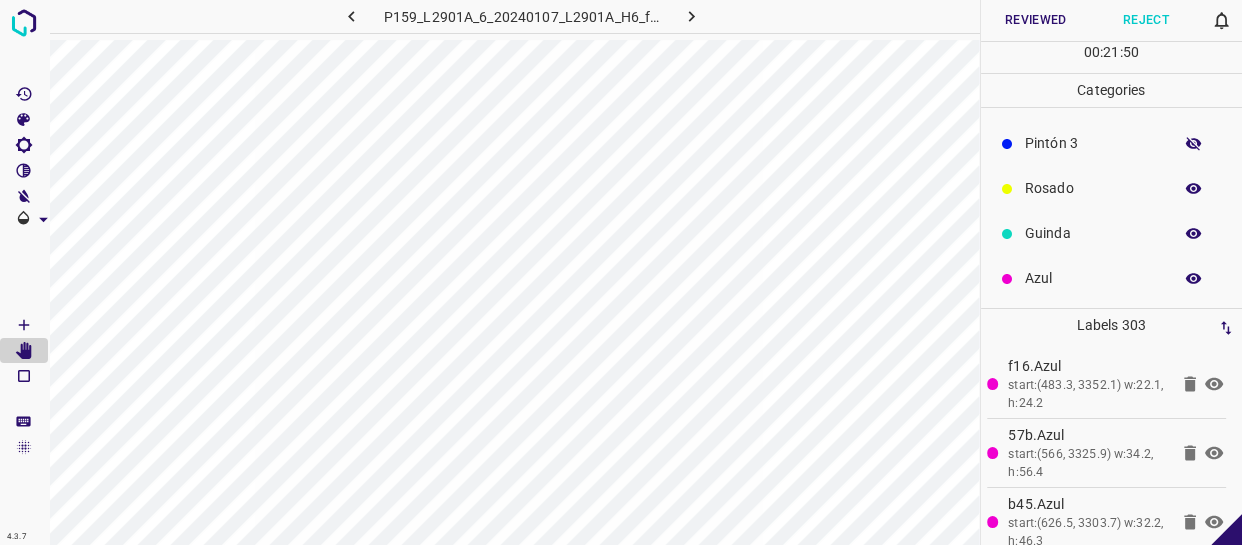click 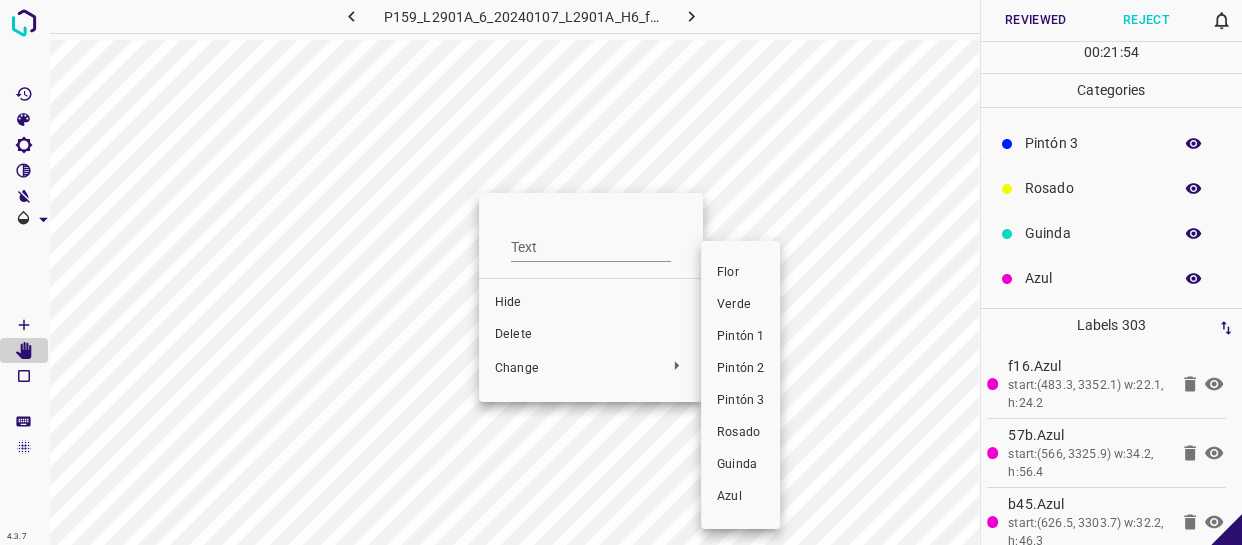 click on "Pintón 3" at bounding box center [740, 401] 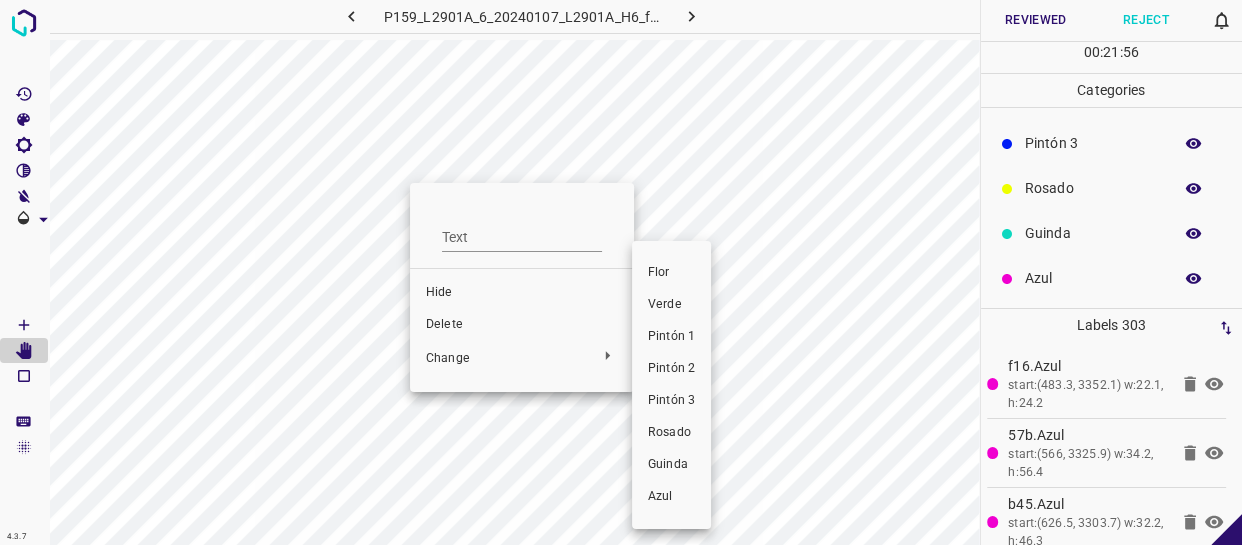 click on "Pintón 3" at bounding box center (671, 401) 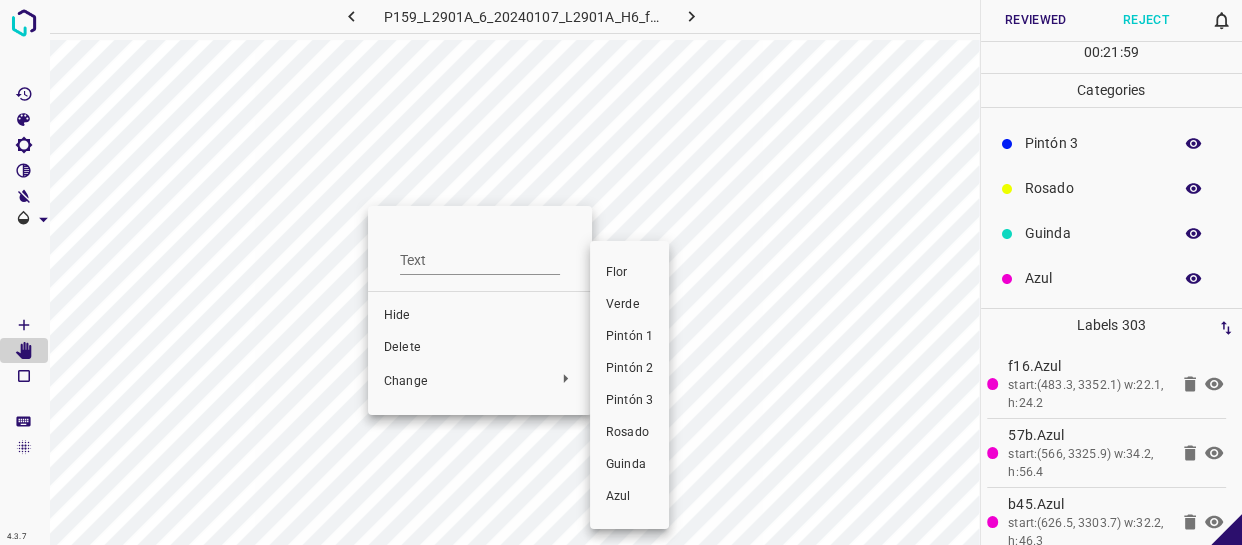 click on "Pintón 3" at bounding box center [629, 401] 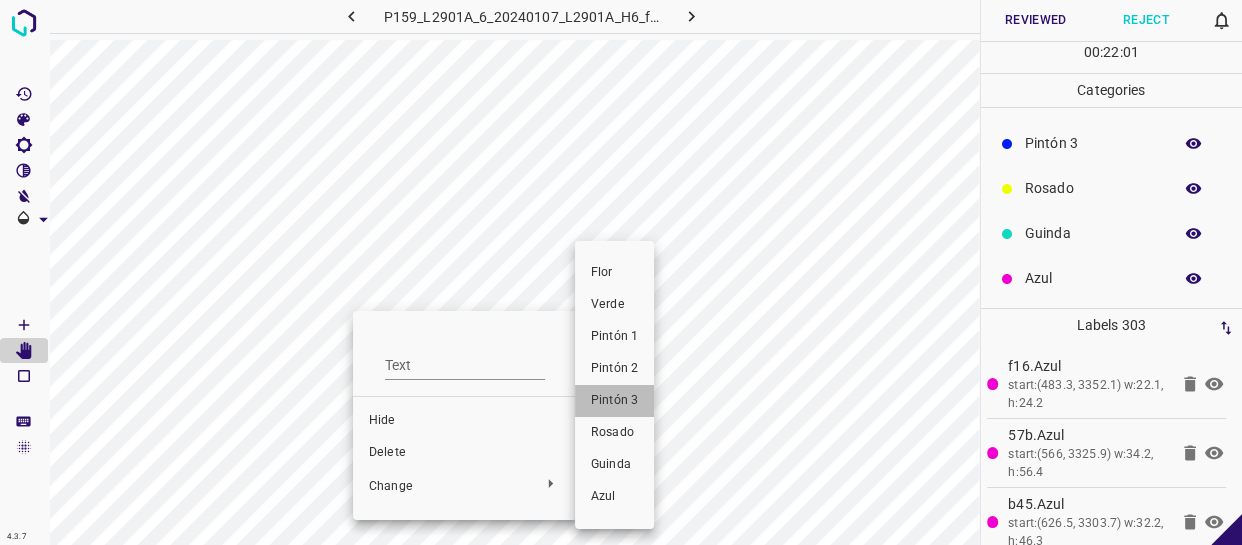 click on "Pintón 3" at bounding box center [614, 401] 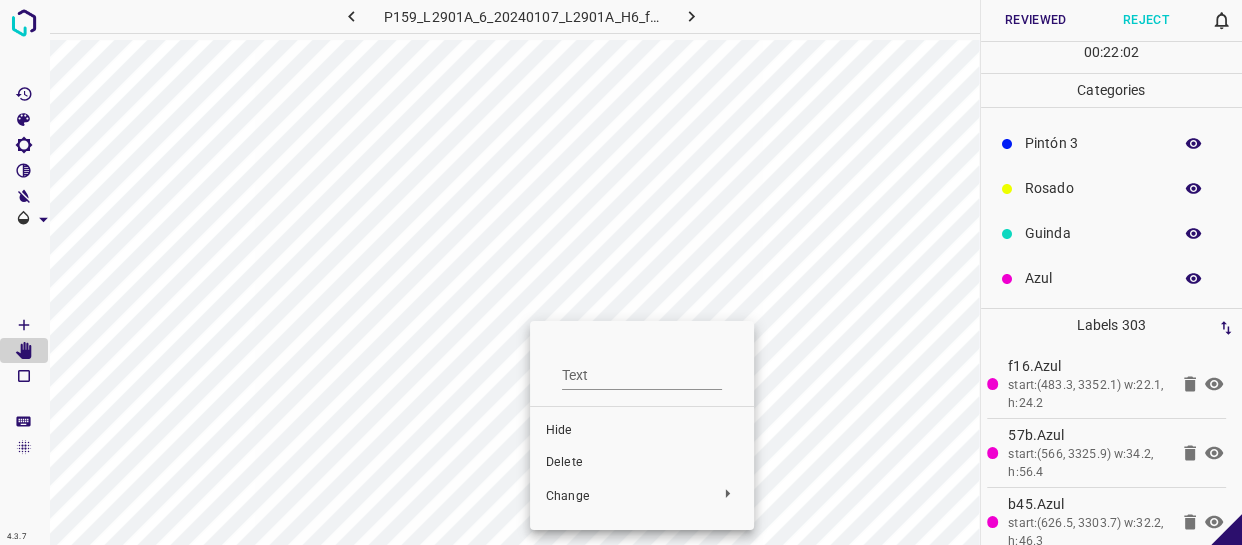 drag, startPoint x: 533, startPoint y: 363, endPoint x: 555, endPoint y: 383, distance: 29.732138 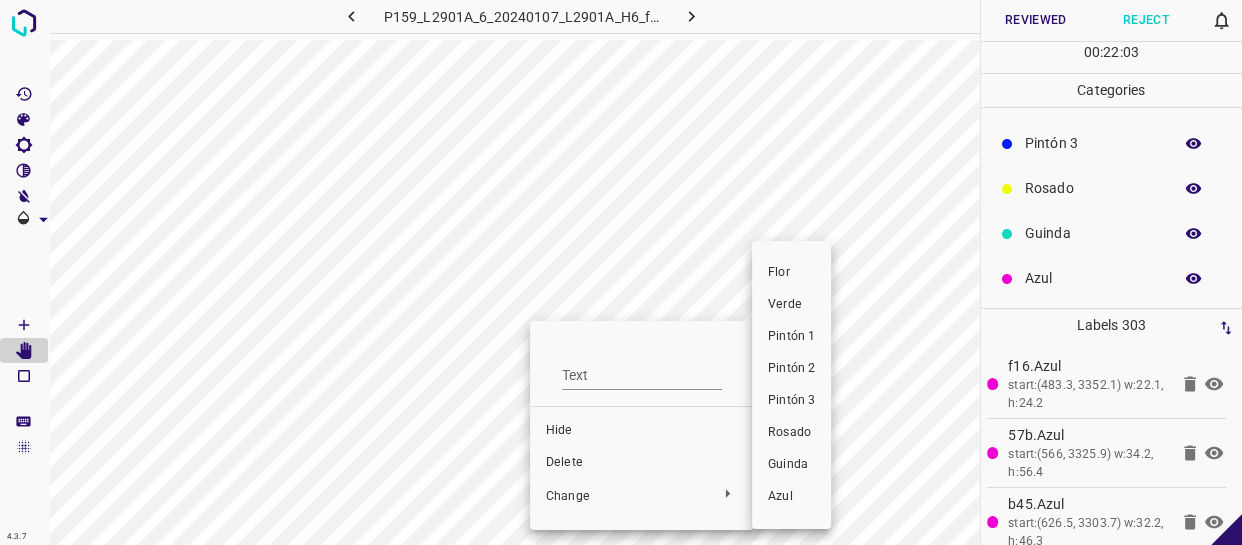 click at bounding box center (621, 272) 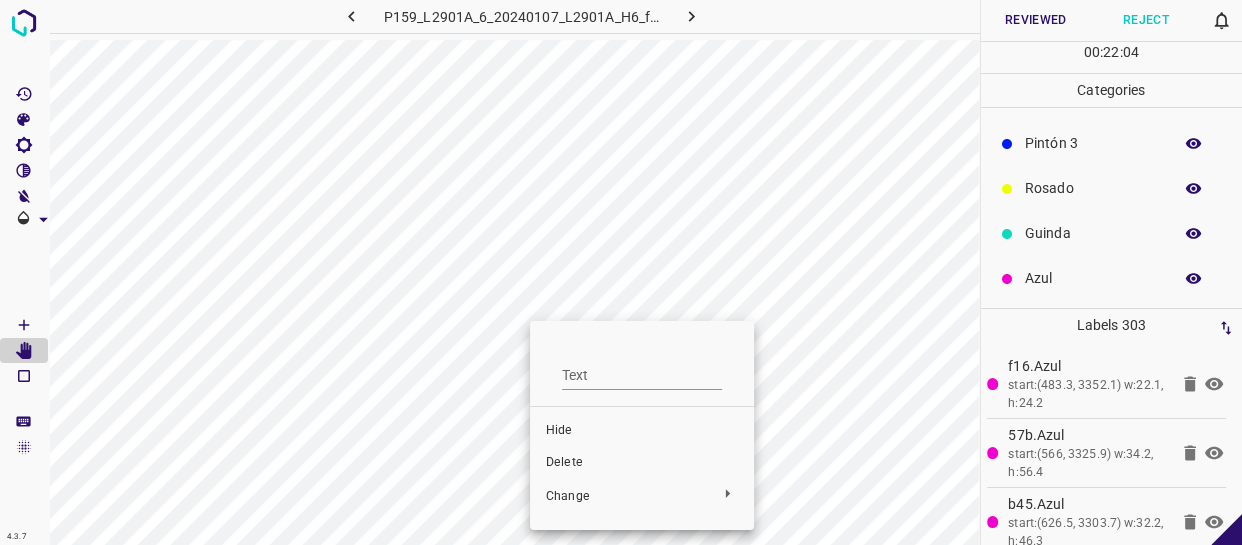 click at bounding box center (621, 272) 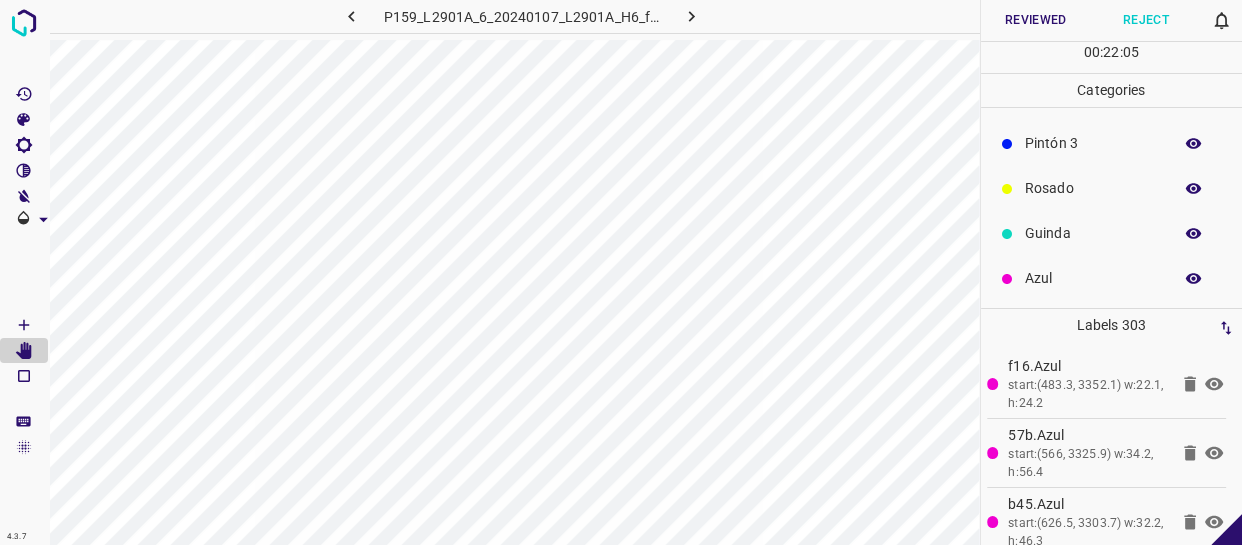 click 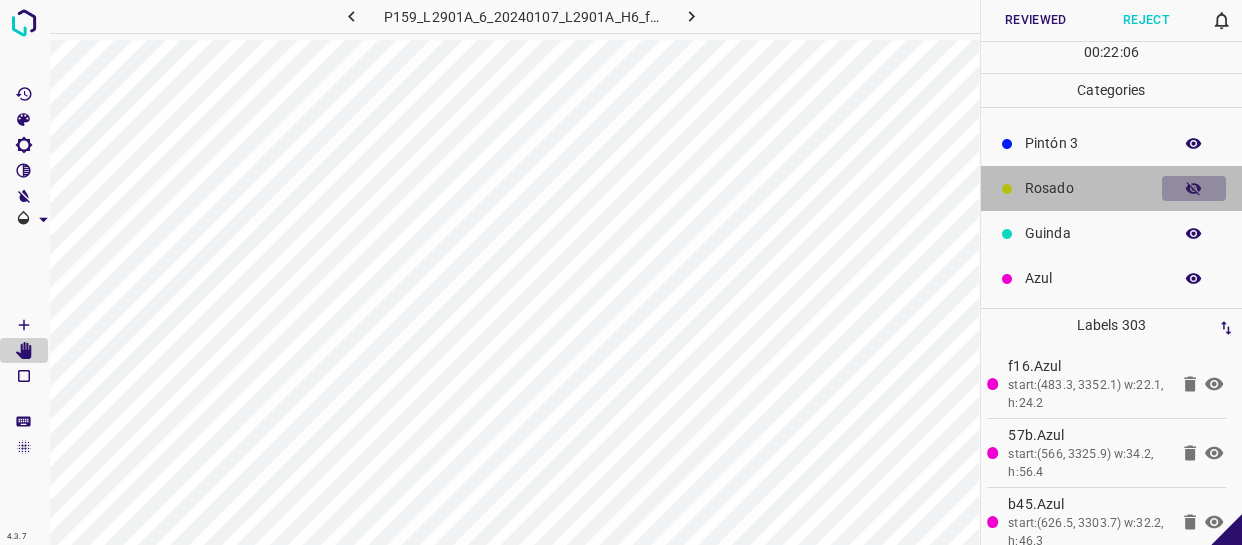 click 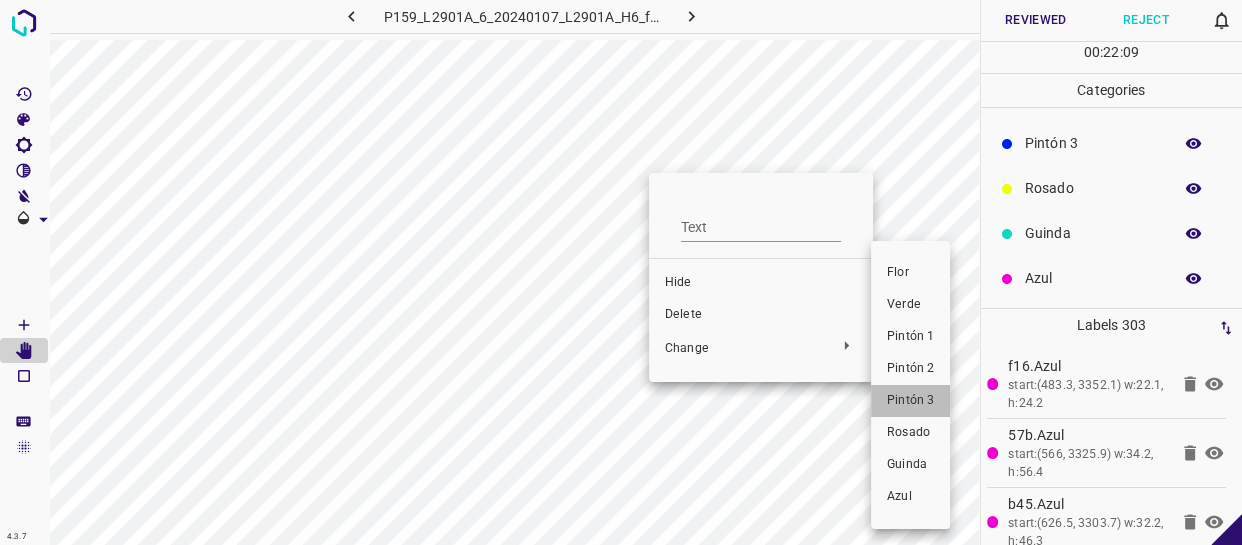click on "Pintón 3" at bounding box center (910, 401) 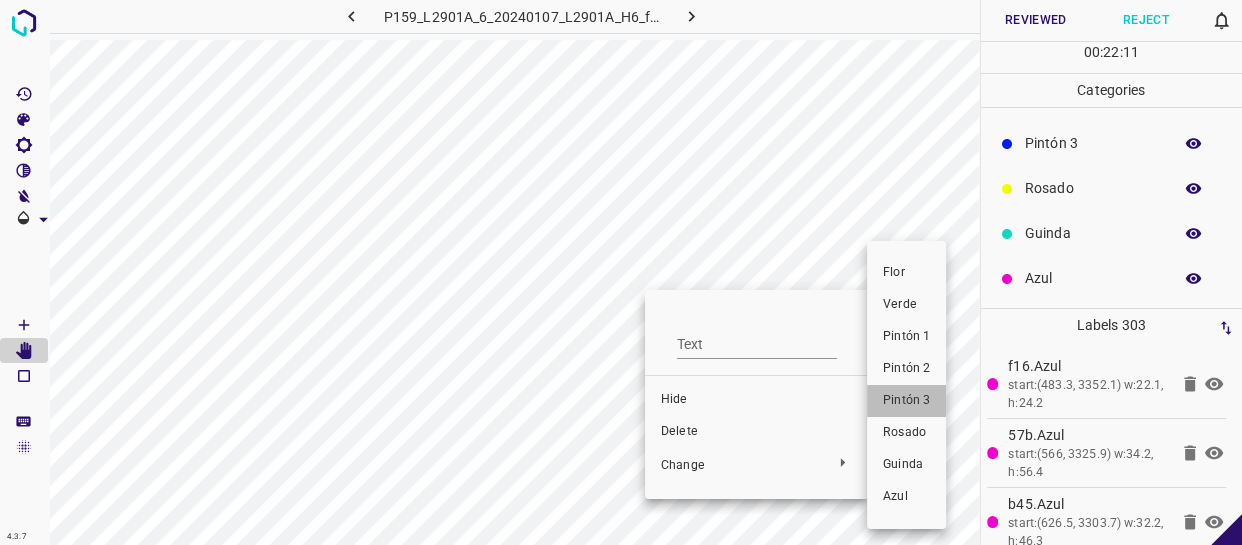 click on "Pintón 3" at bounding box center (906, 401) 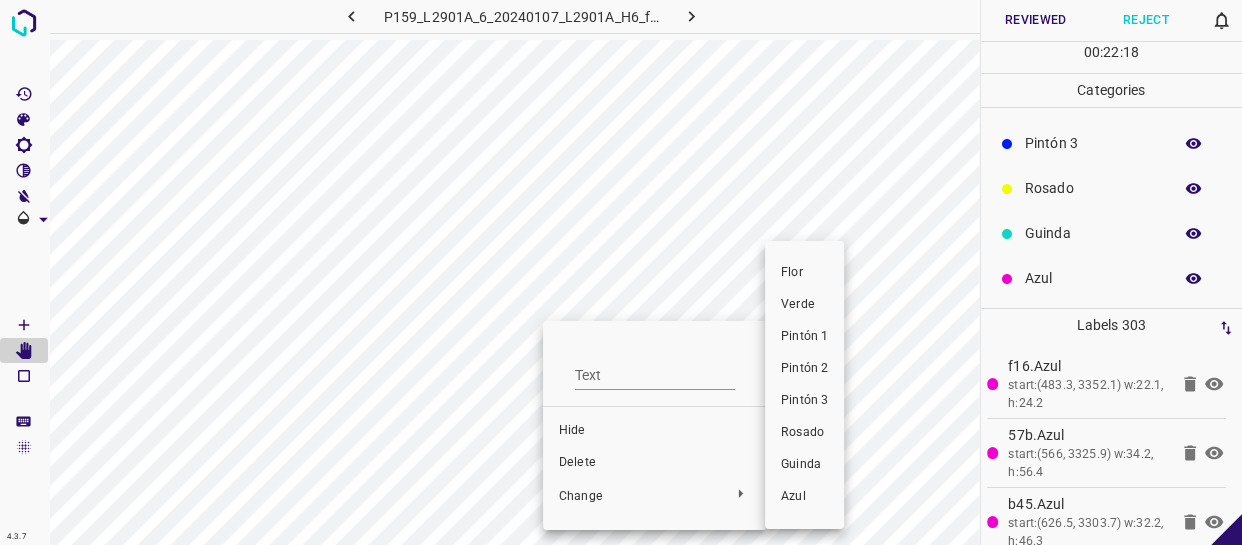 click on "Pintón 3" at bounding box center (804, 401) 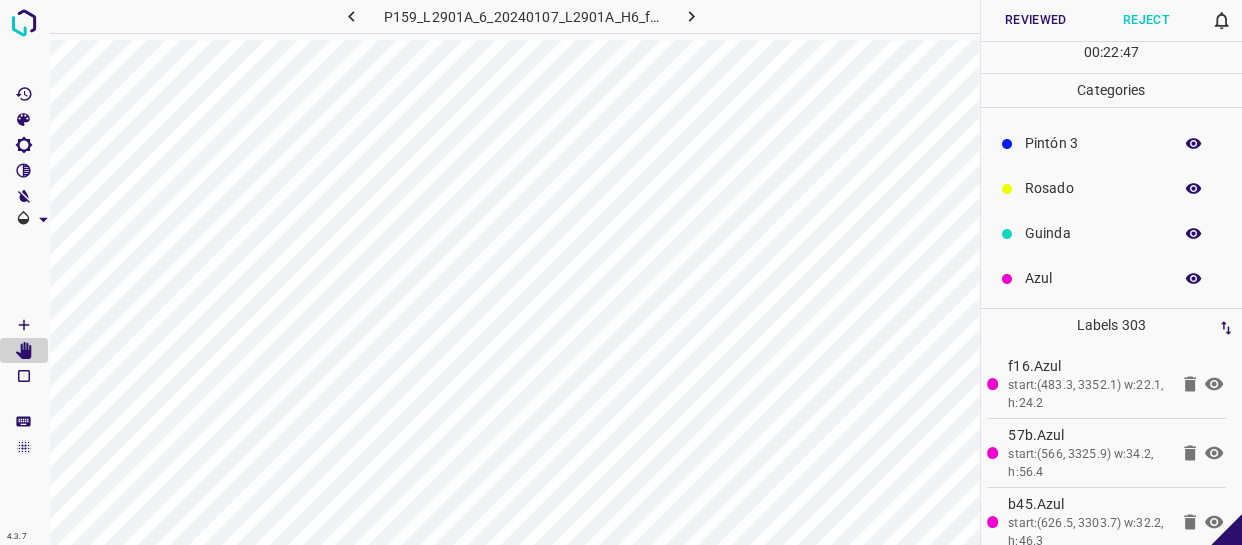 scroll, scrollTop: 0, scrollLeft: 0, axis: both 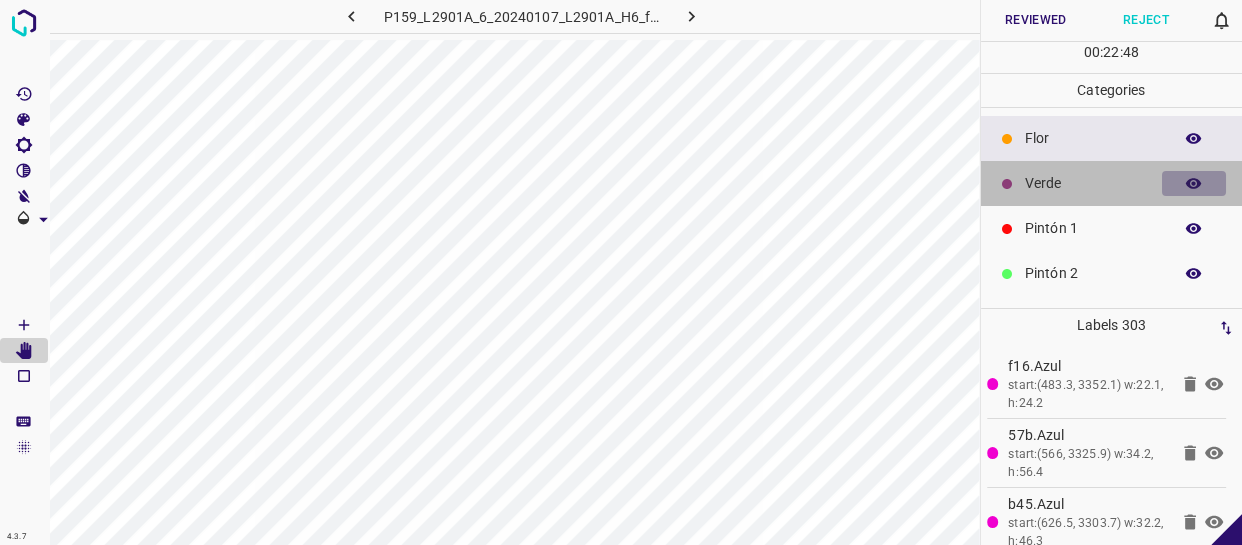 click 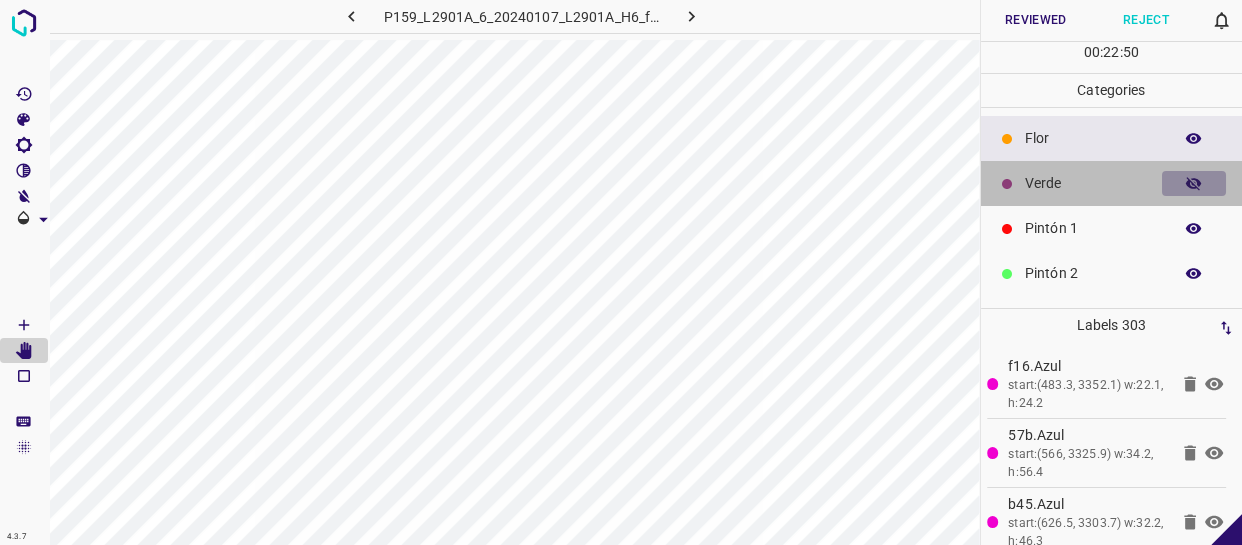 click 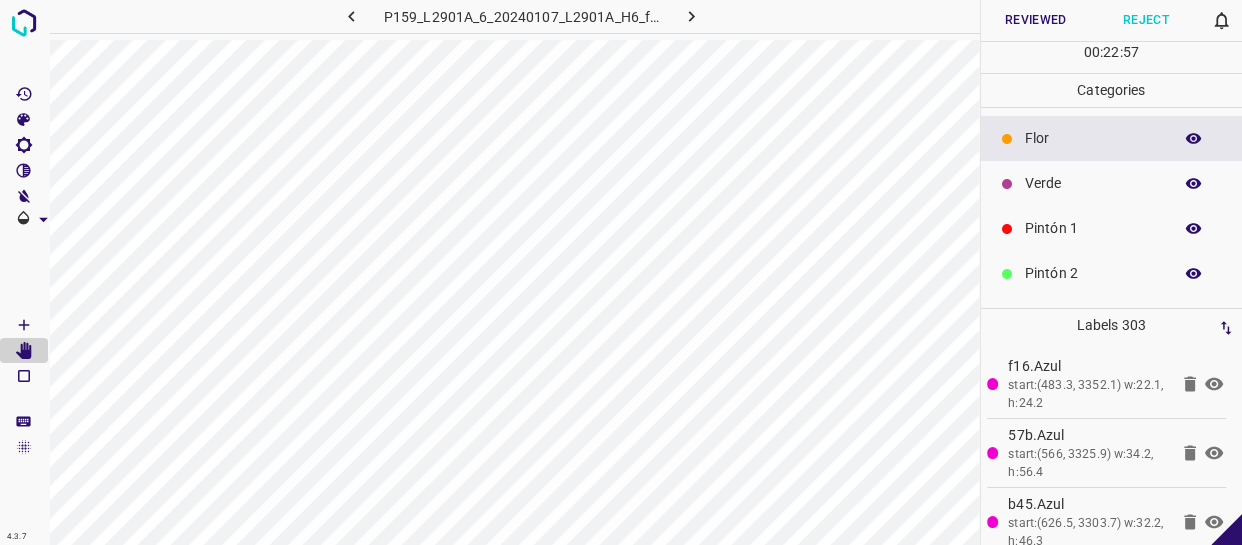 click at bounding box center (1194, 184) 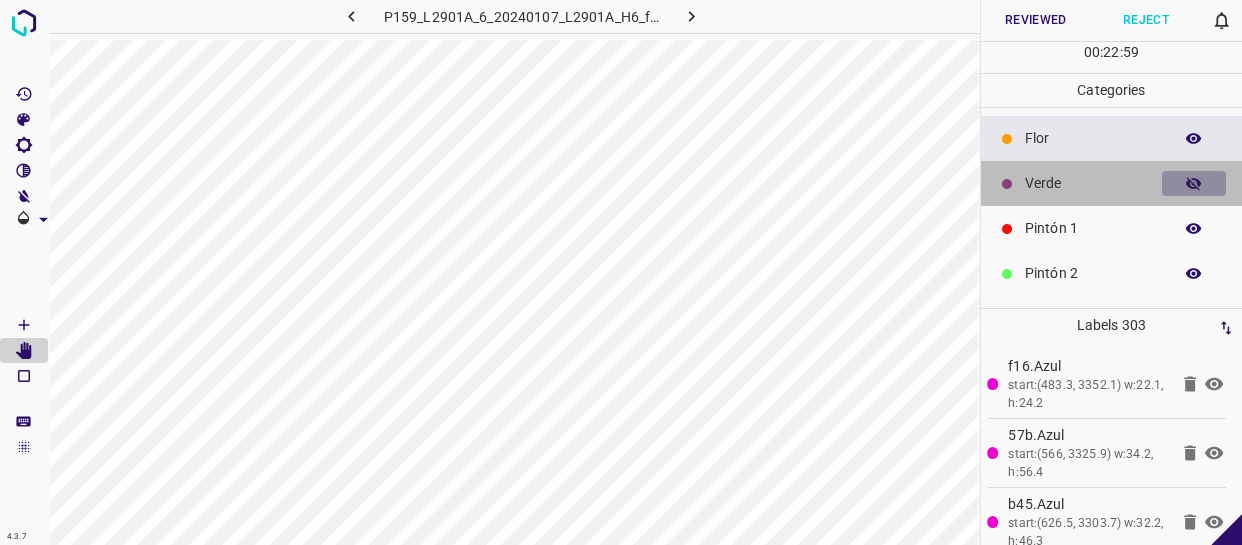 click at bounding box center (1194, 184) 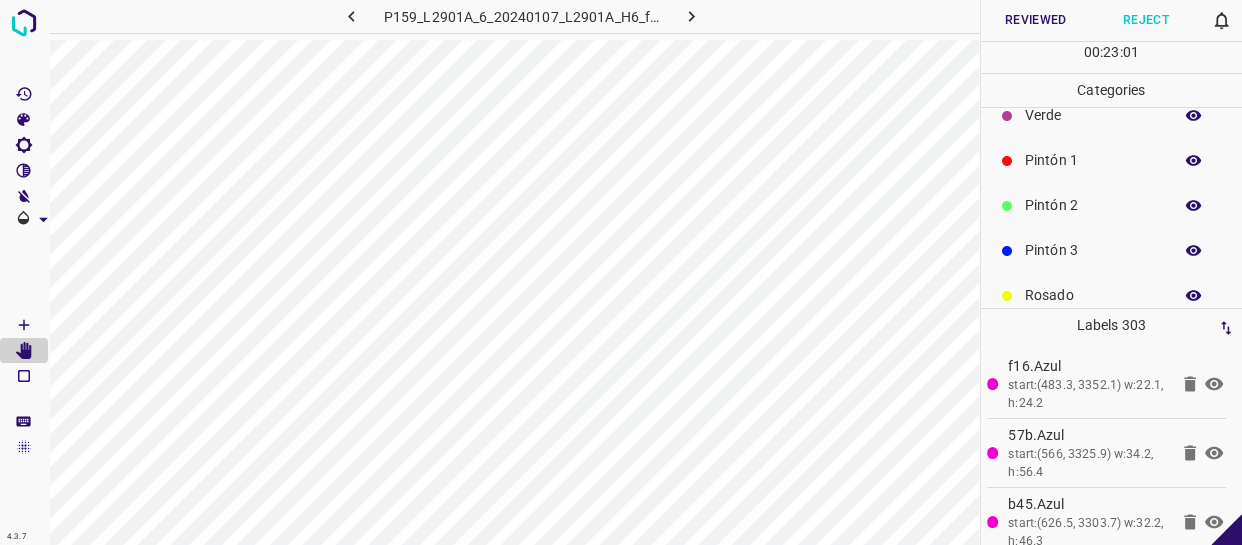 scroll, scrollTop: 175, scrollLeft: 0, axis: vertical 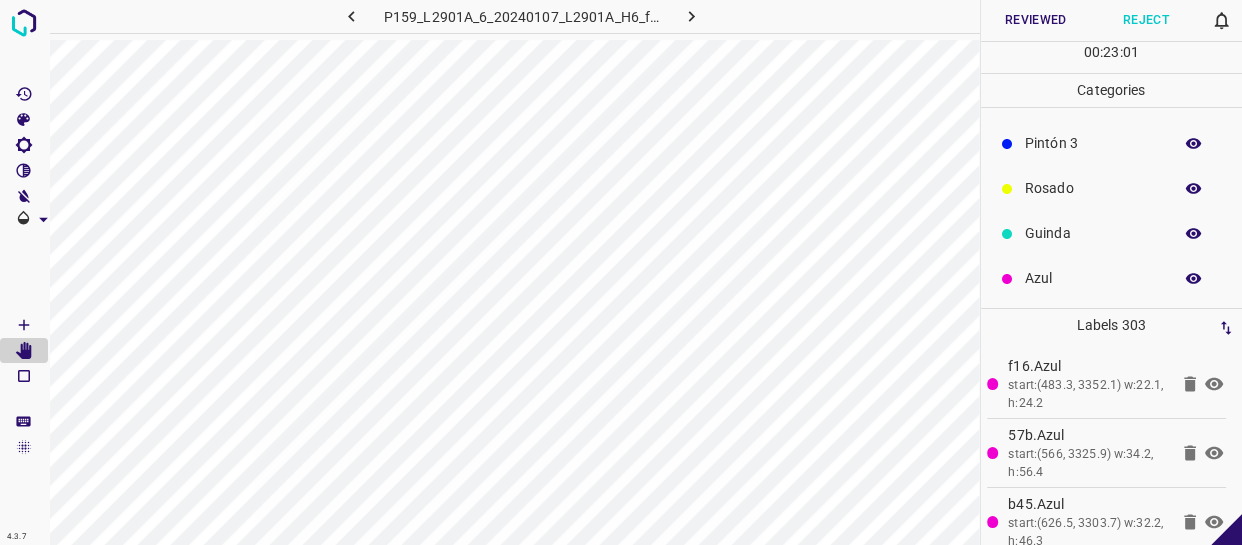 click 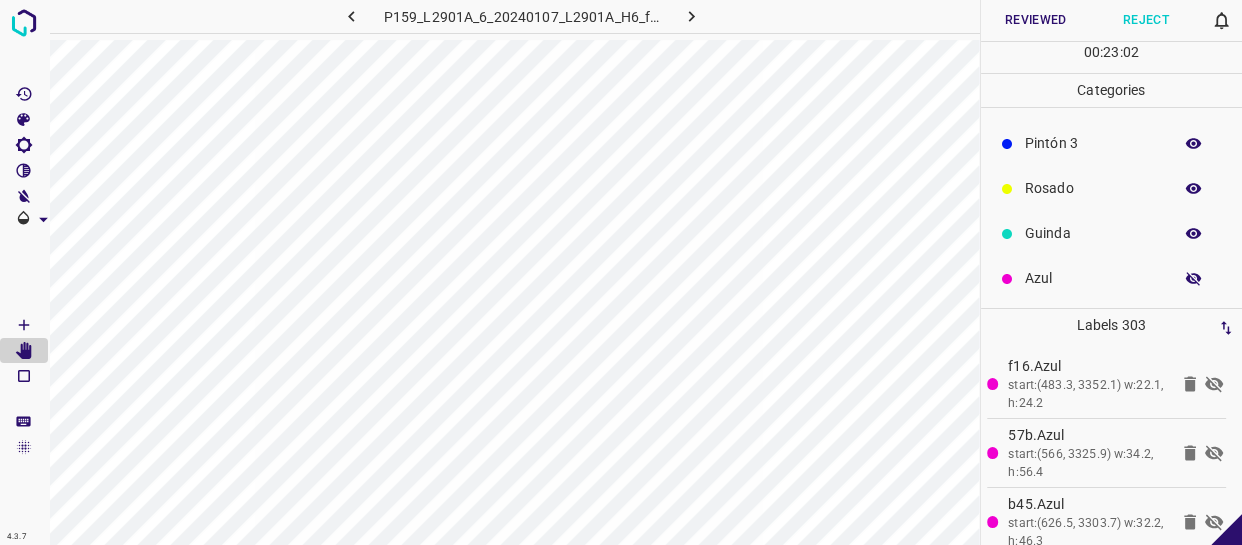 click 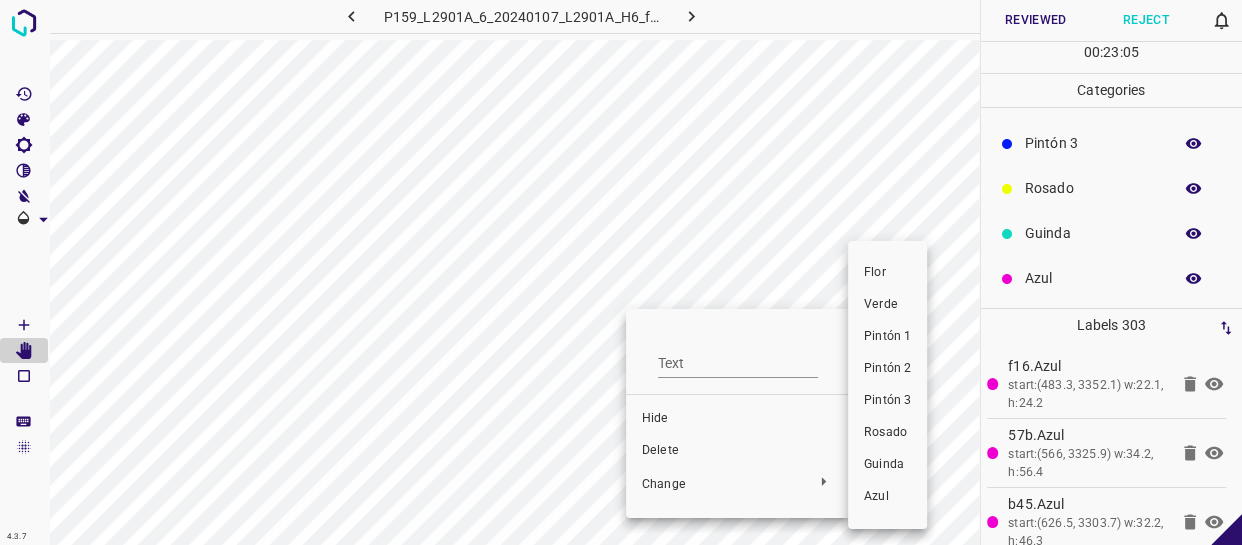 click on "Pintón 1" at bounding box center (887, 337) 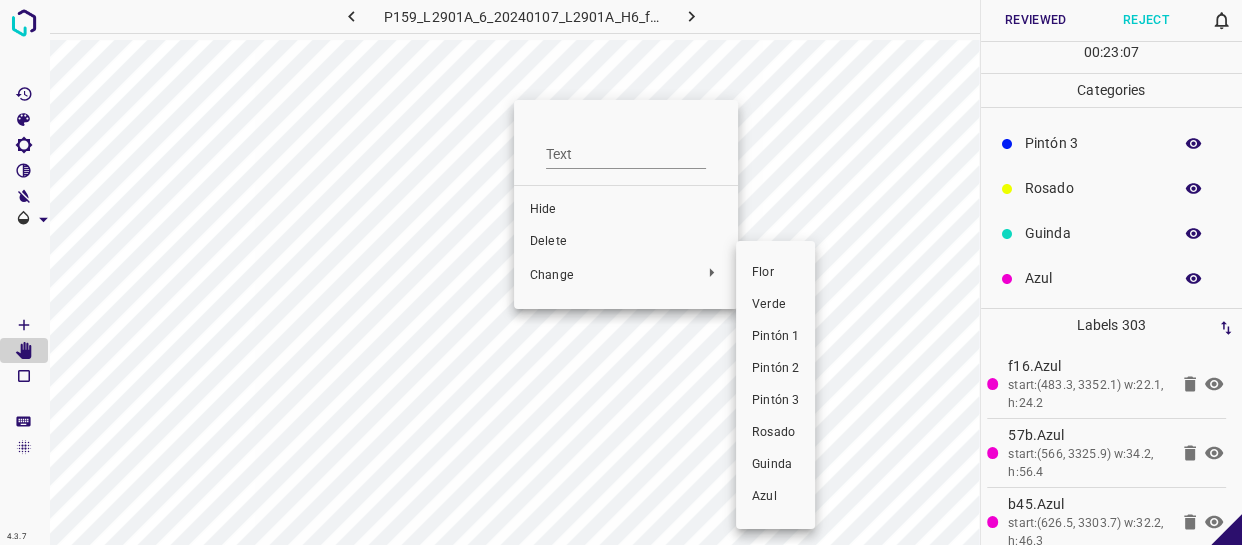 click on "Pintón 1" at bounding box center (775, 337) 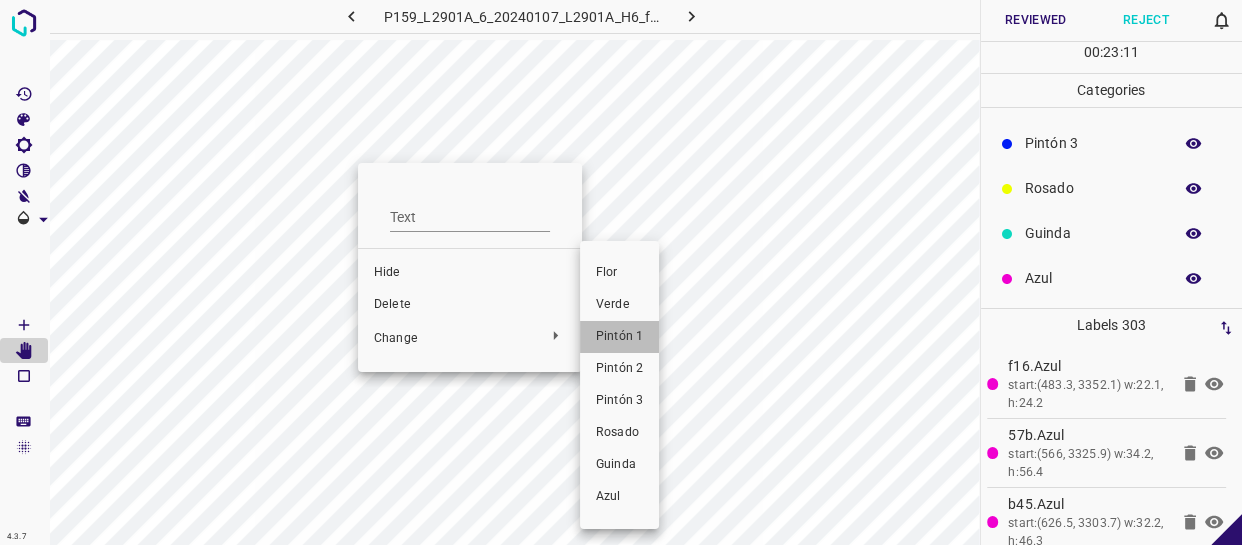 click on "Pintón 1" at bounding box center (619, 337) 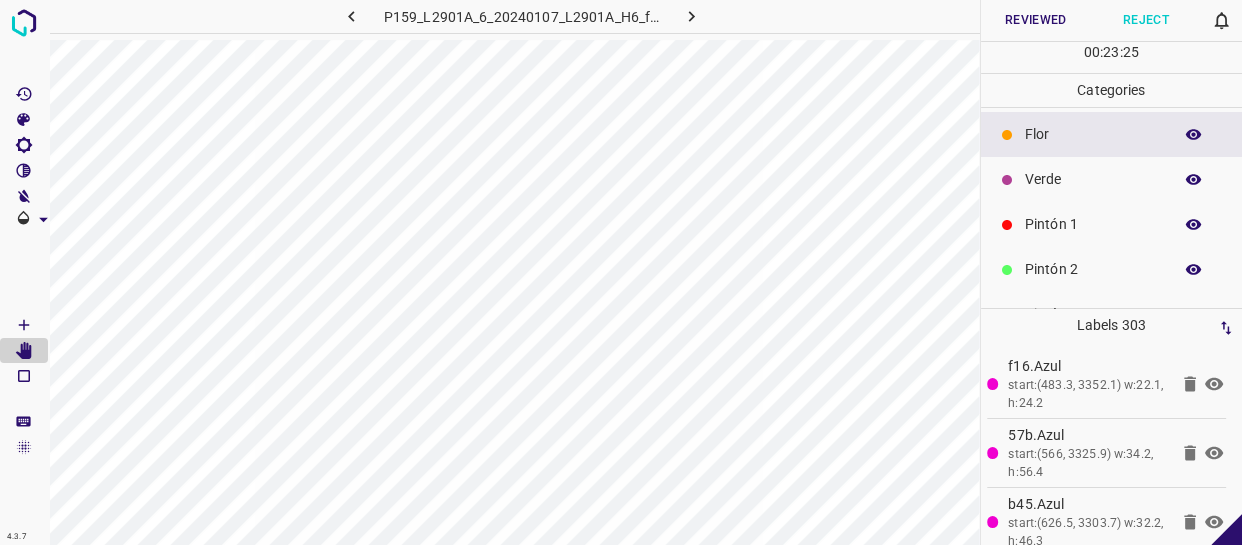 scroll, scrollTop: 0, scrollLeft: 0, axis: both 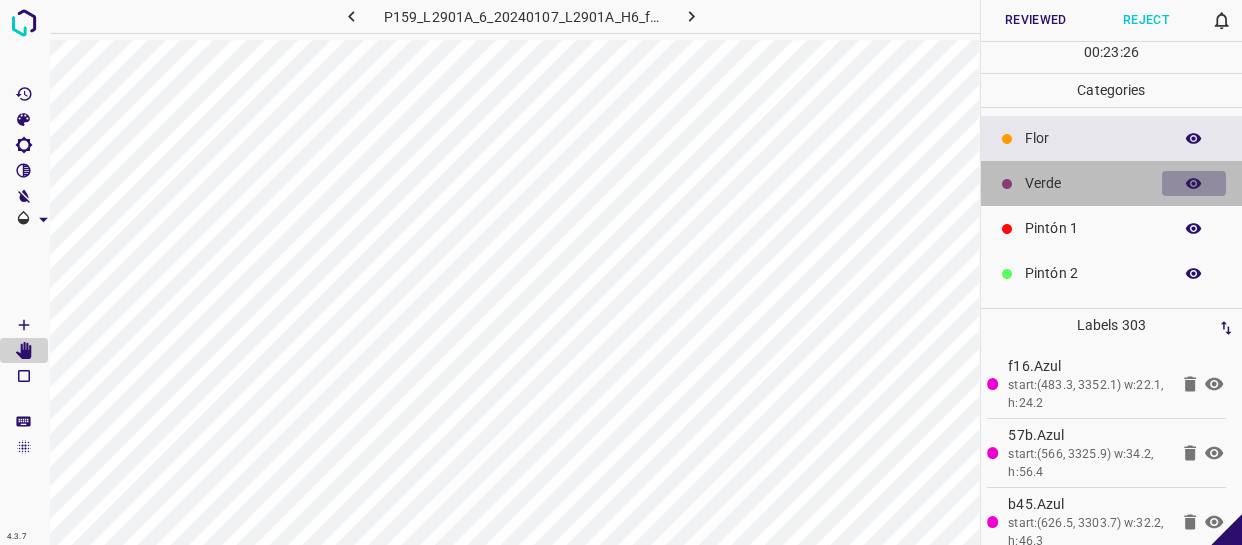 click 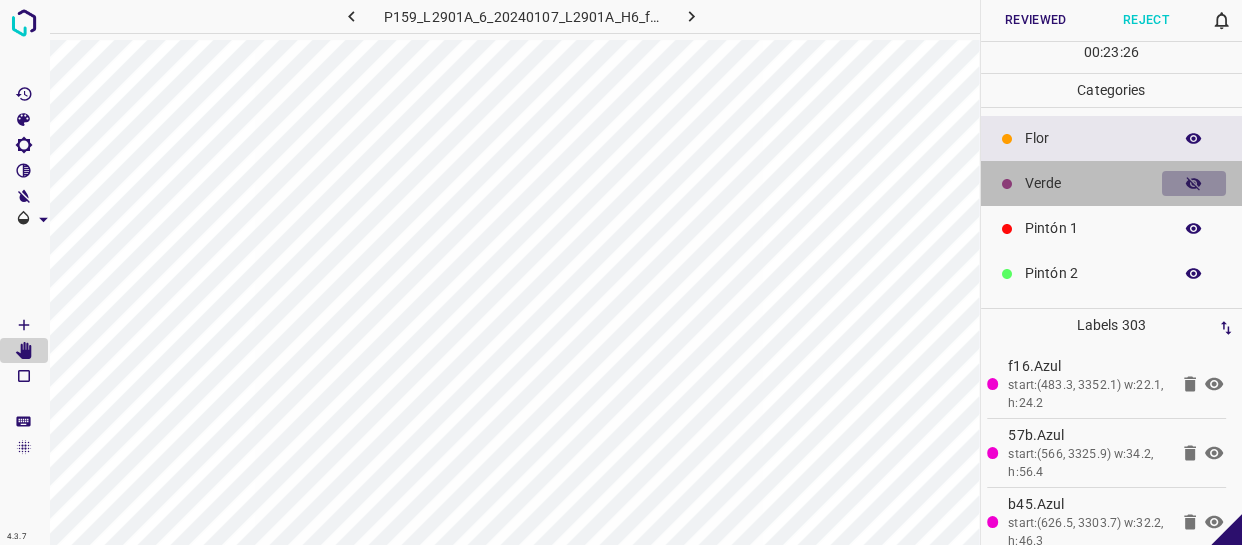 click 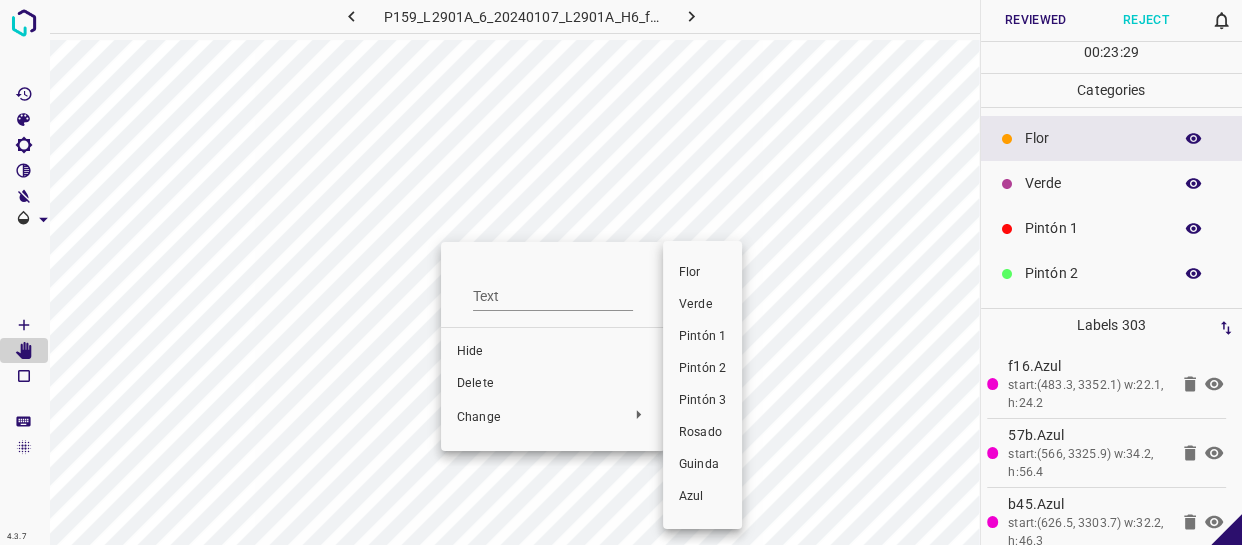 drag, startPoint x: 693, startPoint y: 344, endPoint x: 599, endPoint y: 288, distance: 109.41663 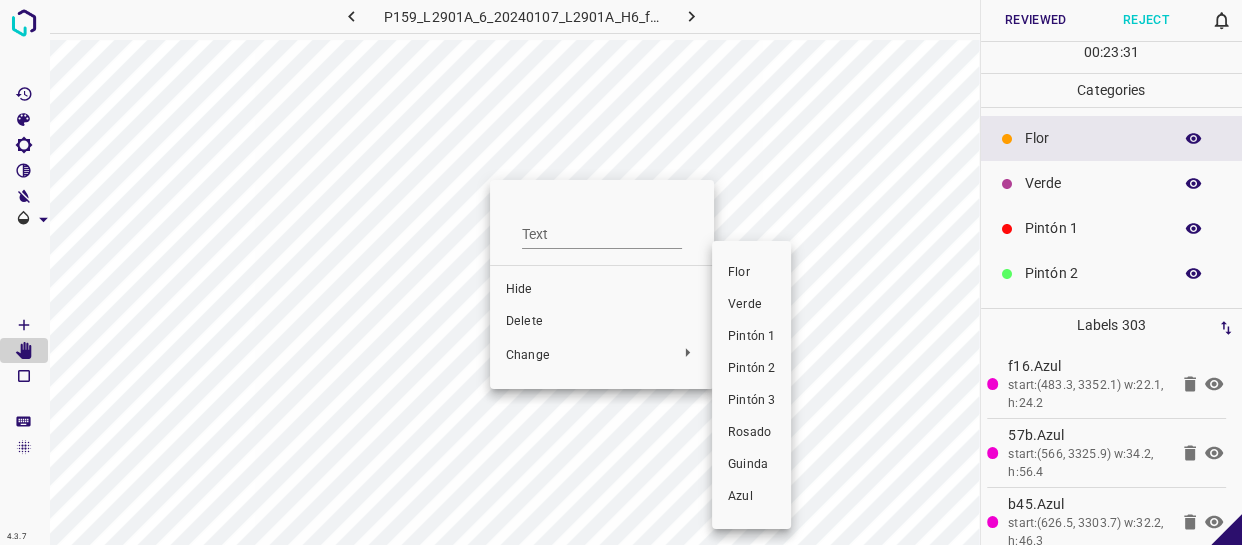 drag, startPoint x: 751, startPoint y: 338, endPoint x: 734, endPoint y: 334, distance: 17.464249 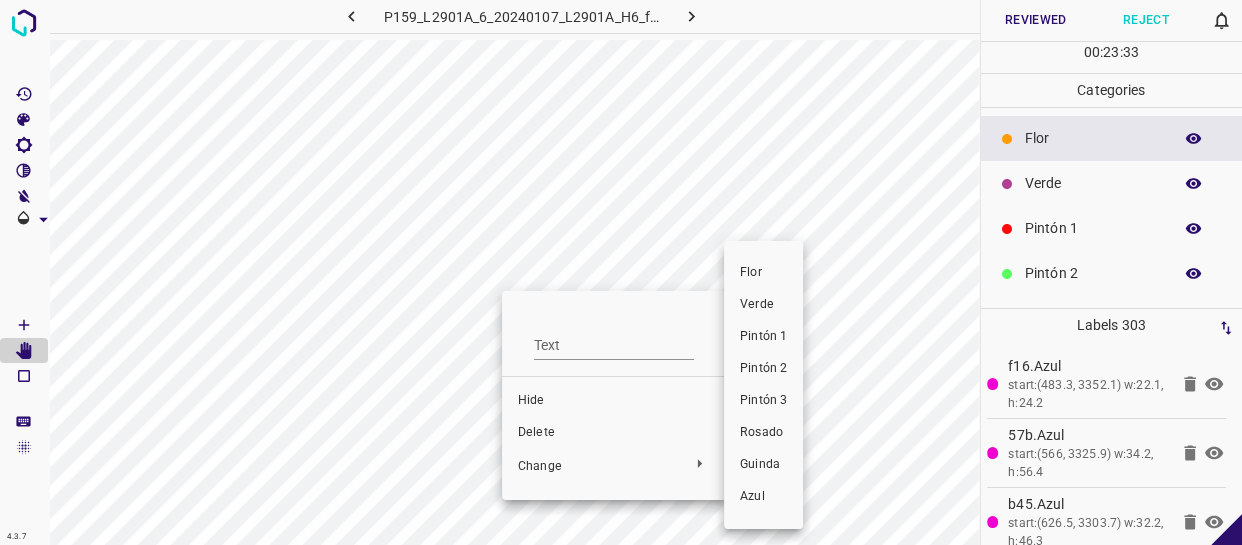 click on "Pintón 1" at bounding box center [763, 337] 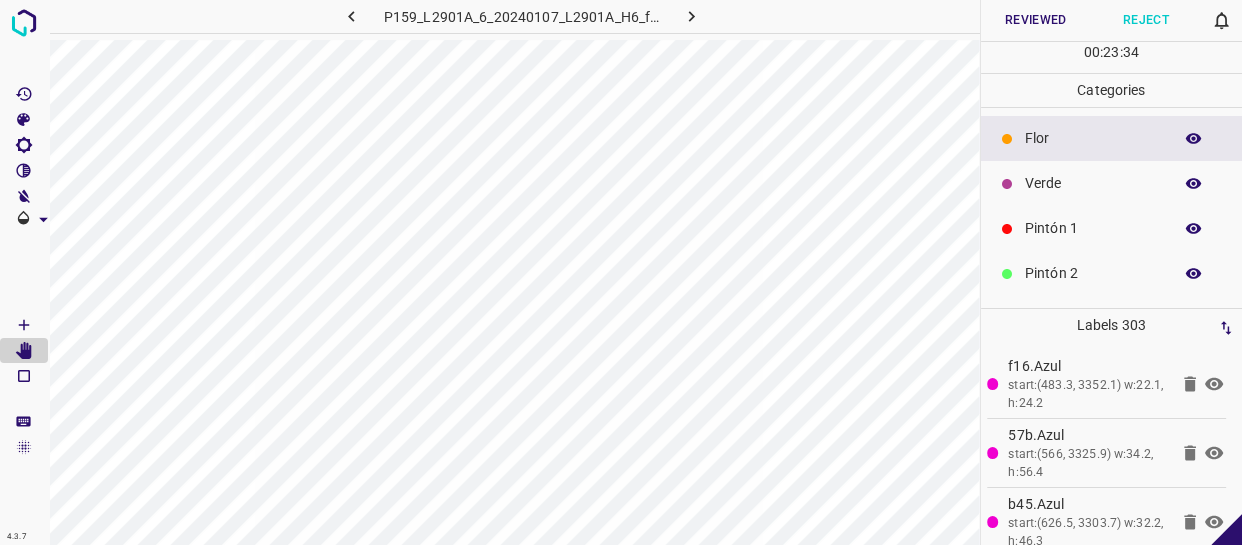 type 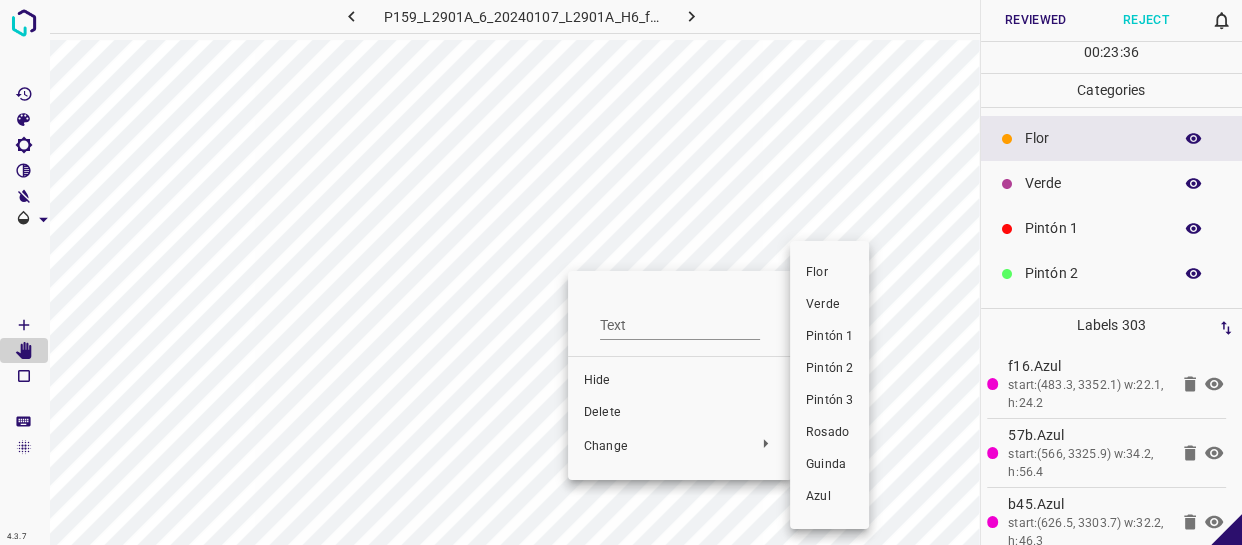 click on "Pintón 1" at bounding box center [829, 337] 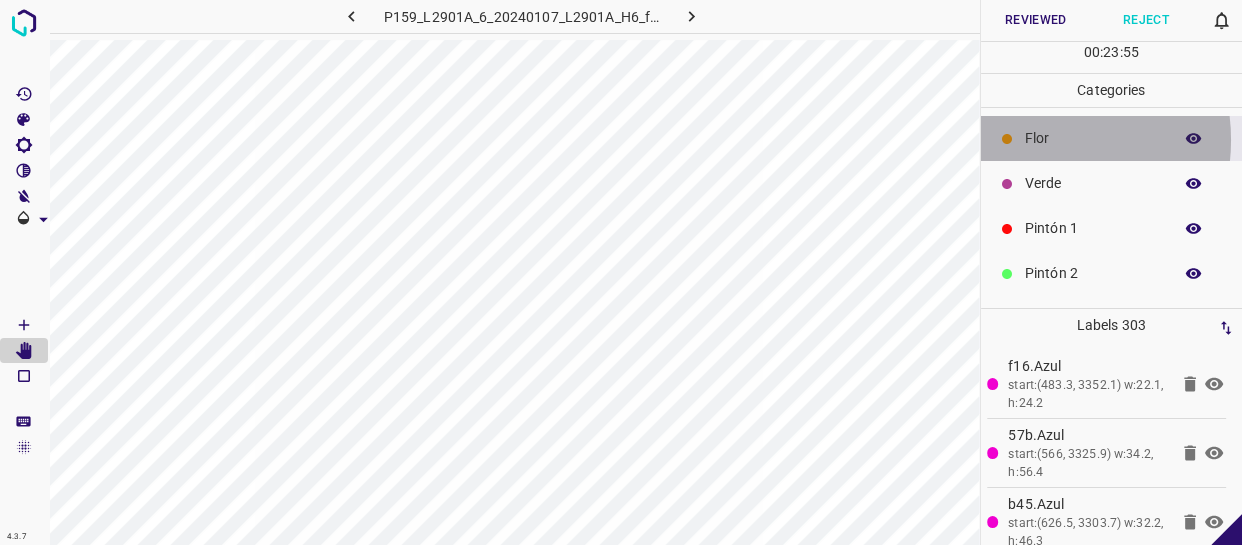 click on "Flor" at bounding box center (1093, 138) 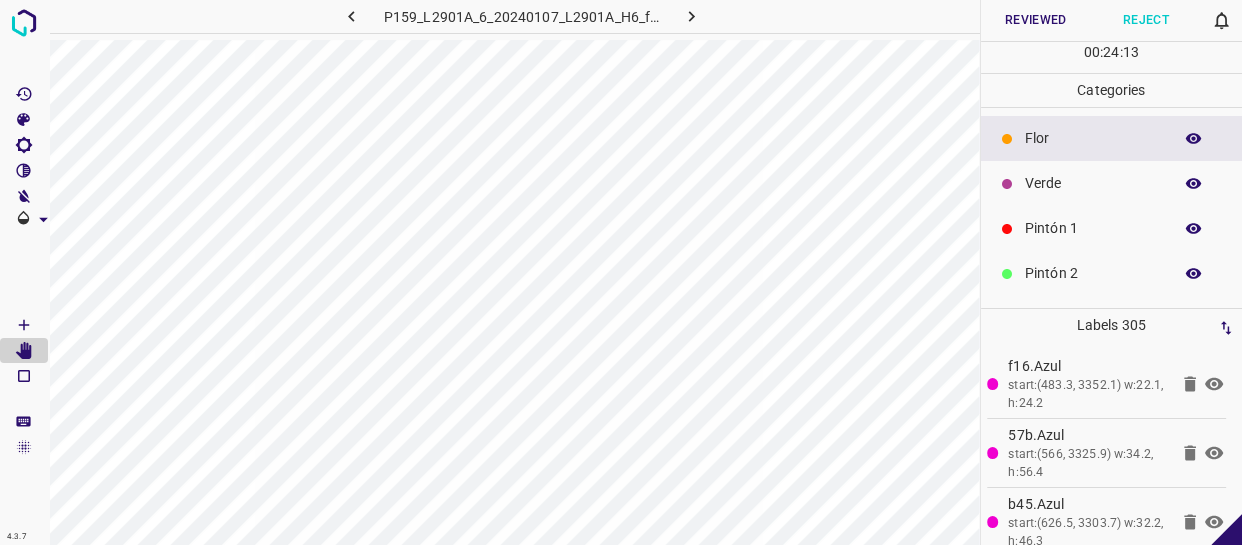 click on "Verde" at bounding box center (1093, 183) 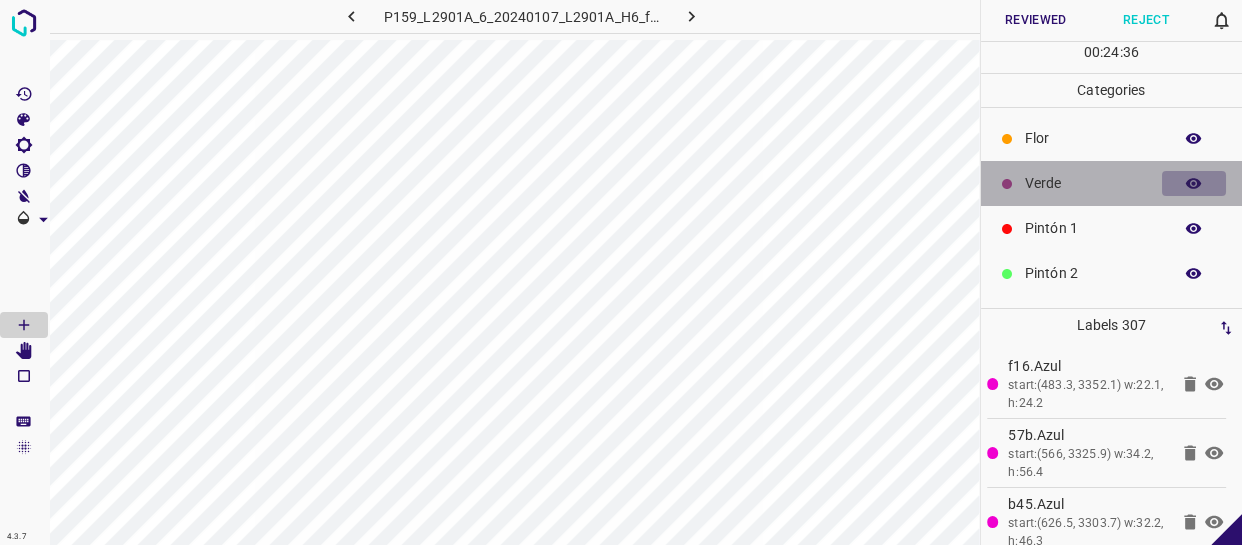 click 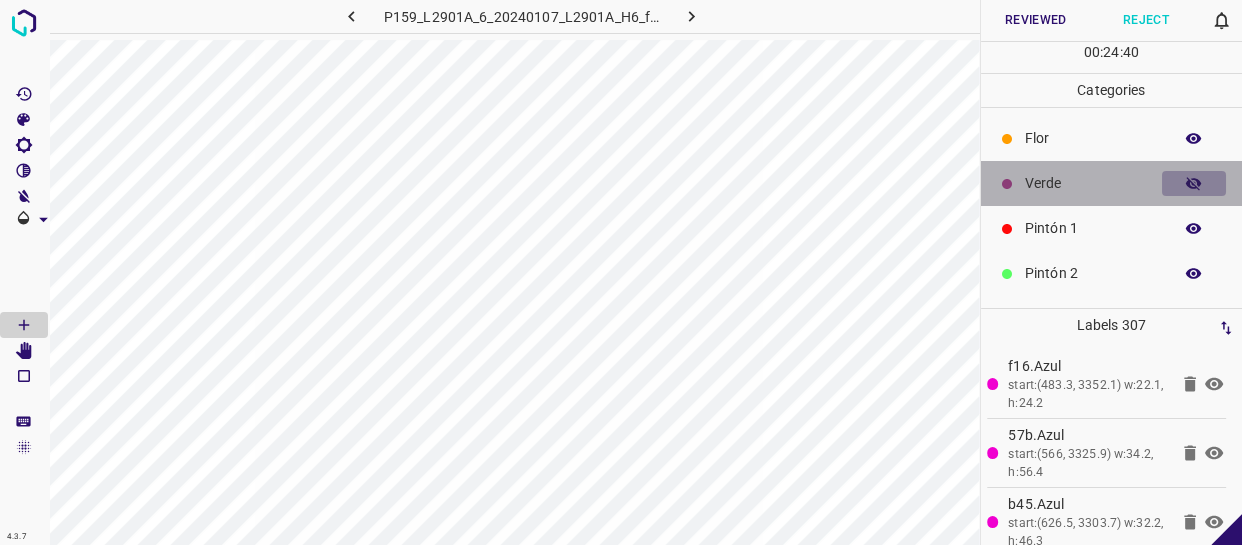 click 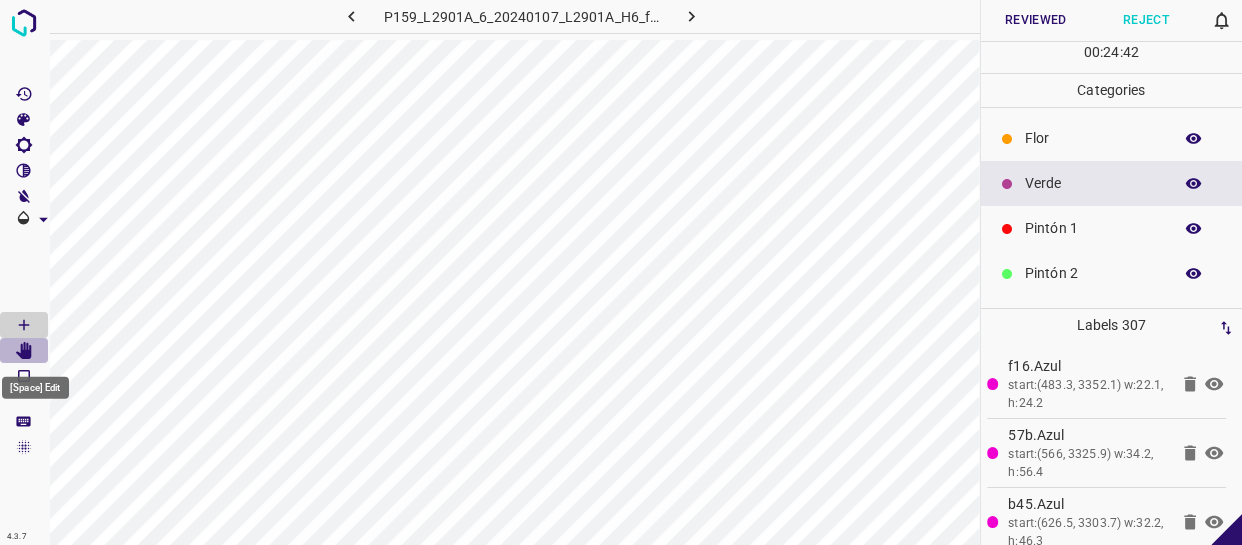 click 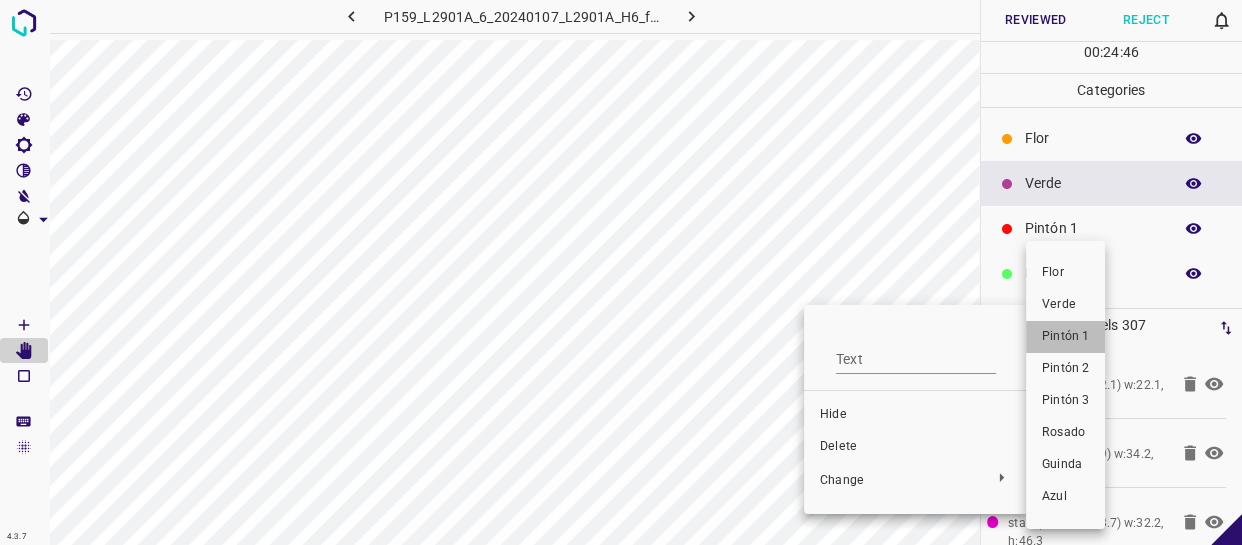 click on "Pintón 1" at bounding box center [1065, 337] 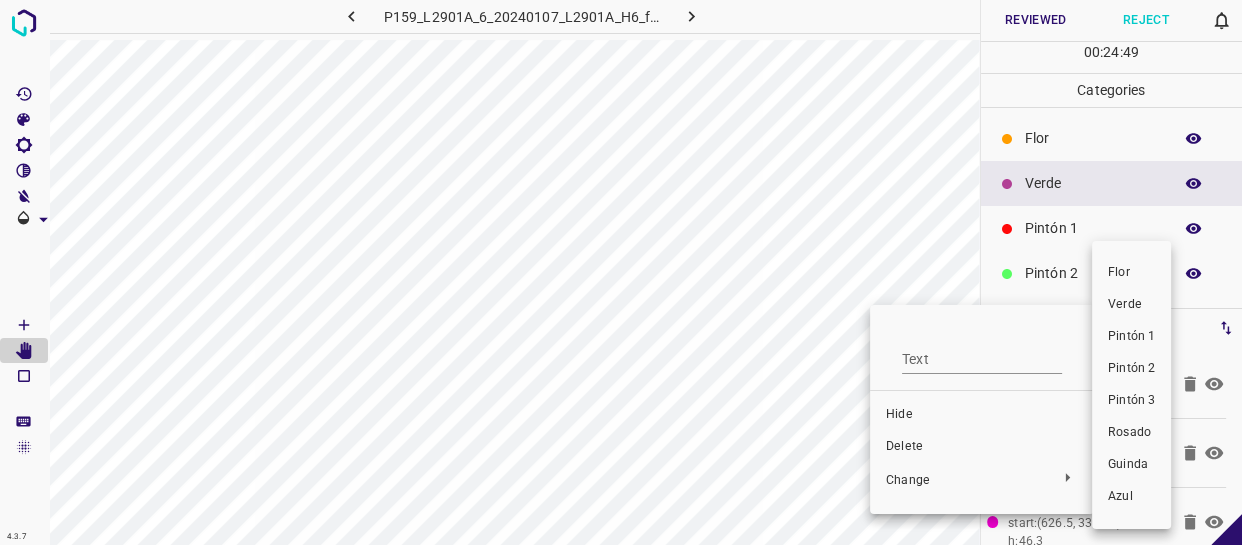 click on "Pintón 1" at bounding box center [1131, 337] 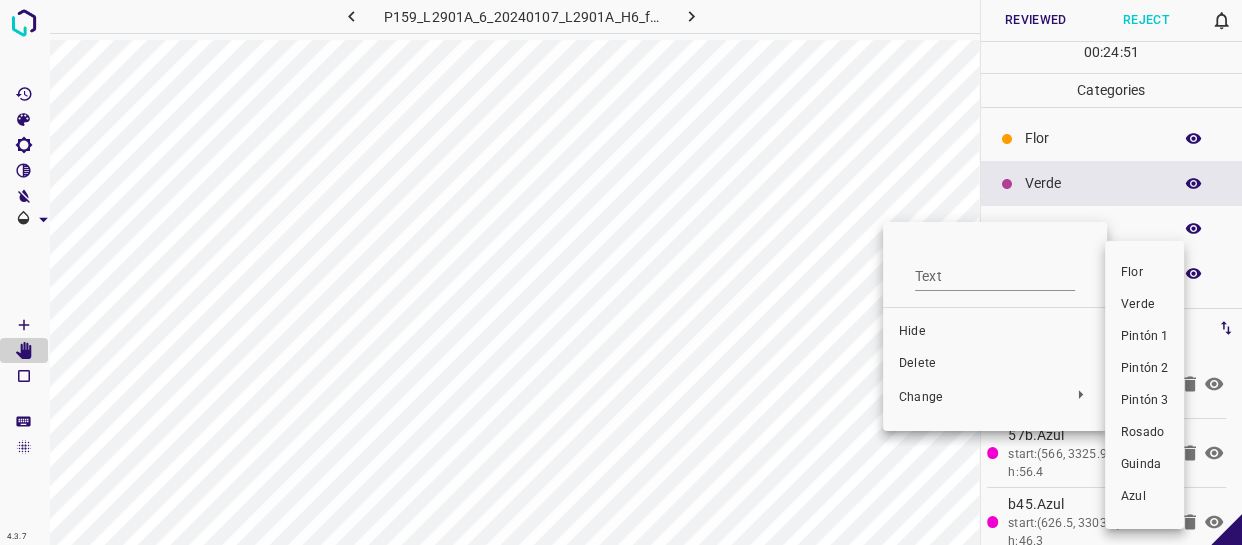 click on "Pintón 1" at bounding box center (1144, 337) 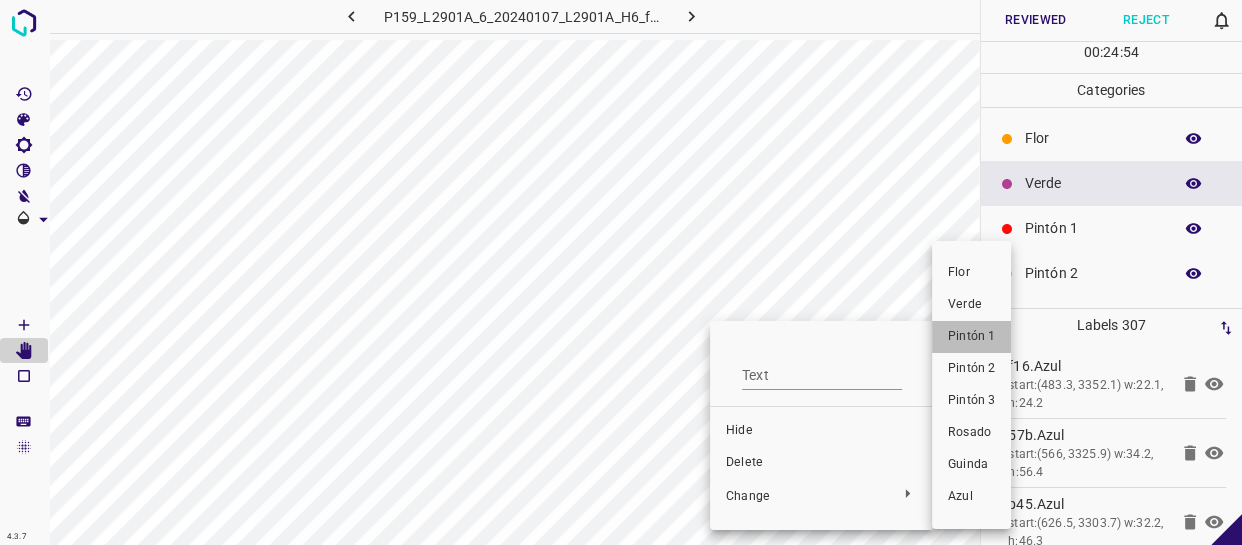 click on "Pintón 1" at bounding box center [971, 337] 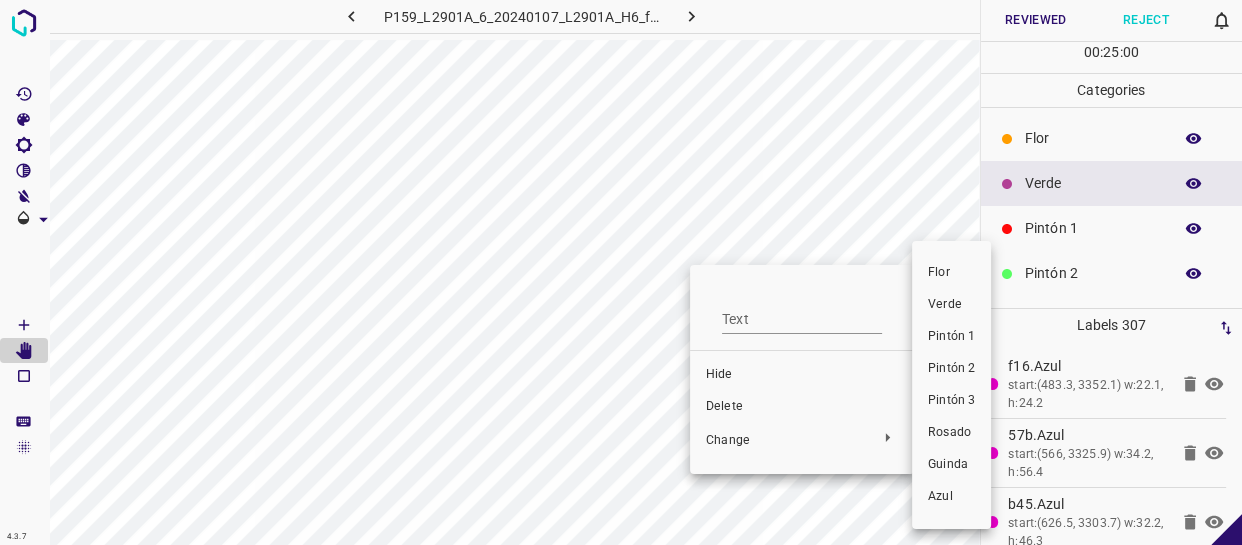 click on "Pintón 1" at bounding box center (951, 337) 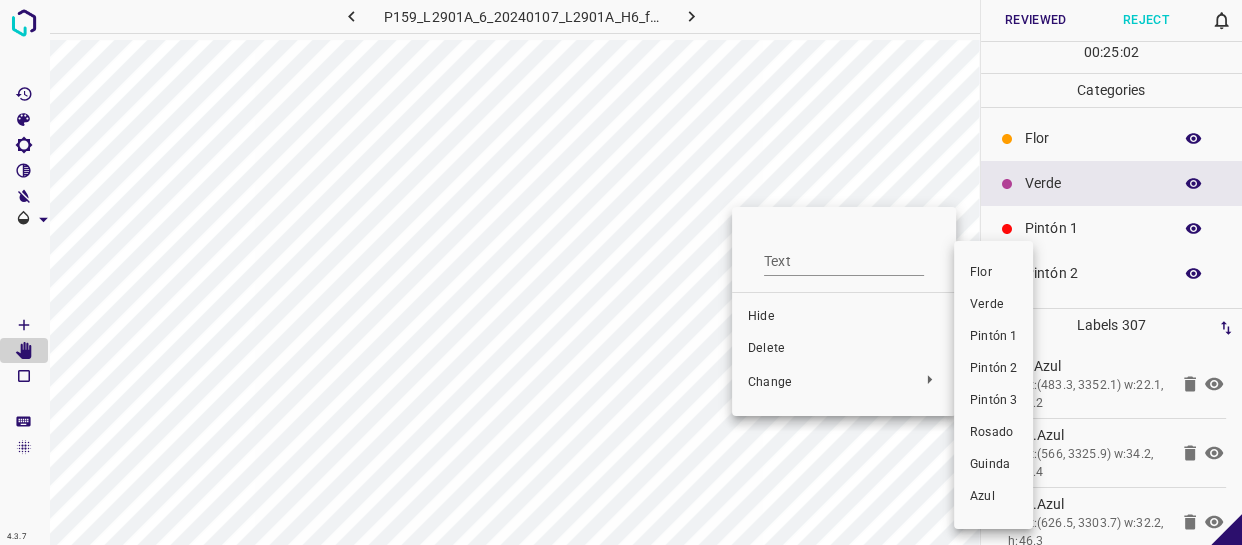 click on "Pintón 1" at bounding box center [993, 337] 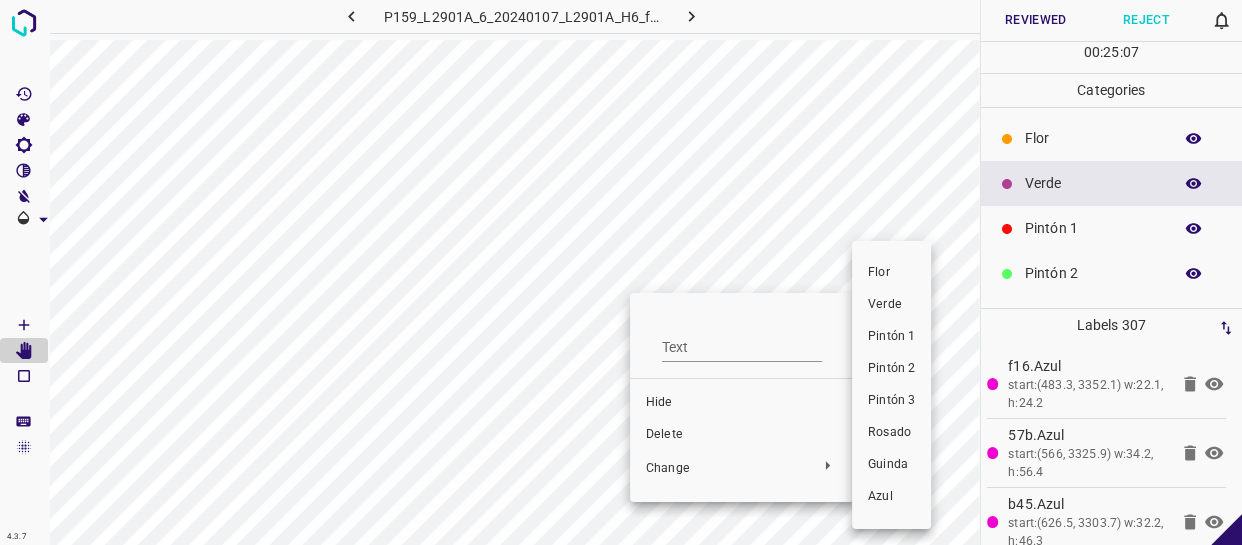 click on "Pintón 1" at bounding box center (891, 337) 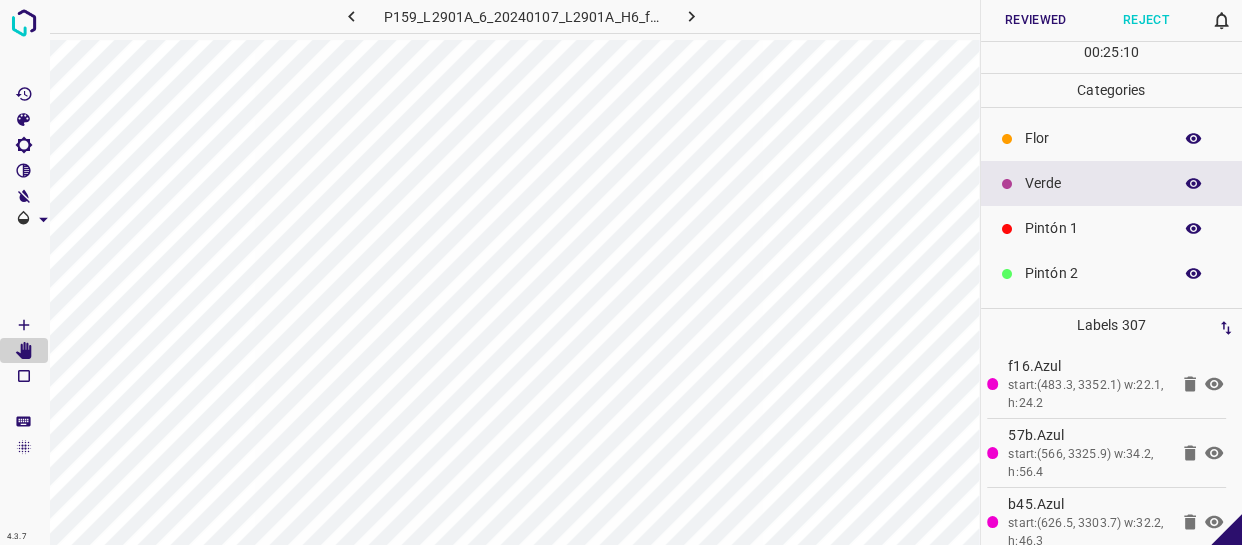 click 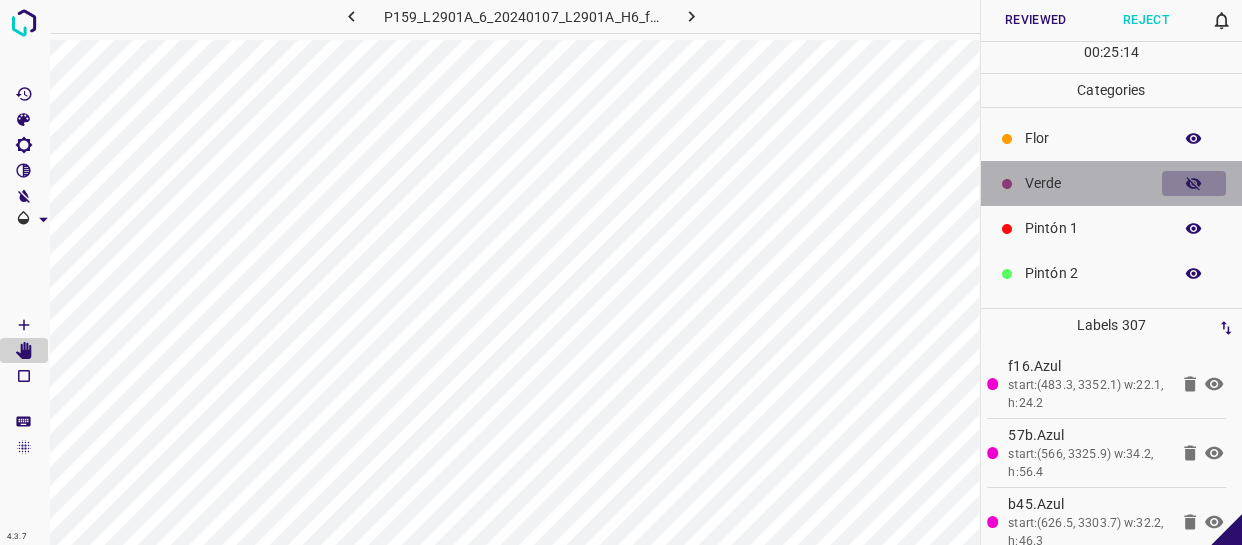 click at bounding box center (1194, 184) 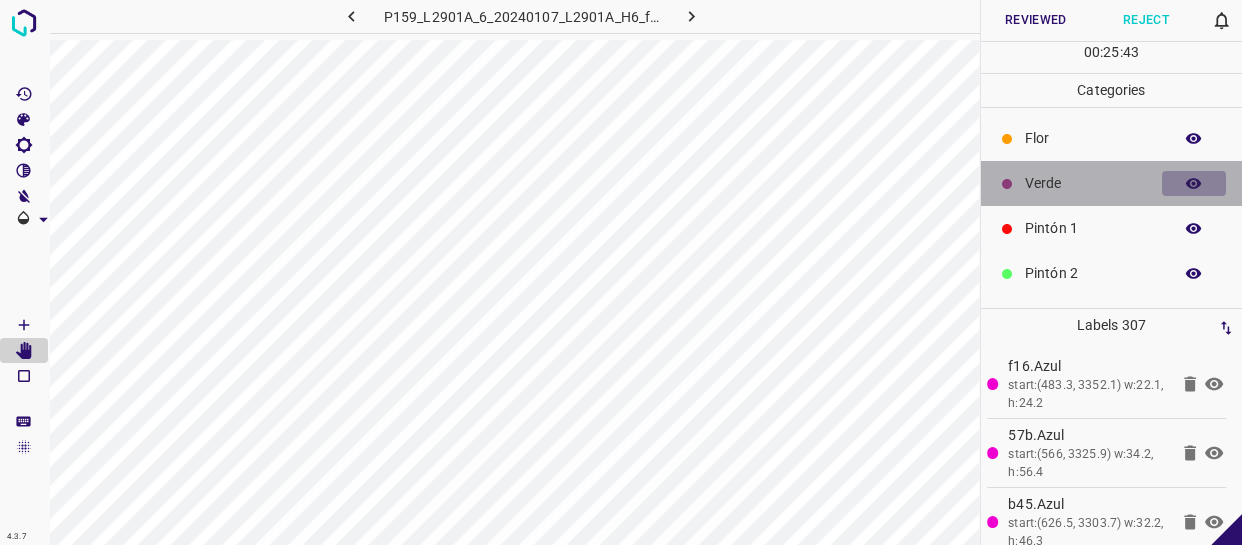 click 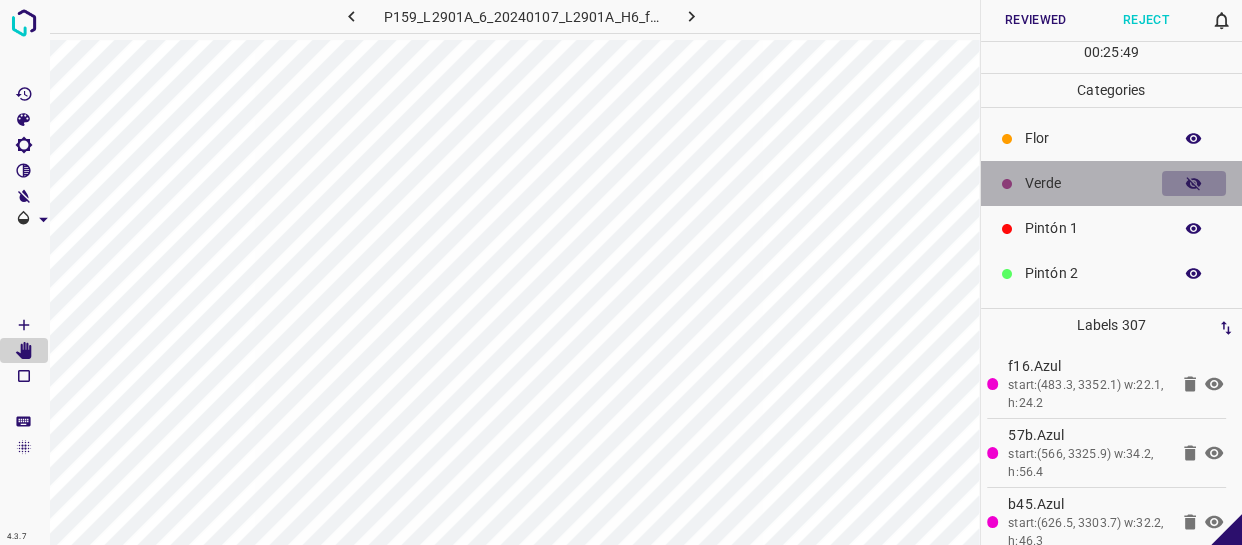 click 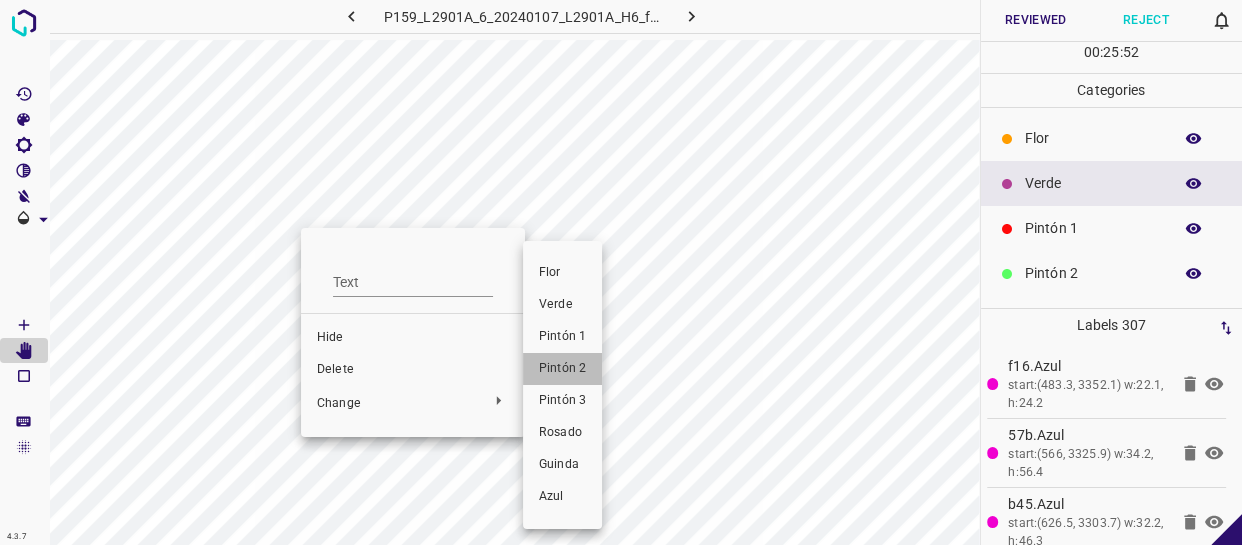 click on "Pintón 2" at bounding box center [562, 369] 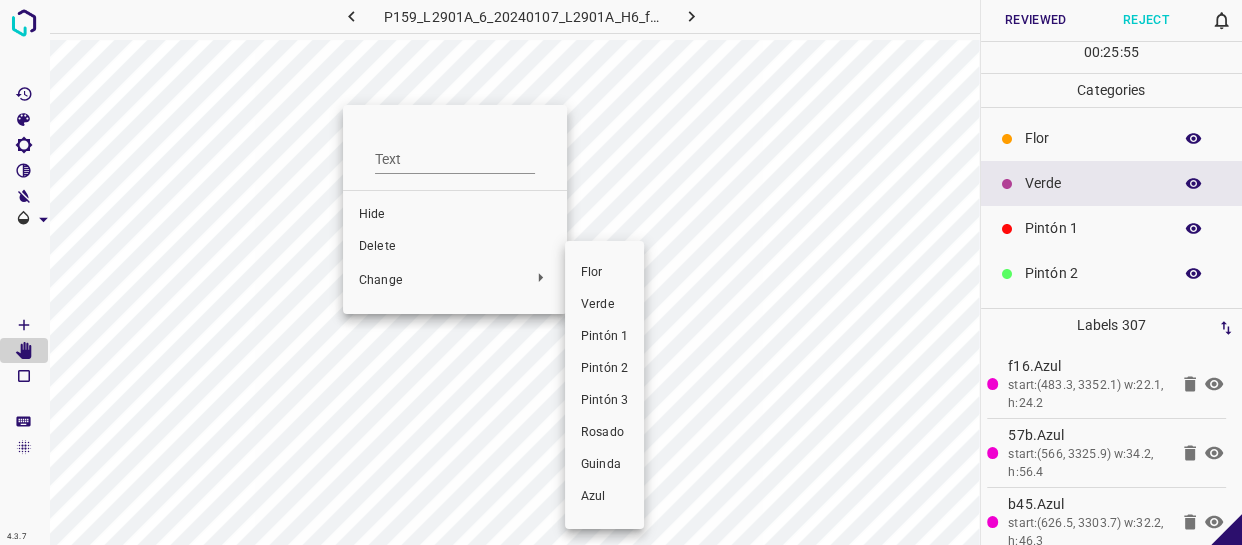 click on "Pintón 2" at bounding box center [604, 369] 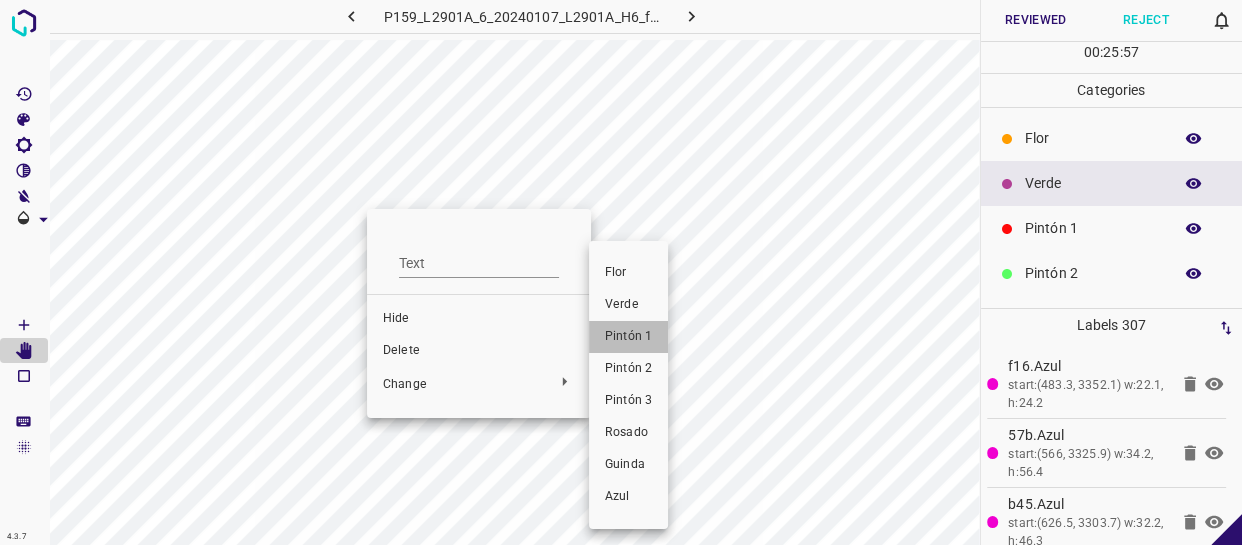 click on "Pintón 1" at bounding box center (628, 337) 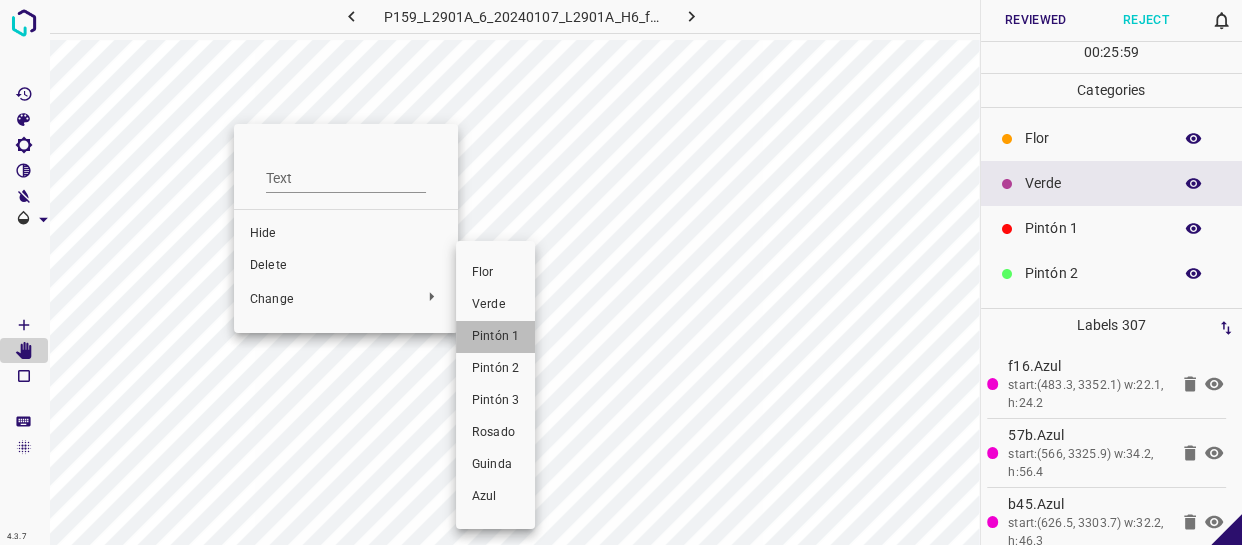 click on "Pintón 1" at bounding box center [495, 337] 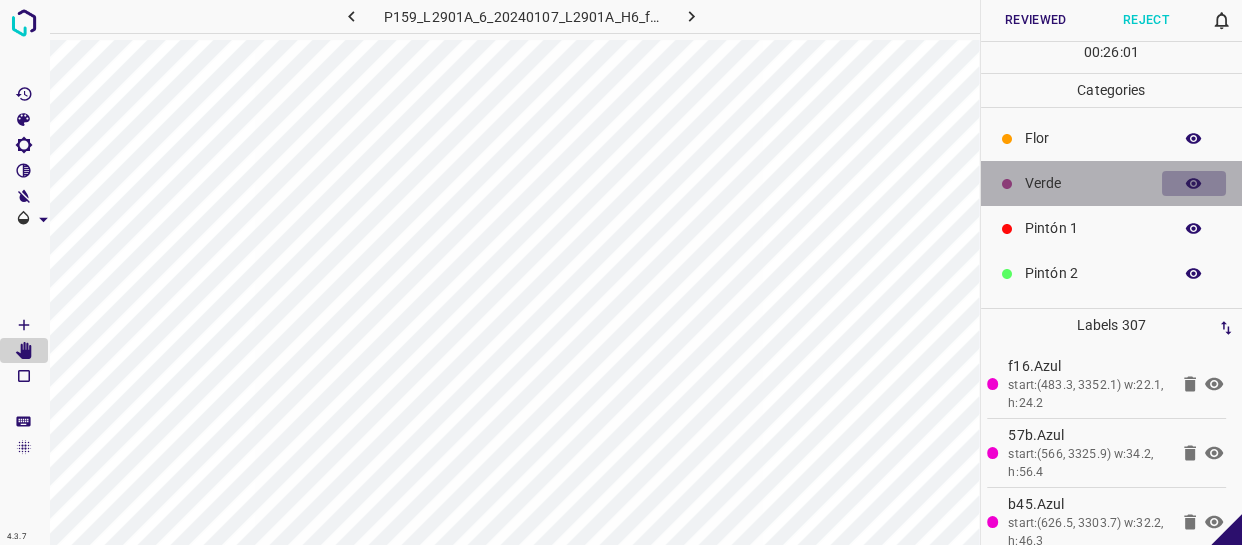 click 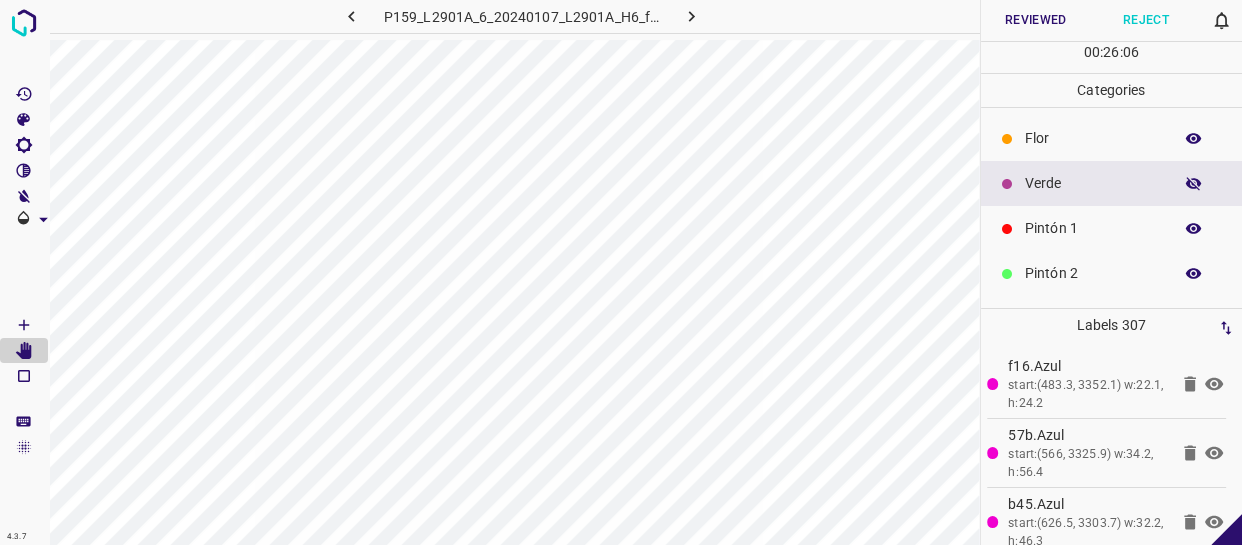 click 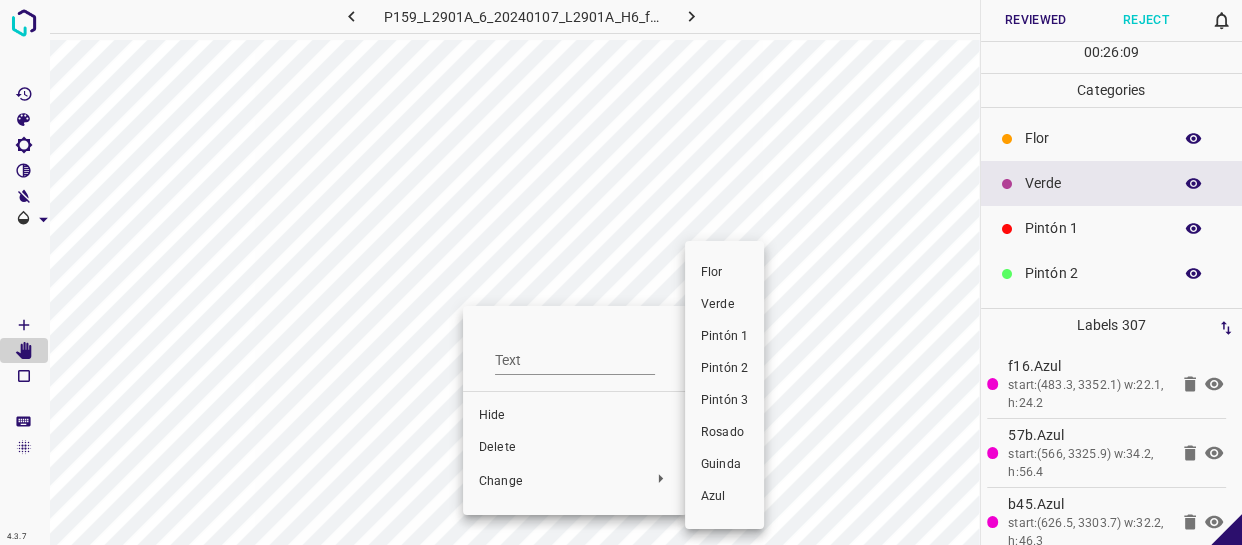 click on "Pintón 2" at bounding box center (724, 369) 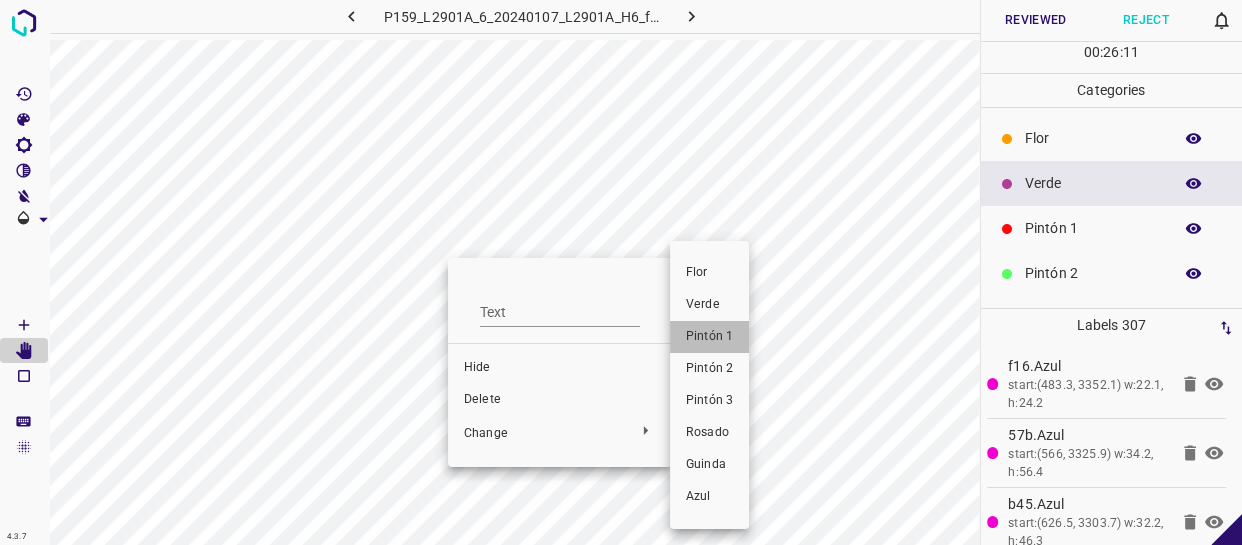 click on "Pintón 1" at bounding box center [709, 337] 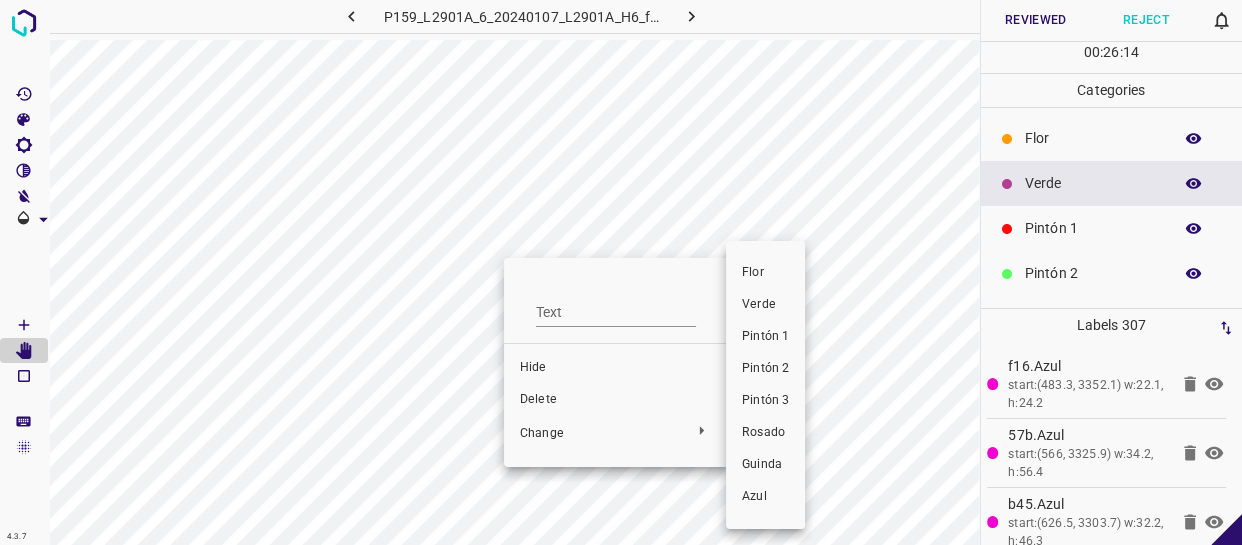 click on "Pintón 1" at bounding box center (765, 337) 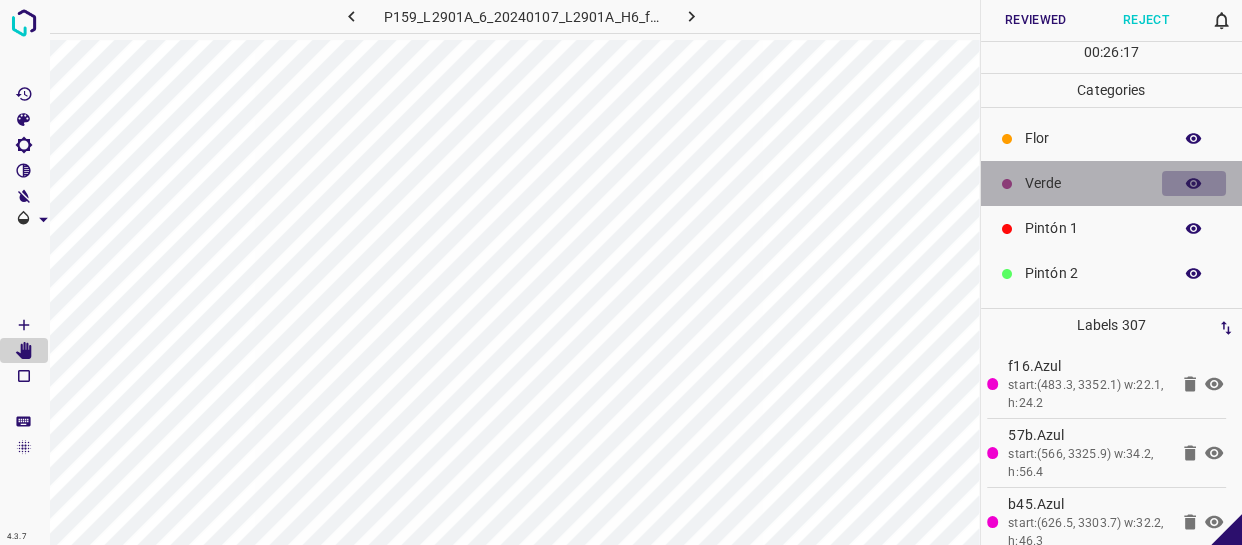 click 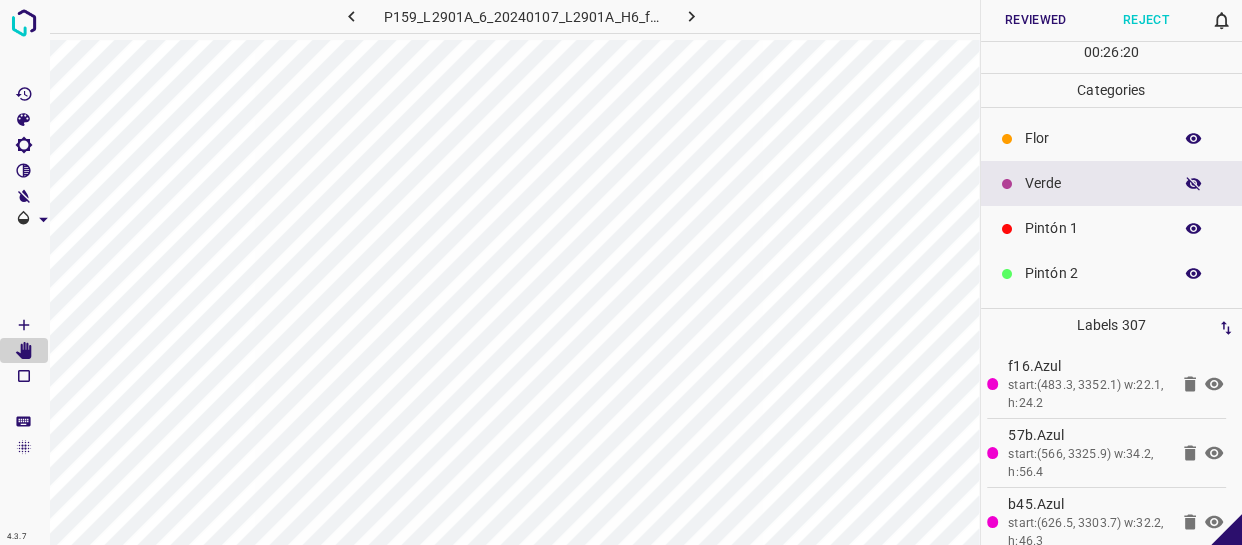 click 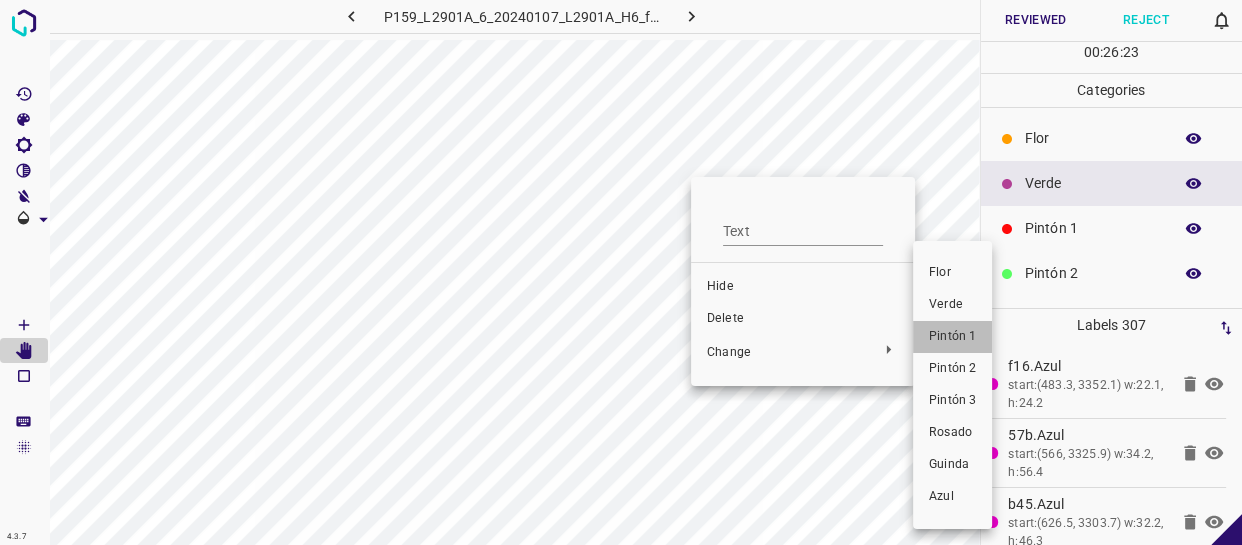 click on "Pintón 1" at bounding box center [952, 337] 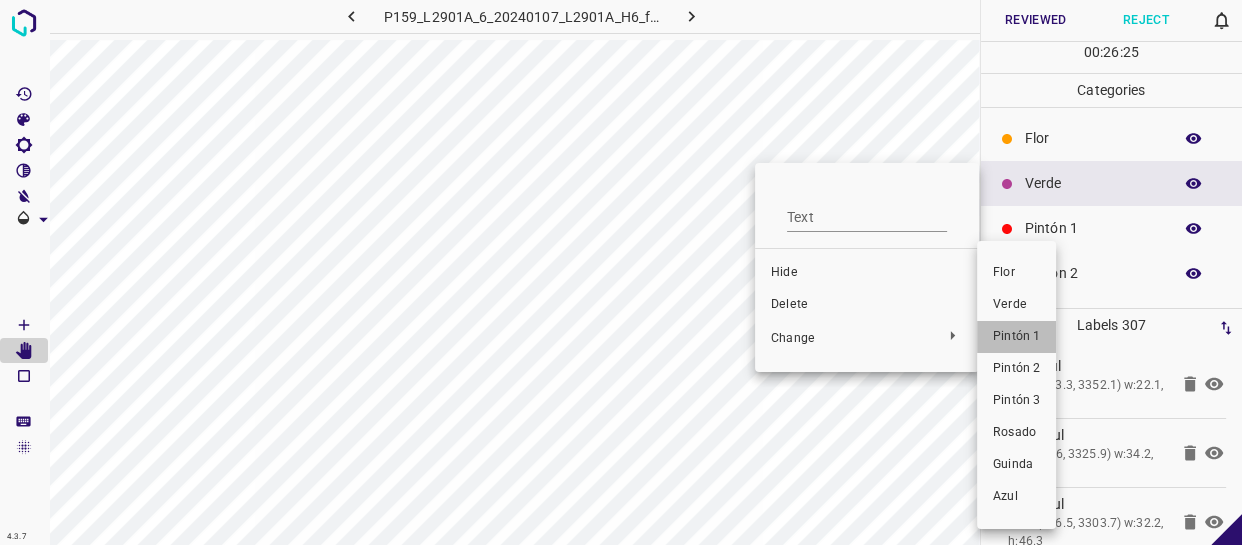 click on "Pintón 1" at bounding box center (1016, 337) 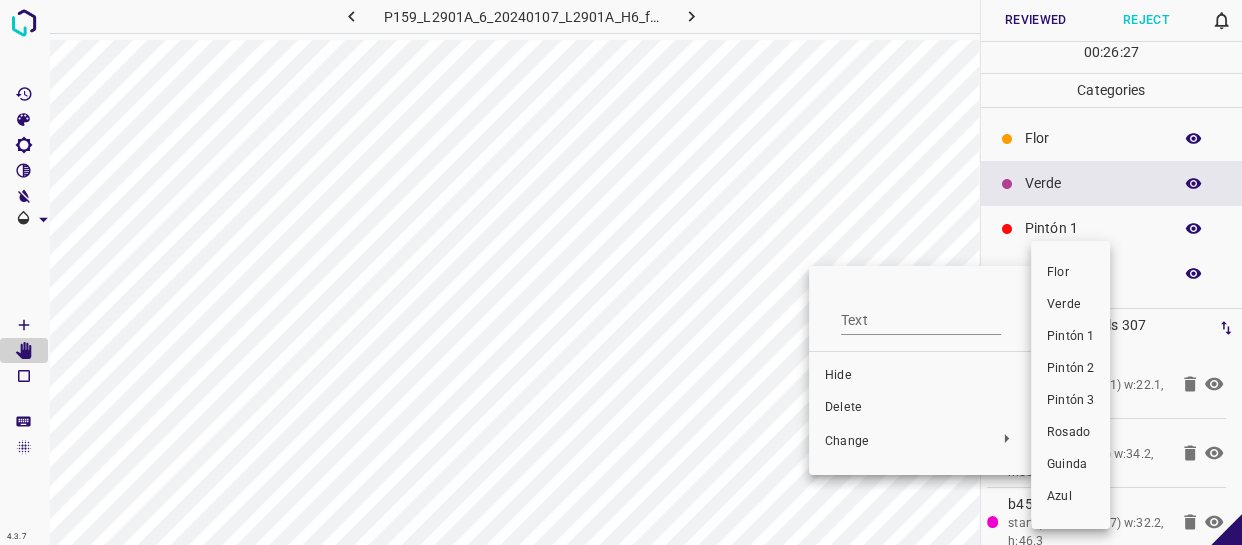 drag, startPoint x: 1092, startPoint y: 334, endPoint x: 915, endPoint y: 292, distance: 181.91481 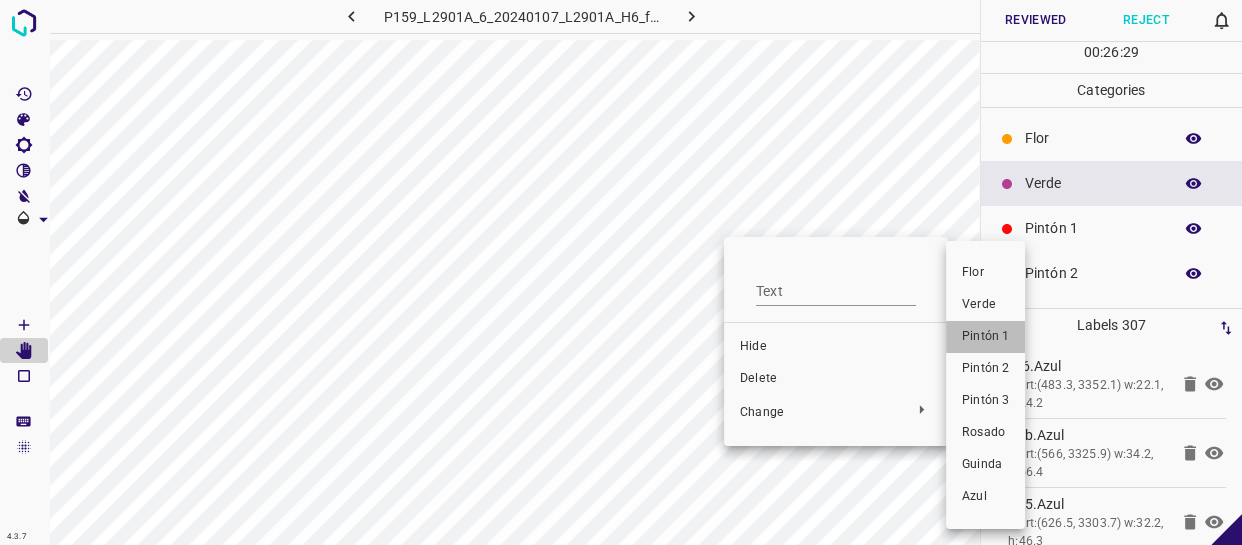 click on "Pintón 1" at bounding box center [985, 337] 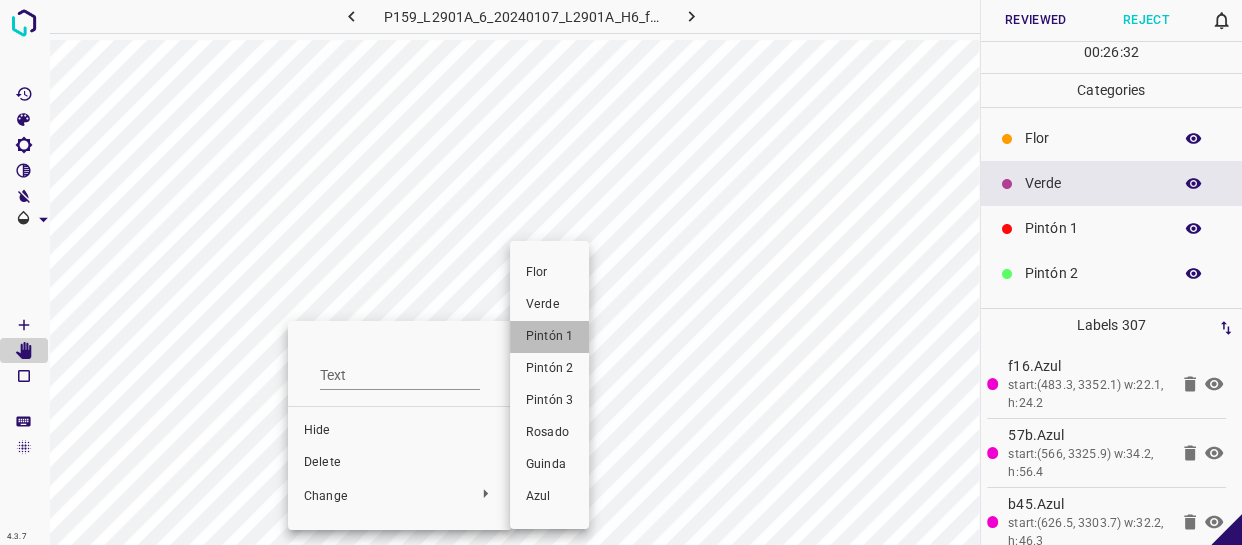 click on "Pintón 1" at bounding box center (549, 337) 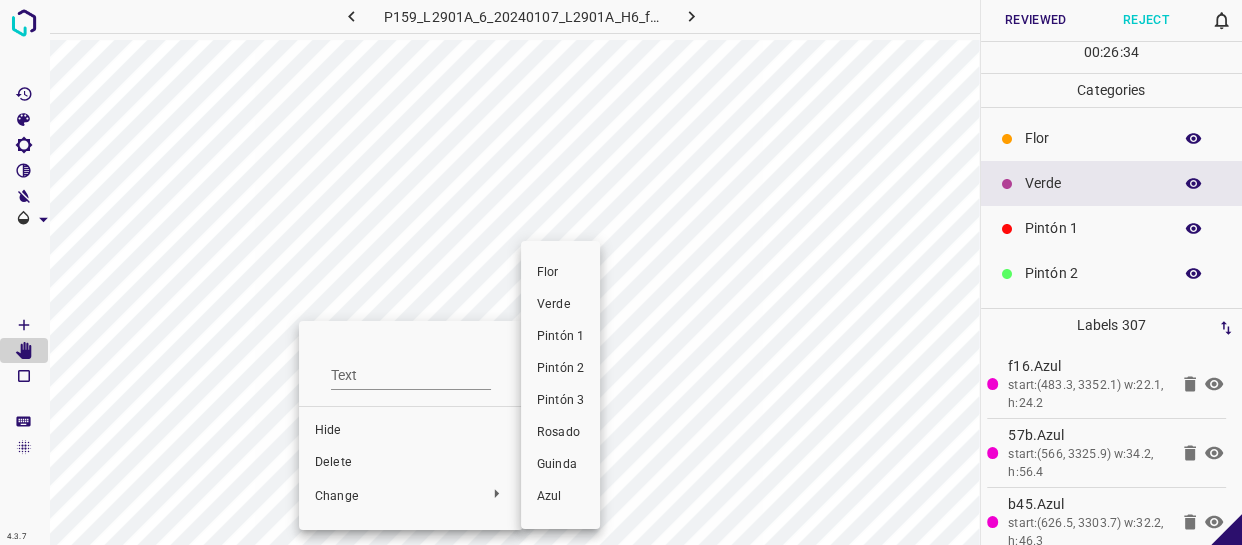 click on "Pintón 1" at bounding box center (560, 337) 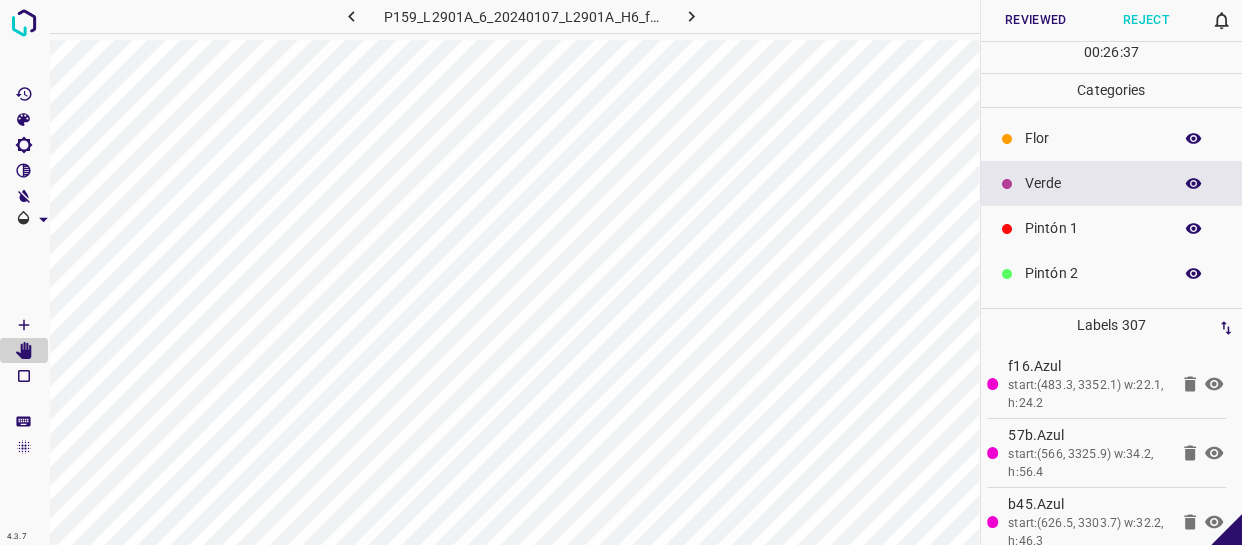click at bounding box center [1194, 184] 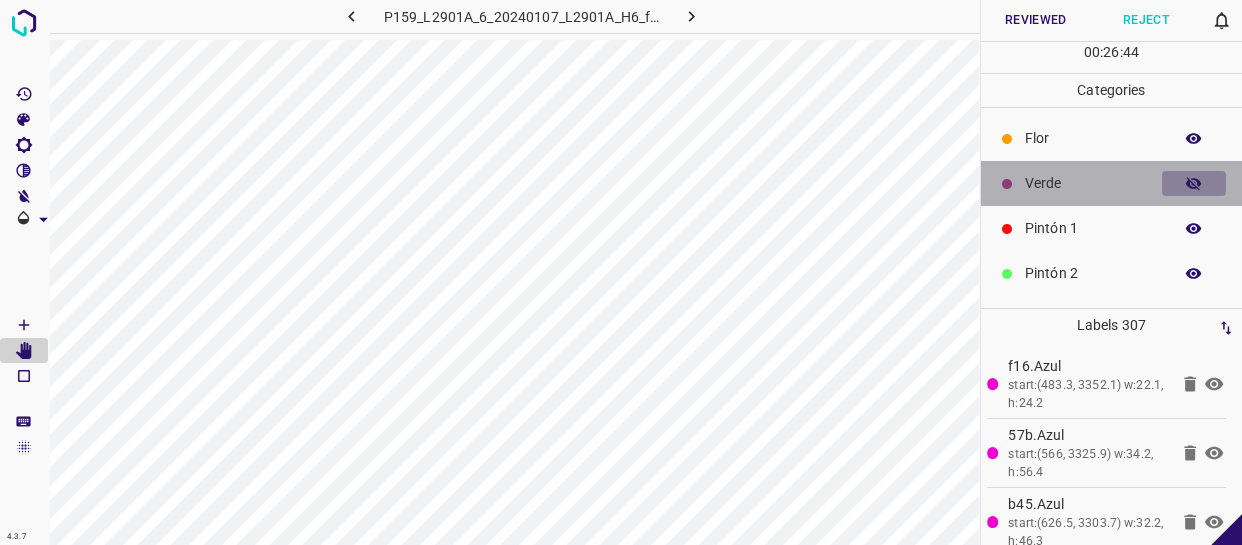 click 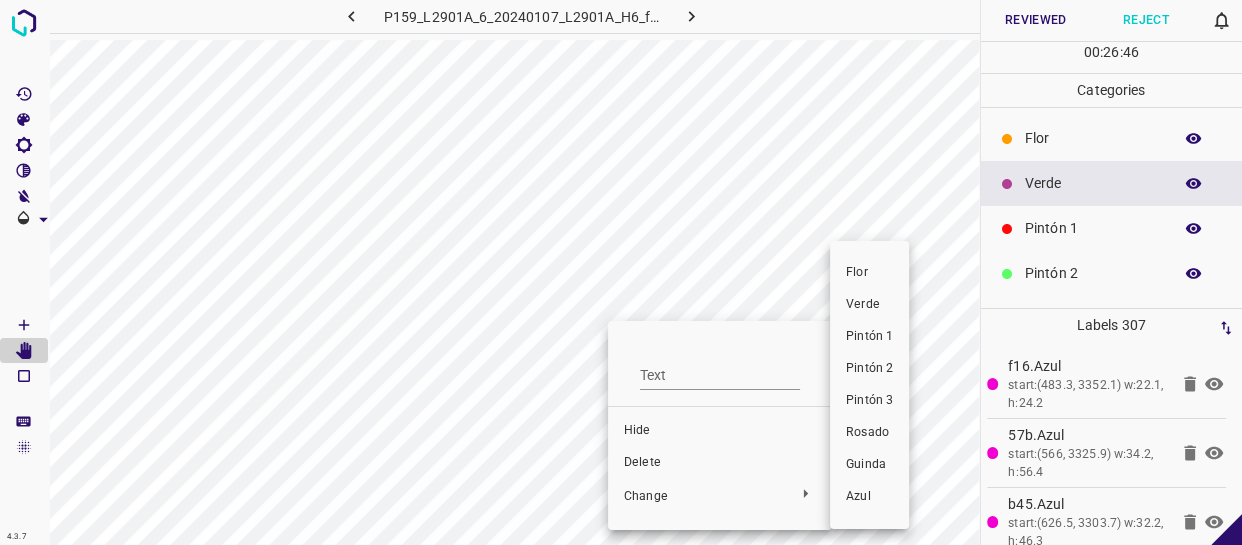click on "Pintón 1" at bounding box center (869, 337) 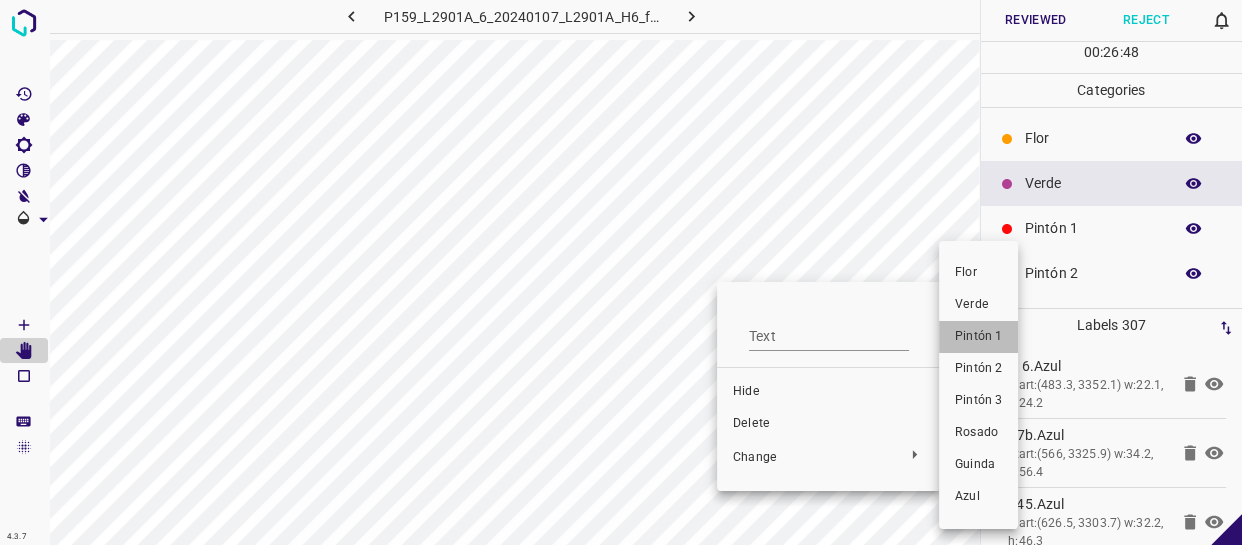 click on "Pintón 1" at bounding box center [978, 337] 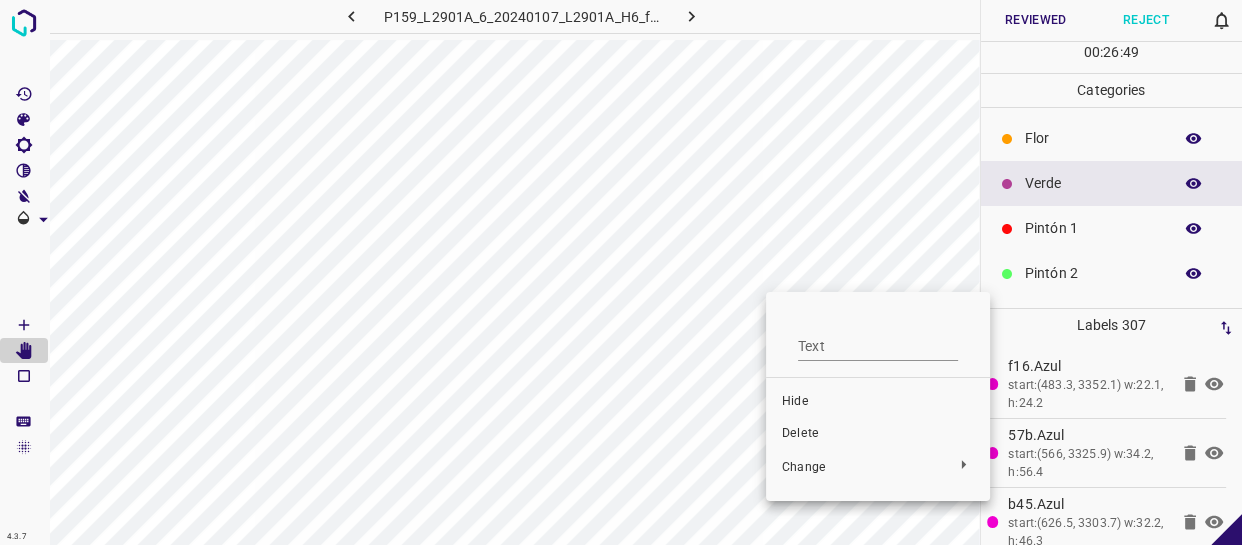 drag, startPoint x: 793, startPoint y: 304, endPoint x: 771, endPoint y: 315, distance: 24.596748 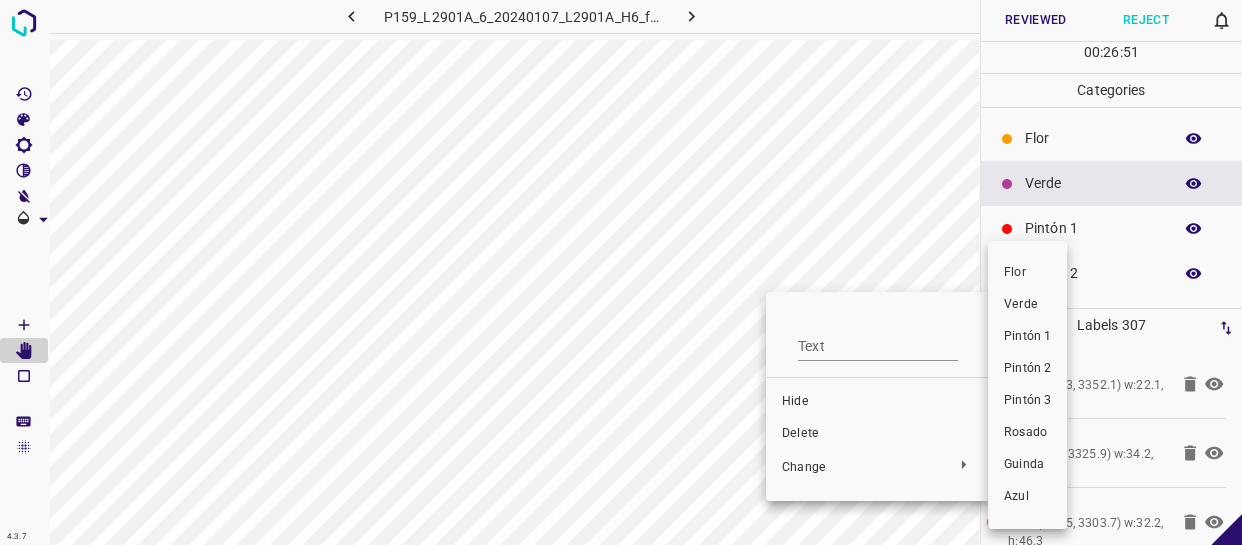 click on "Pintón 1" at bounding box center (1027, 337) 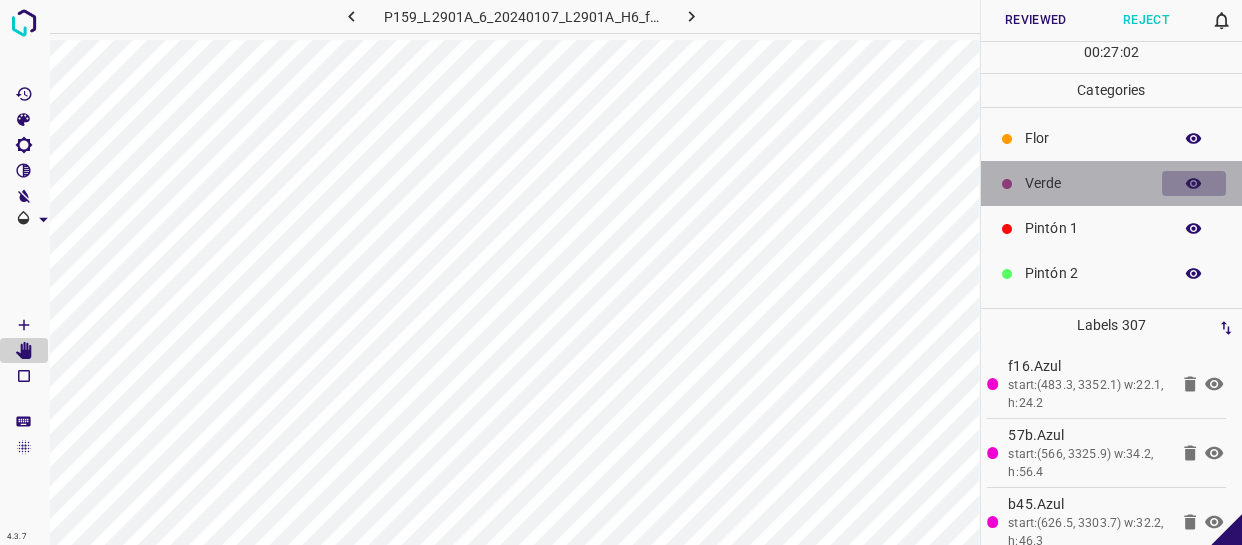 click 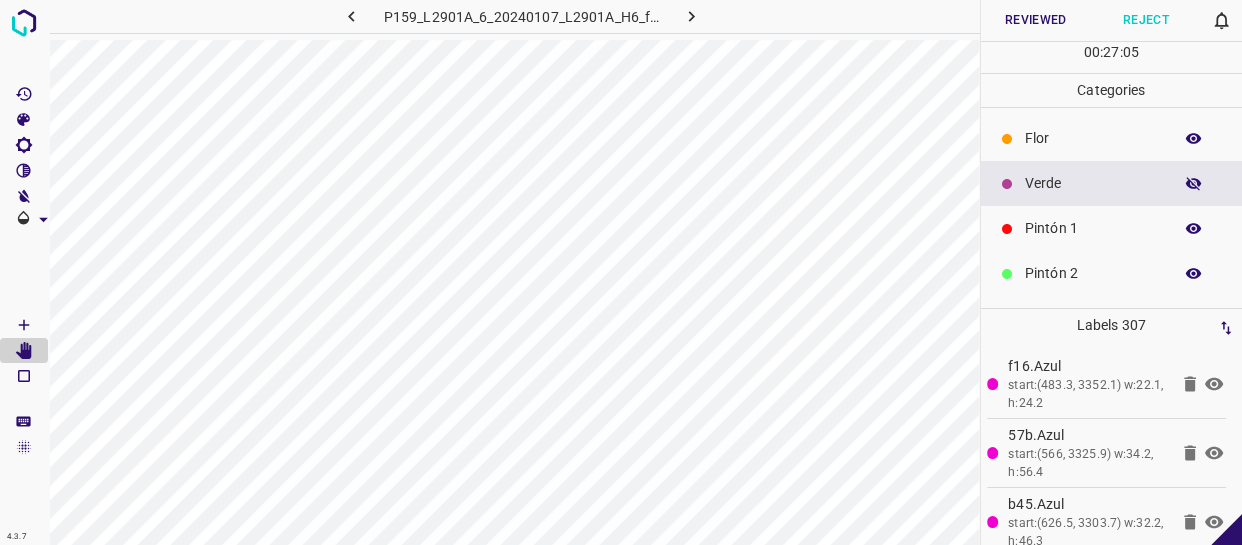 click 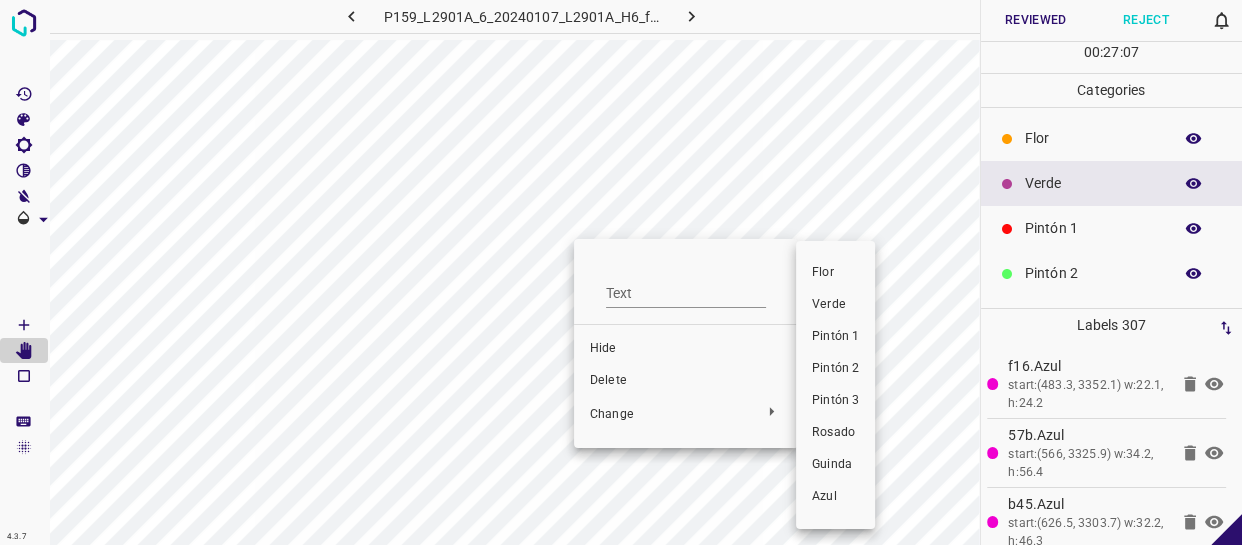 click on "Pintón 1" at bounding box center (835, 337) 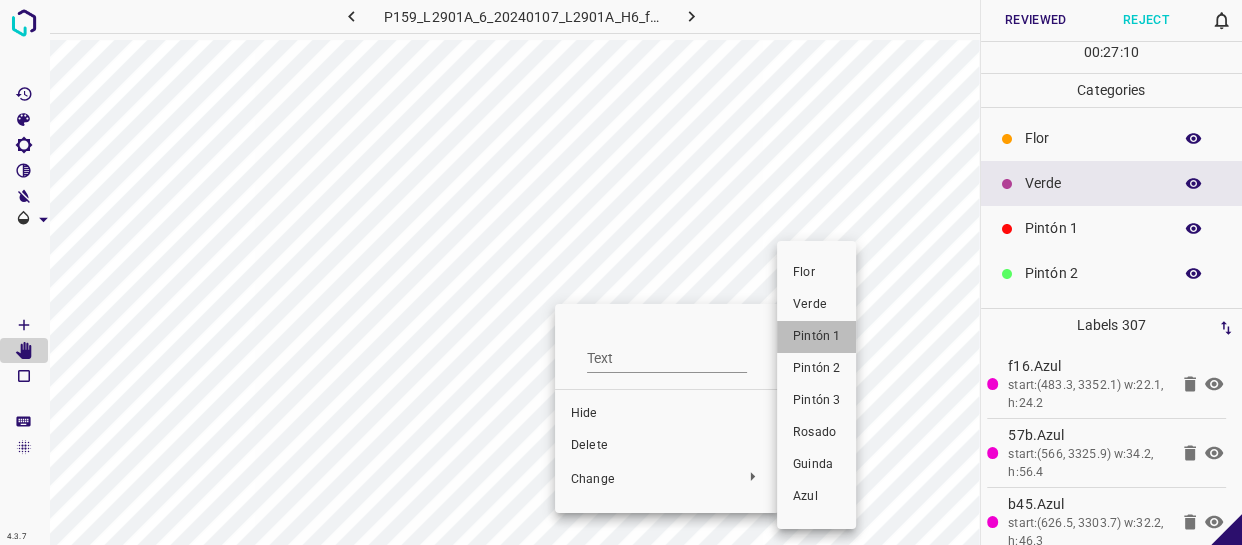 click on "Pintón 1" at bounding box center (816, 337) 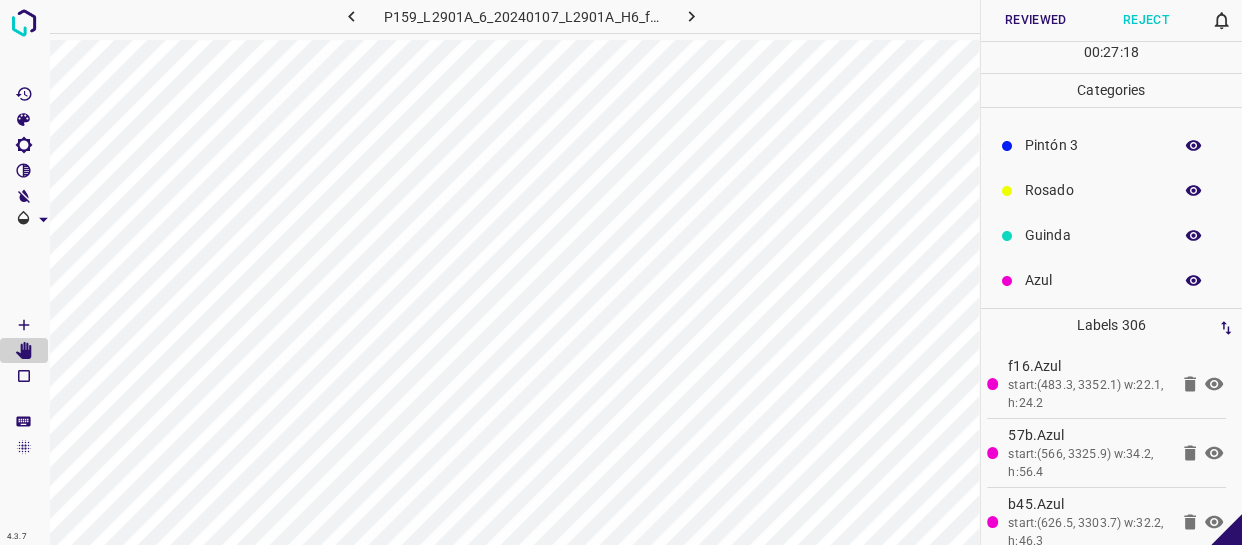 scroll, scrollTop: 175, scrollLeft: 0, axis: vertical 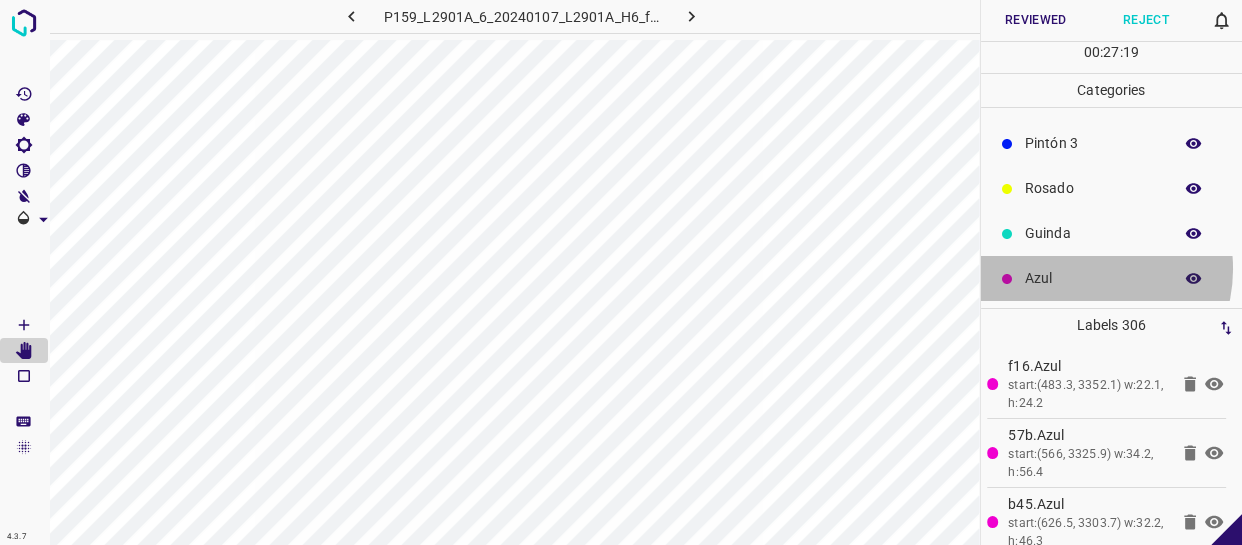 click on "Azul" at bounding box center [1093, 278] 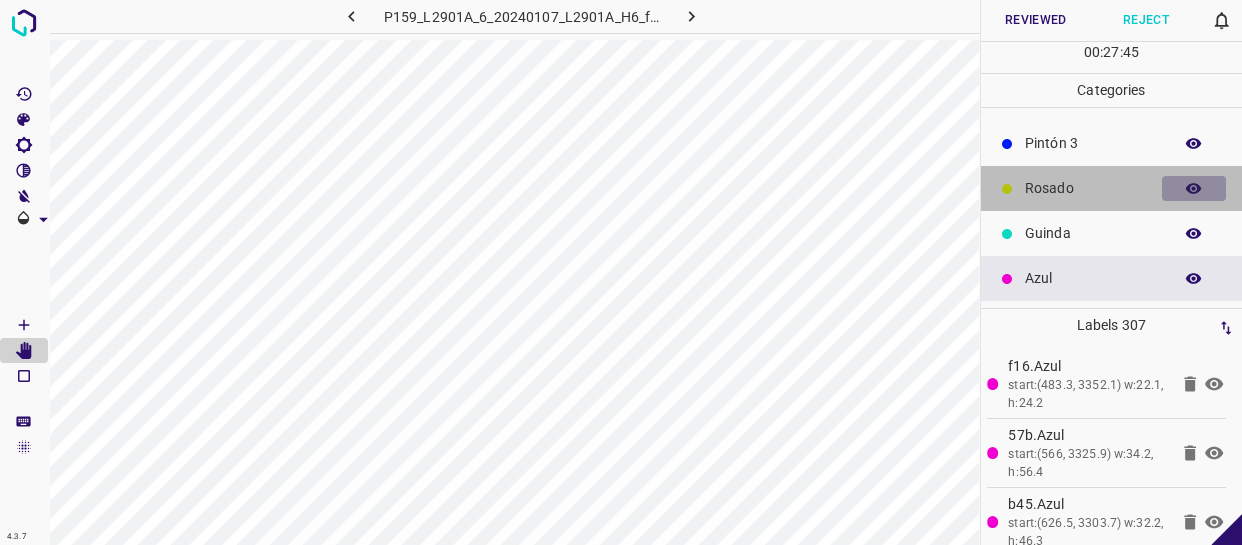 click at bounding box center (1194, 189) 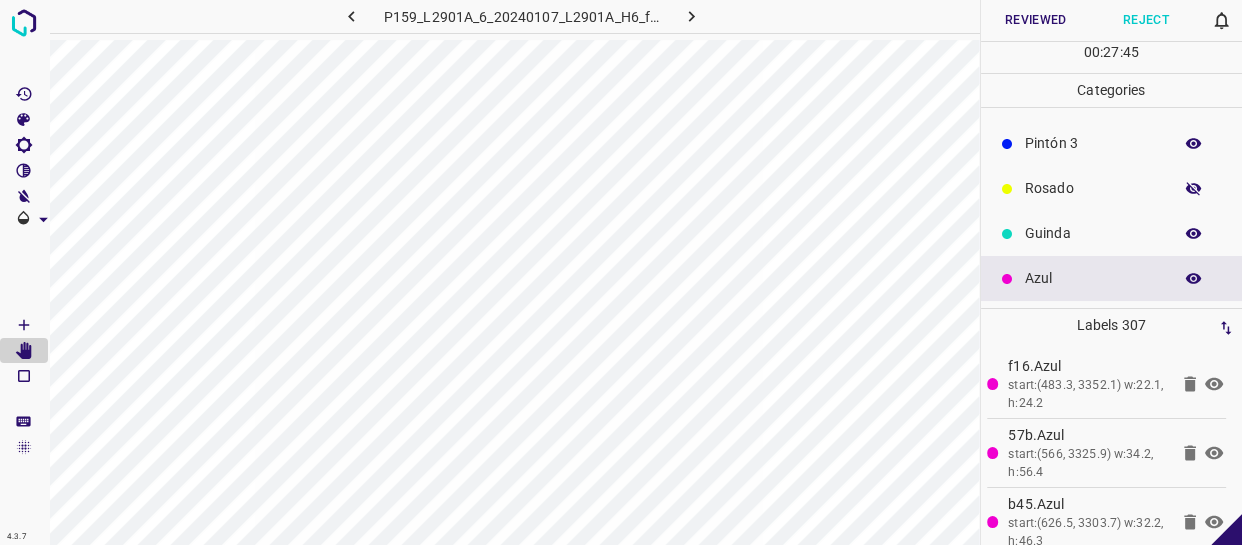click at bounding box center (1194, 189) 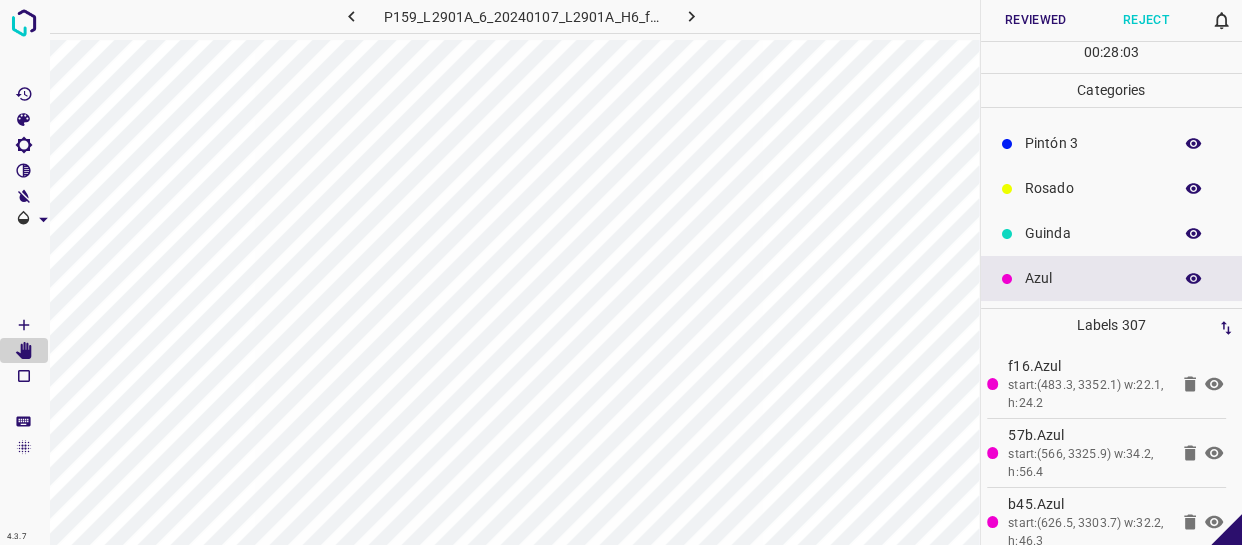 scroll, scrollTop: 0, scrollLeft: 0, axis: both 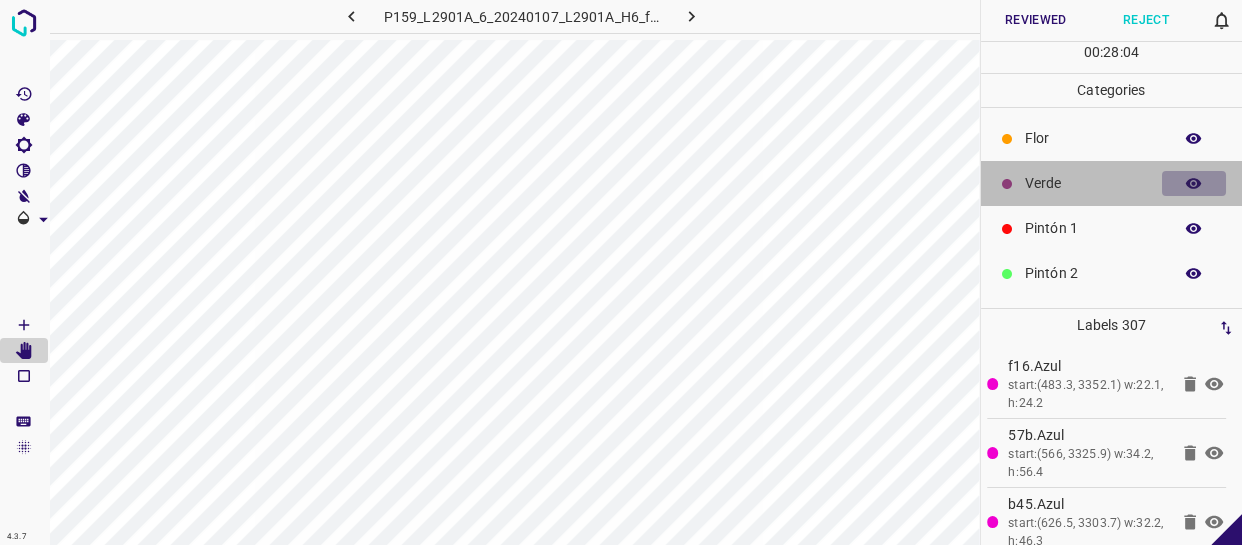 click 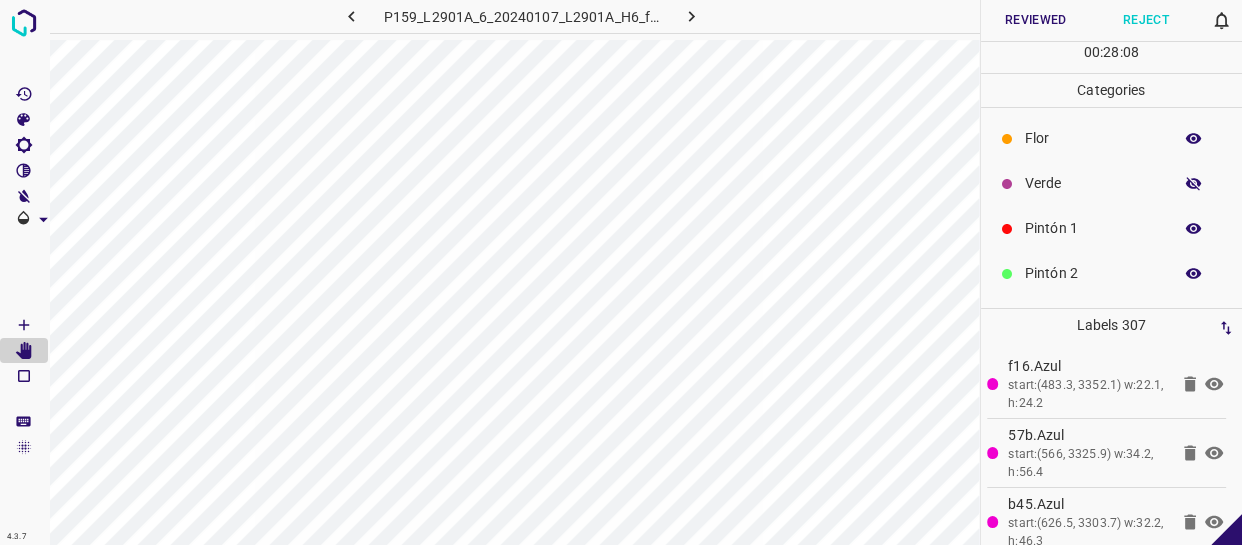 click 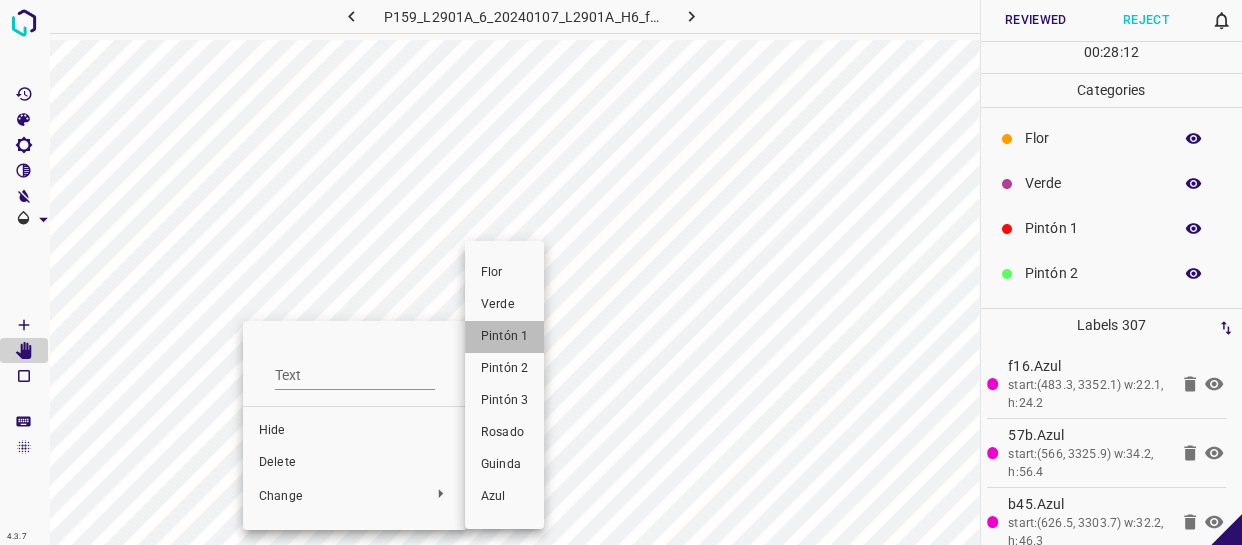 click on "Pintón 1" at bounding box center (504, 337) 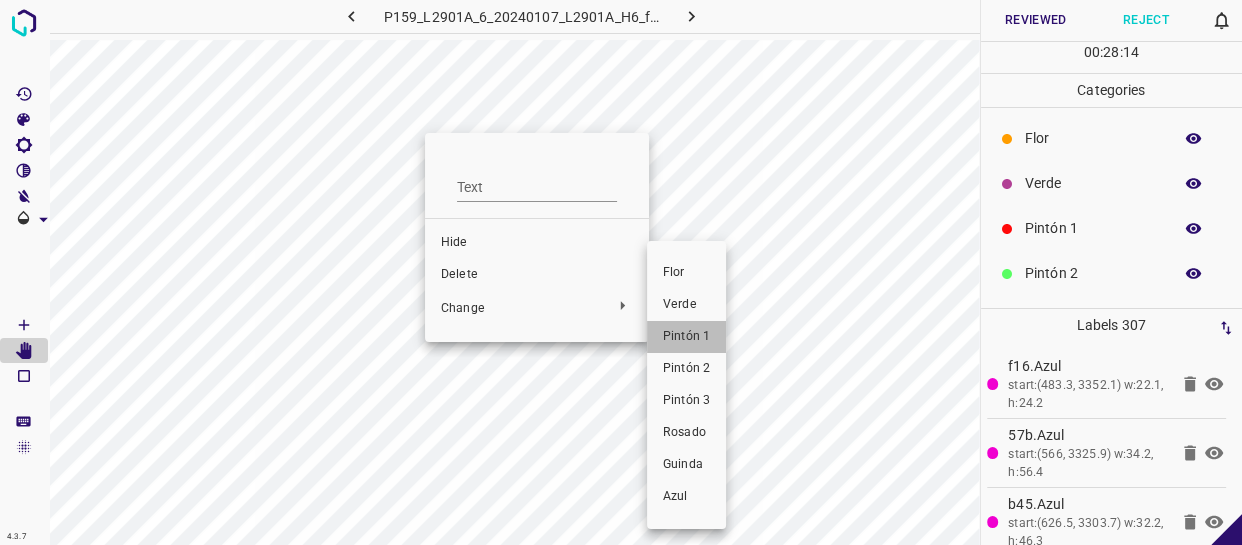 click on "Pintón 1" at bounding box center (686, 337) 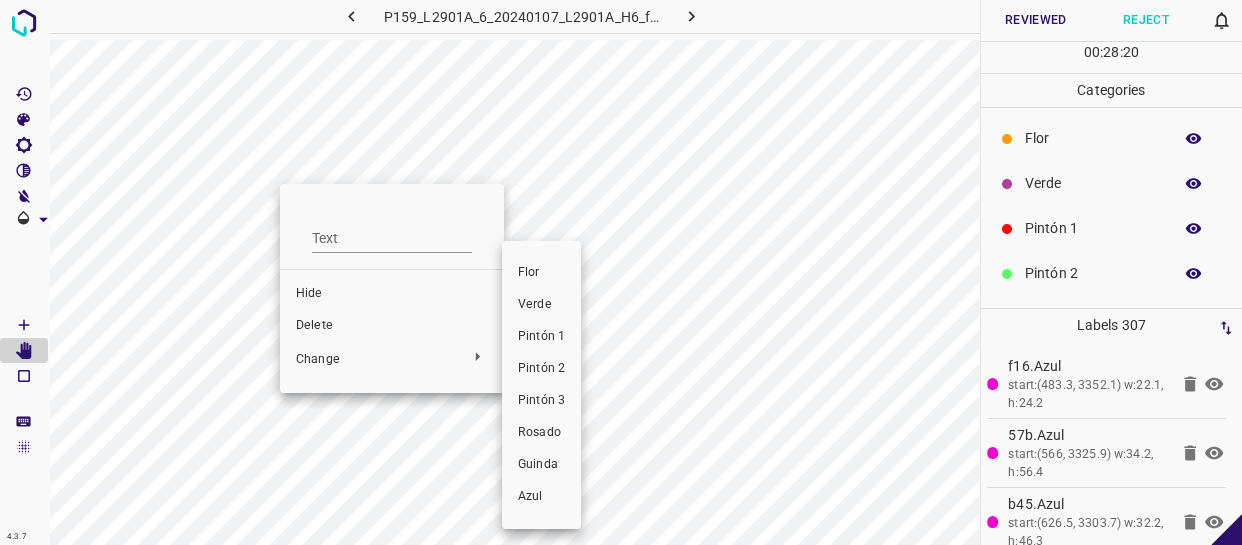 click on "Pintón 1" at bounding box center (541, 337) 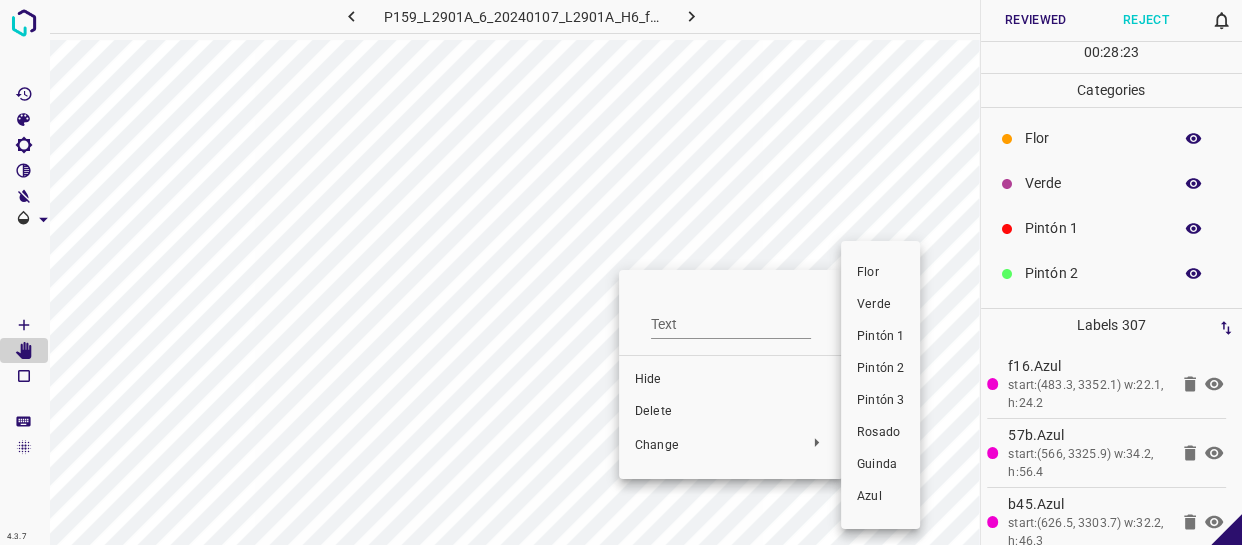 click on "Pintón 1" at bounding box center (880, 337) 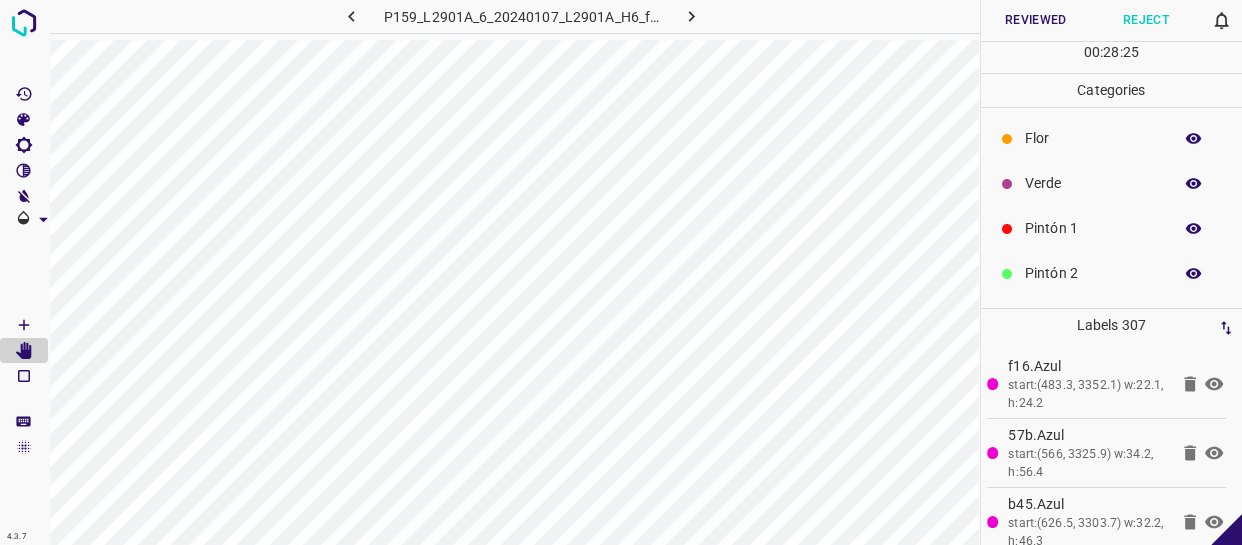 click 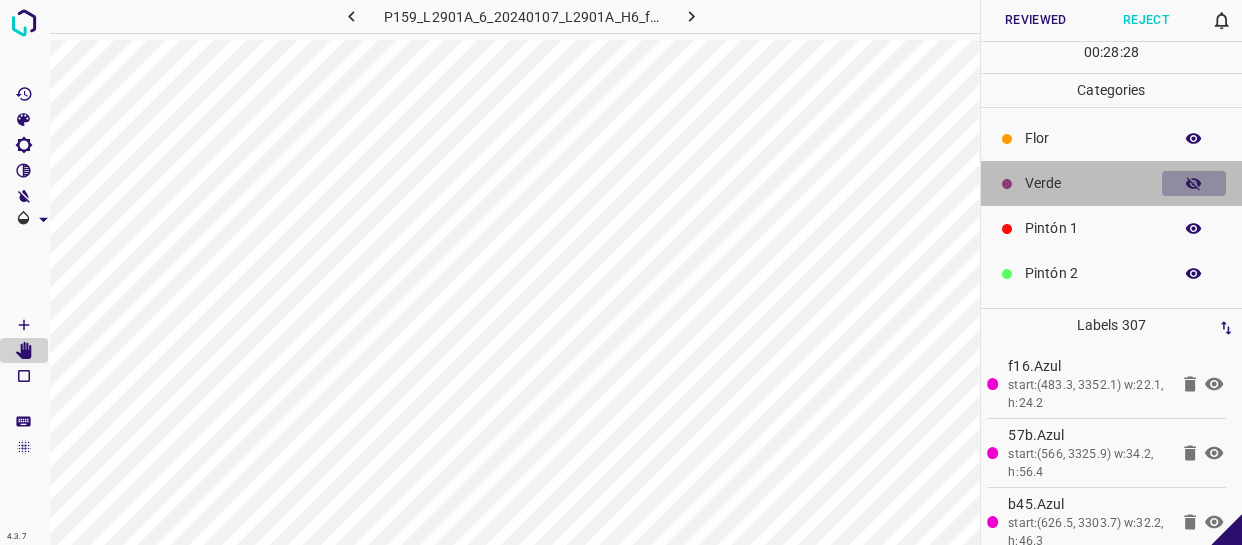 click at bounding box center (1194, 184) 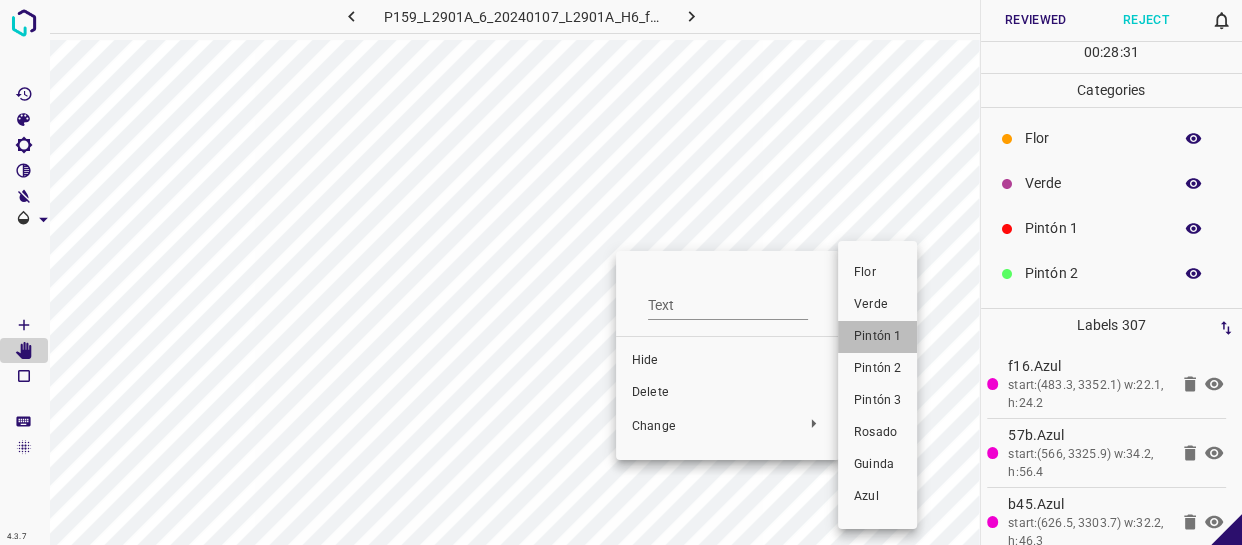 click on "Pintón 1" at bounding box center (877, 337) 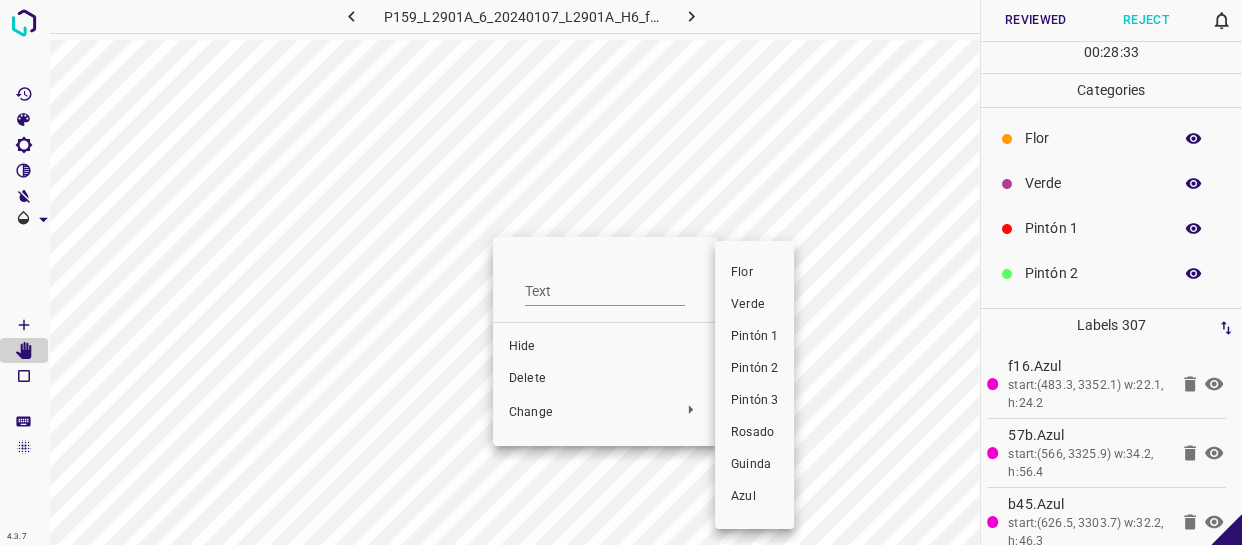 click on "Pintón 1" at bounding box center [754, 337] 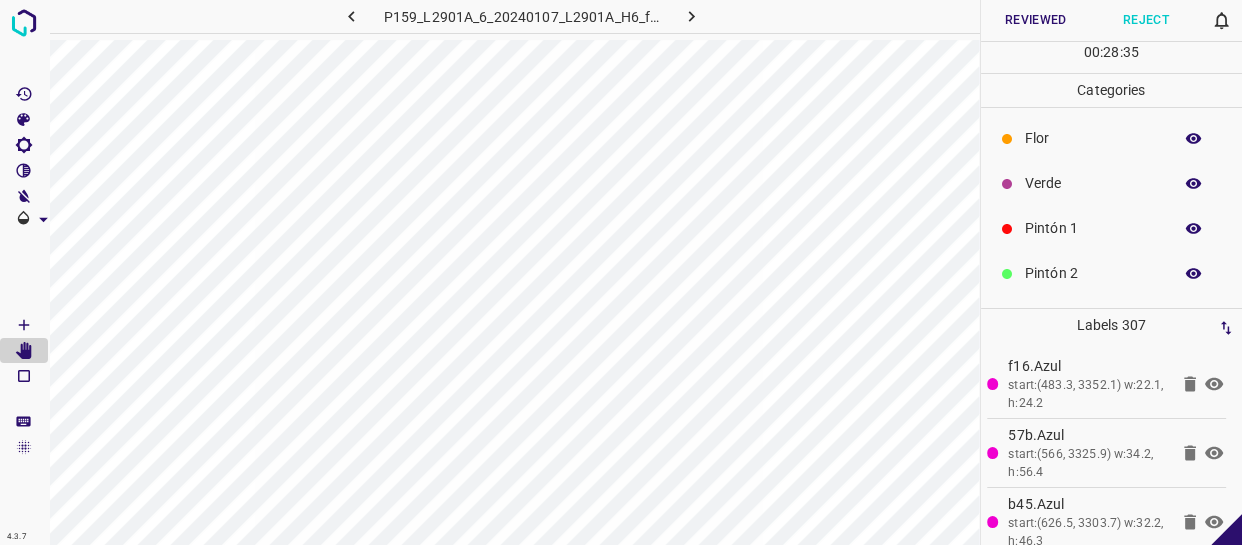 click at bounding box center (1194, 184) 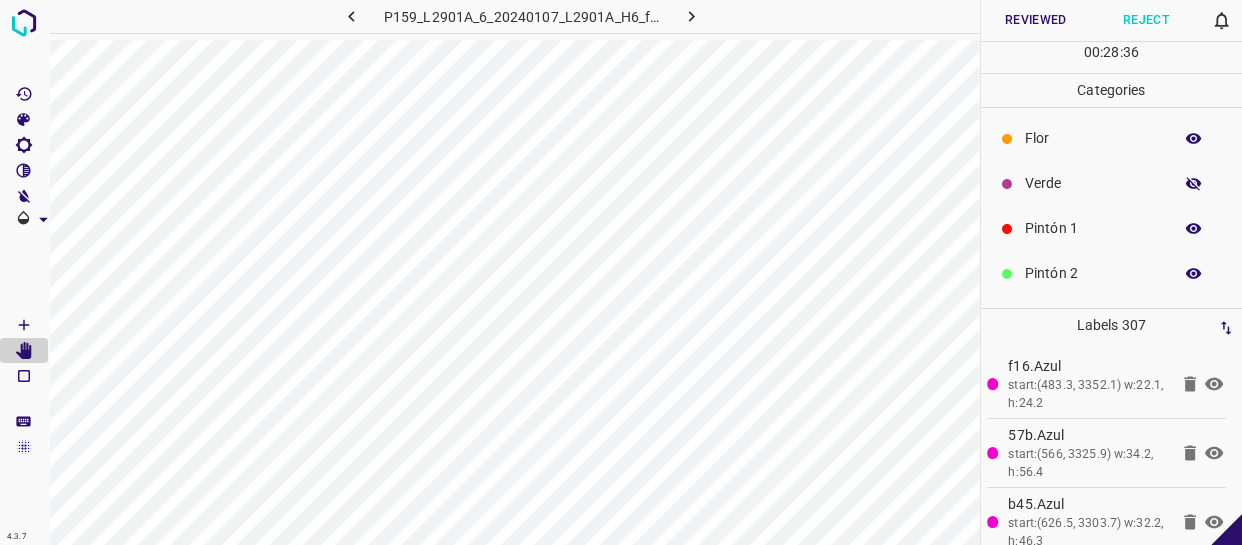 click at bounding box center (1194, 184) 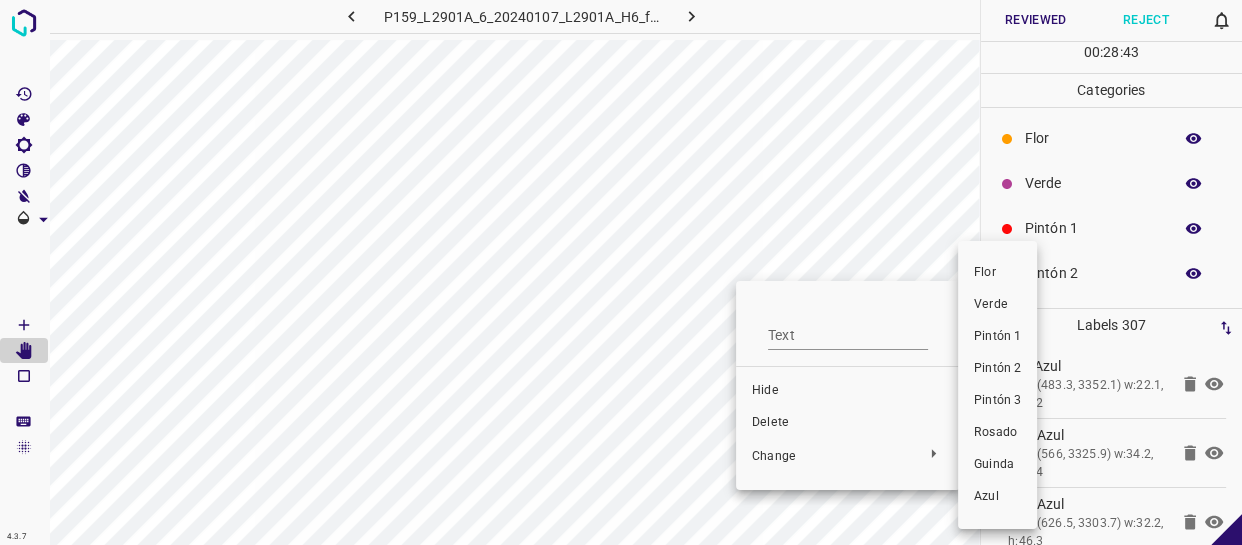 click on "Pintón 1" at bounding box center [997, 337] 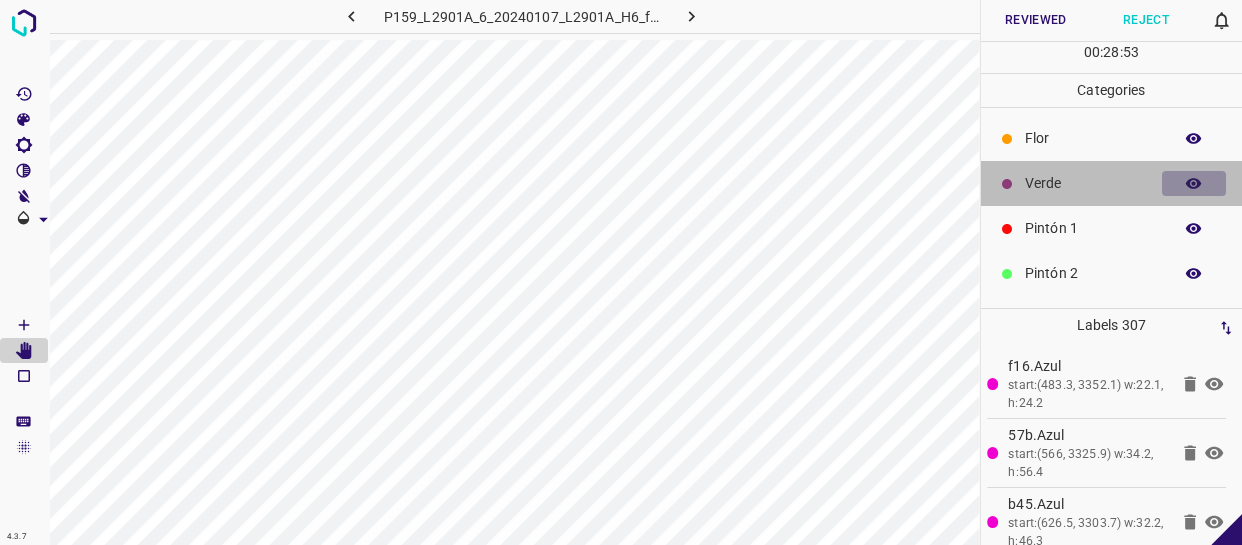 click 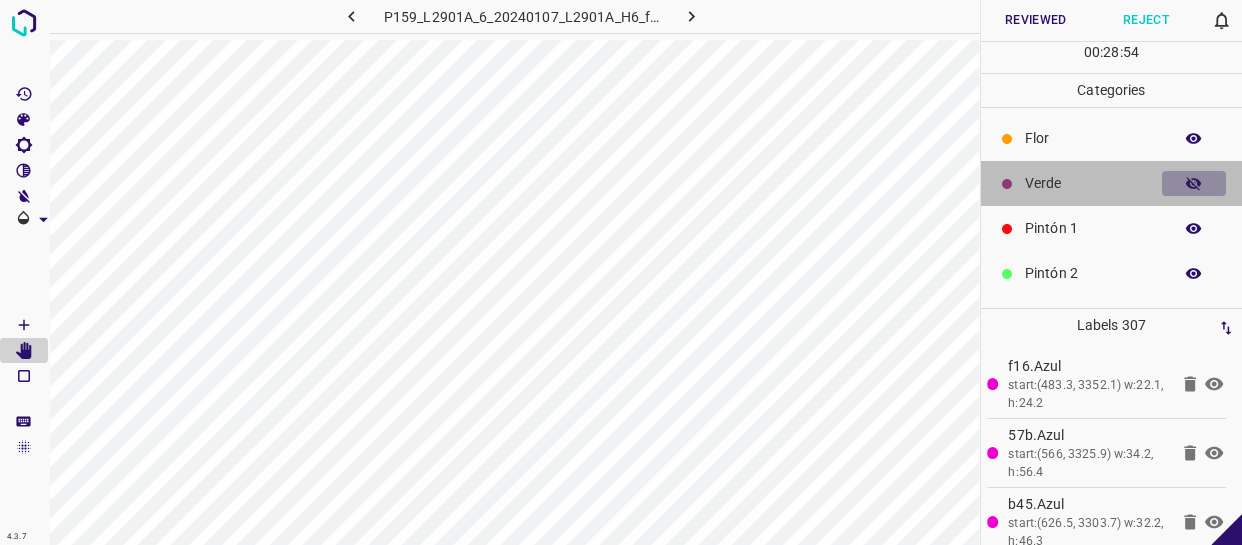 click 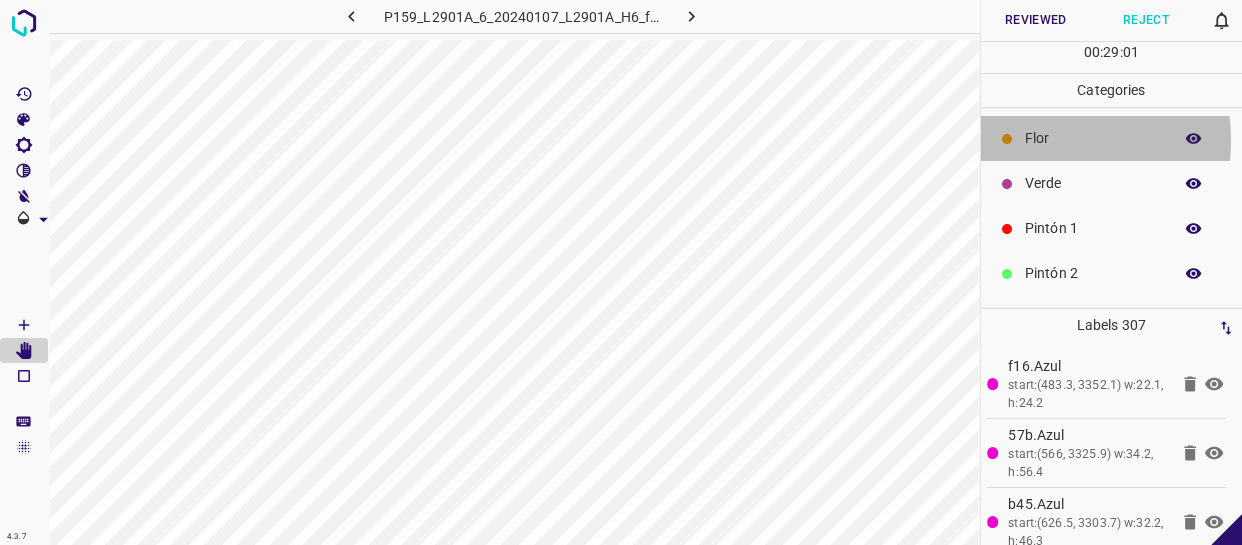 click on "Flor" at bounding box center (1093, 138) 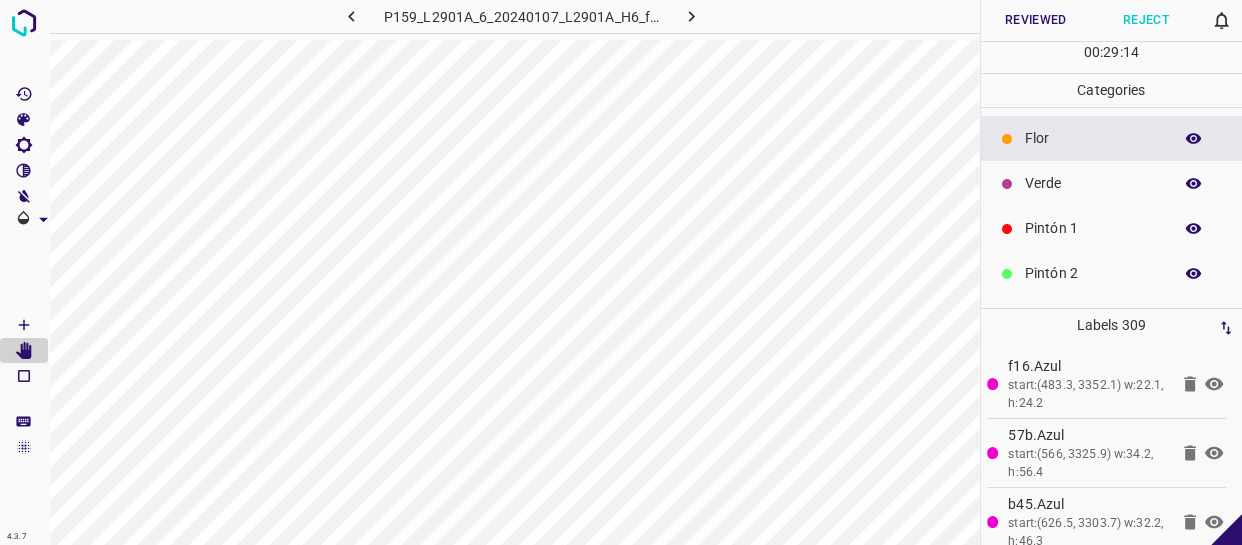 click on "Flor" at bounding box center (1093, 138) 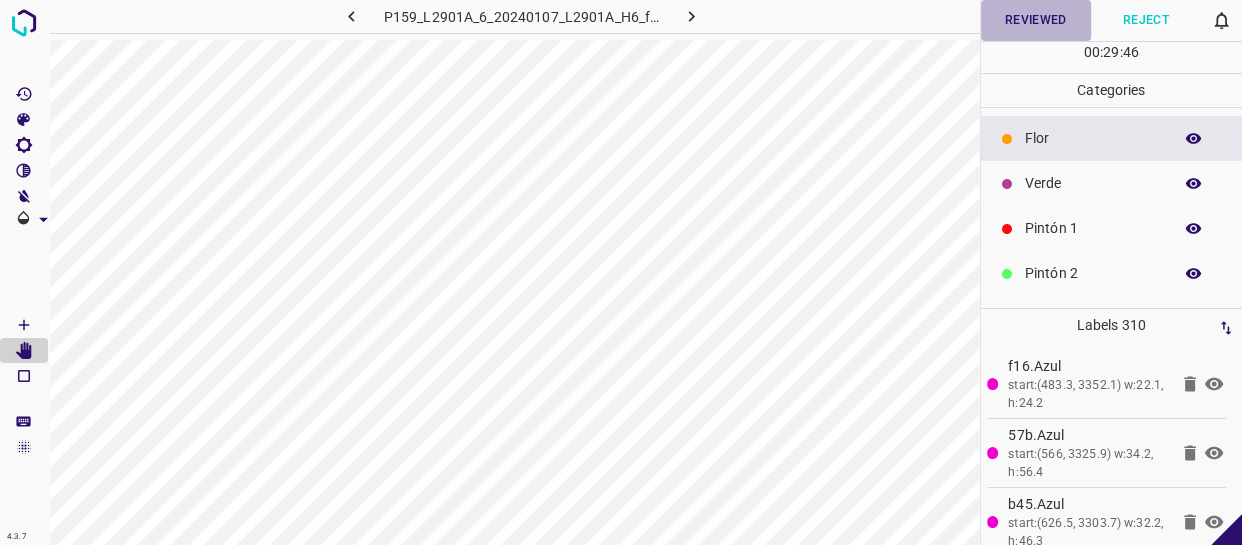 click on "Reviewed" at bounding box center [1036, 20] 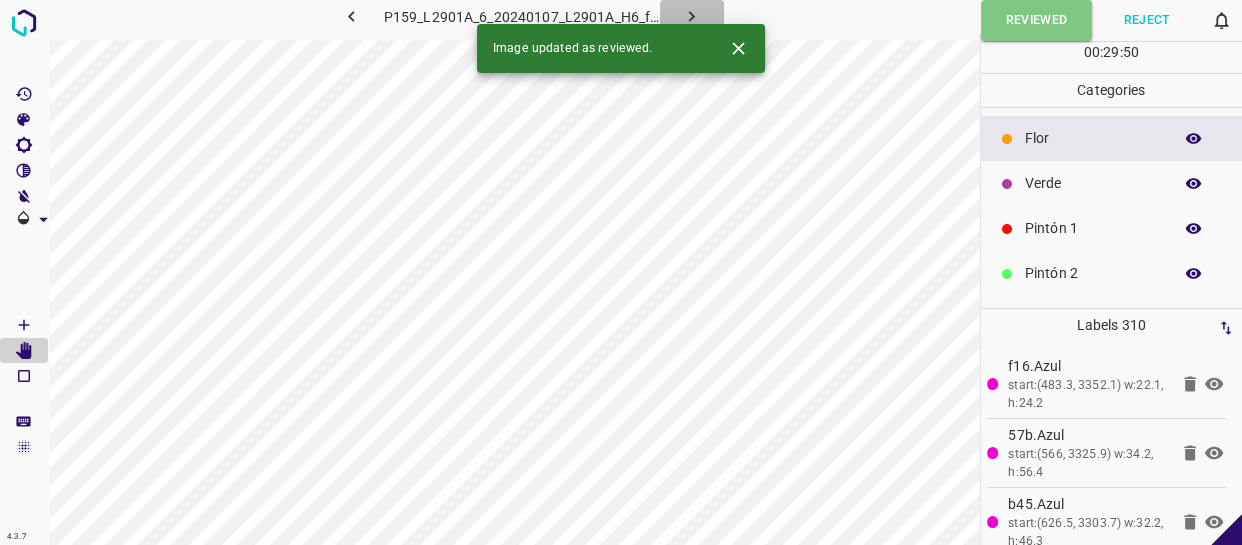 click 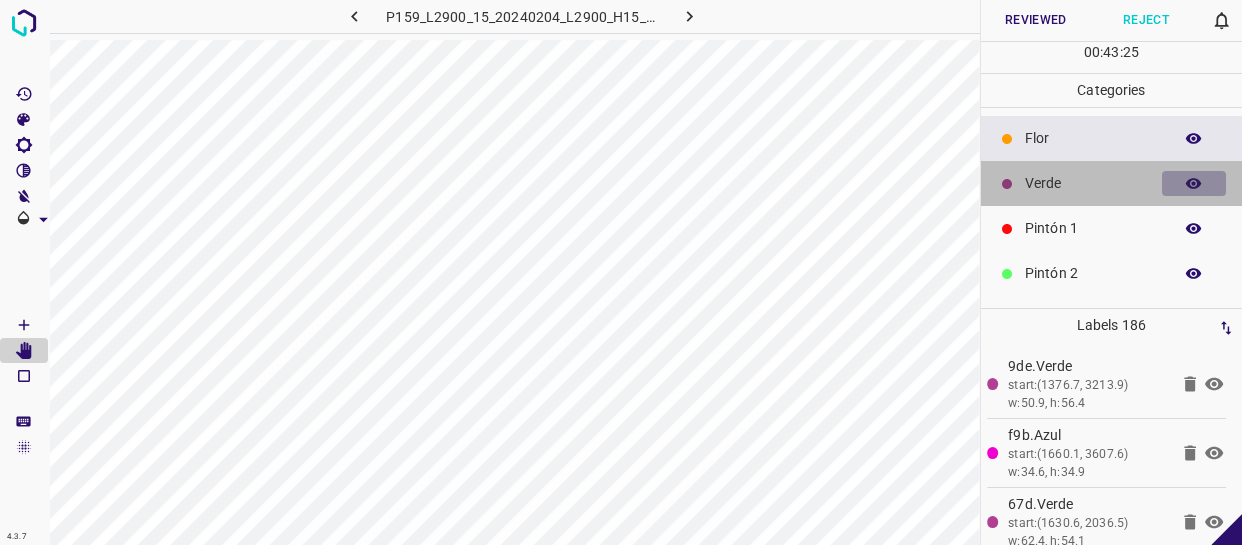 click at bounding box center [1194, 184] 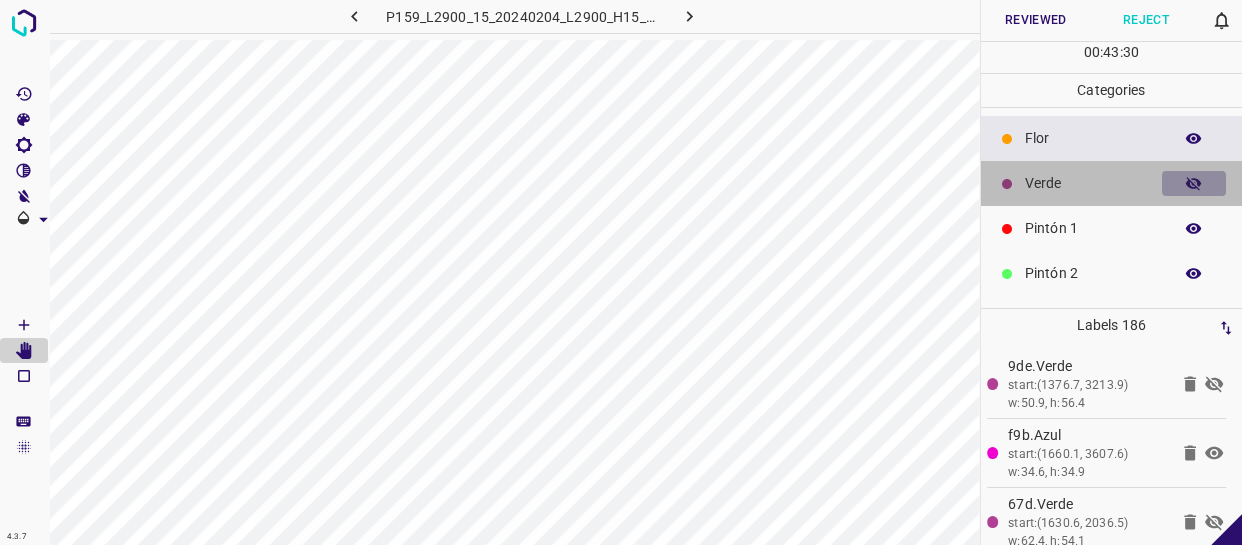 click 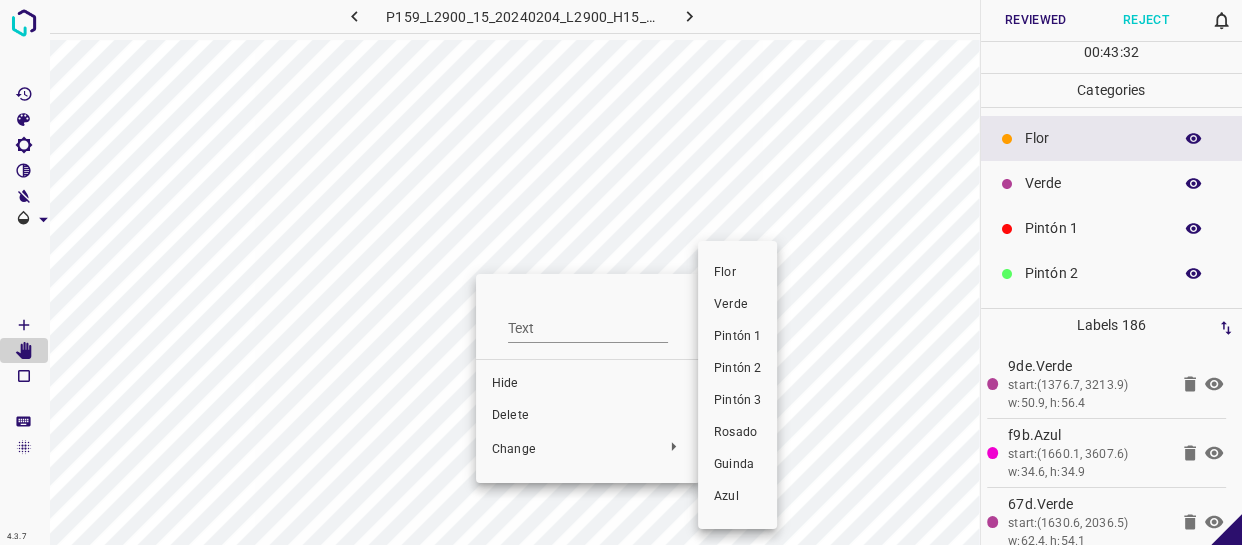 click on "Pintón 1" at bounding box center (737, 337) 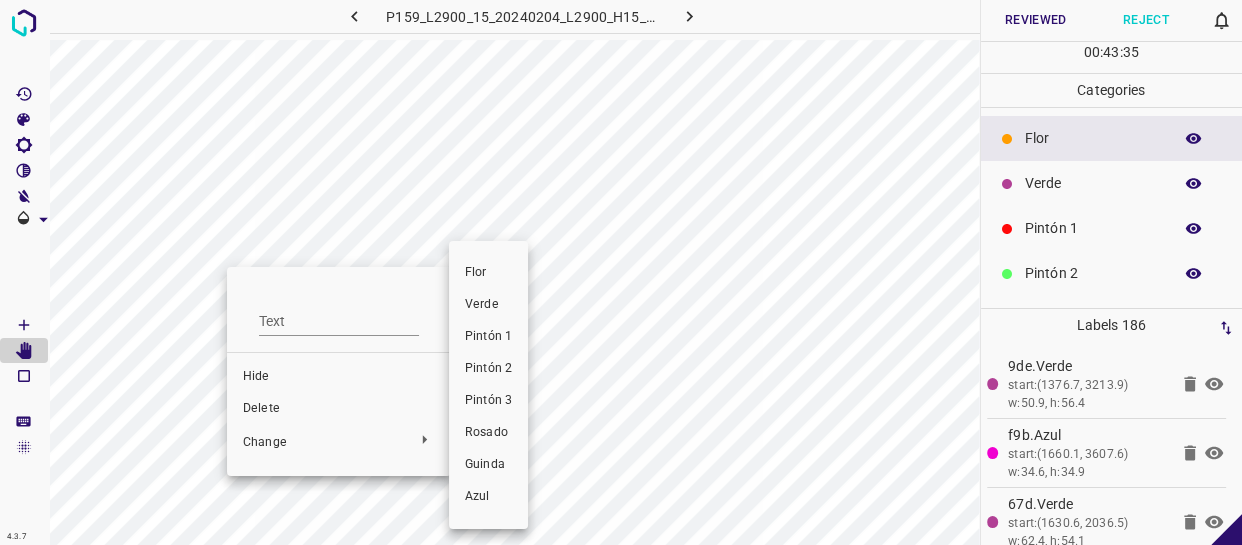 click on "Pintón 1" at bounding box center [488, 337] 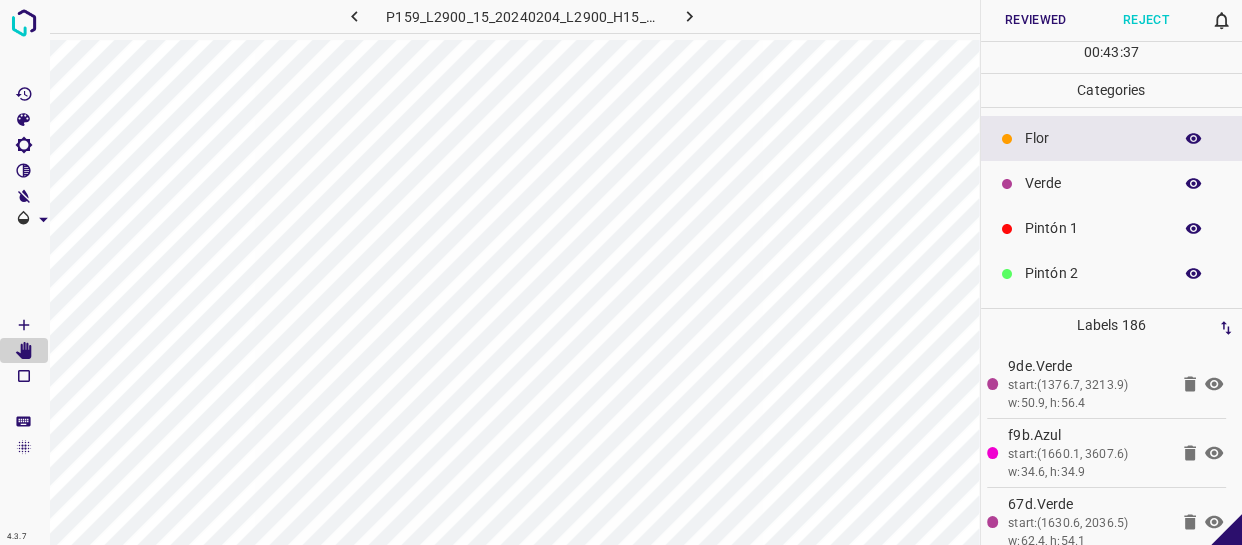 click 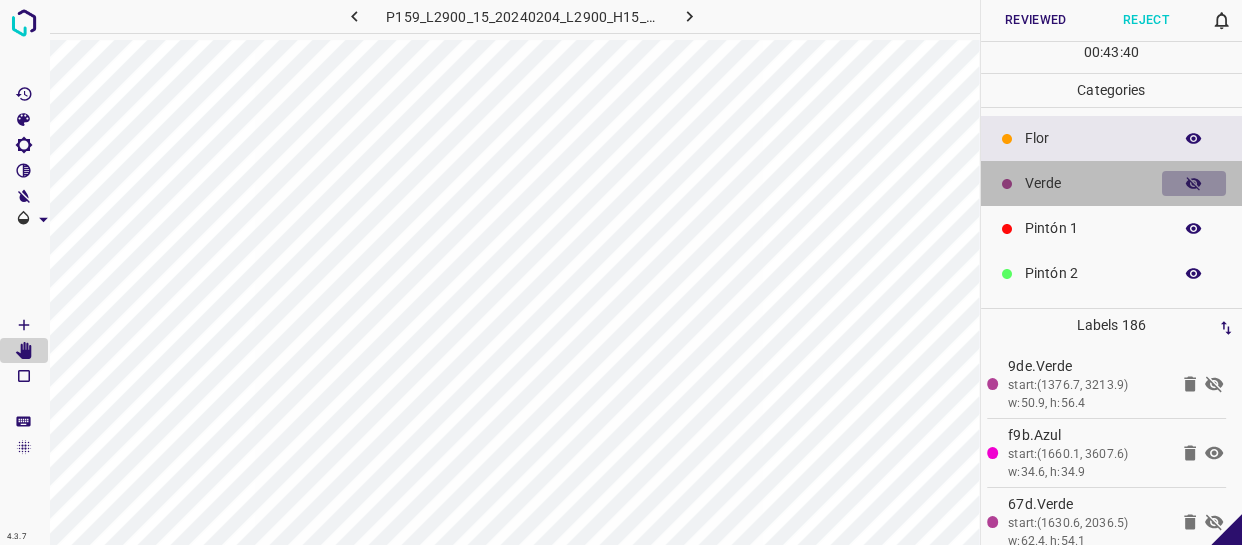 click 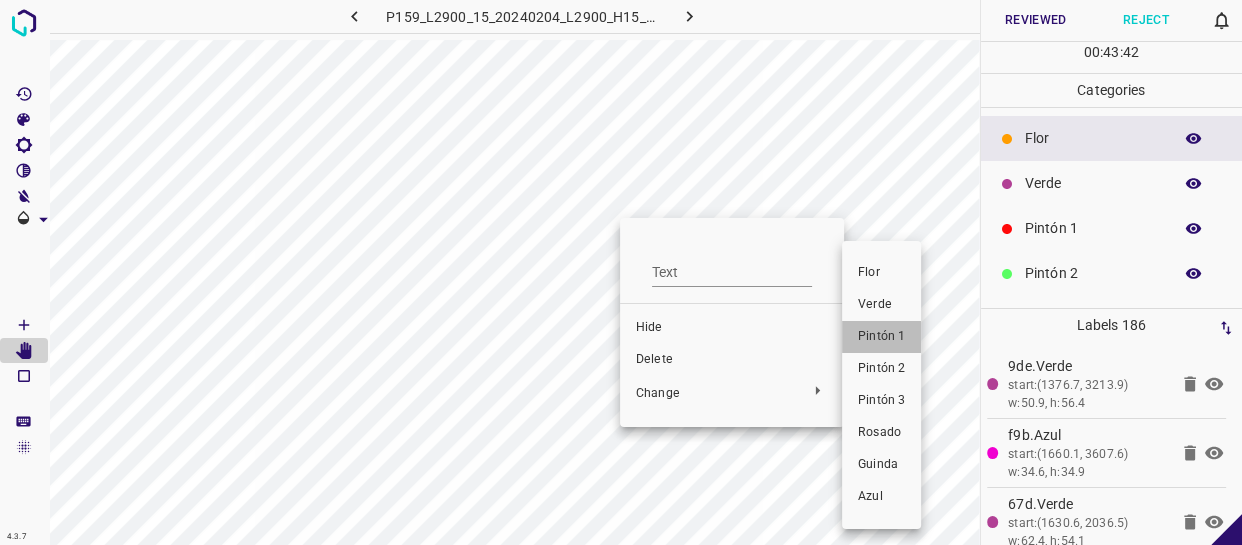 click on "Pintón 1" at bounding box center (881, 337) 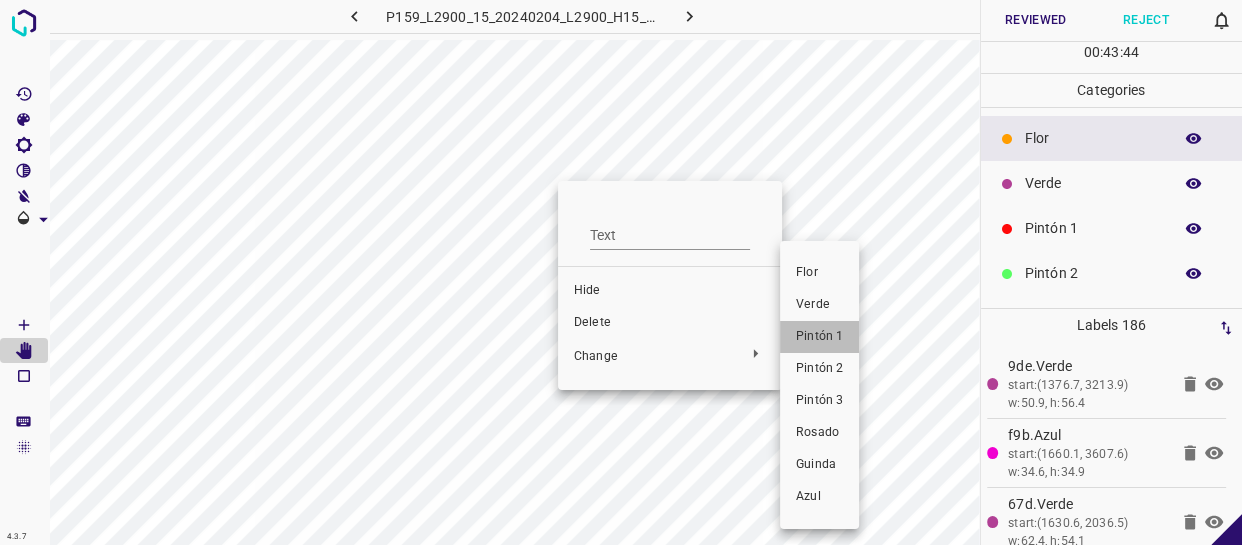 drag, startPoint x: 852, startPoint y: 330, endPoint x: 604, endPoint y: 290, distance: 251.2051 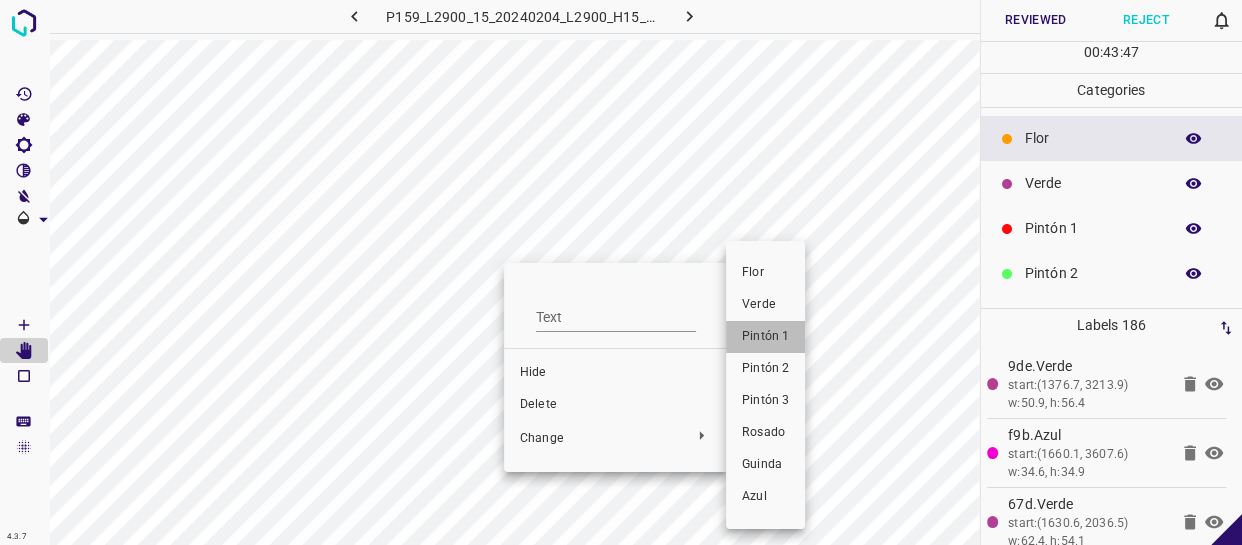 click on "Pintón 1" at bounding box center (765, 337) 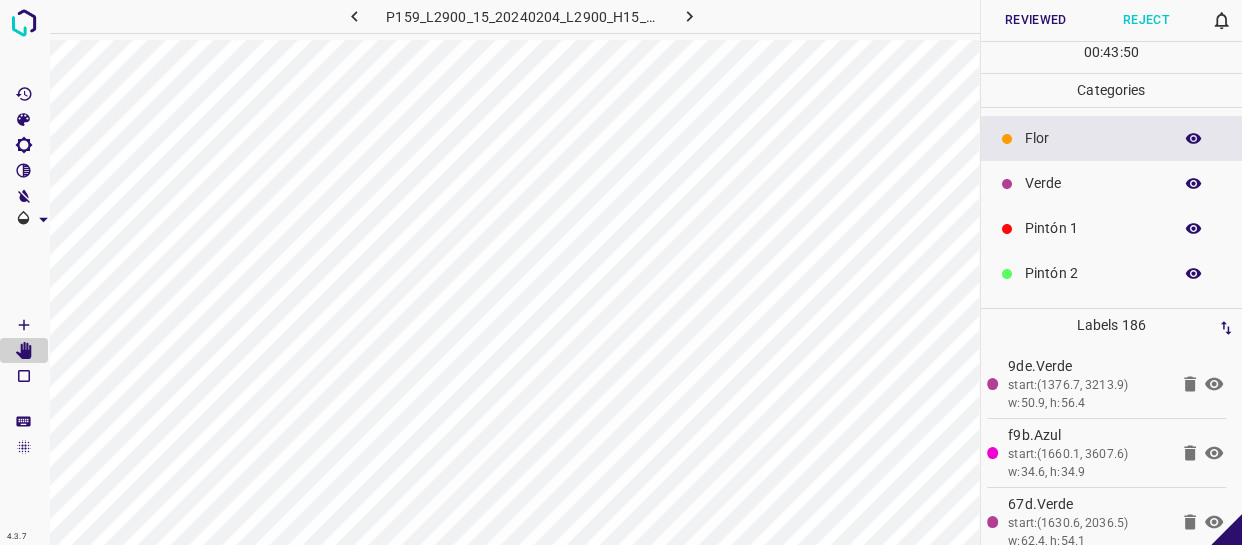 click 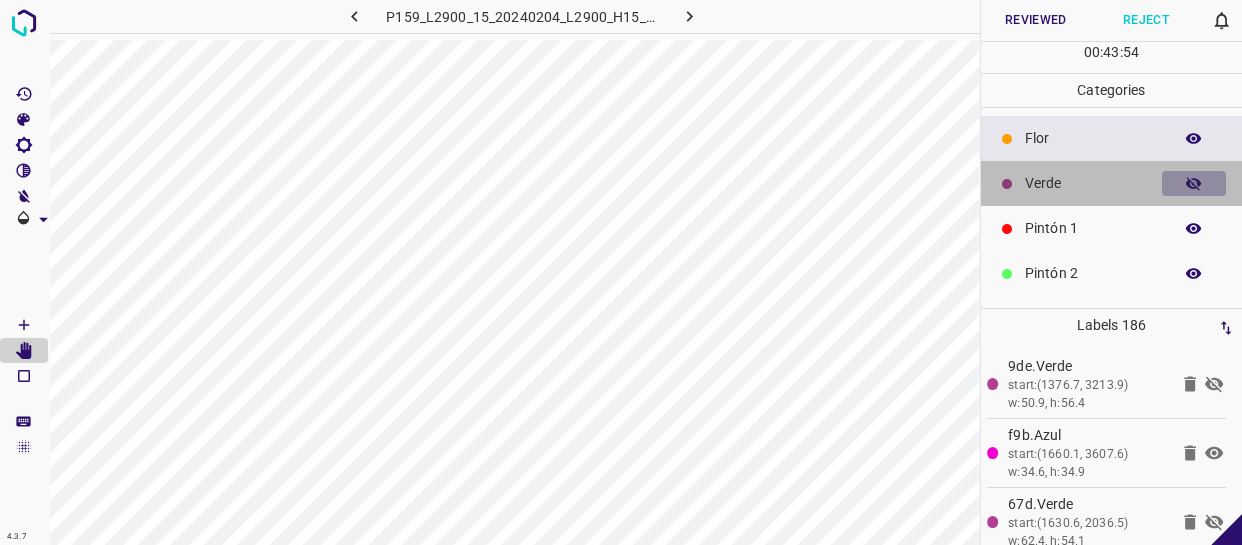 click 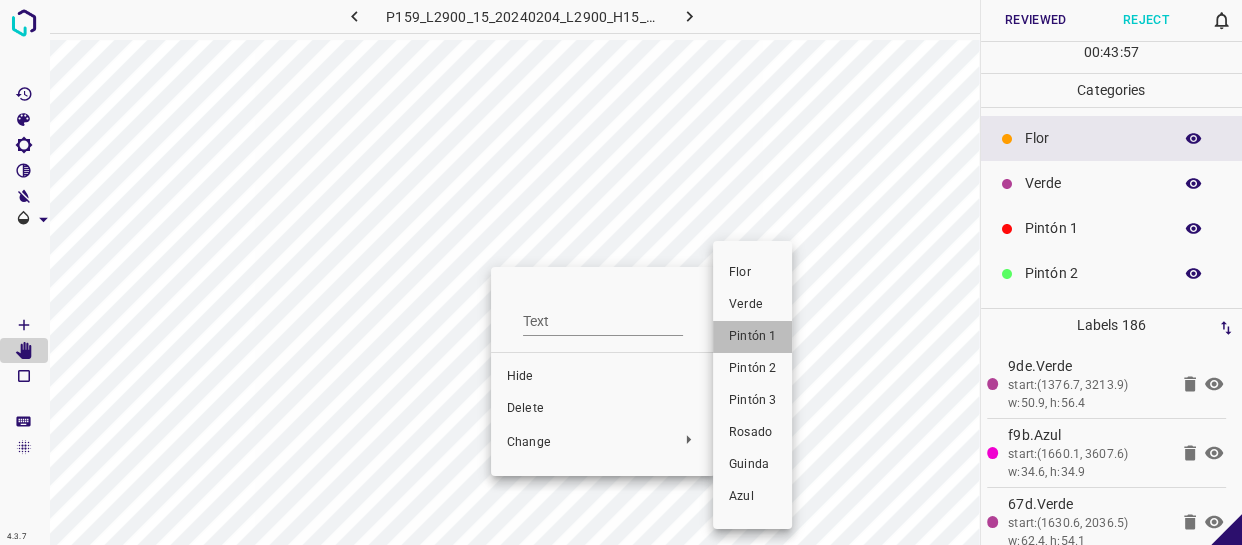 click on "Pintón 1" at bounding box center [752, 337] 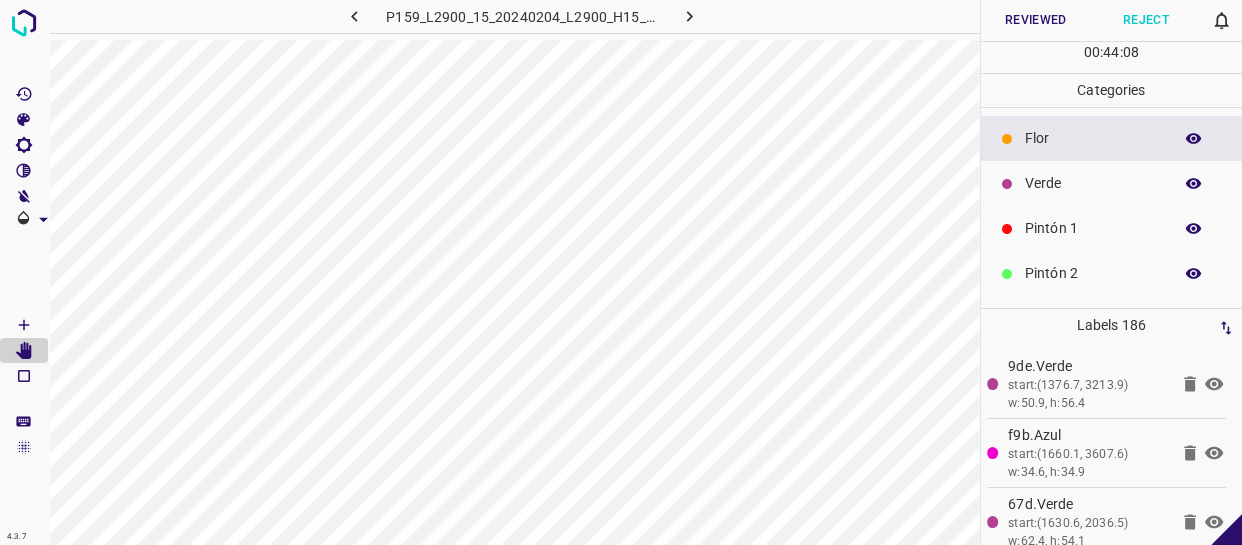 click at bounding box center (1194, 184) 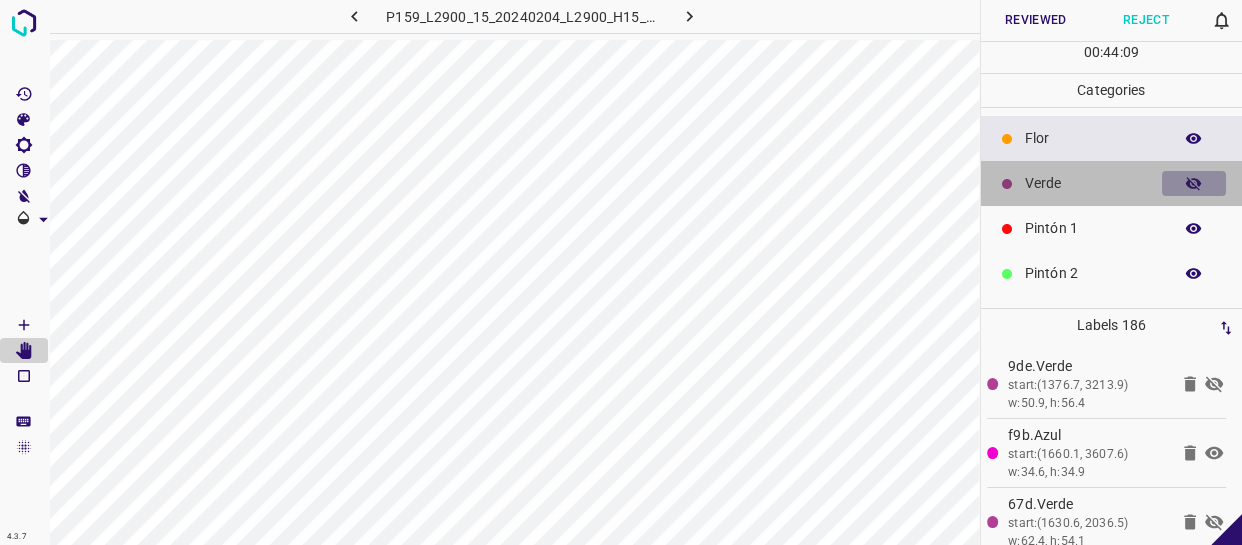 click at bounding box center [1194, 184] 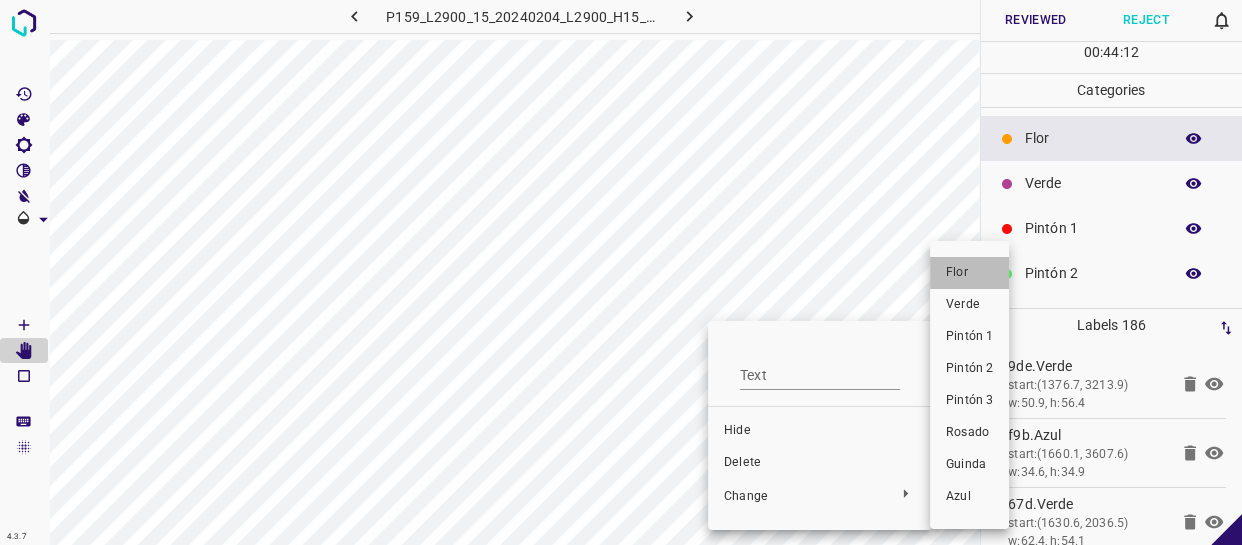 click on "Flor" at bounding box center [969, 273] 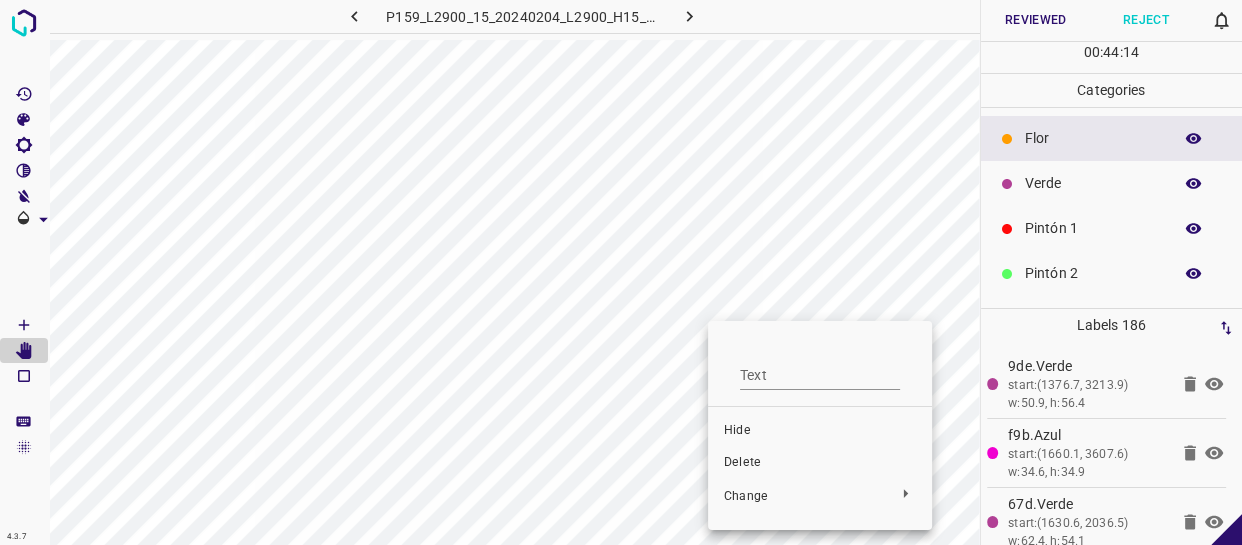 drag, startPoint x: 673, startPoint y: 180, endPoint x: 700, endPoint y: 260, distance: 84.4334 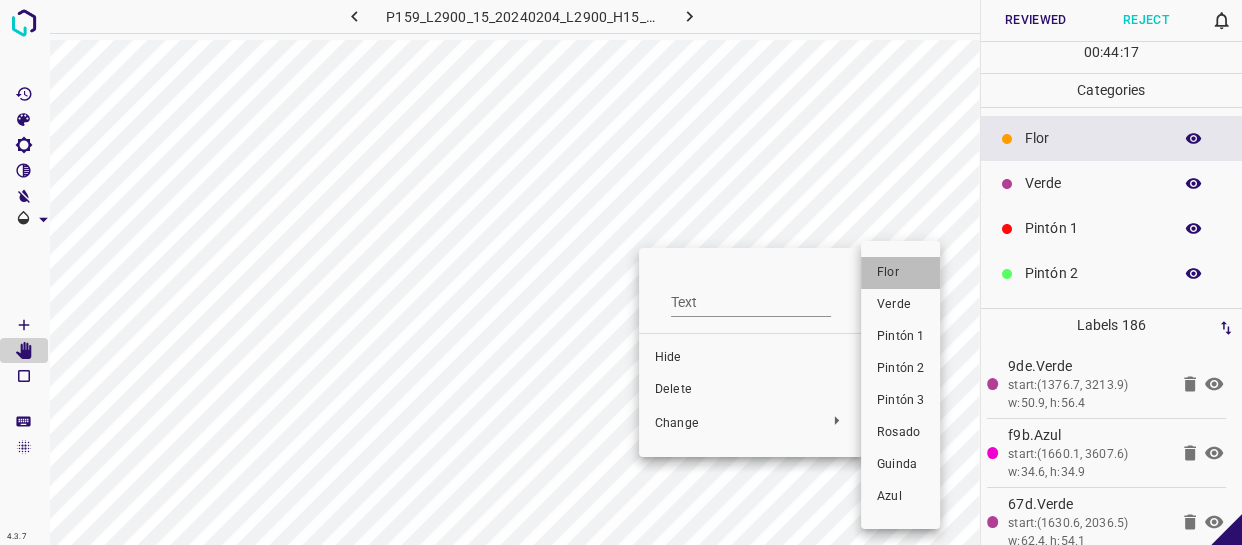 click on "Flor" at bounding box center (900, 273) 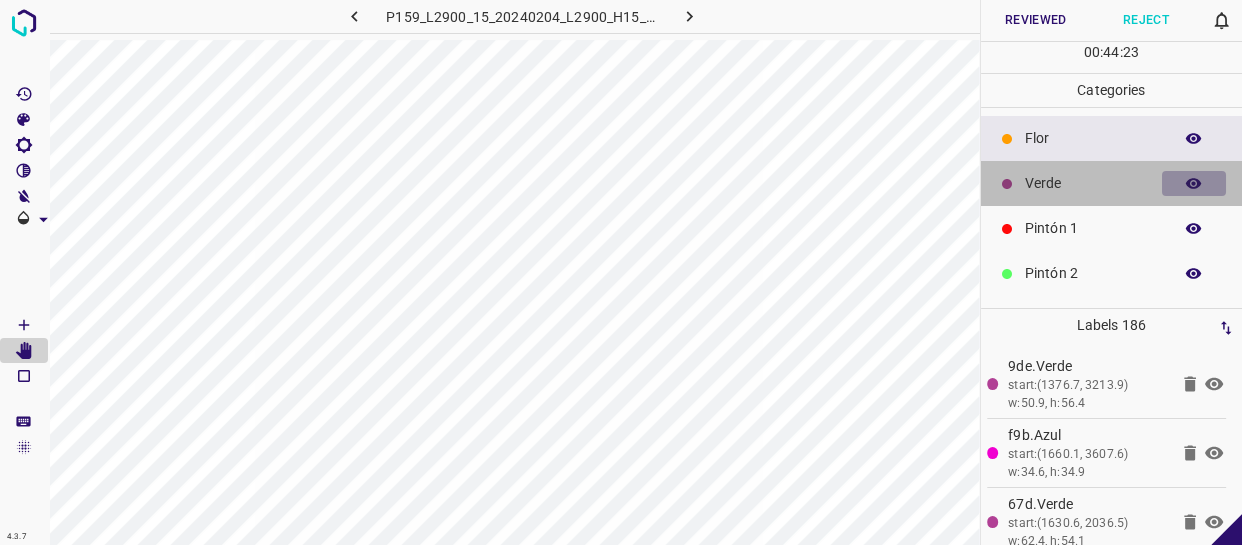 click 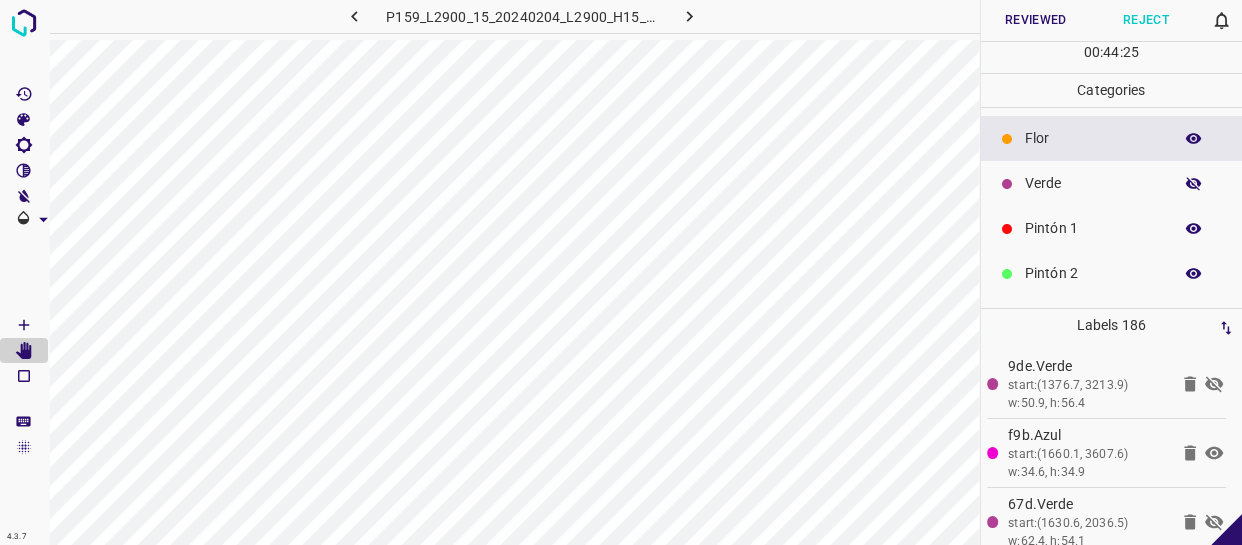 click 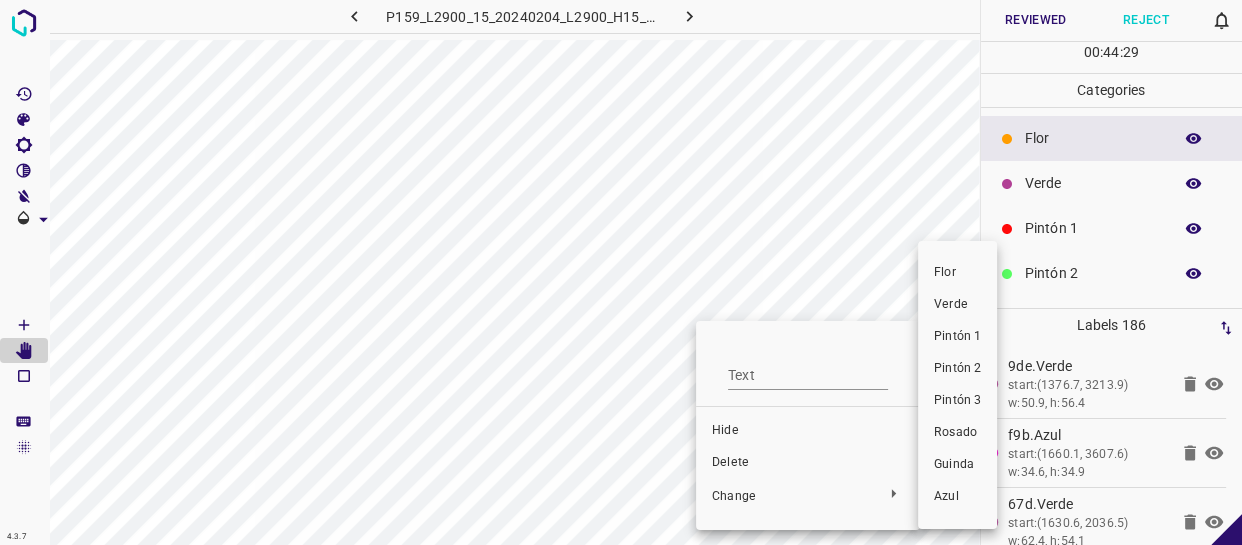 click on "Pintón 1" at bounding box center (957, 337) 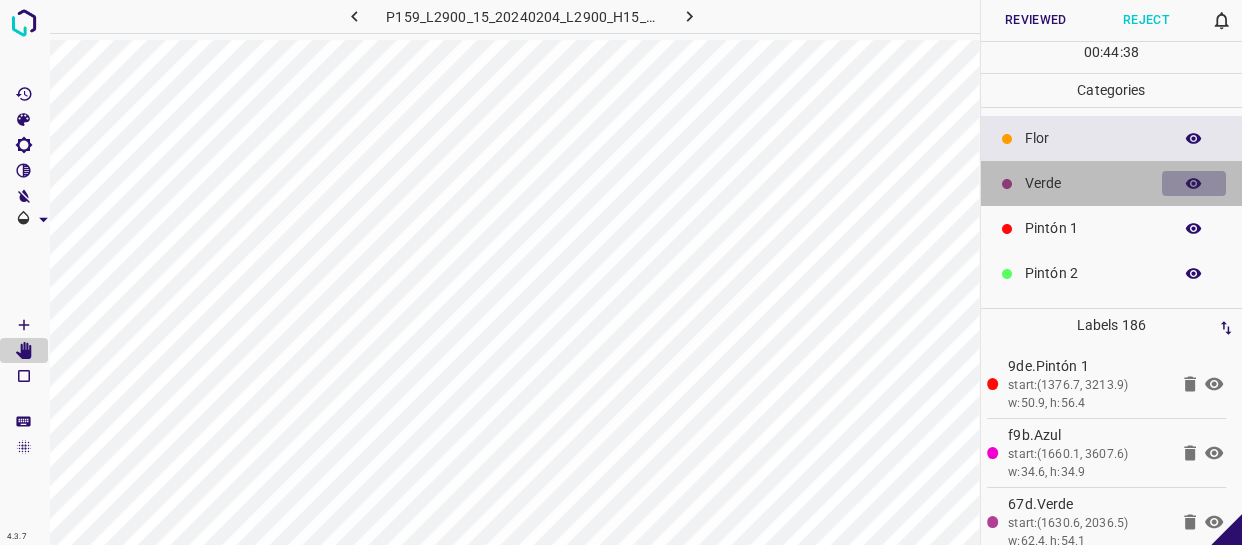 click at bounding box center [1194, 184] 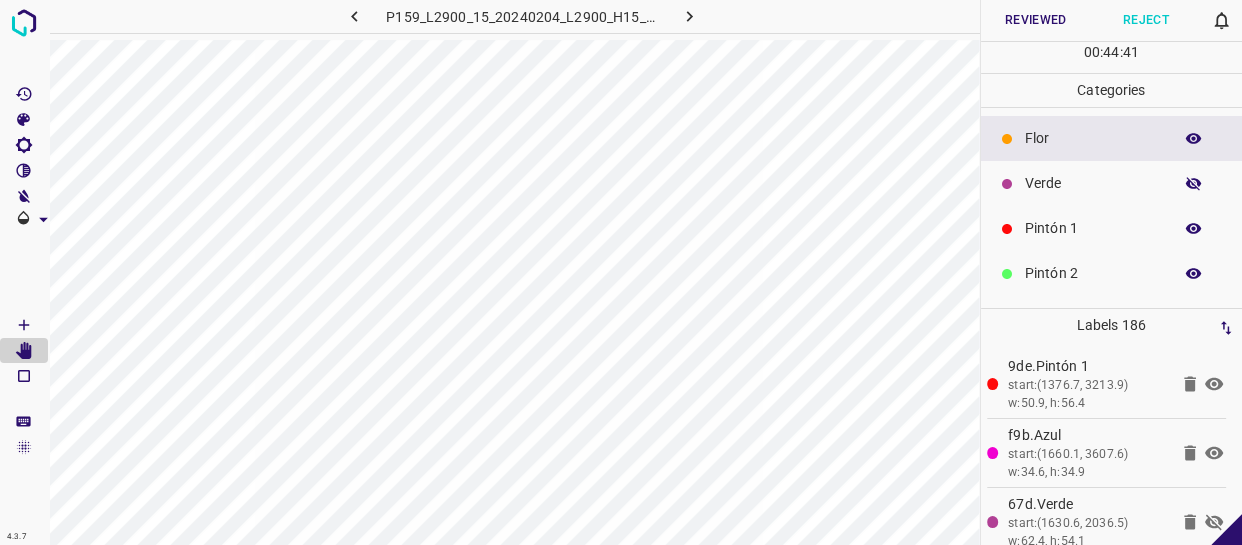 click 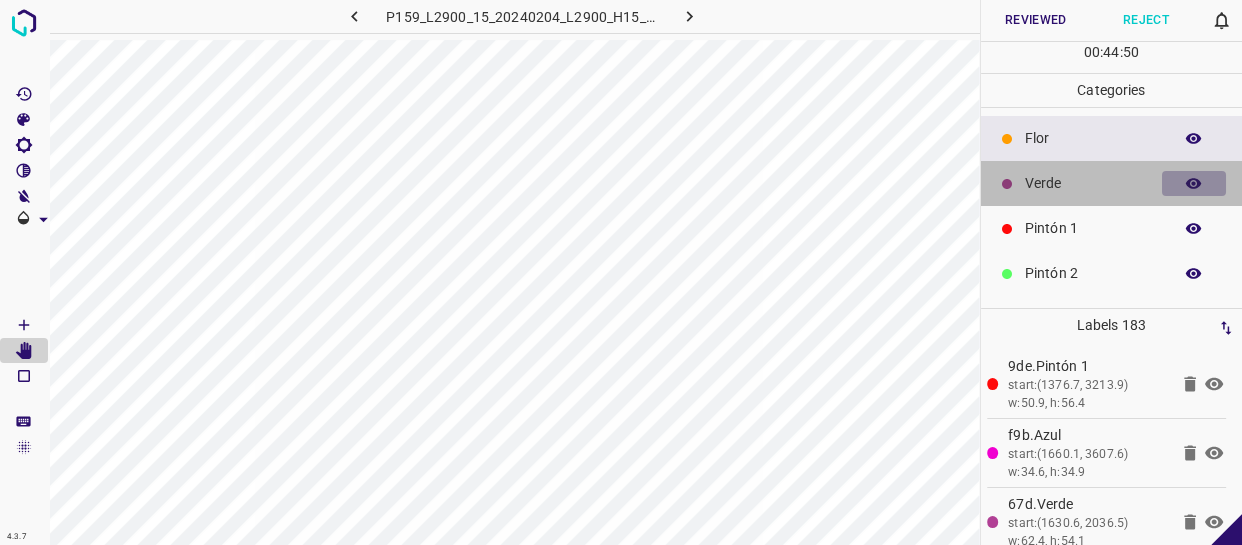 click at bounding box center [1194, 184] 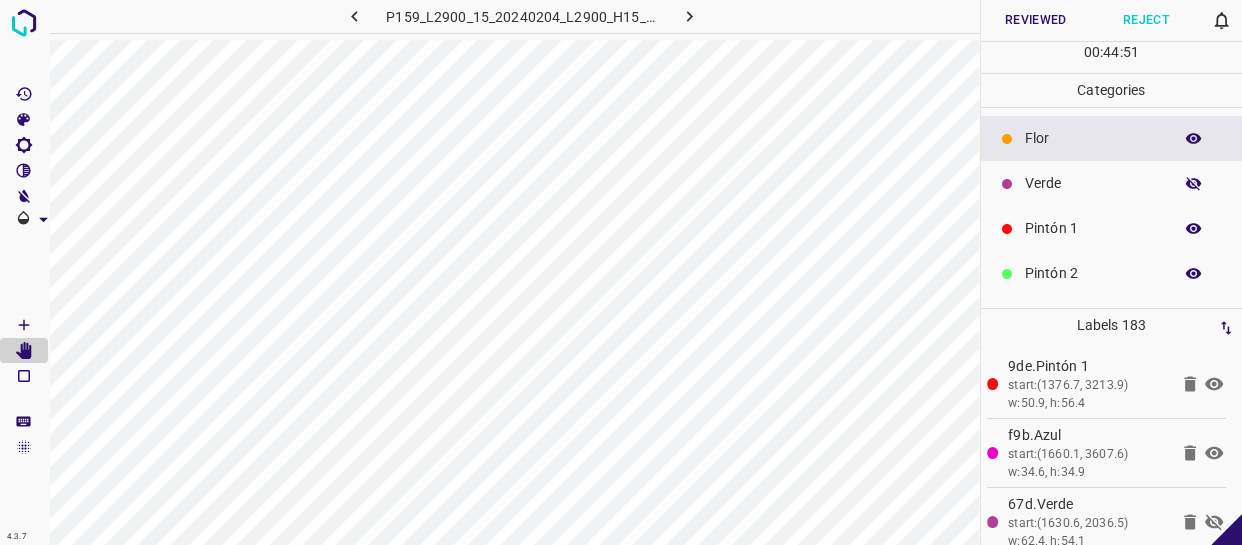 click at bounding box center (1194, 184) 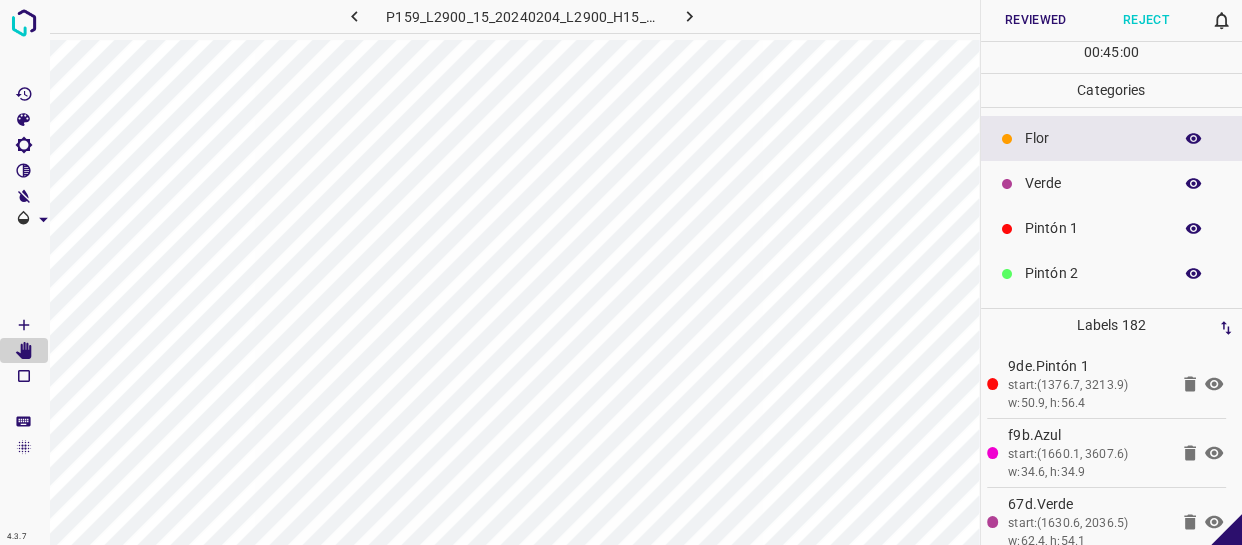 click on "Flor" at bounding box center (1112, 138) 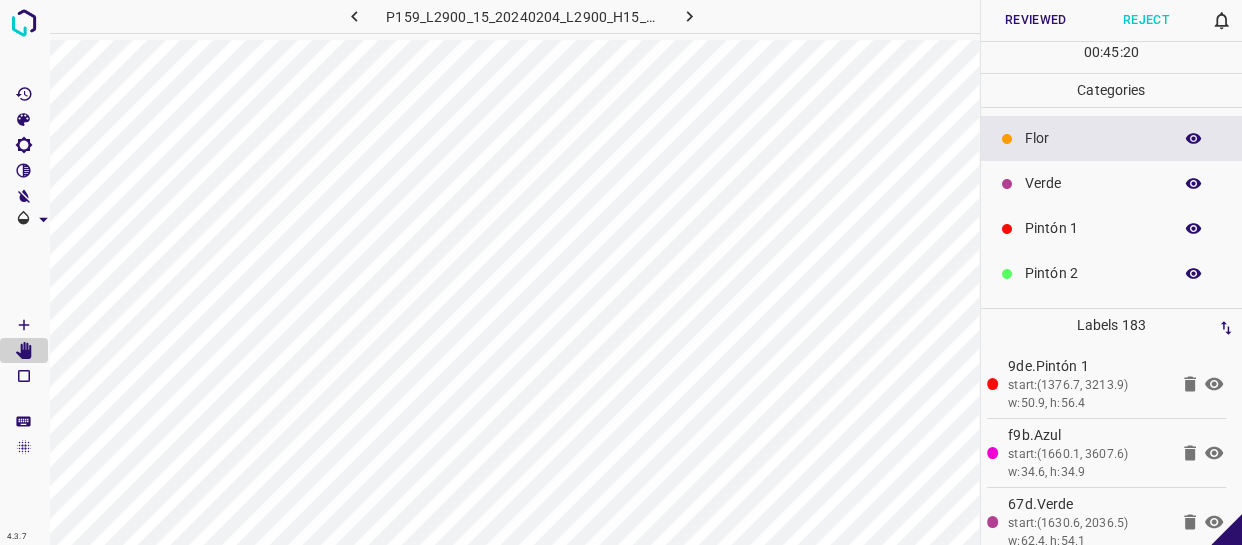 click 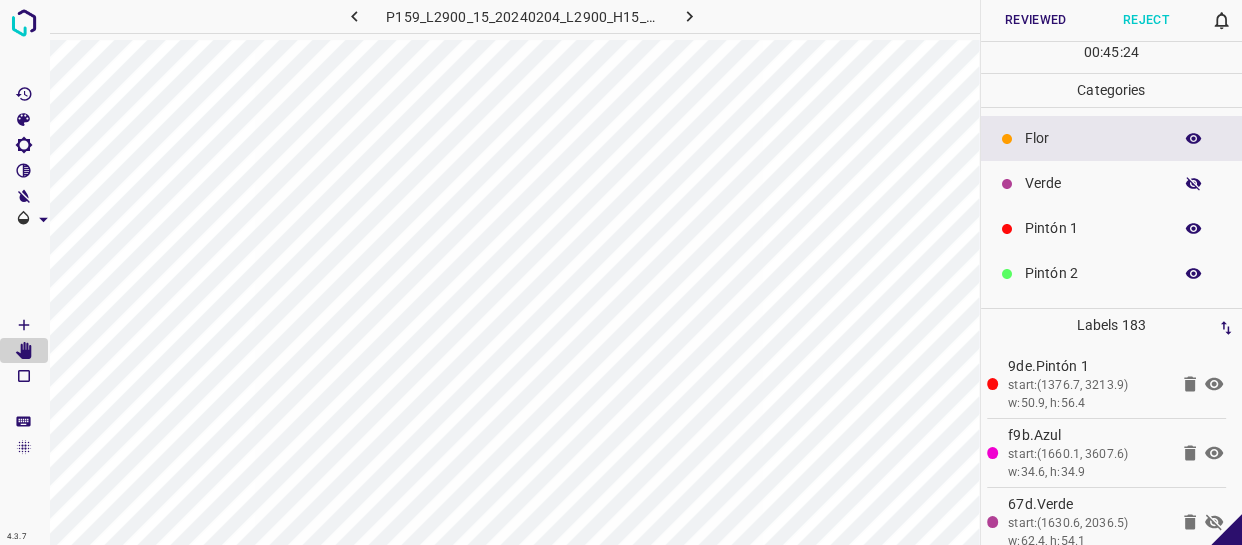 click 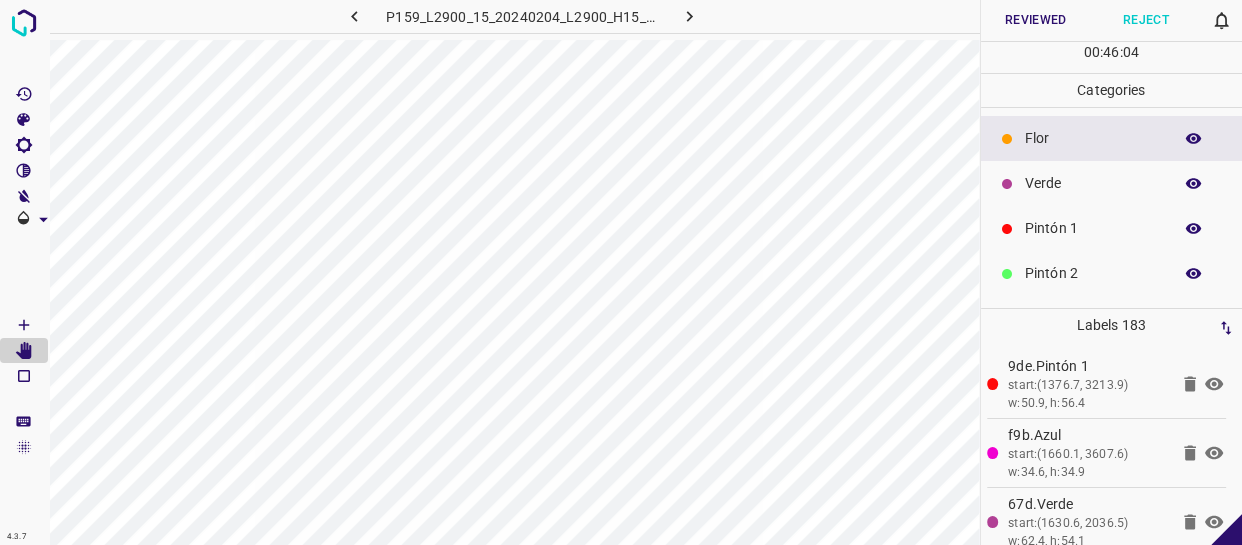 click at bounding box center [1194, 184] 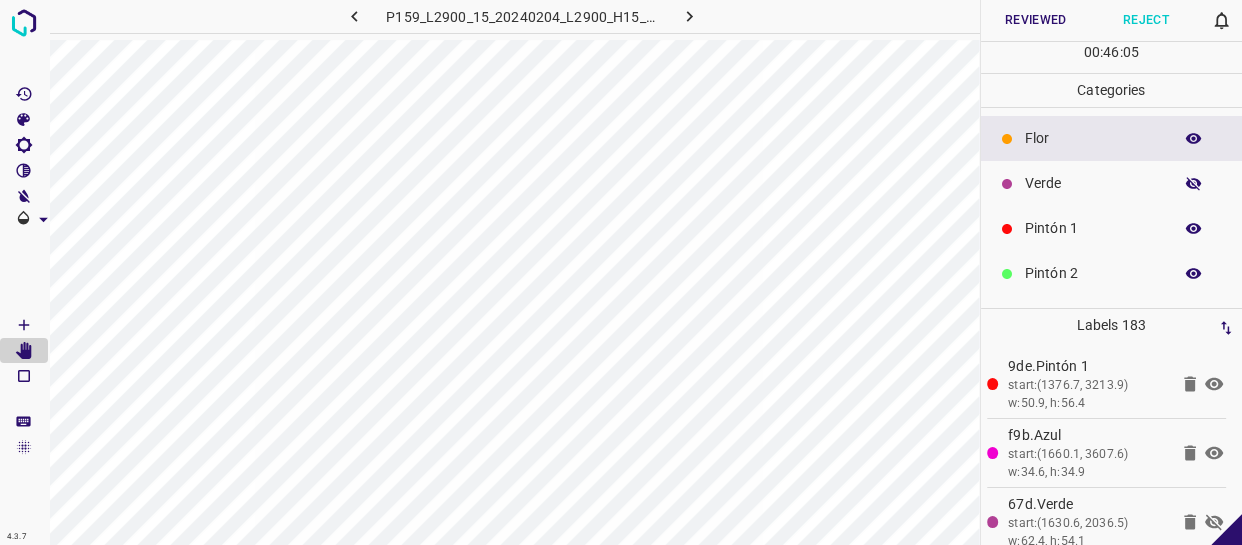 click at bounding box center [1194, 184] 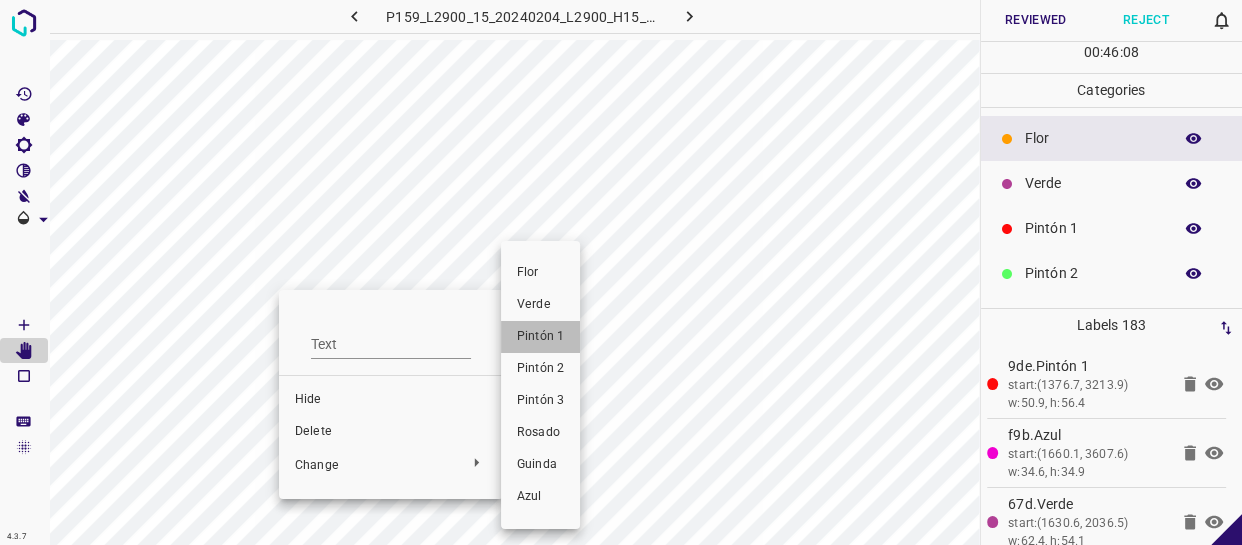 click on "Pintón 1" at bounding box center (540, 337) 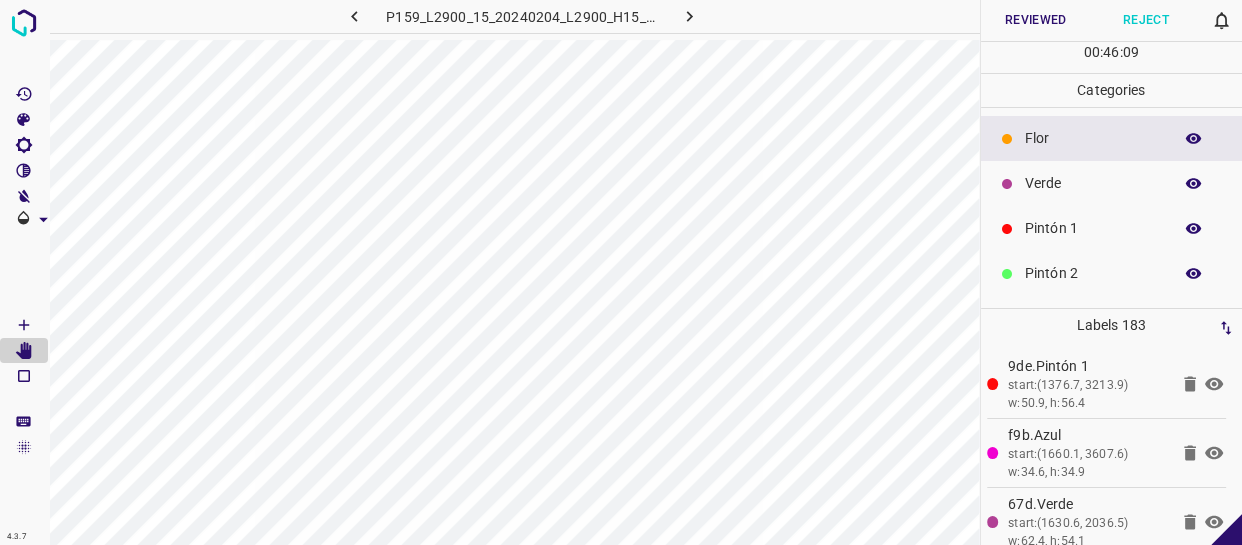 click at bounding box center [1194, 229] 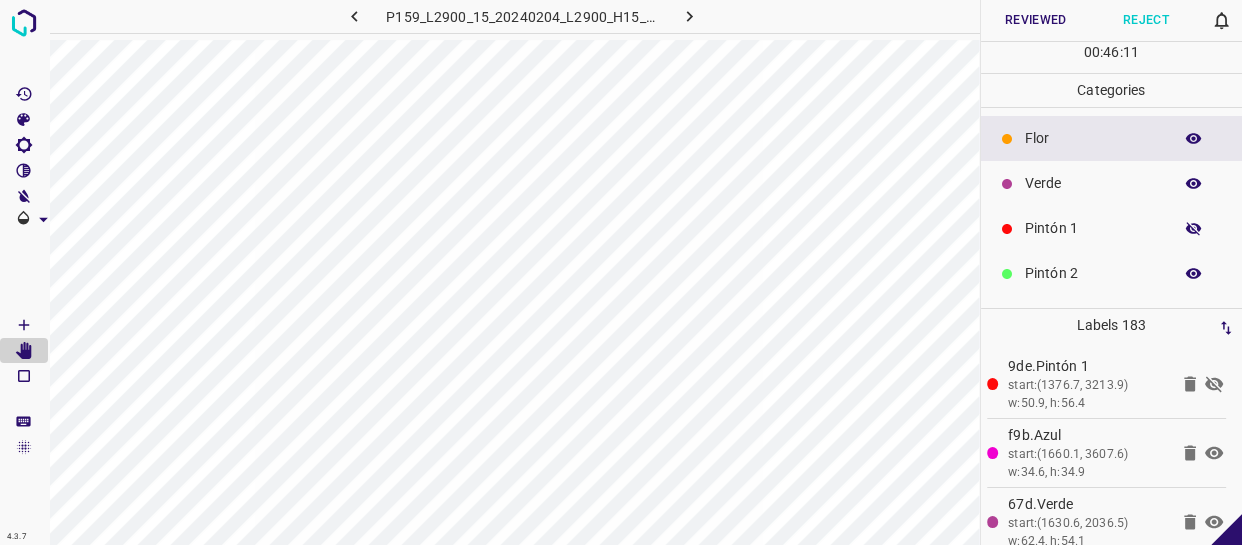 click at bounding box center (1194, 229) 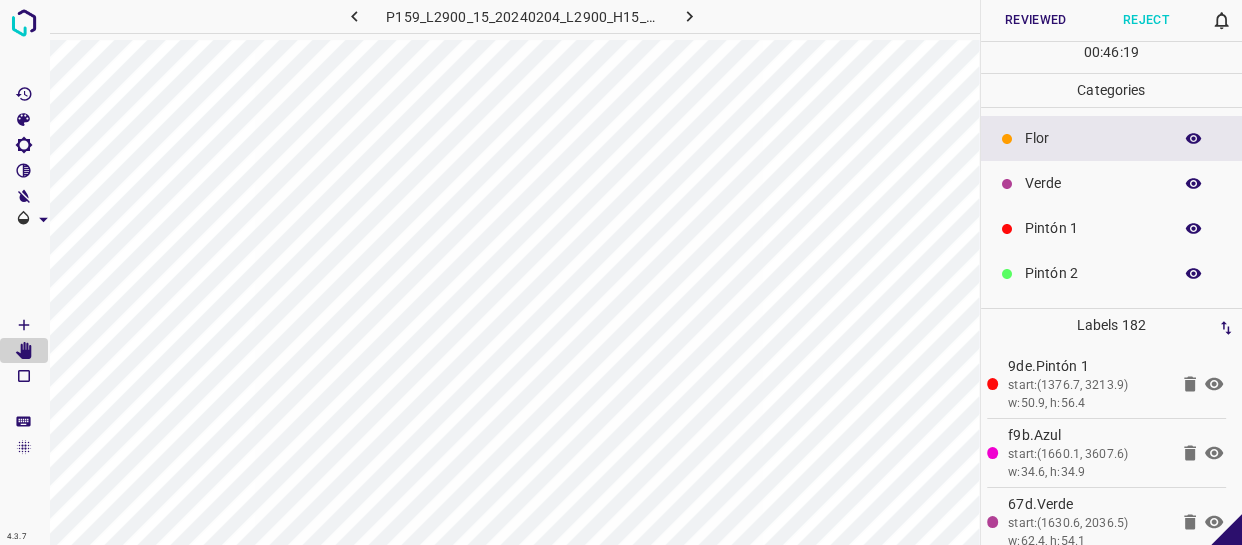 click 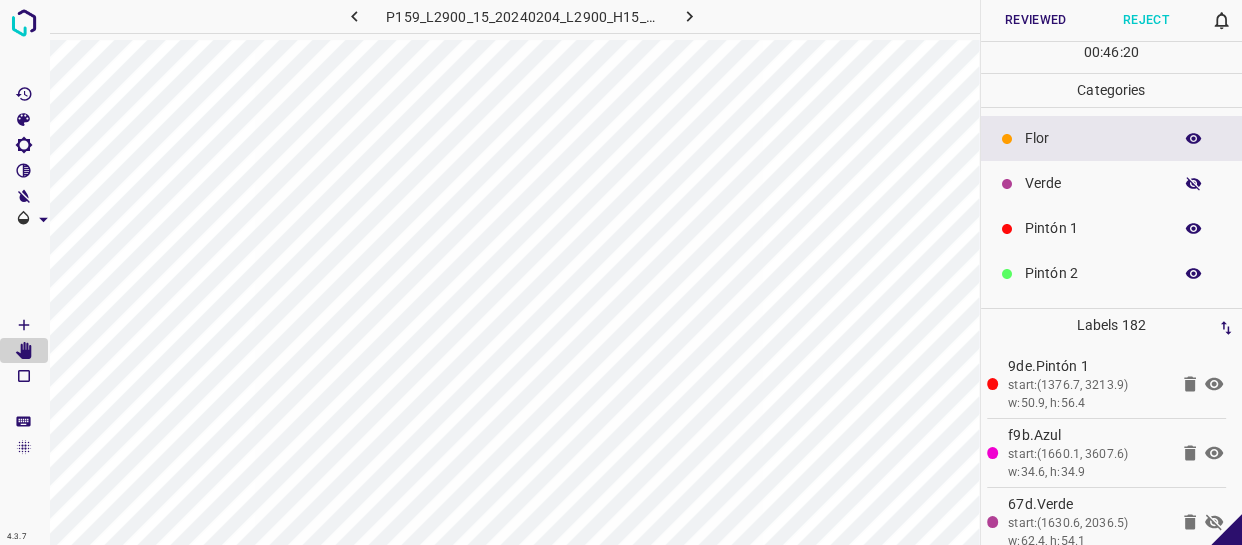 click 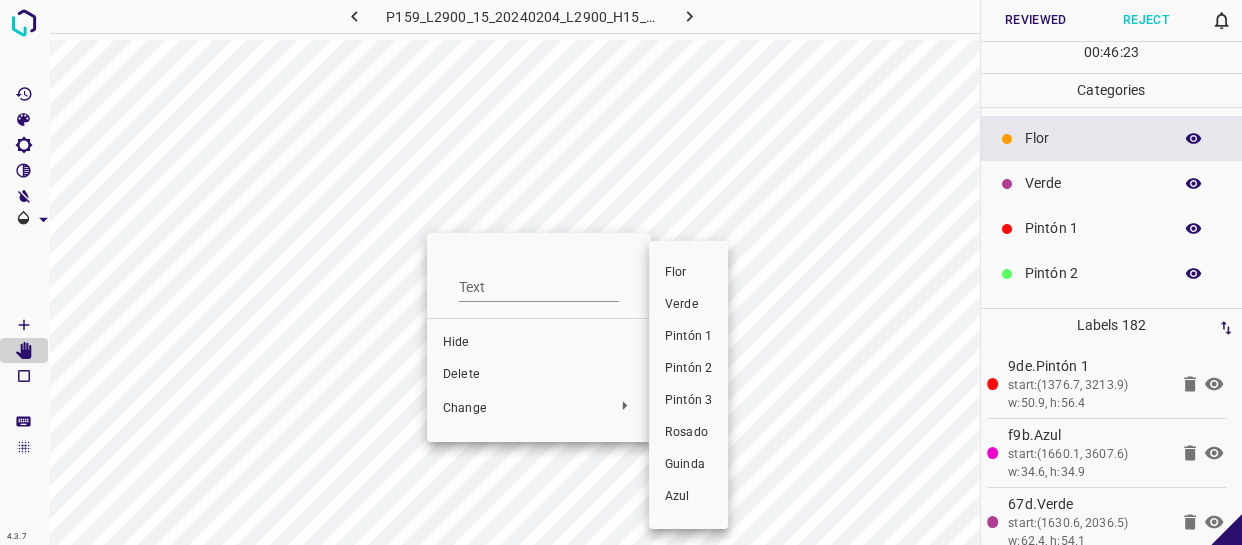 click on "Pintón 1" at bounding box center (688, 337) 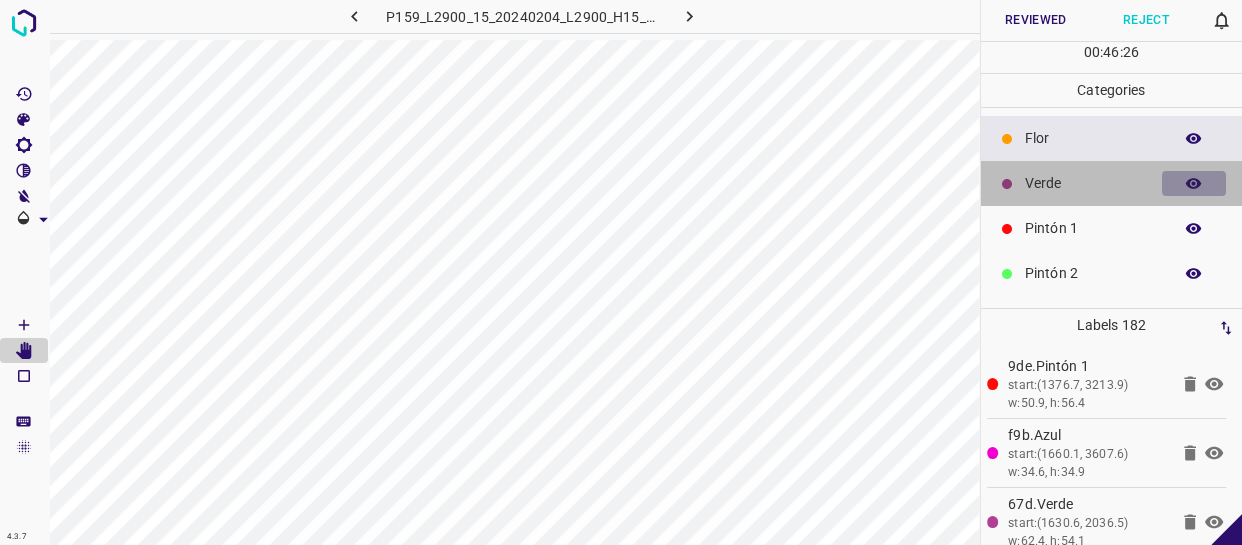 click at bounding box center (1194, 184) 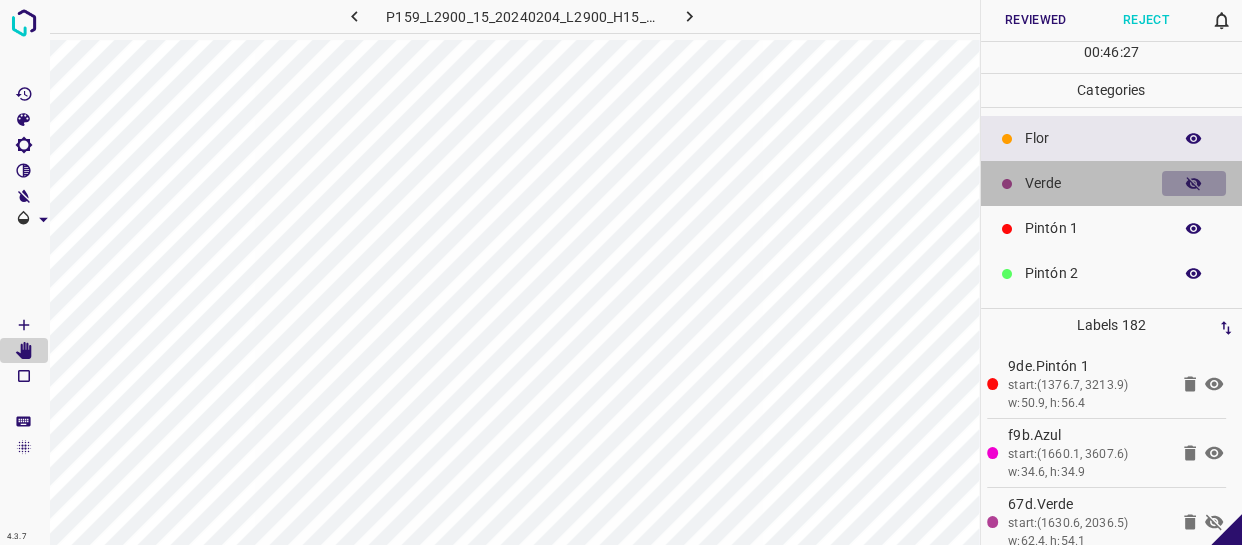 click at bounding box center [1194, 184] 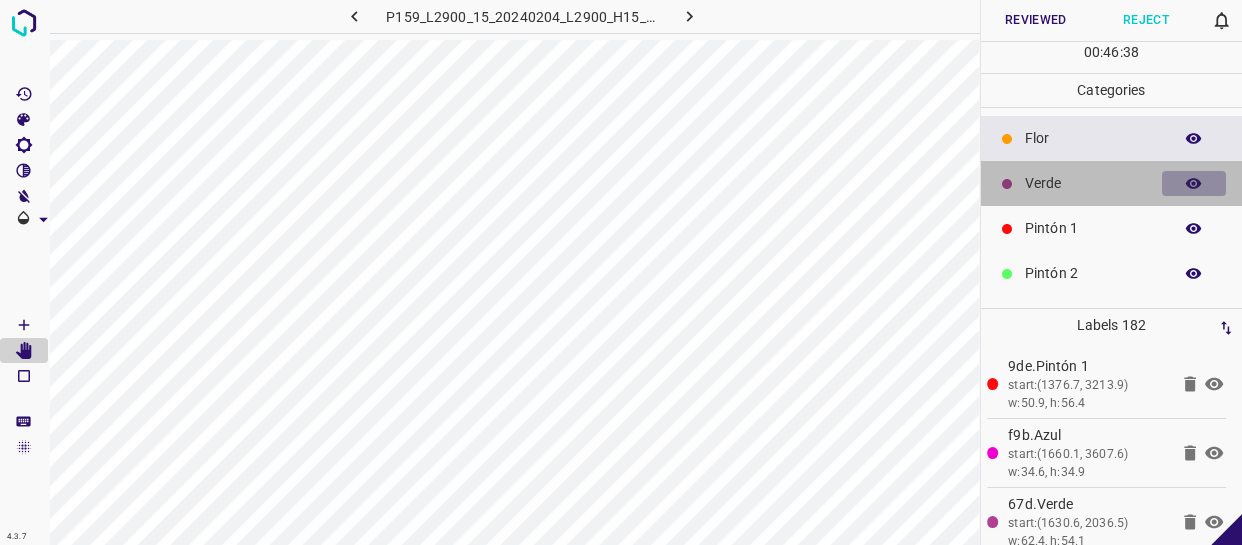 click at bounding box center (1194, 184) 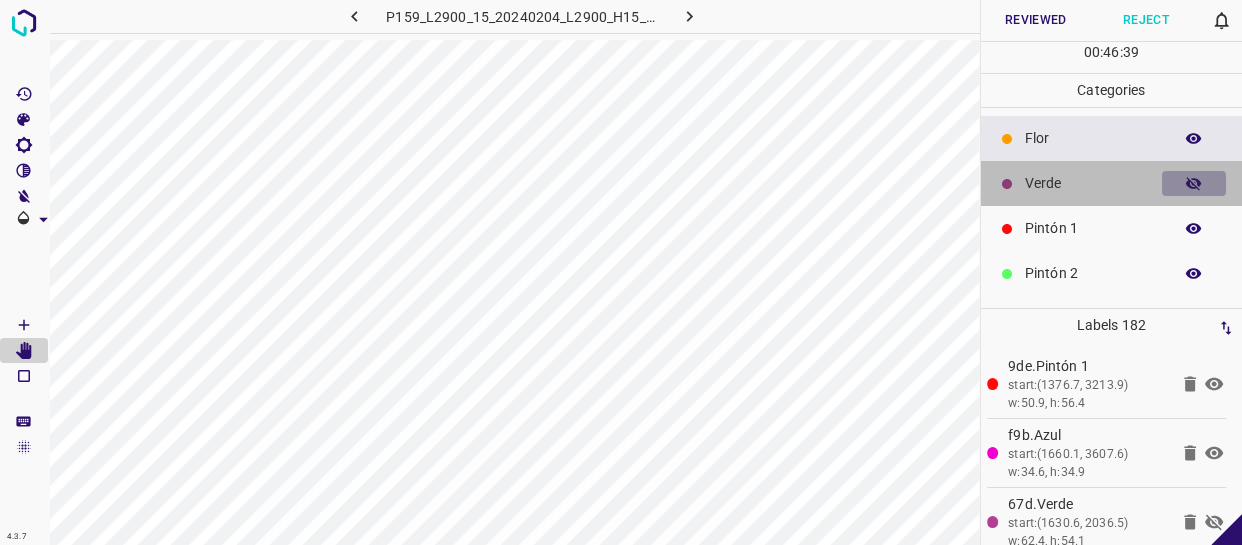 click at bounding box center [1194, 184] 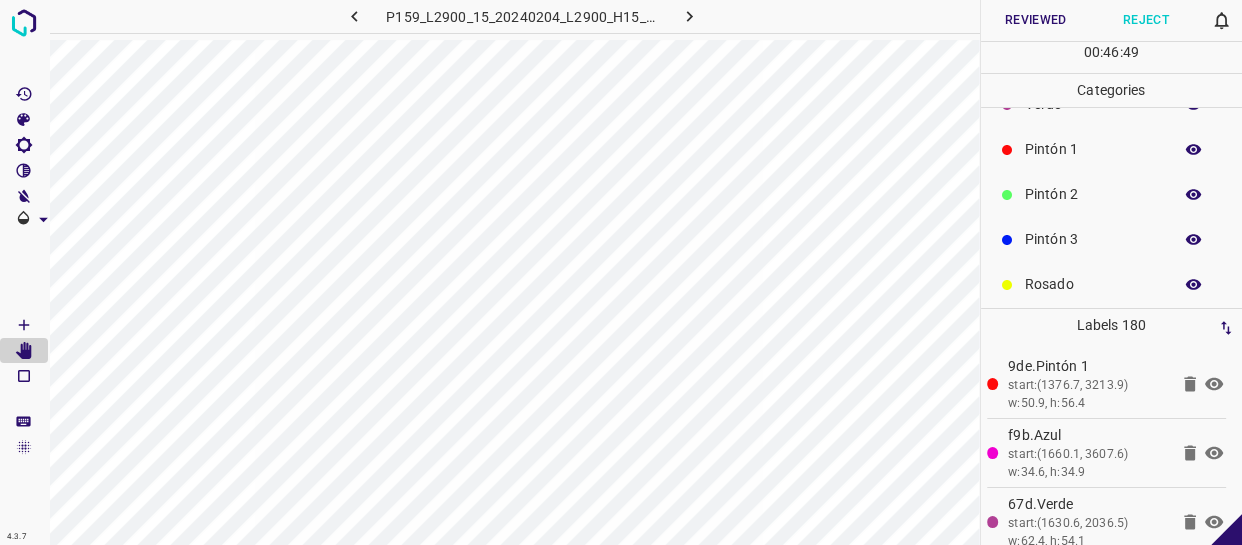 scroll, scrollTop: 175, scrollLeft: 0, axis: vertical 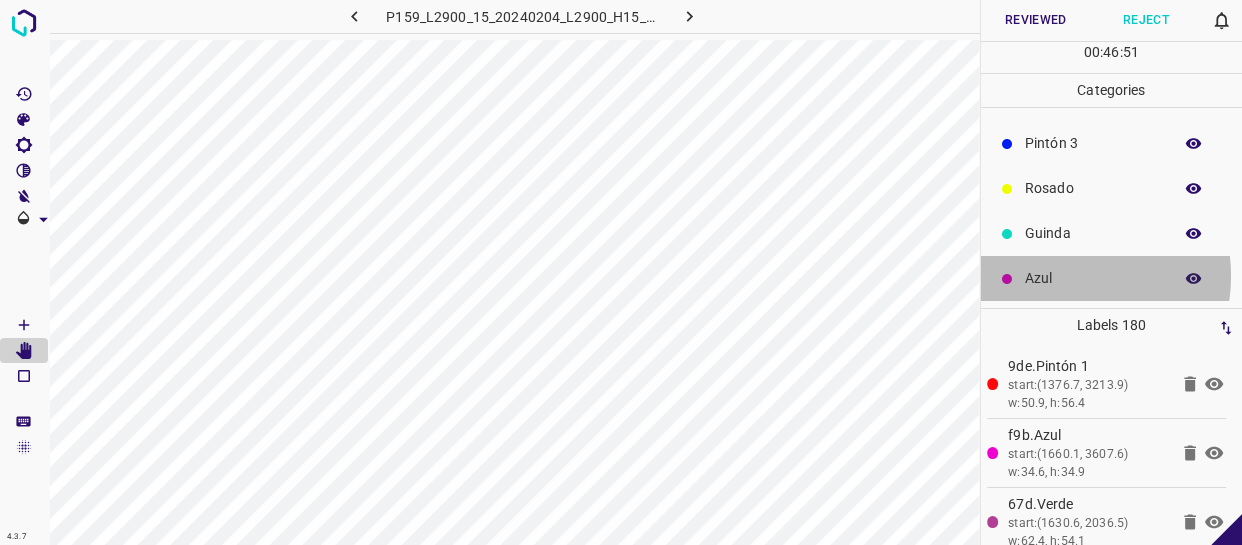 click on "Azul" at bounding box center [1093, 278] 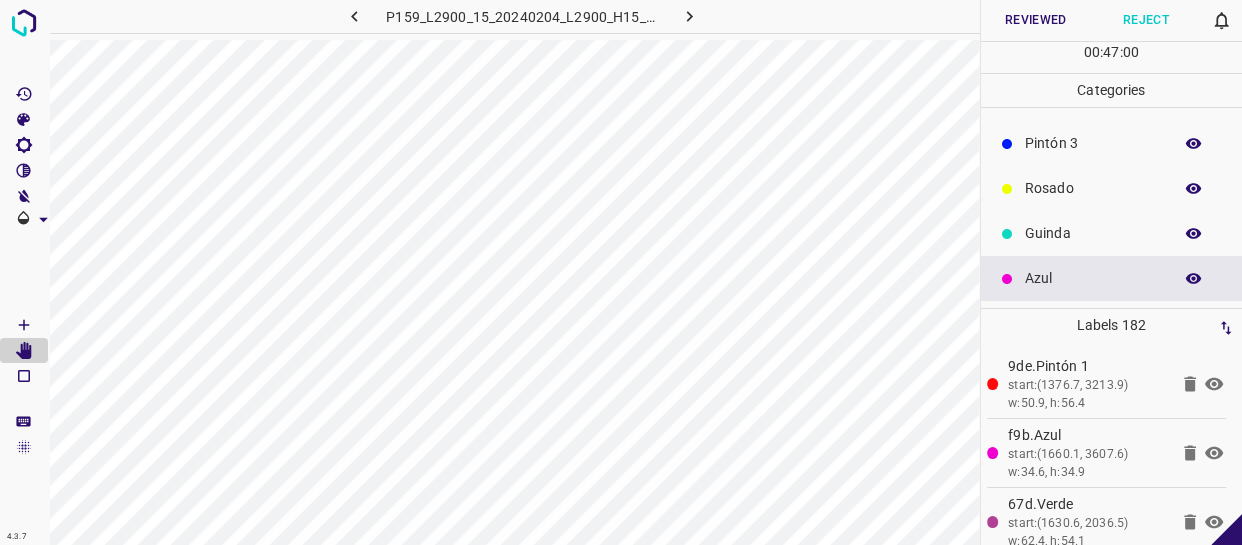 scroll, scrollTop: 0, scrollLeft: 0, axis: both 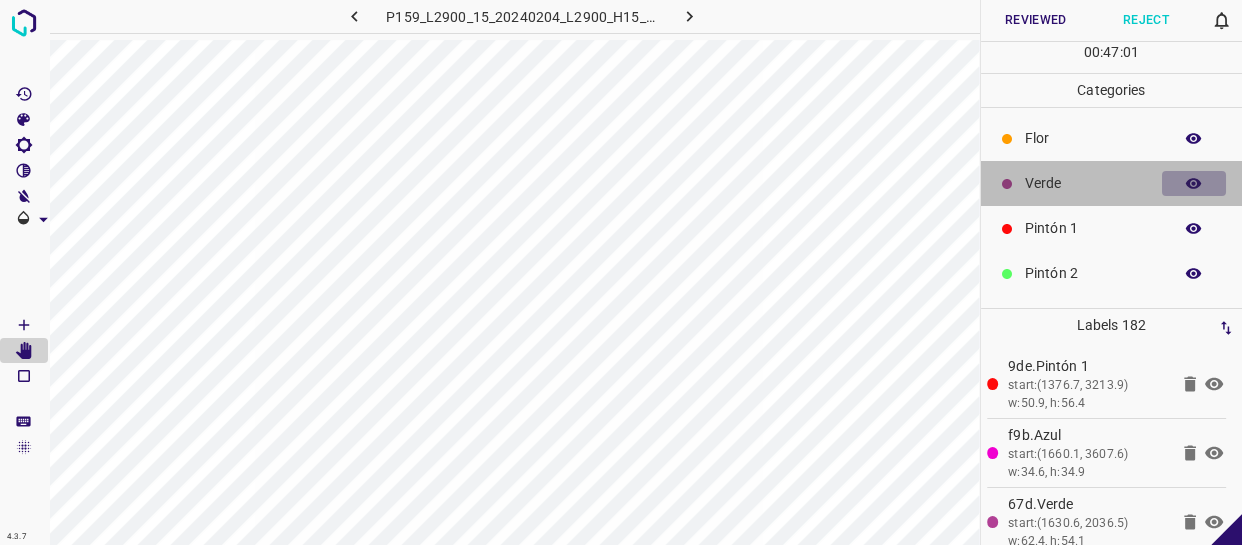 click 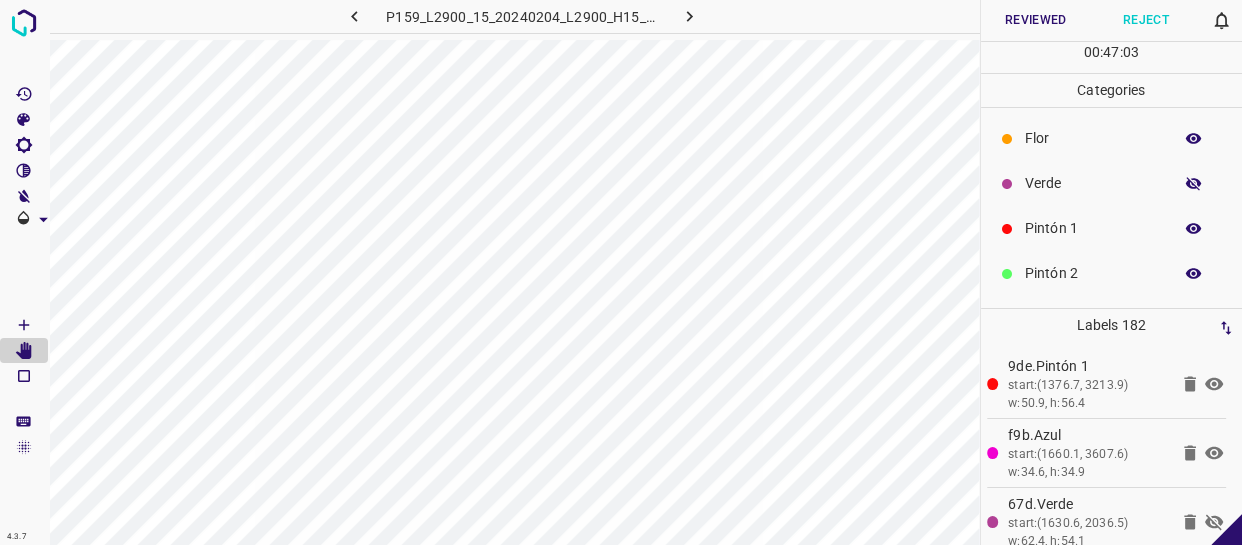 click 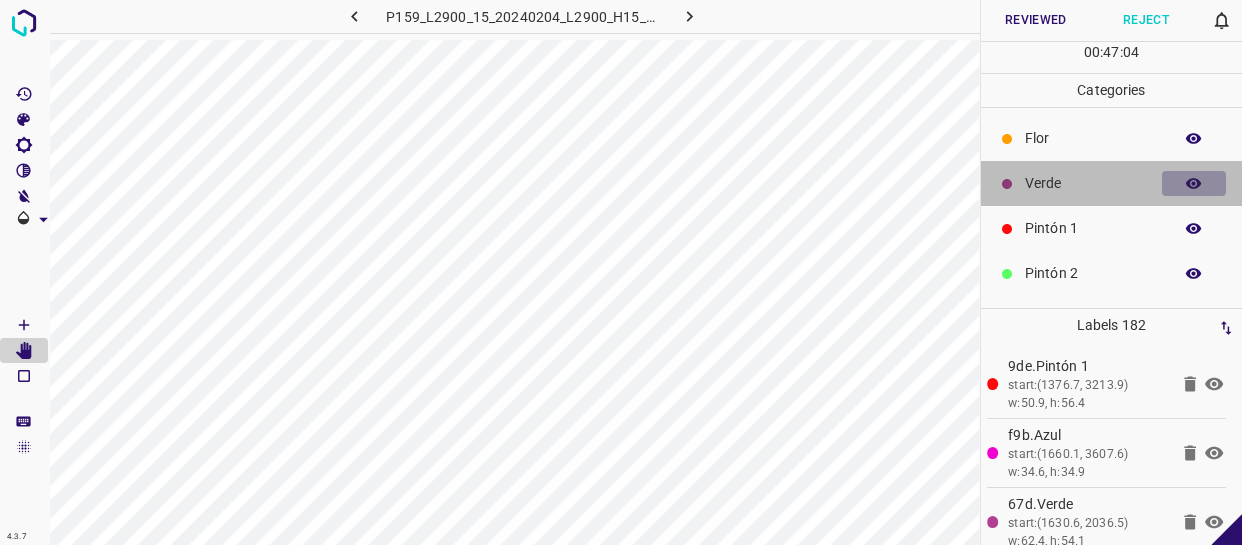 click 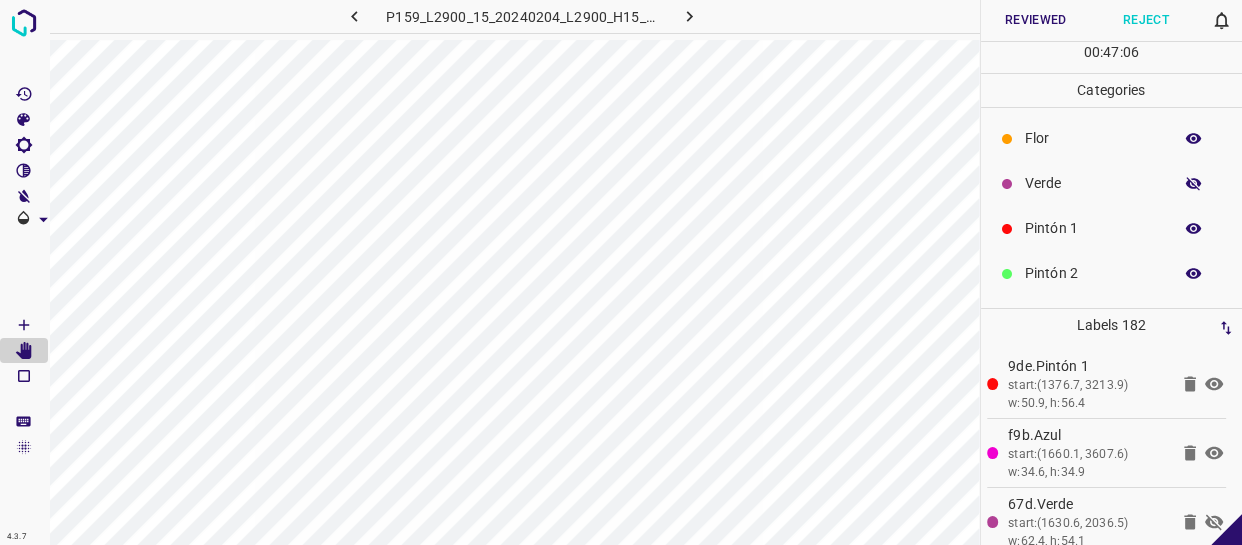 click 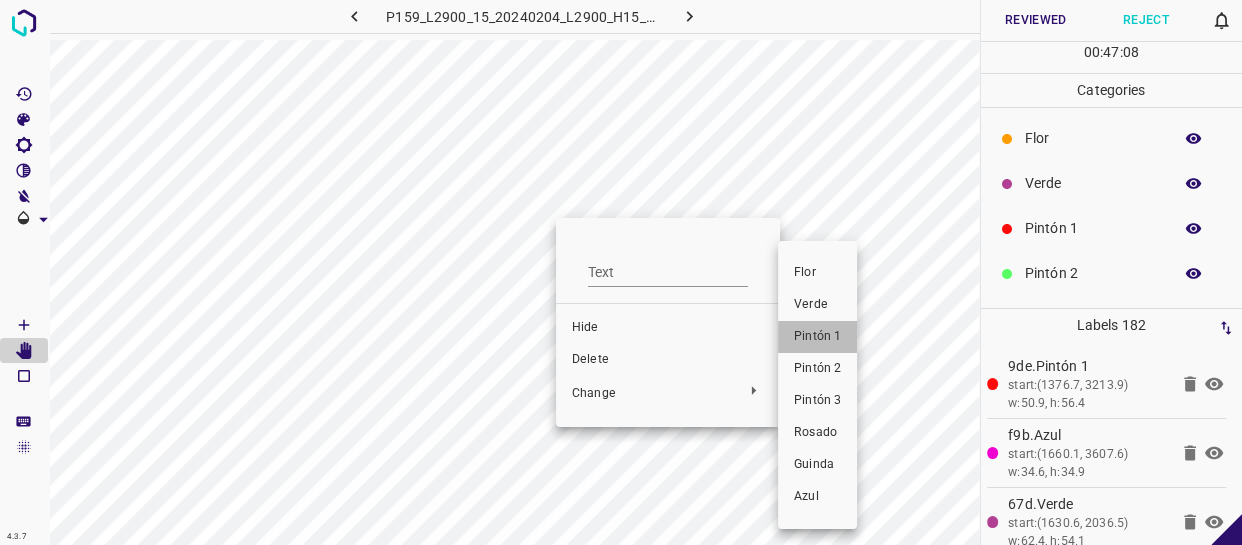 click on "Pintón 1" at bounding box center [817, 337] 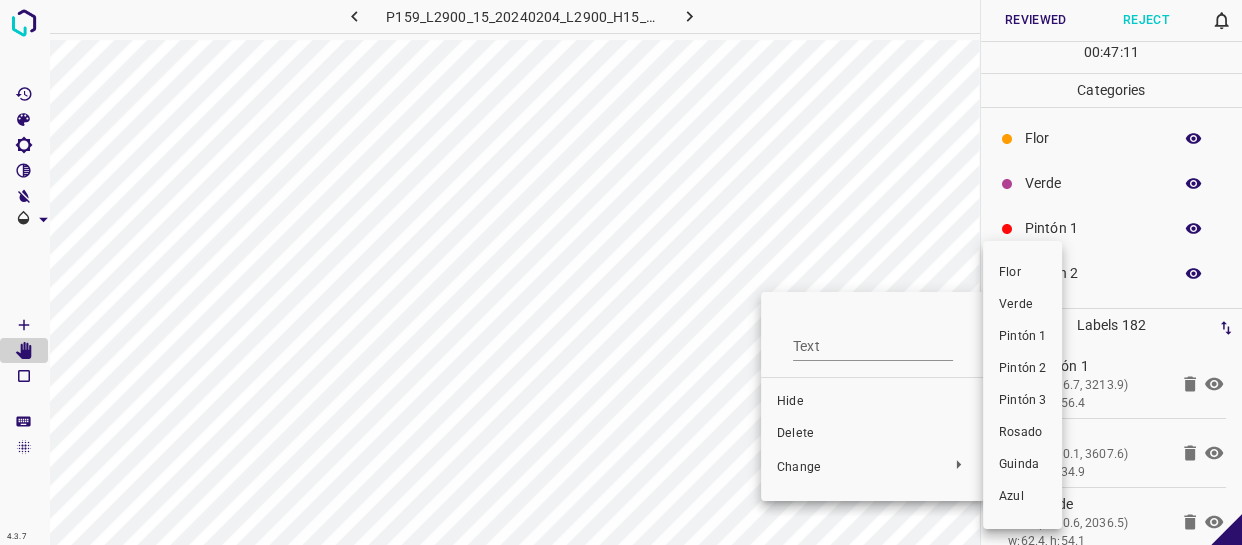 click on "Pintón 1" at bounding box center (1022, 337) 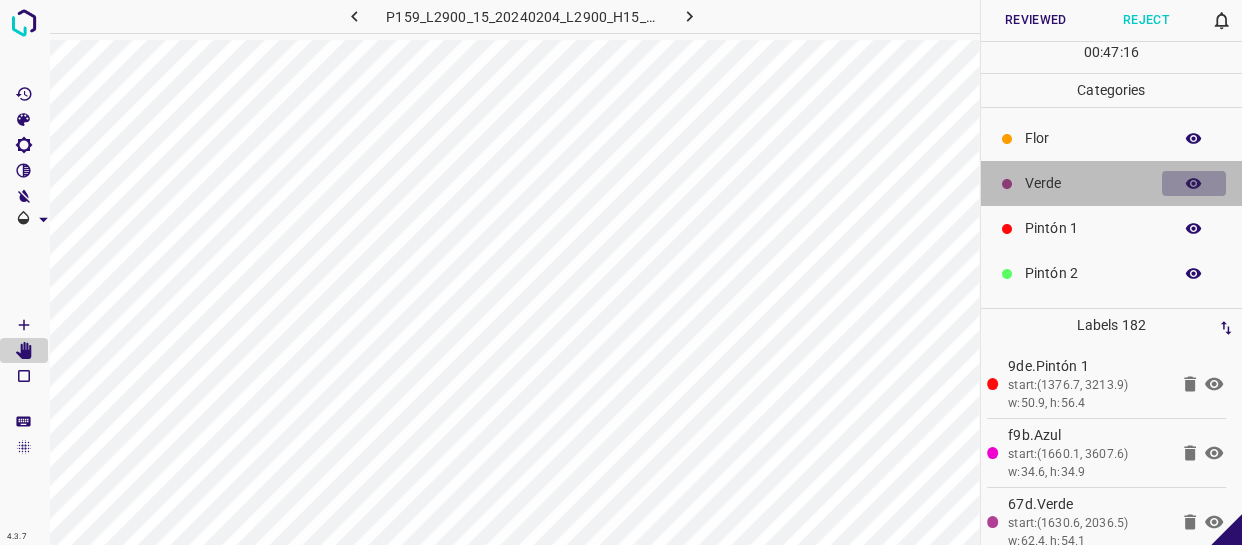 click 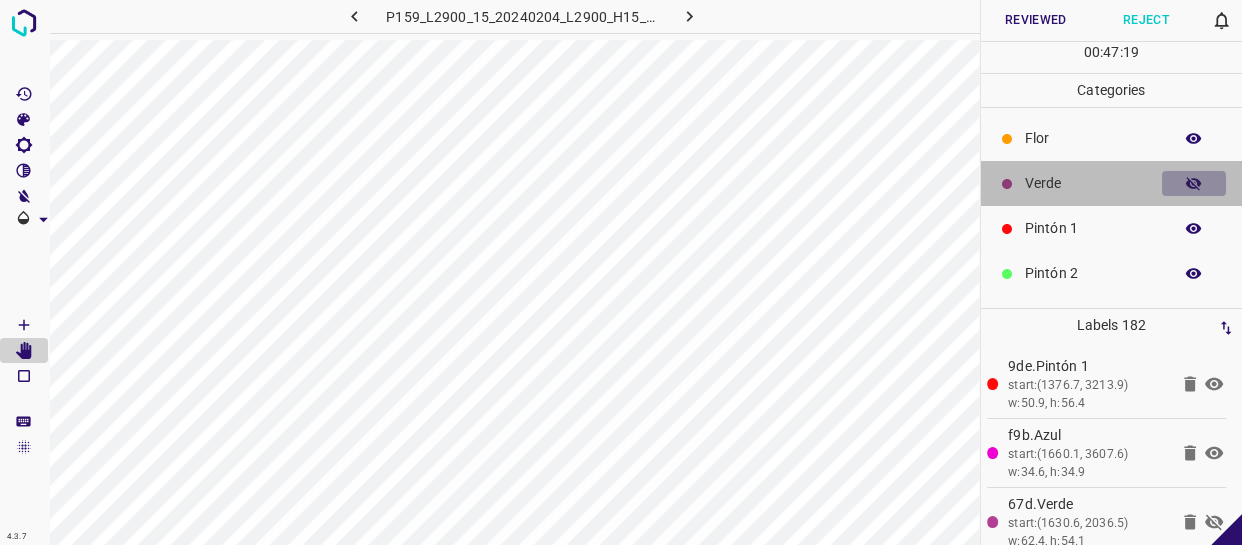 click 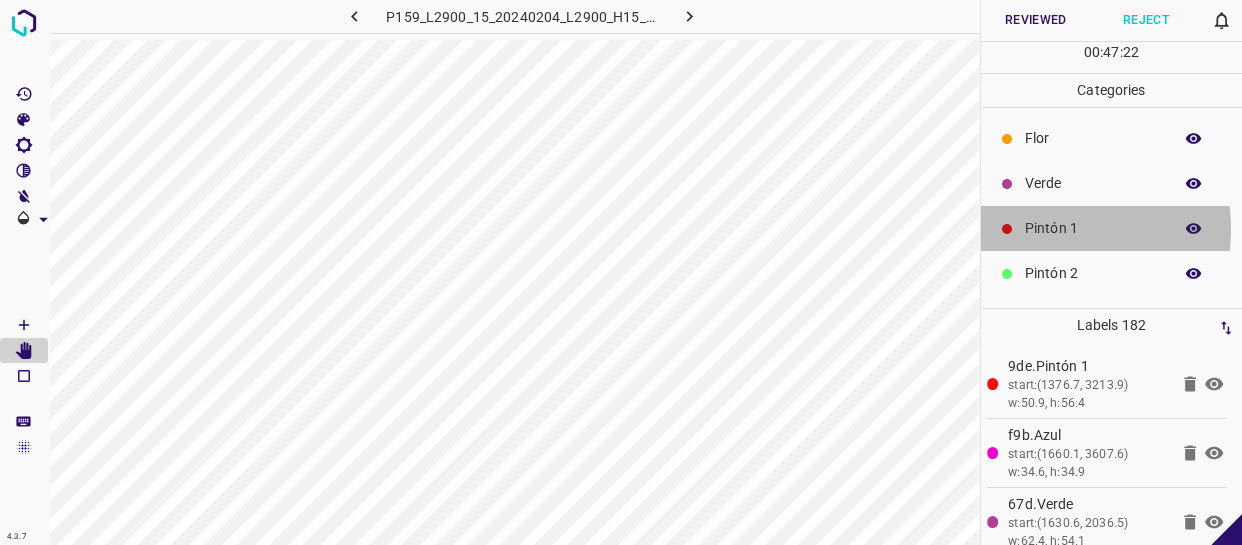 click on "Pintón 1" at bounding box center (1093, 228) 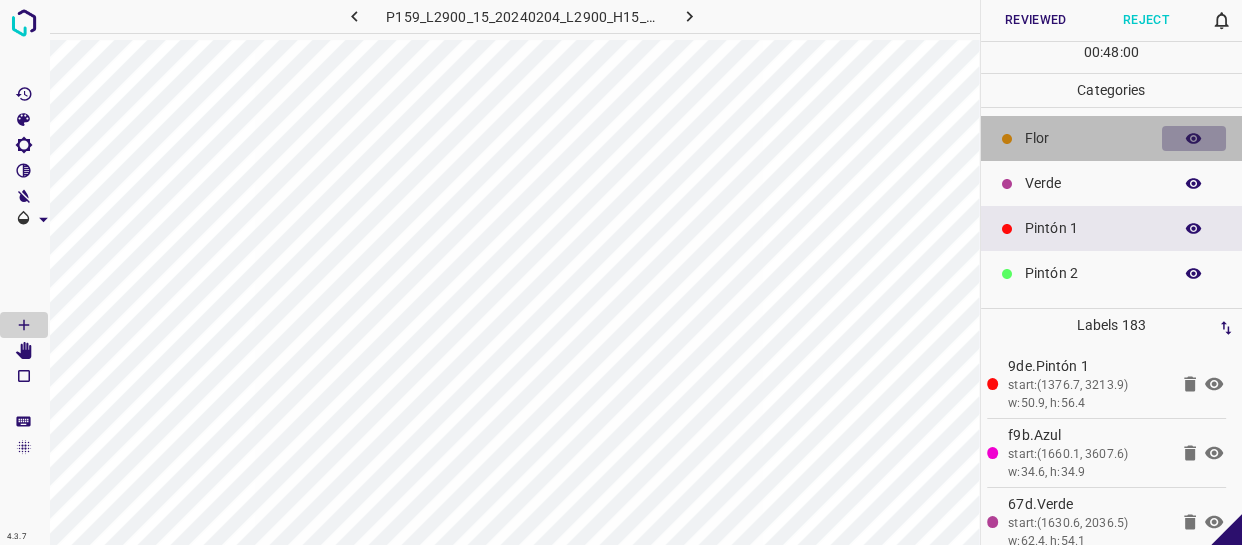 click 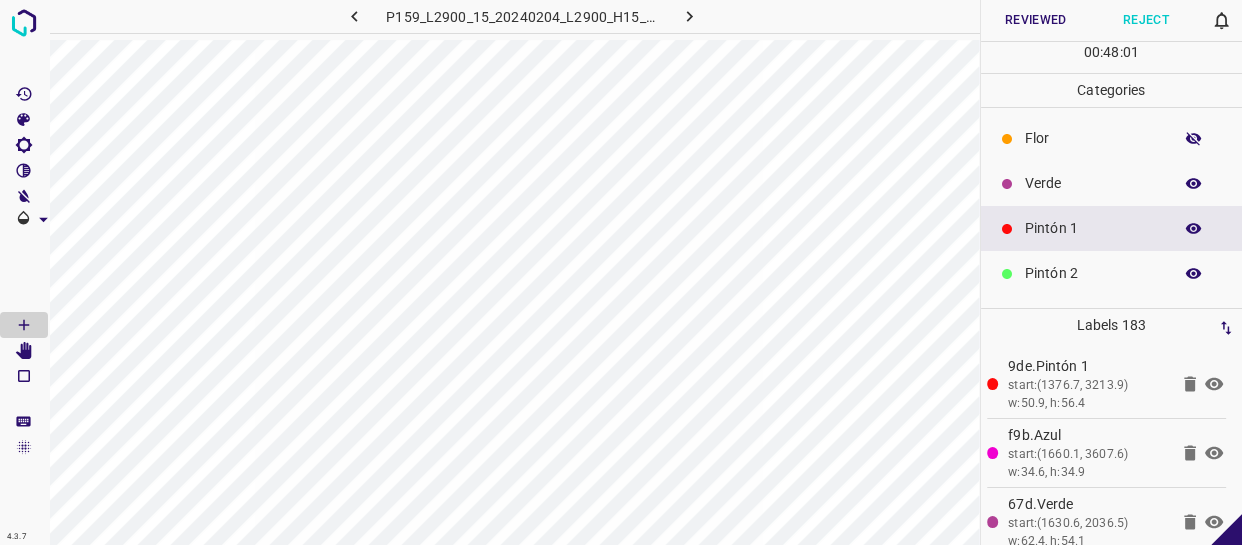 click 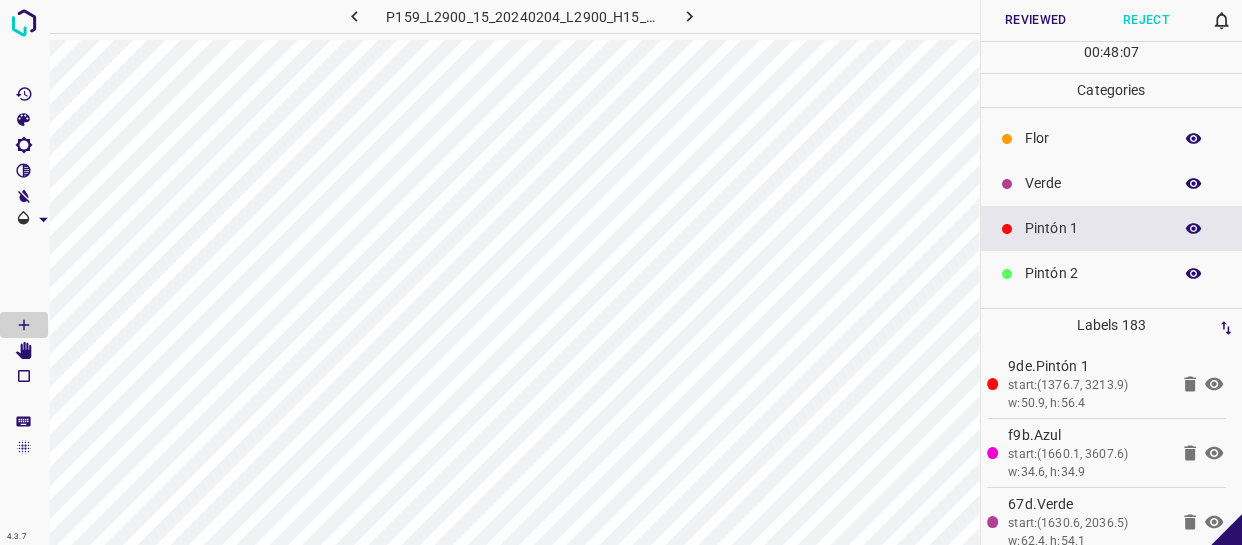 click on "Flor" at bounding box center (1093, 138) 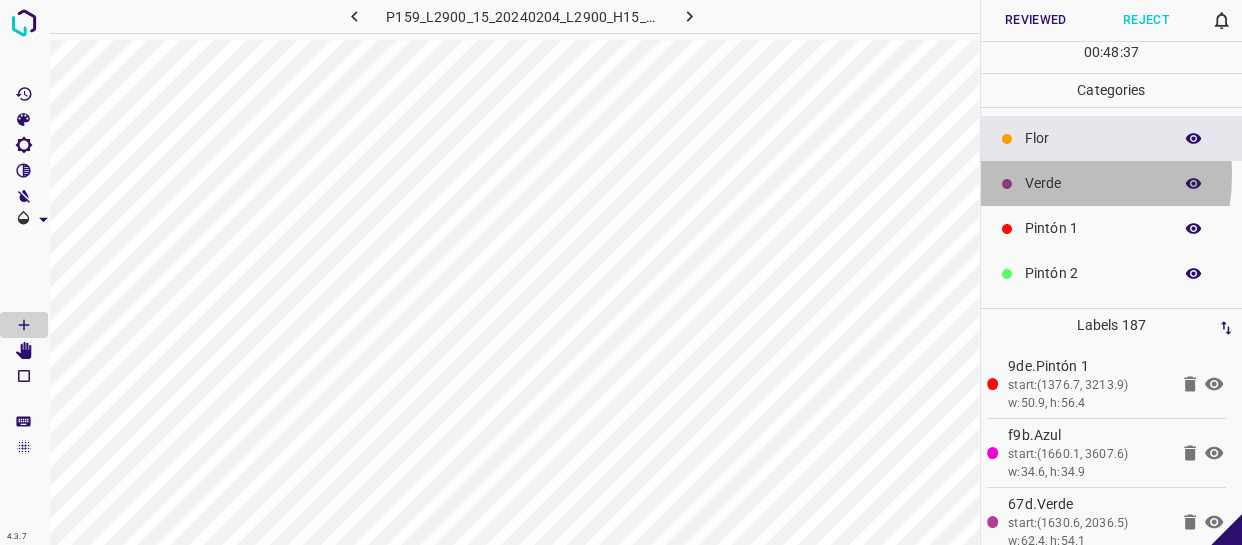 click on "Verde" at bounding box center [1093, 183] 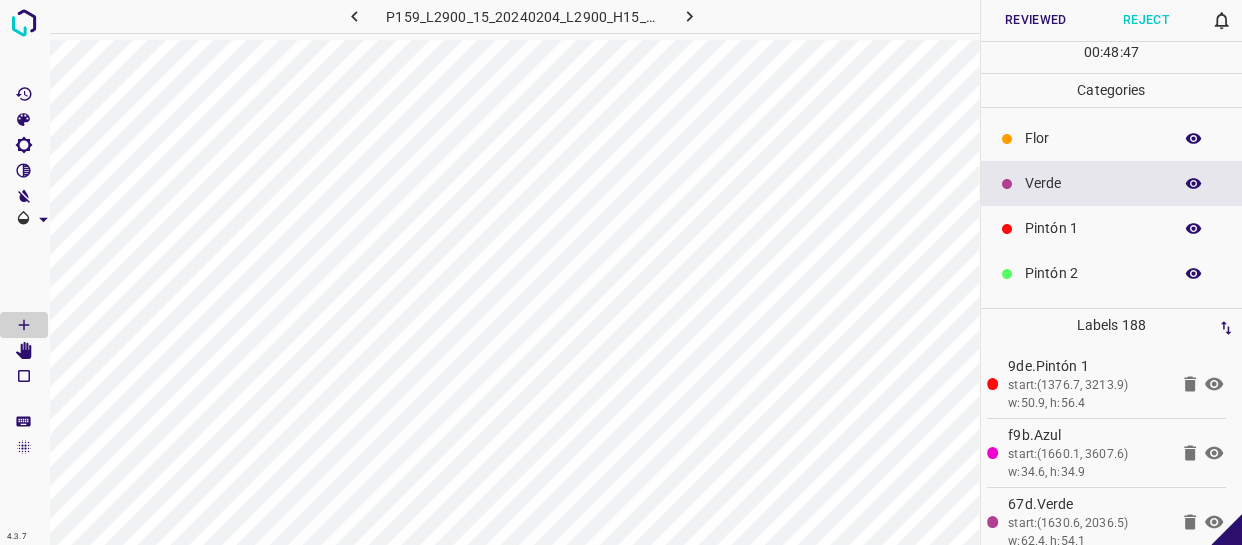 click 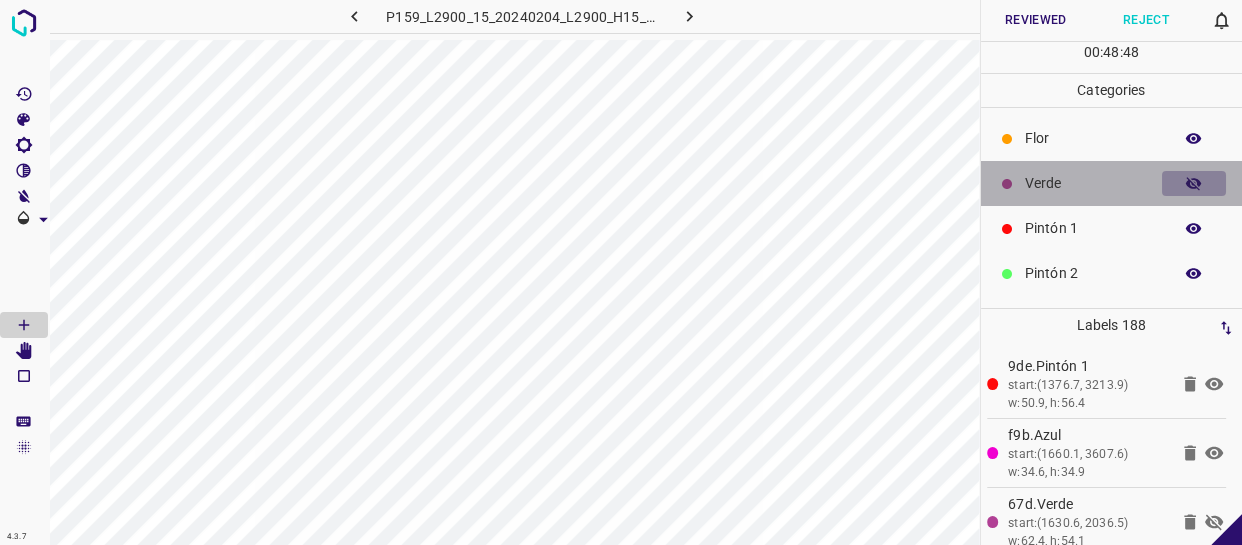 click 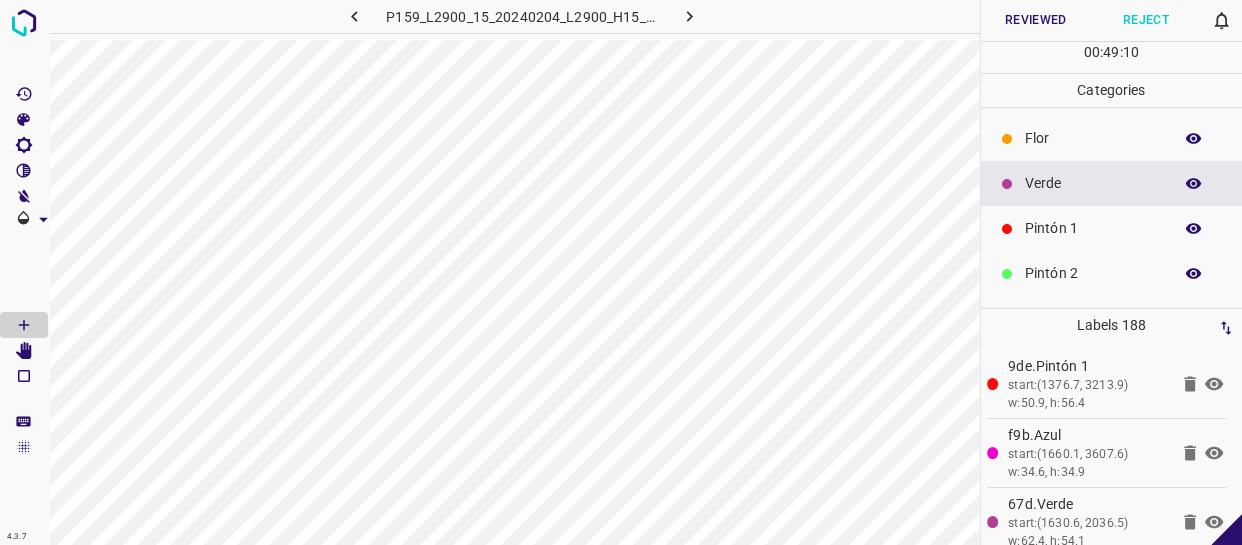 click on "Reviewed" at bounding box center (1036, 20) 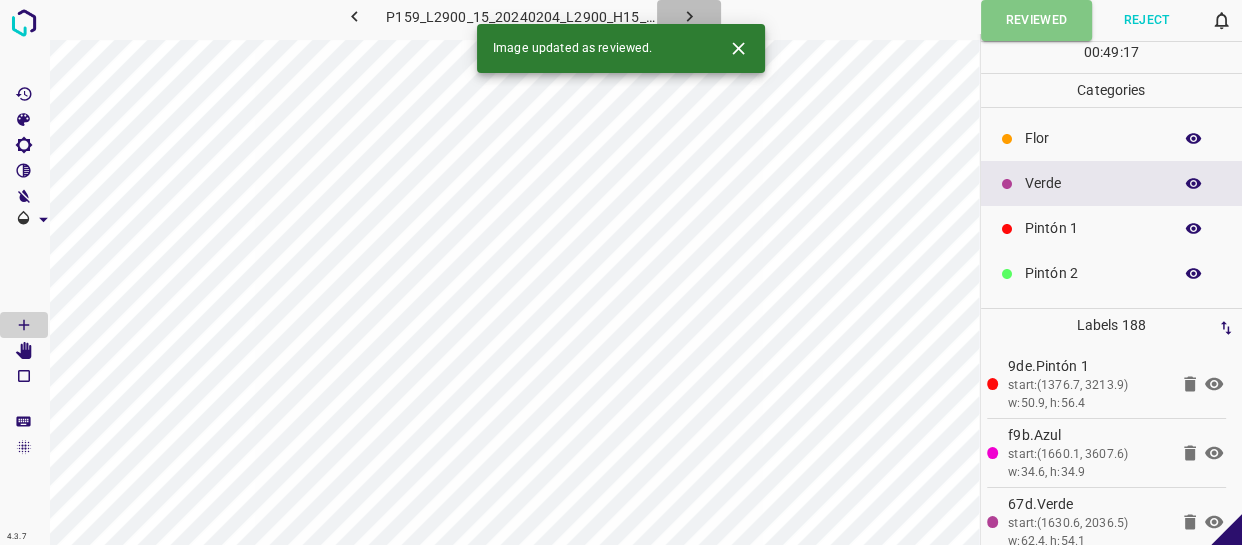click 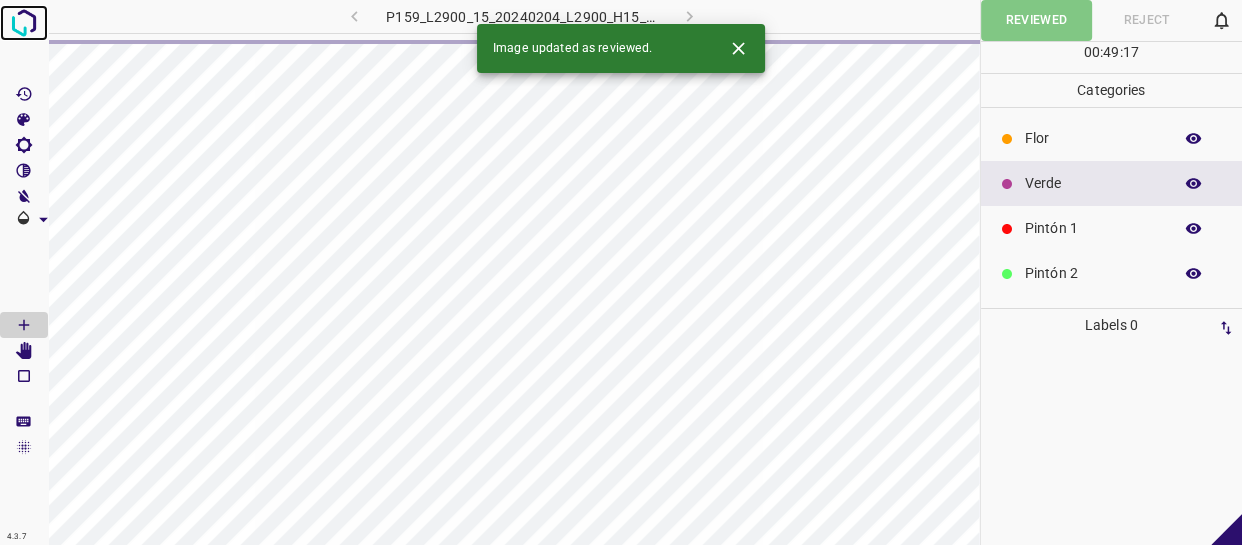 click at bounding box center [24, 23] 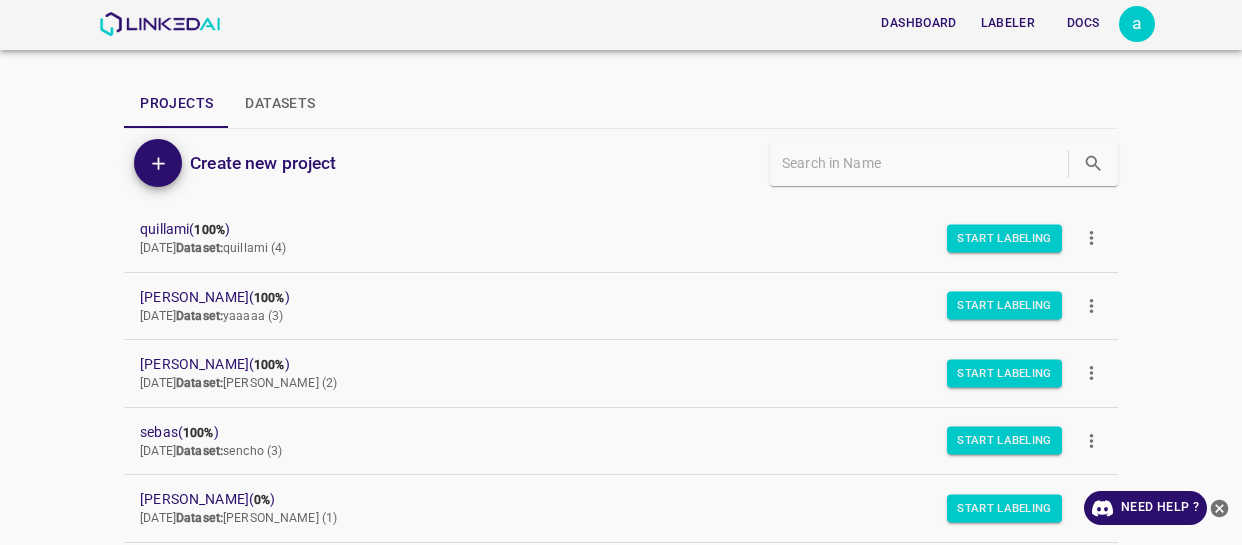 scroll, scrollTop: 0, scrollLeft: 0, axis: both 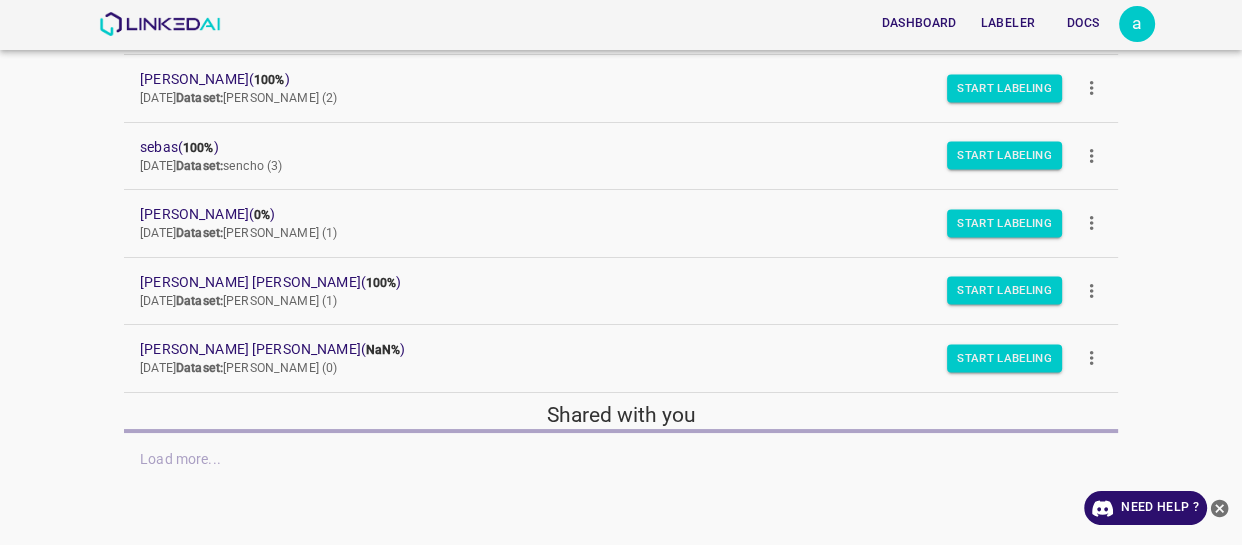 click 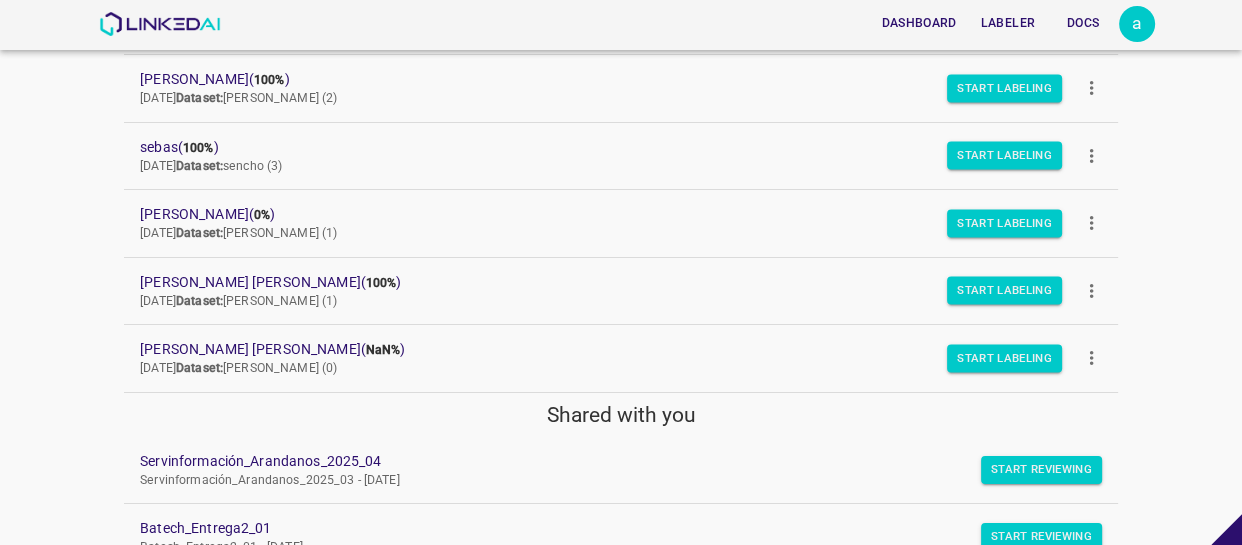 scroll, scrollTop: 376, scrollLeft: 0, axis: vertical 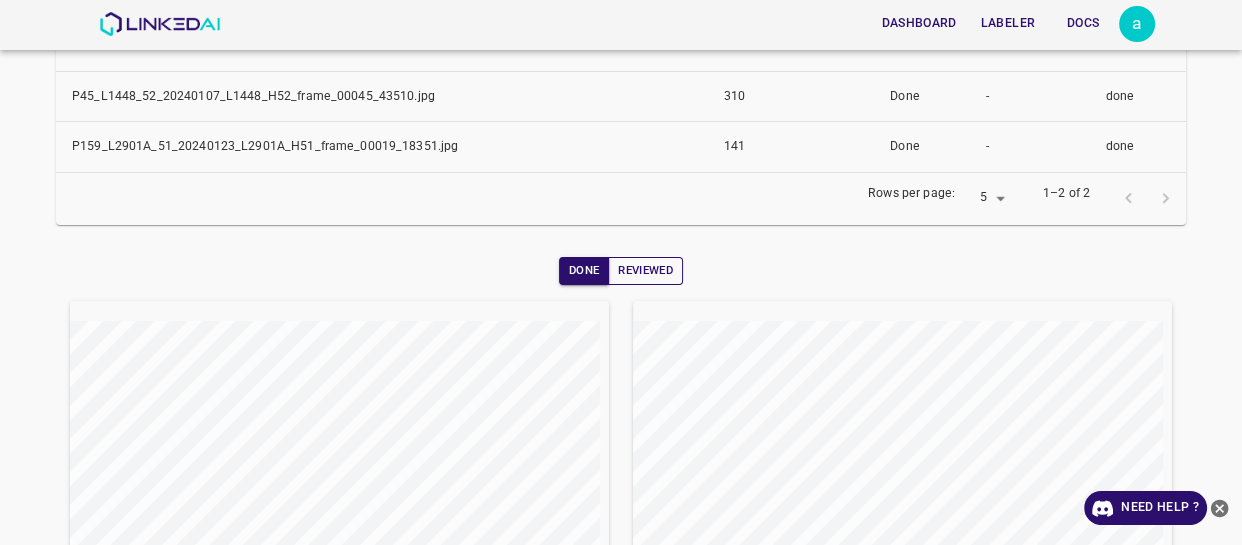 click on "Reviewed" at bounding box center [645, 271] 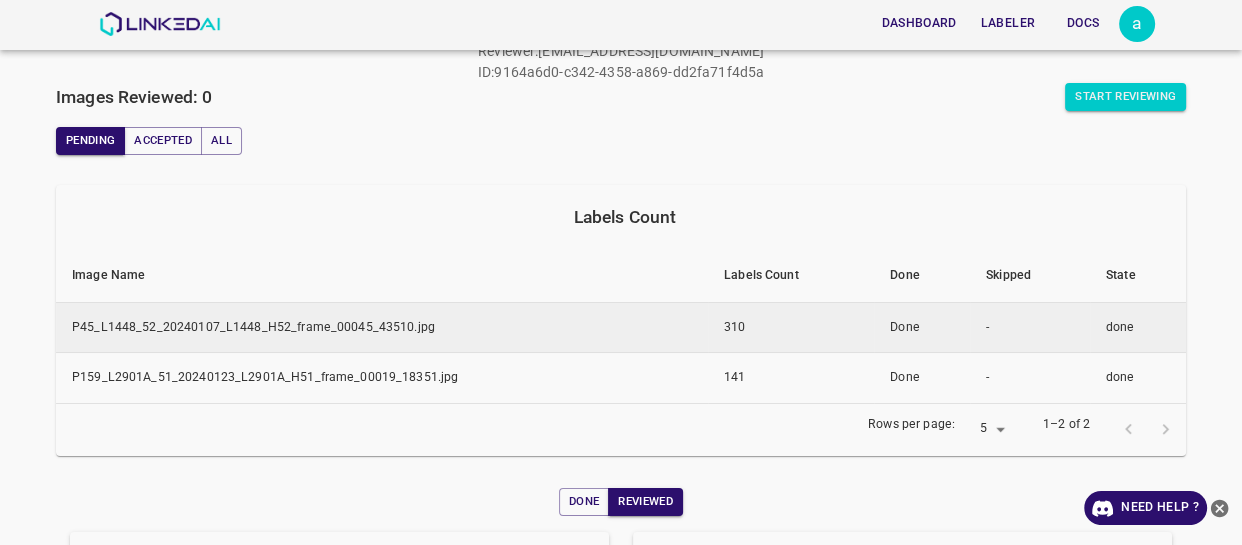 scroll, scrollTop: 97, scrollLeft: 0, axis: vertical 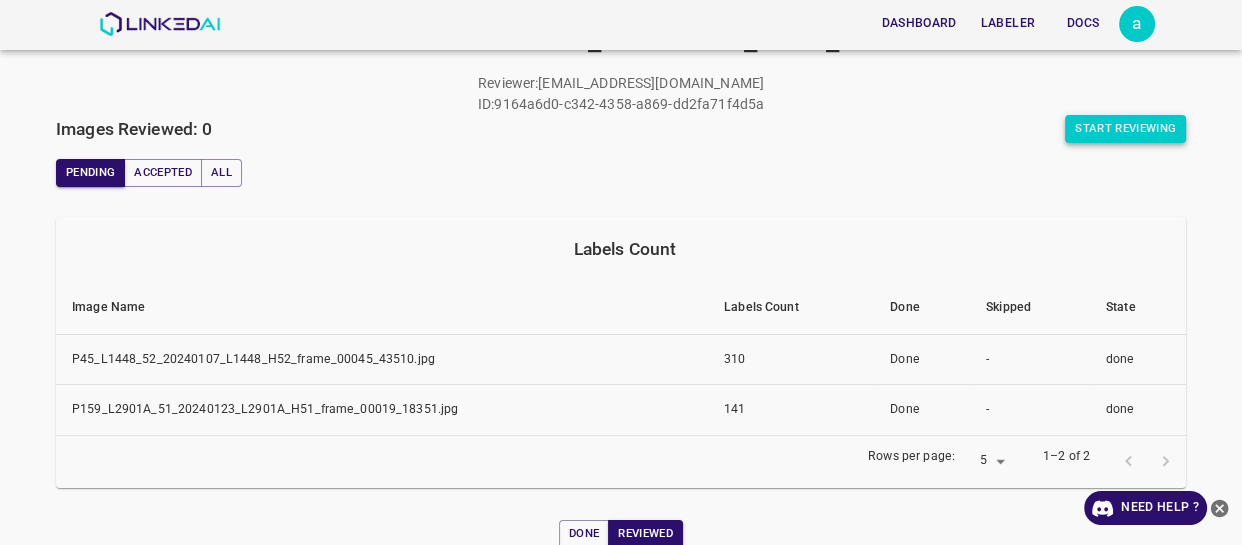 click on "Start Reviewing" at bounding box center (1125, 129) 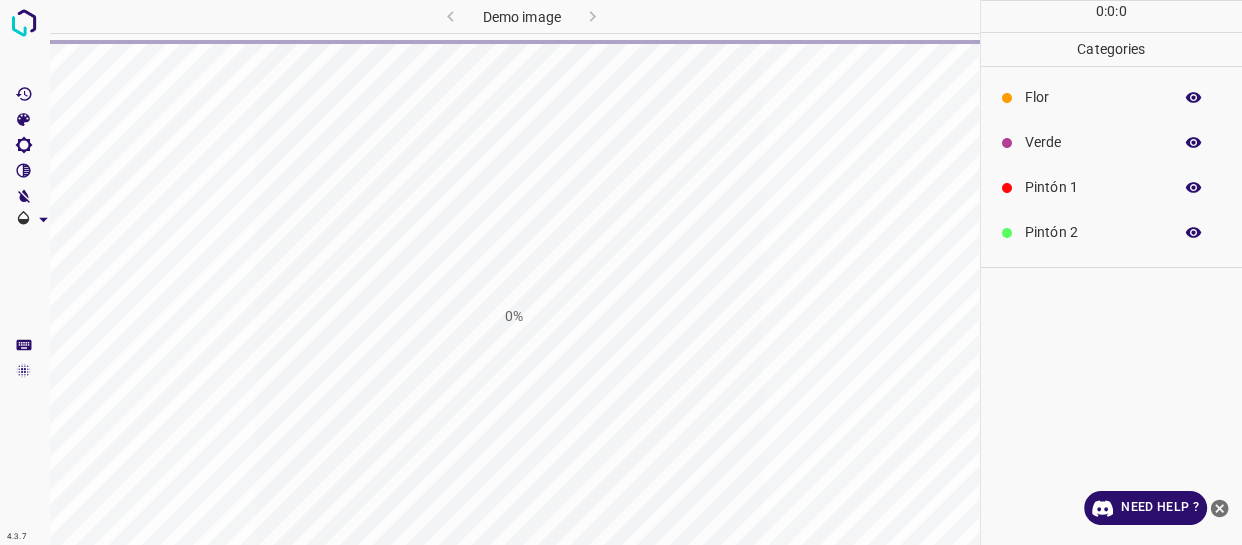 scroll, scrollTop: 0, scrollLeft: 0, axis: both 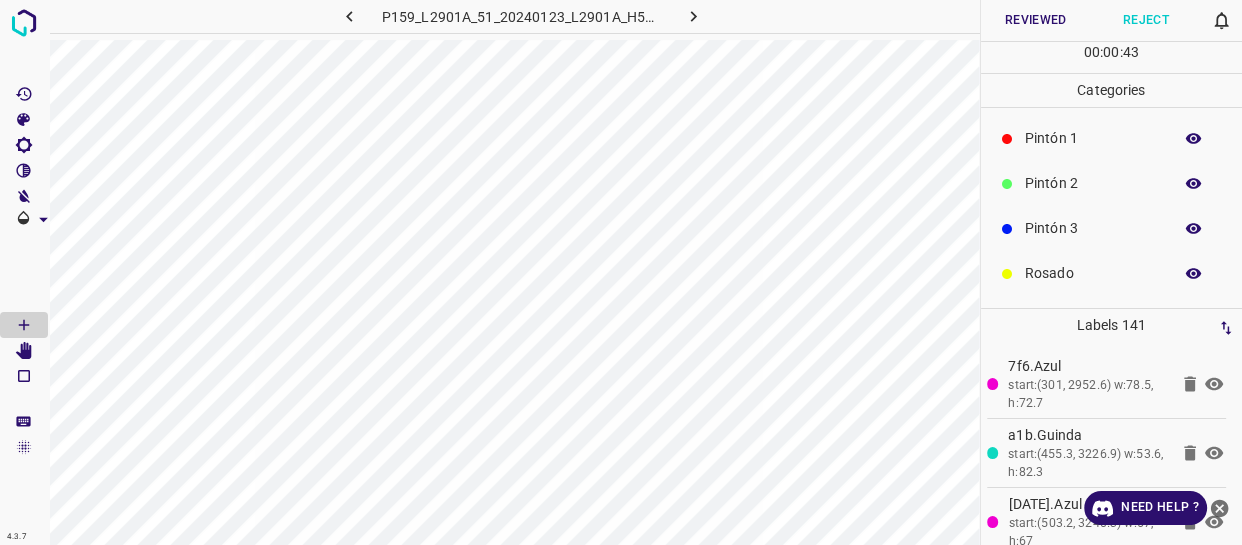 click 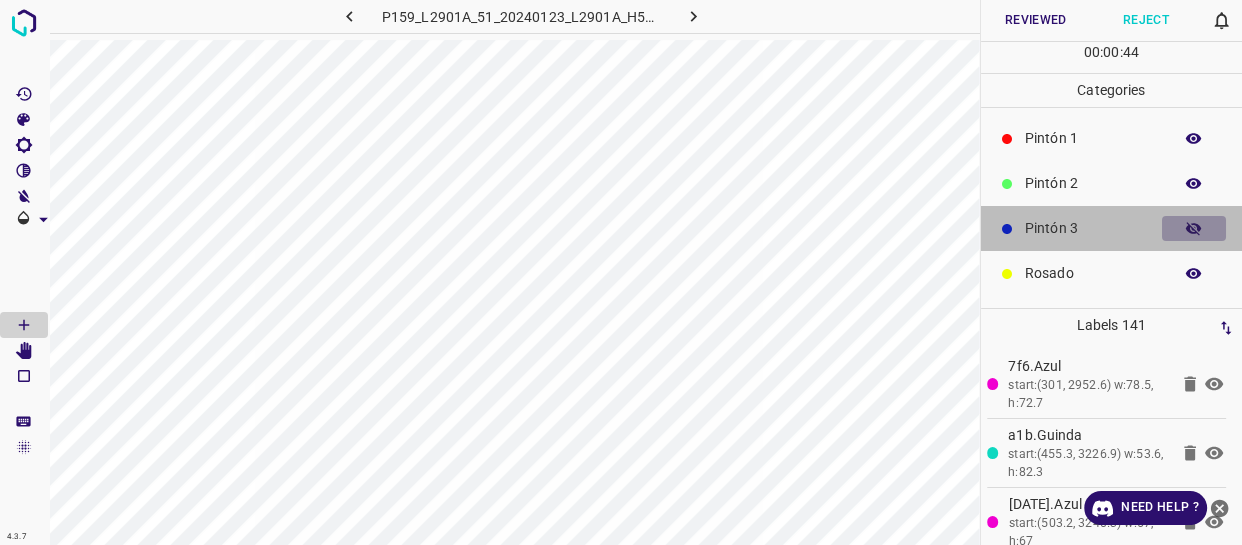 click 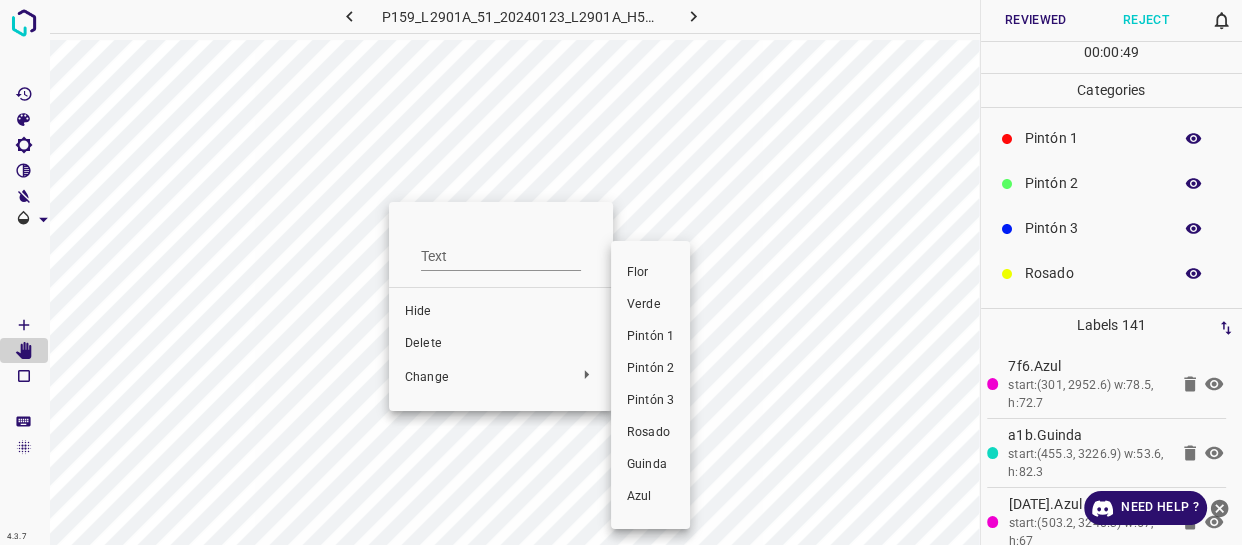 click on "Pintón 1" at bounding box center [650, 337] 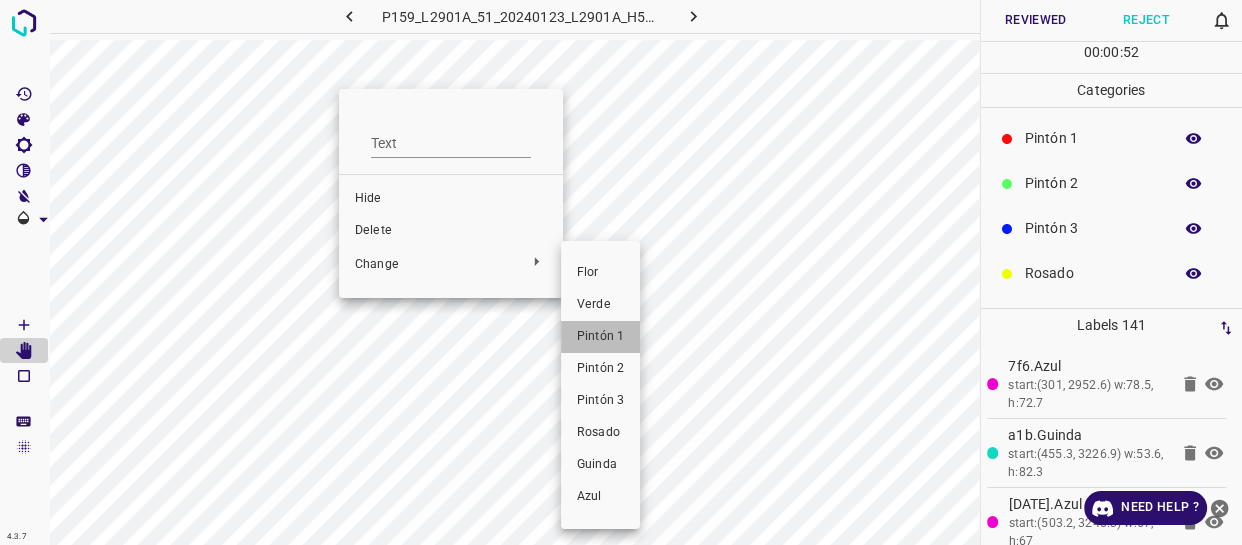 click on "Pintón 1" at bounding box center (600, 337) 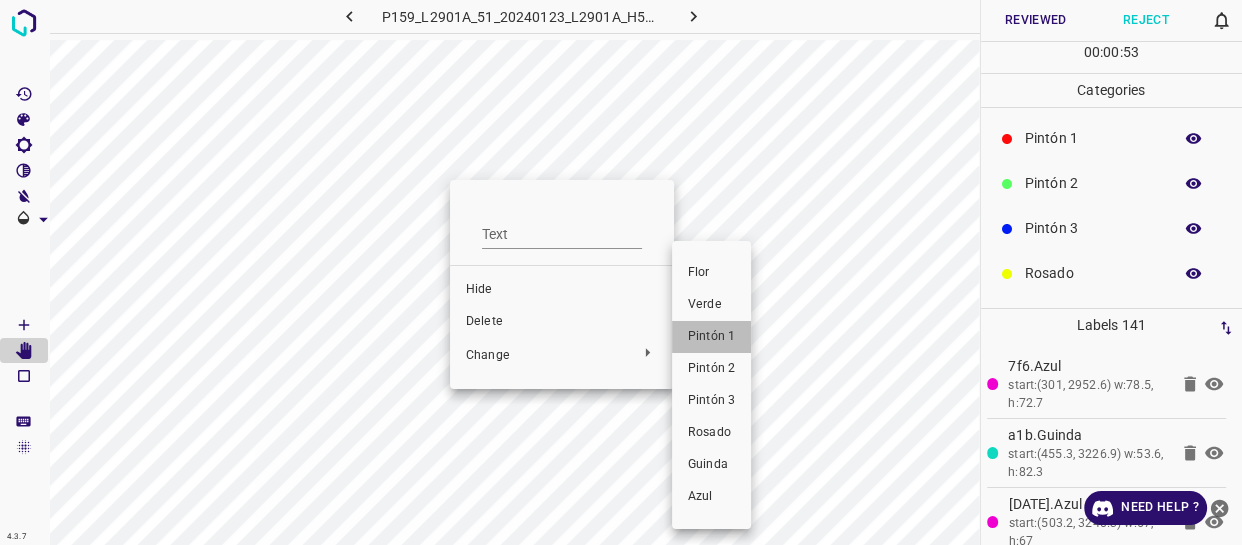 click on "Pintón 1" at bounding box center [711, 337] 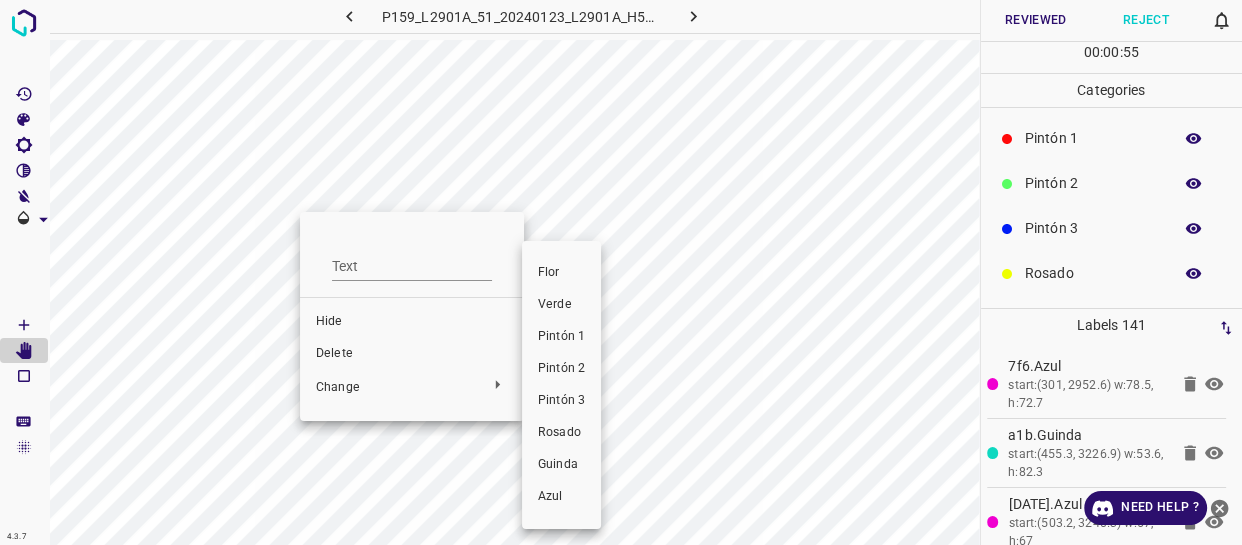 click on "Pintón 1" at bounding box center [561, 337] 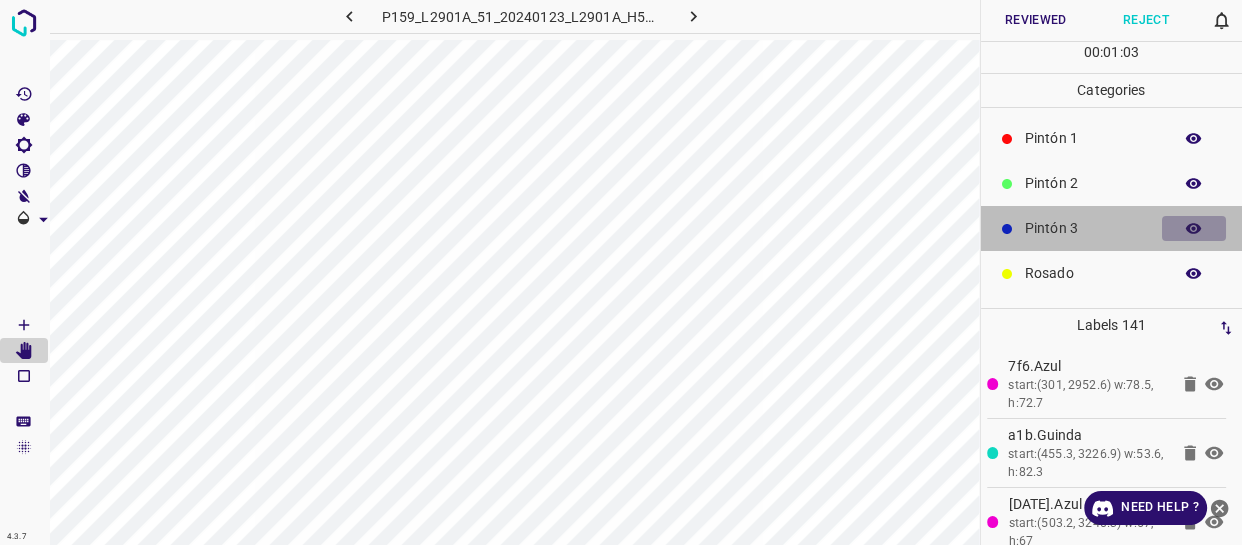 click 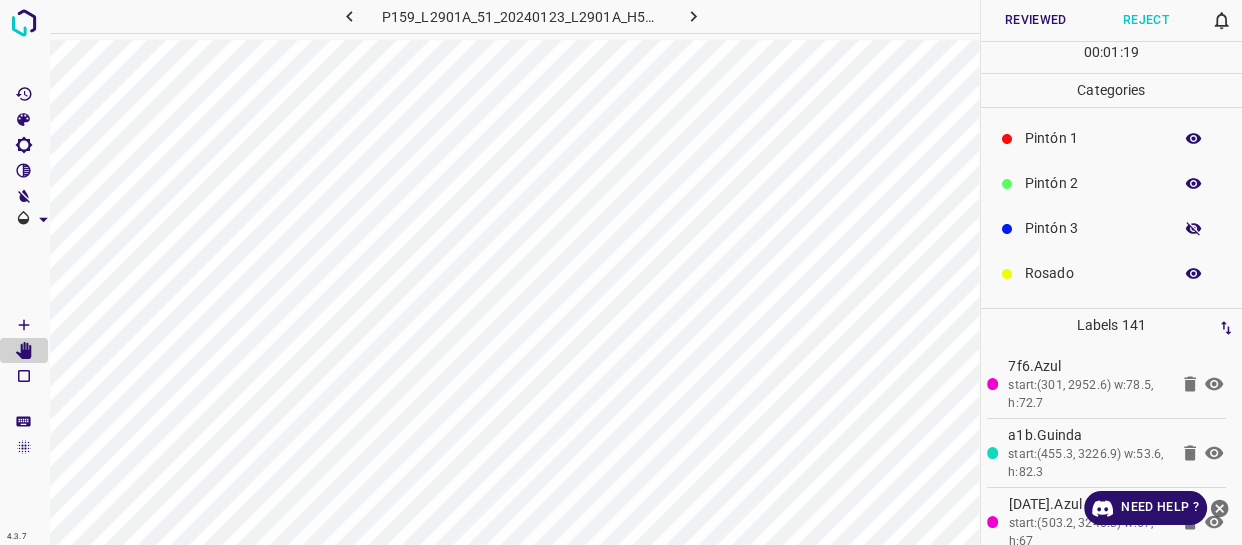drag, startPoint x: 1183, startPoint y: 228, endPoint x: 1059, endPoint y: 246, distance: 125.299644 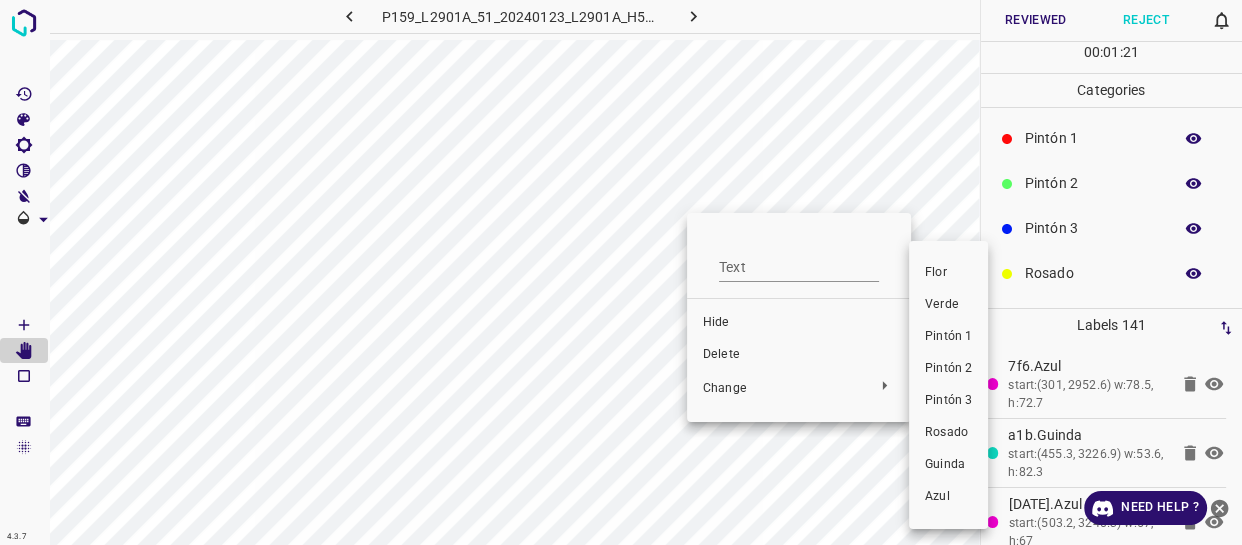 click on "Pintón 1" at bounding box center (948, 337) 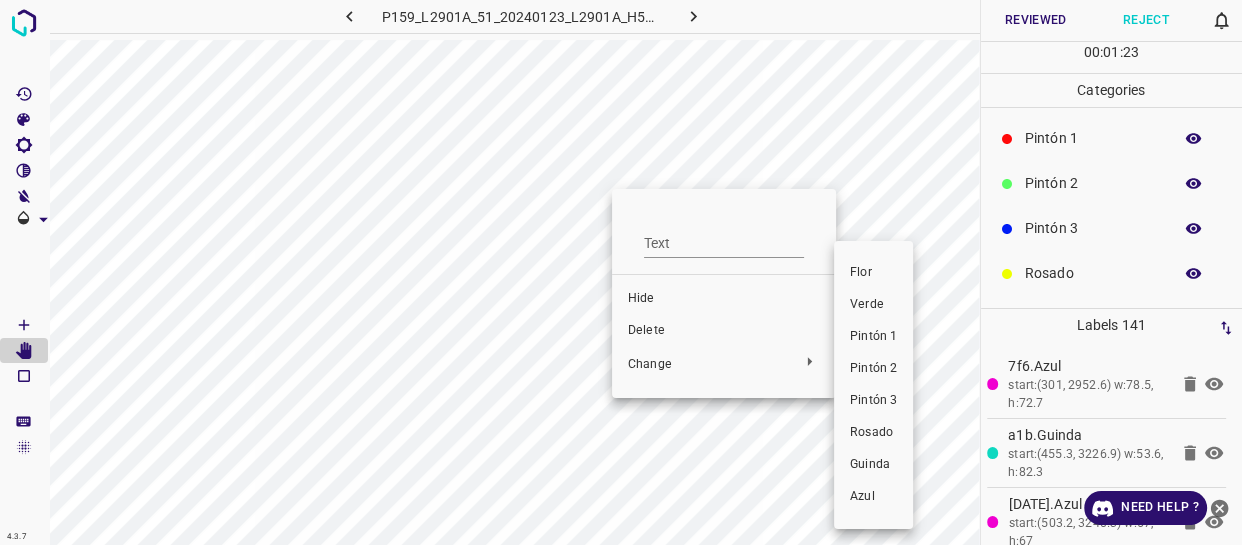 click on "Pintón 1" at bounding box center (873, 337) 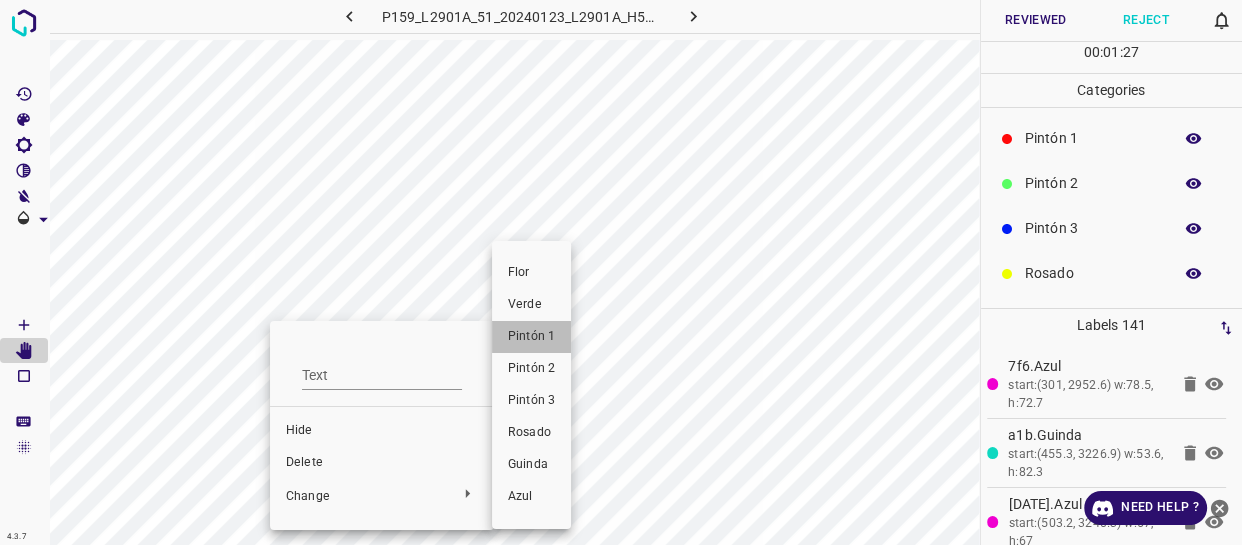 click on "Pintón 1" at bounding box center (531, 337) 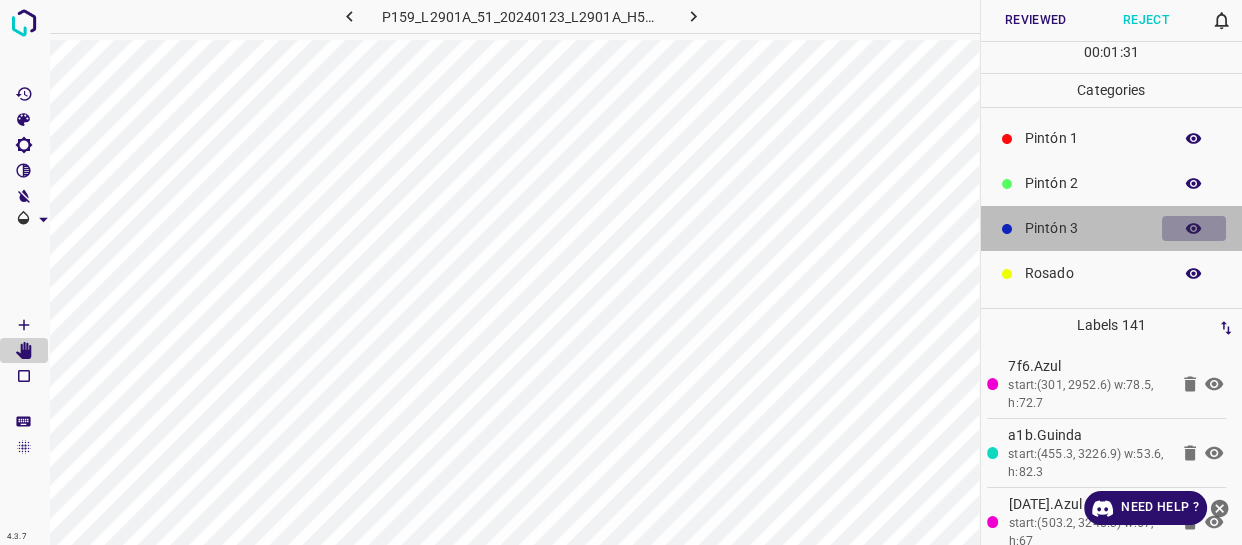 click 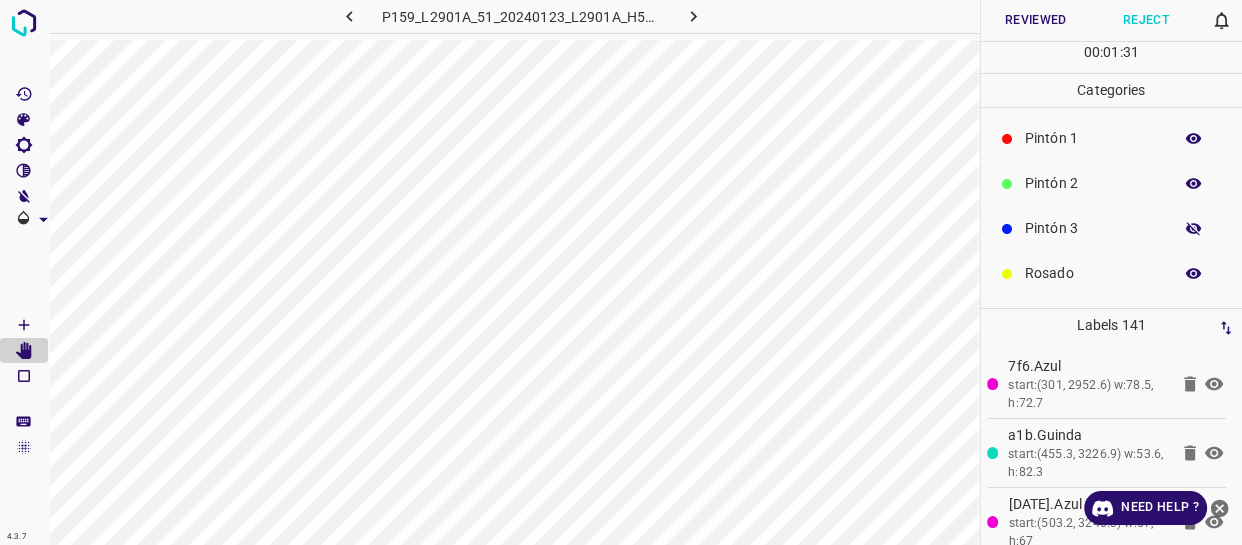 click 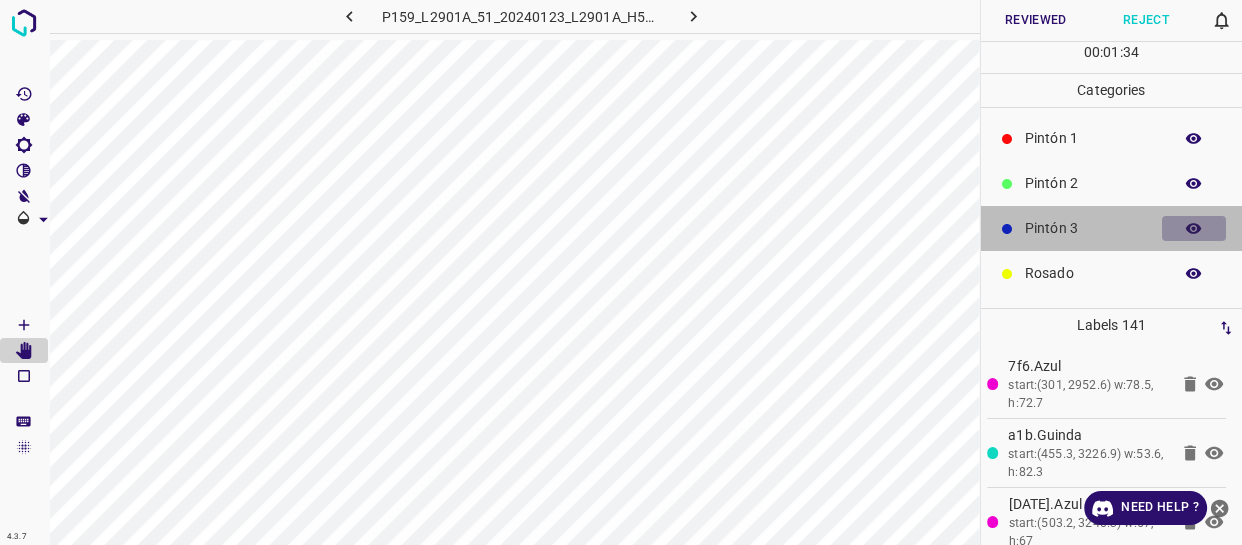 click 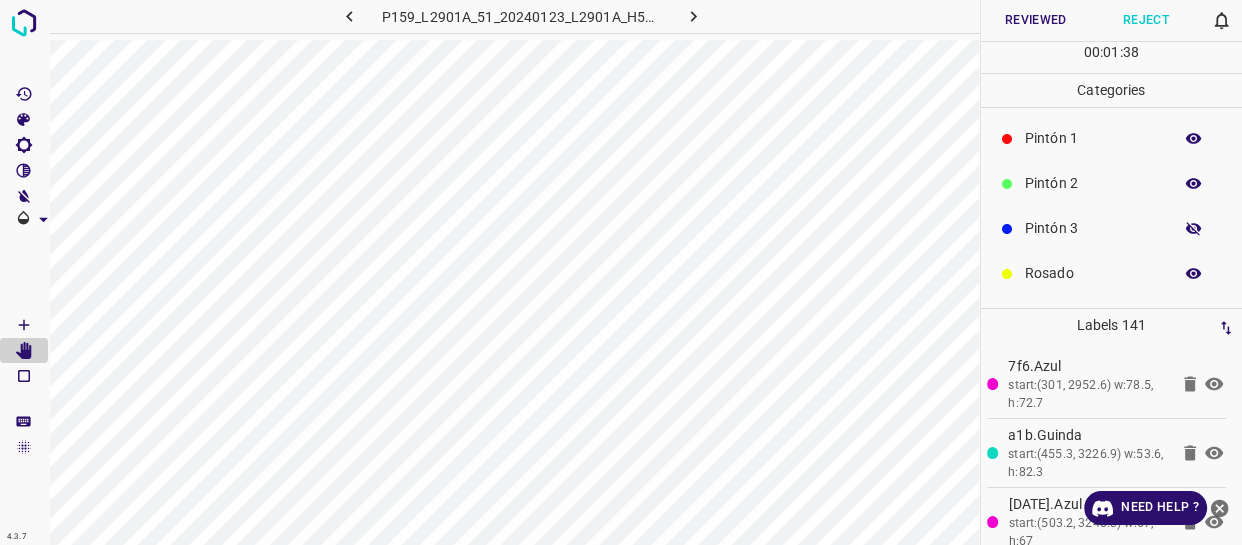 click 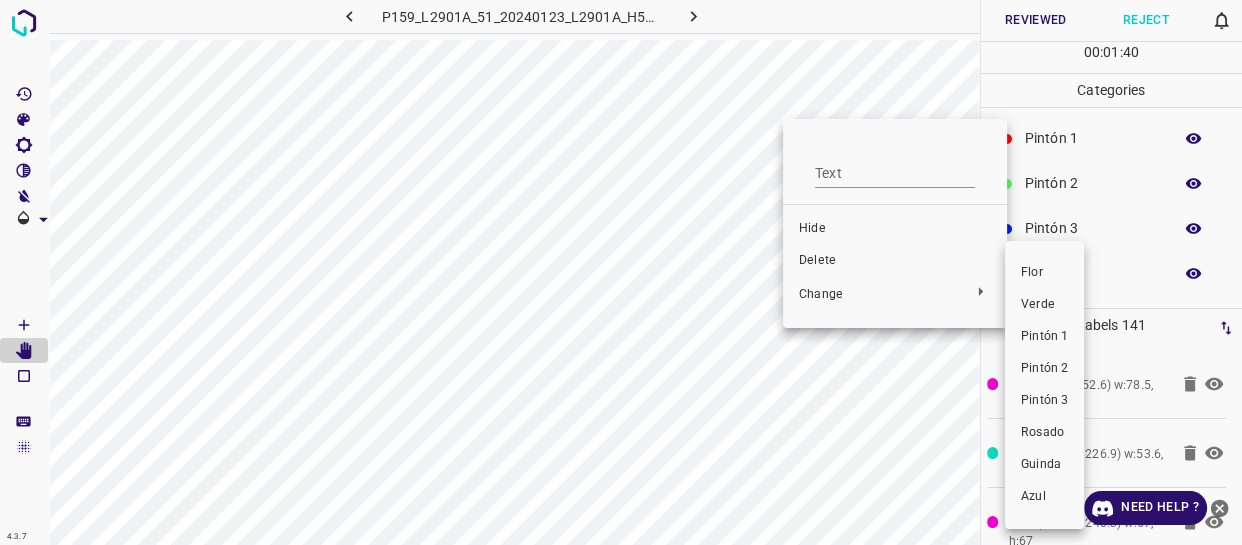 drag, startPoint x: 1042, startPoint y: 330, endPoint x: 921, endPoint y: 327, distance: 121.037186 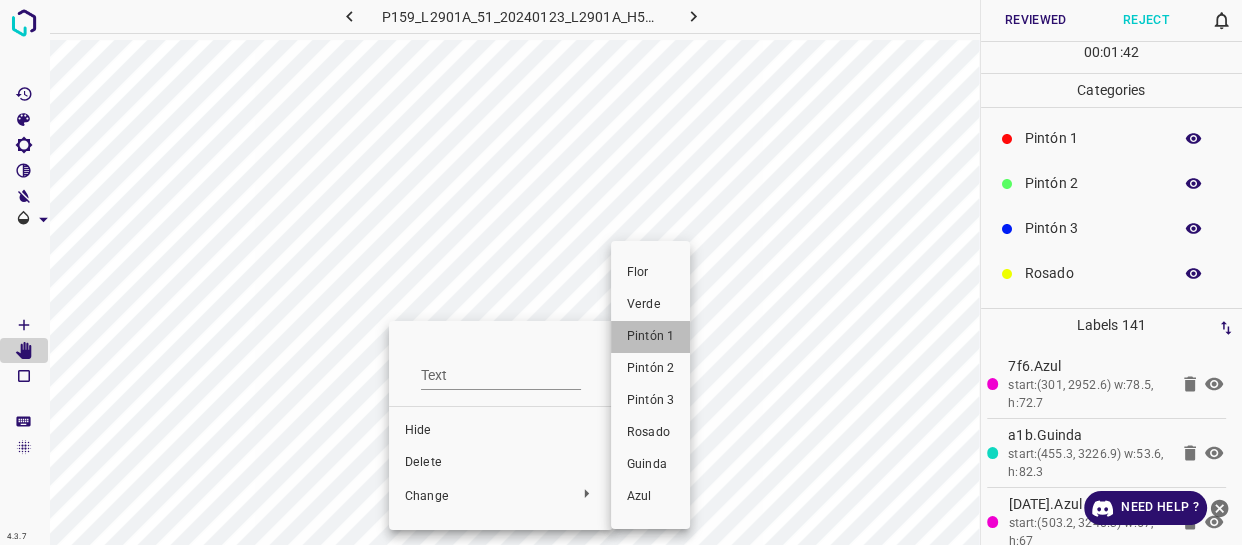 click on "Pintón 1" at bounding box center [650, 337] 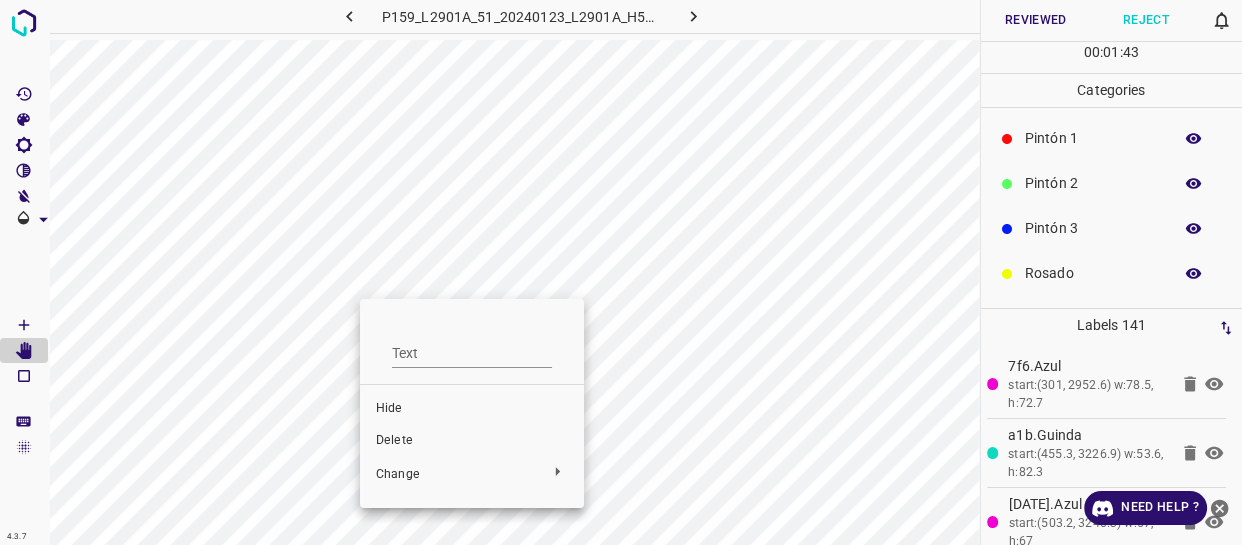 drag, startPoint x: 350, startPoint y: 356, endPoint x: 368, endPoint y: 310, distance: 49.396355 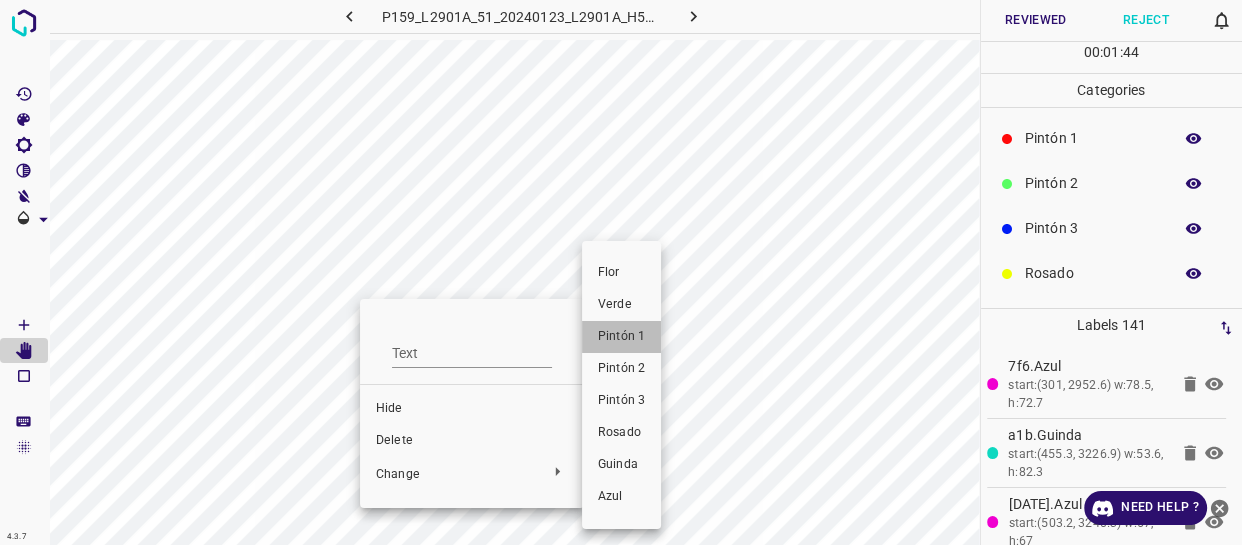 click on "Pintón 1" at bounding box center [621, 337] 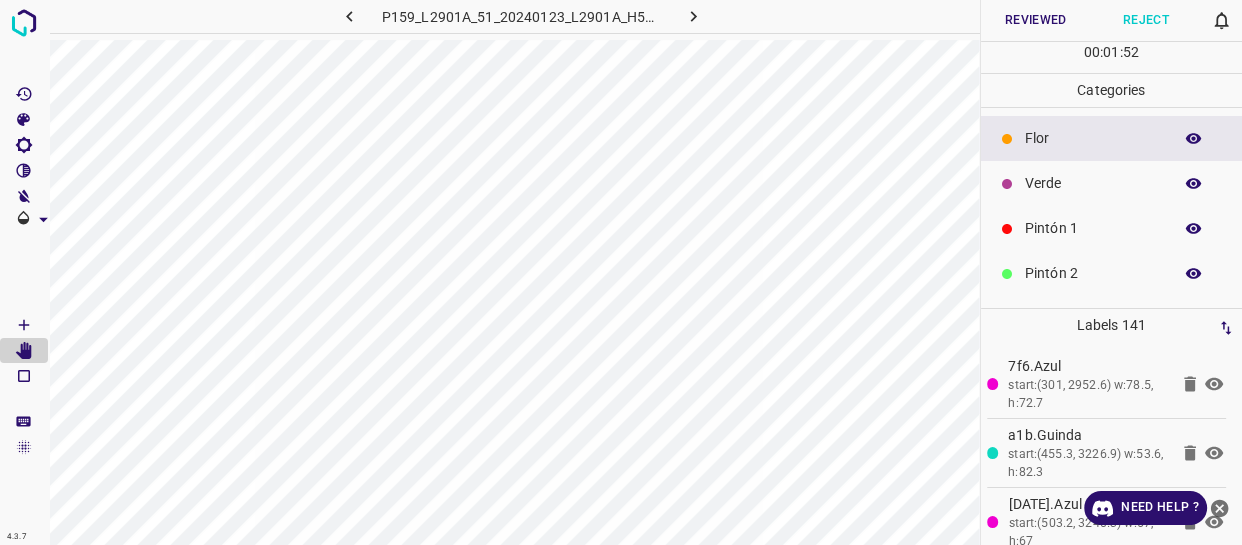 scroll, scrollTop: 0, scrollLeft: 0, axis: both 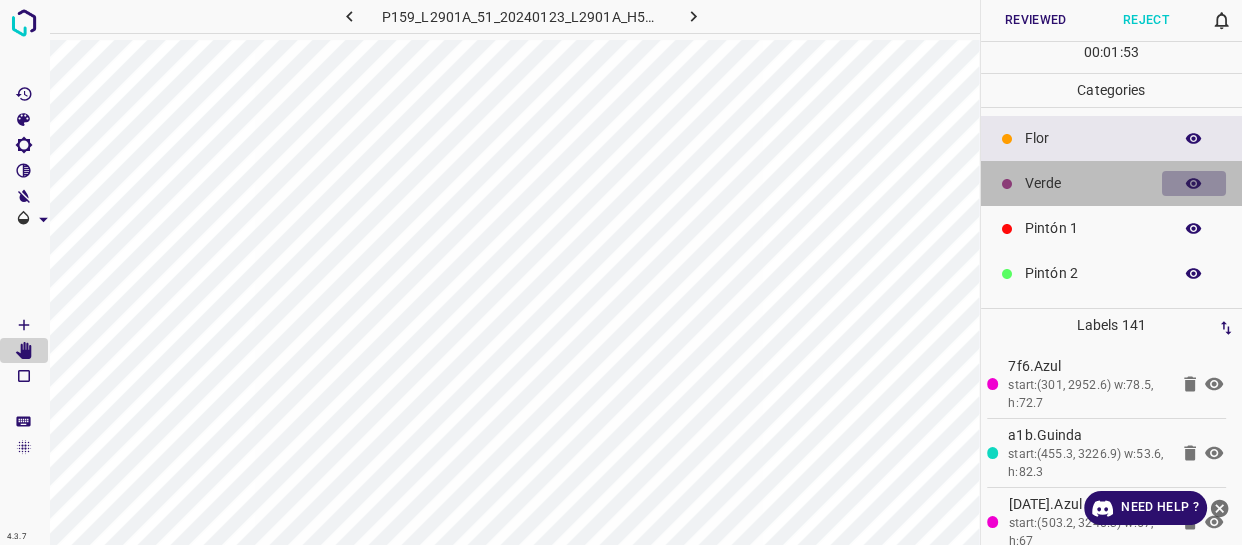 click 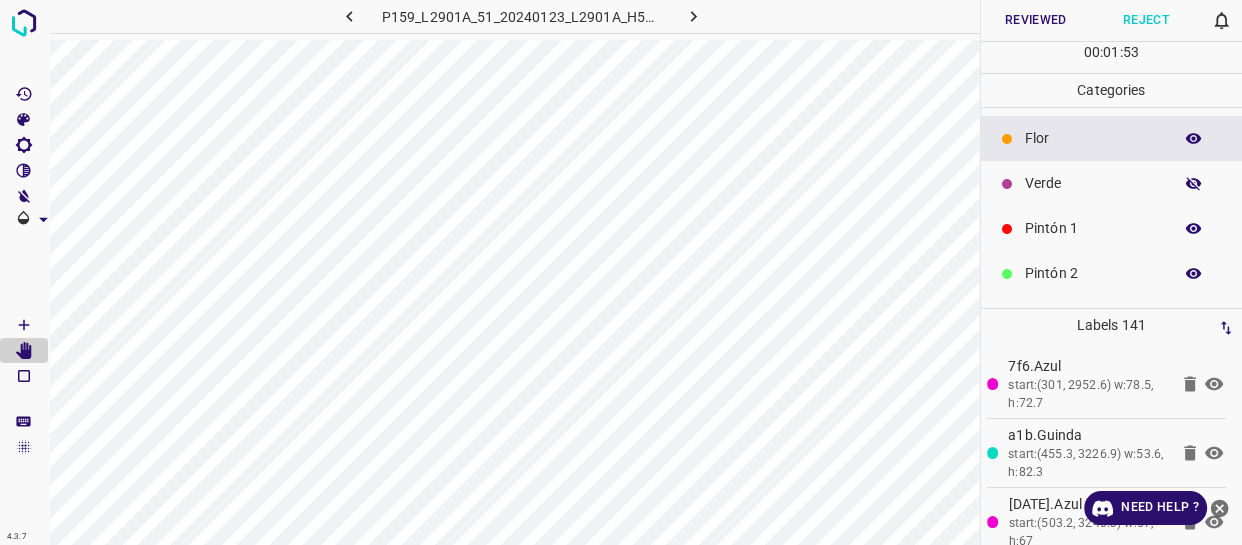 click 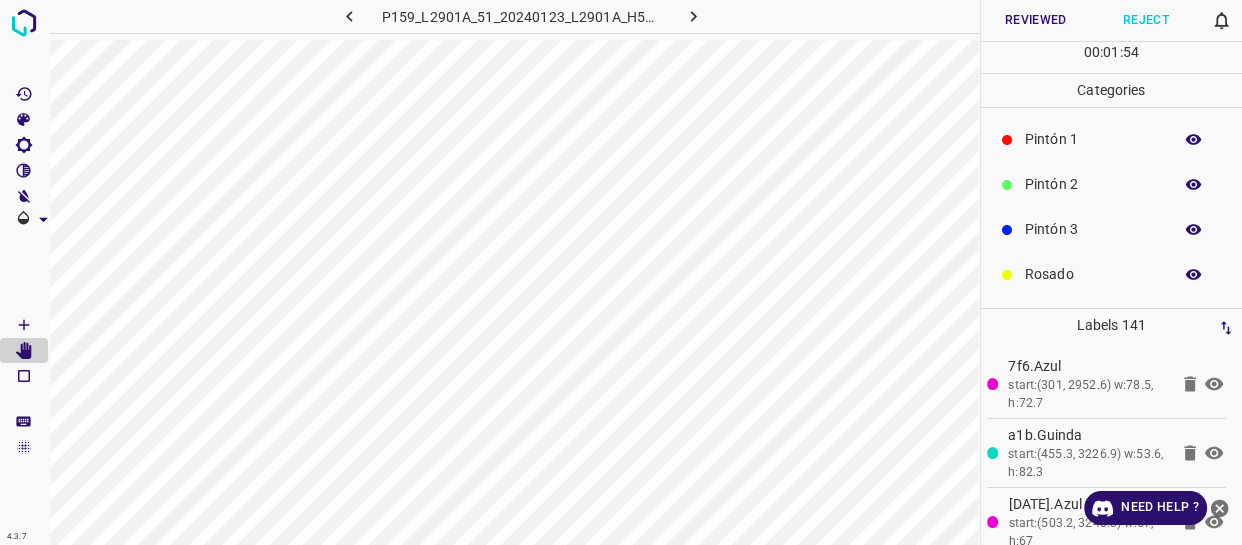 scroll, scrollTop: 175, scrollLeft: 0, axis: vertical 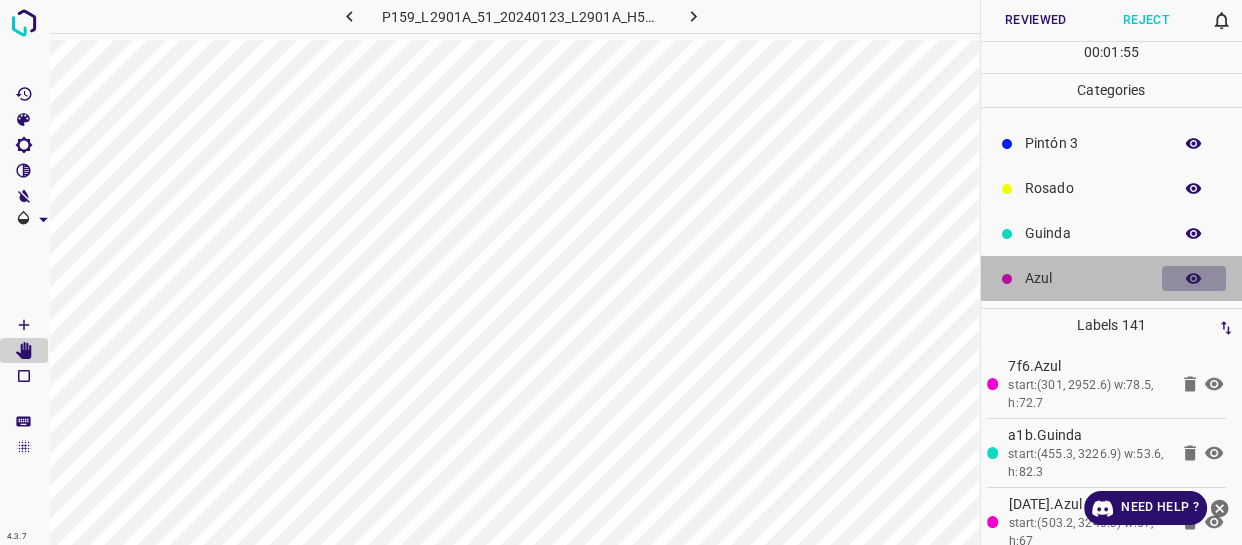 click 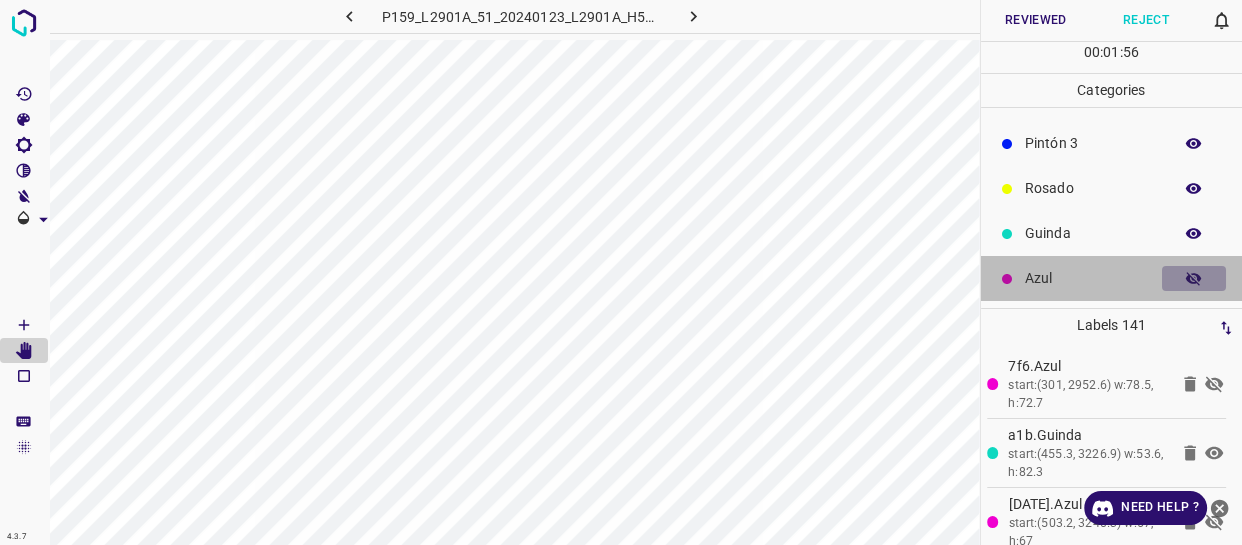 click 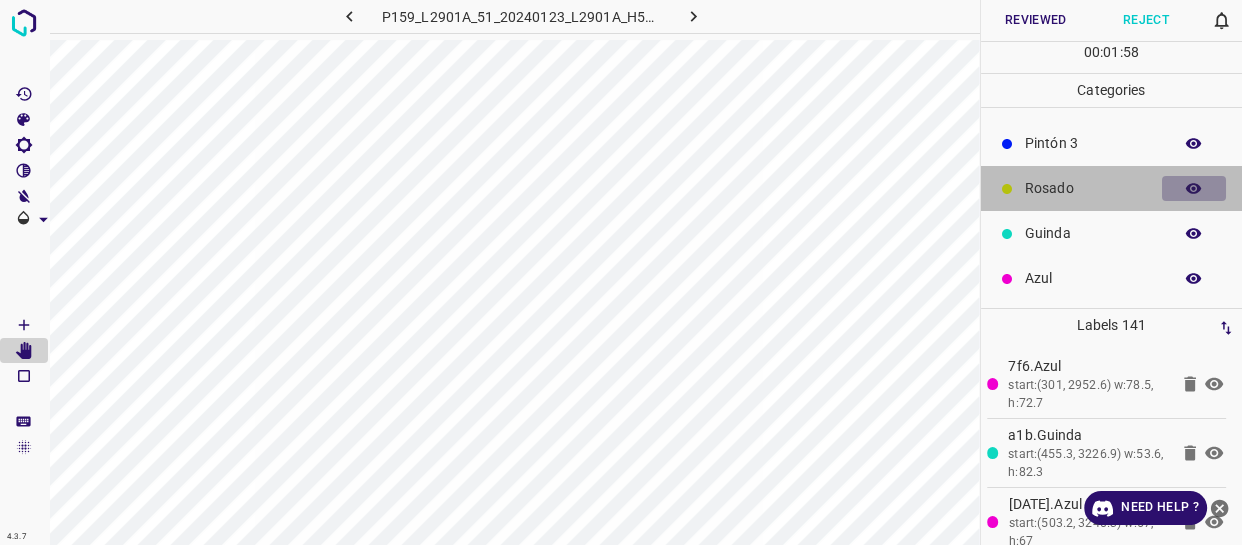 click 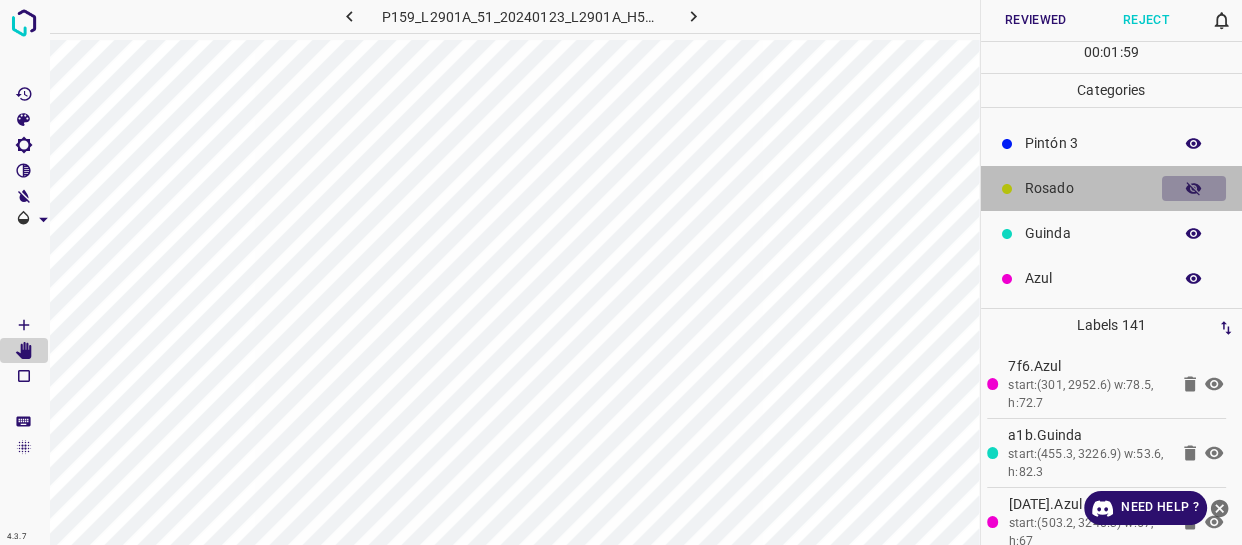 click 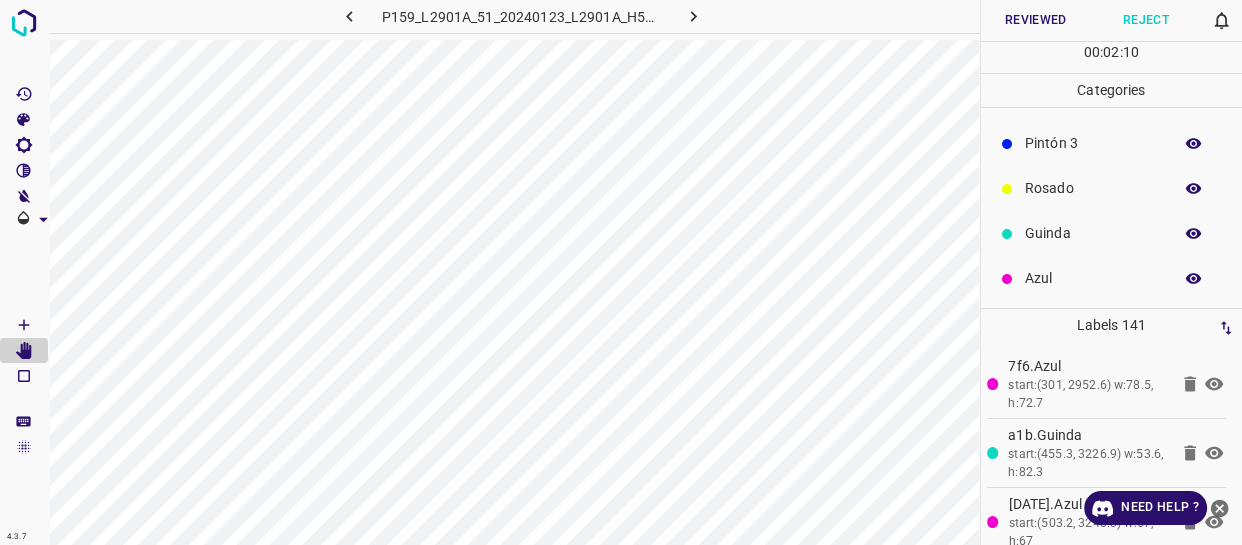 scroll, scrollTop: 0, scrollLeft: 0, axis: both 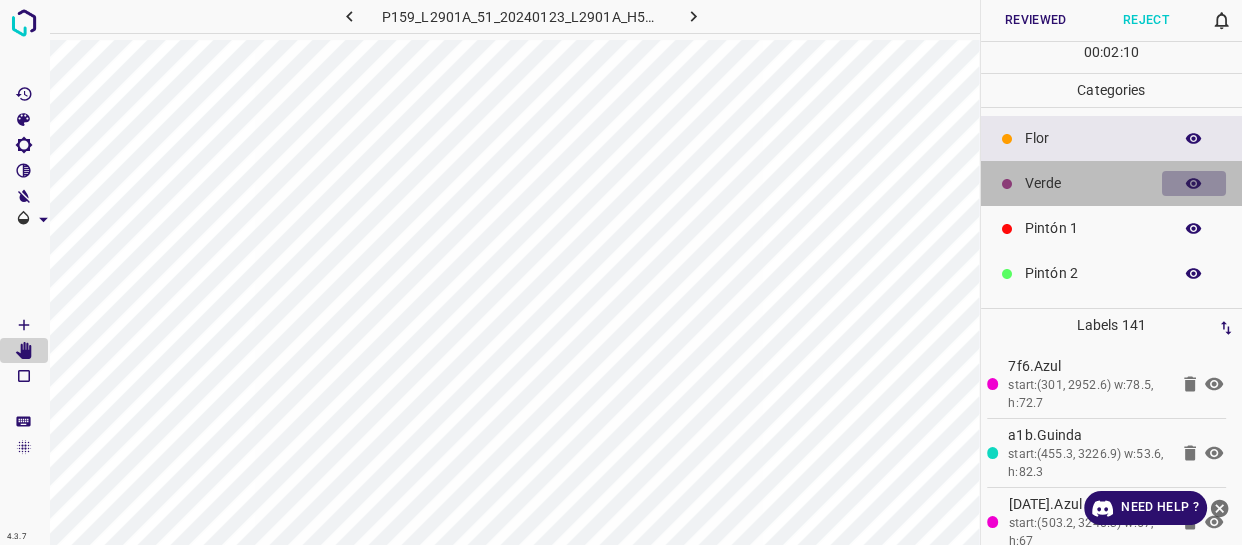 click 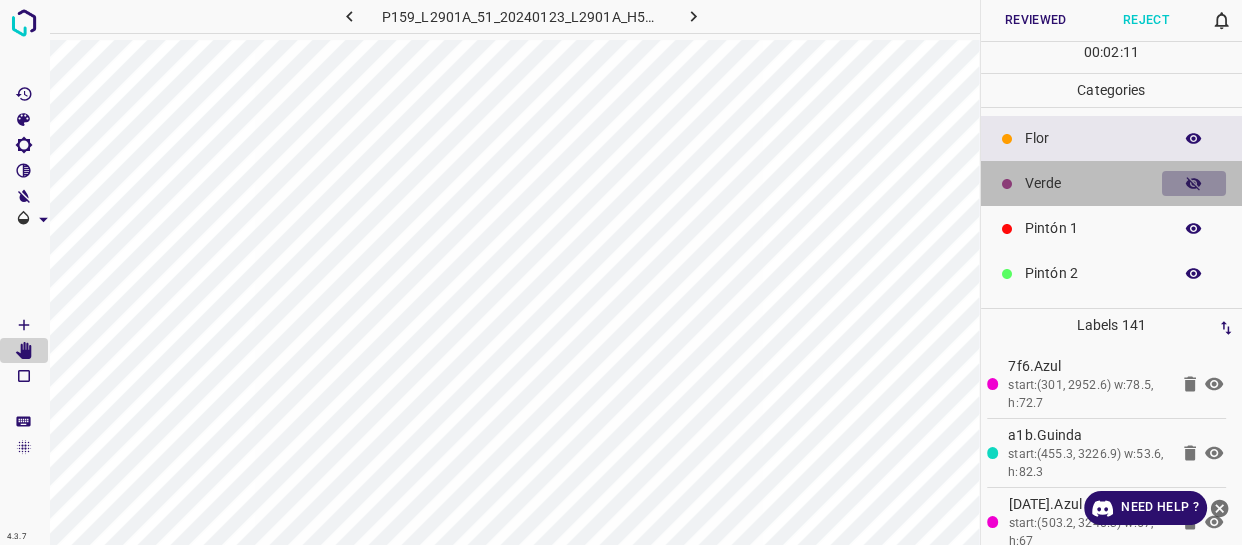 click 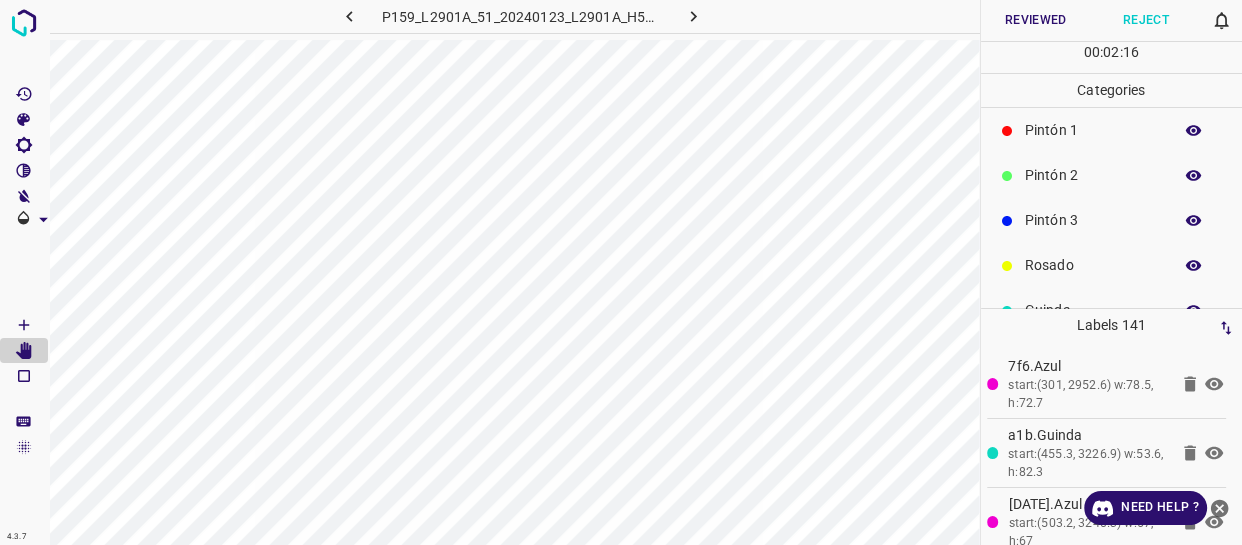 scroll, scrollTop: 175, scrollLeft: 0, axis: vertical 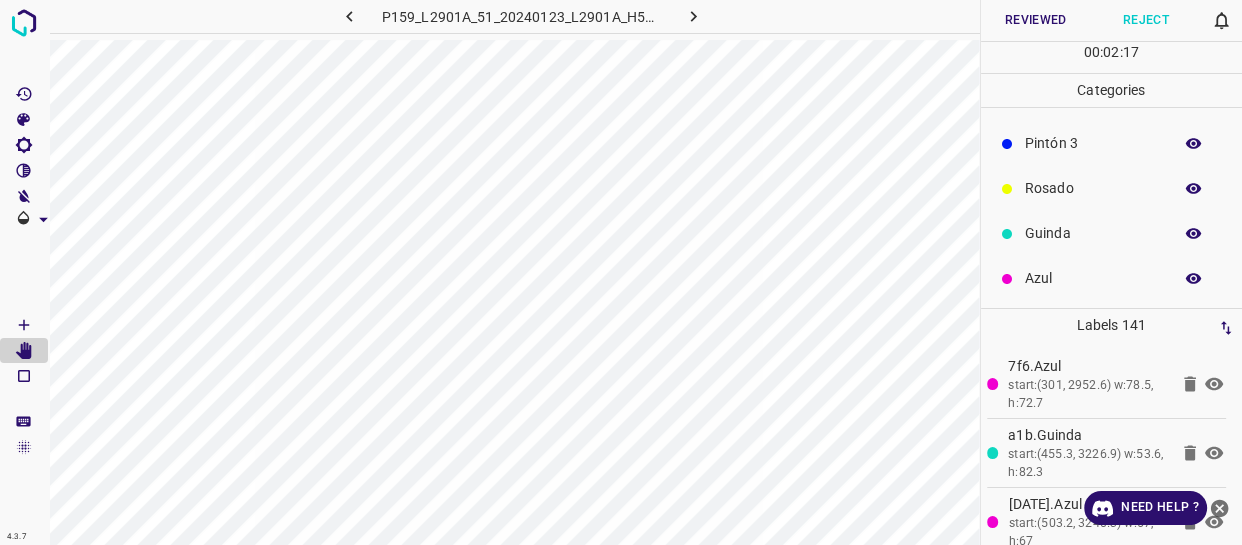 click 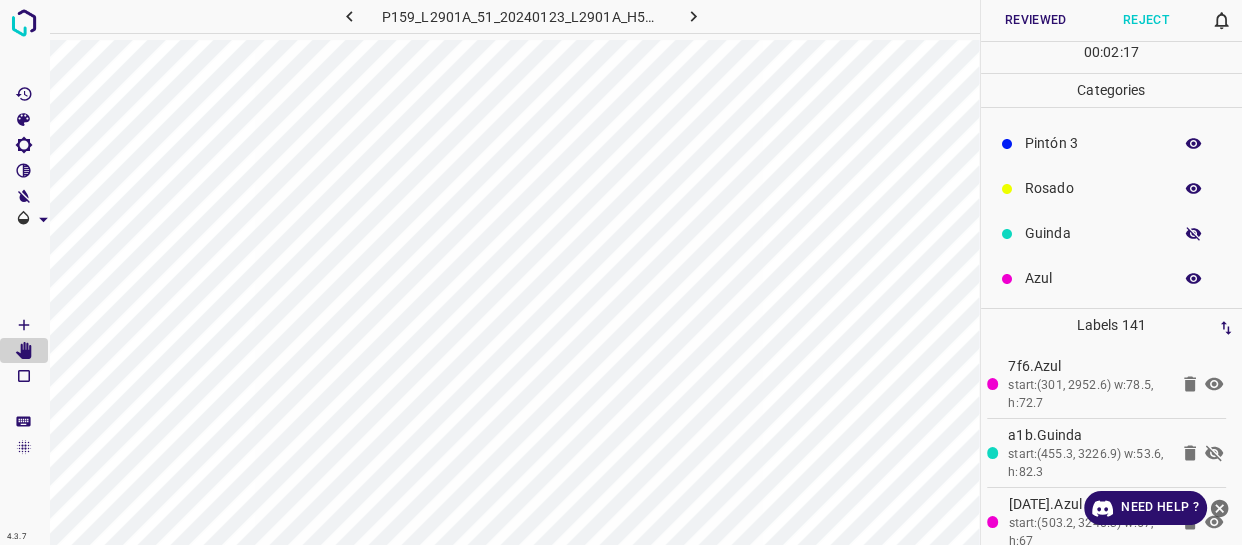 click 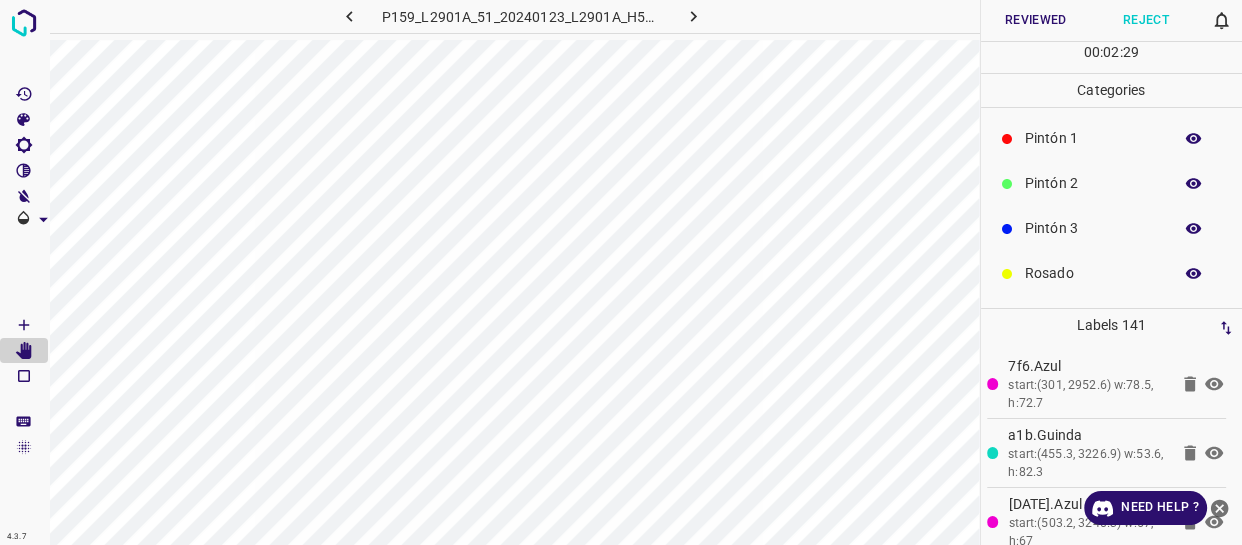 scroll, scrollTop: 0, scrollLeft: 0, axis: both 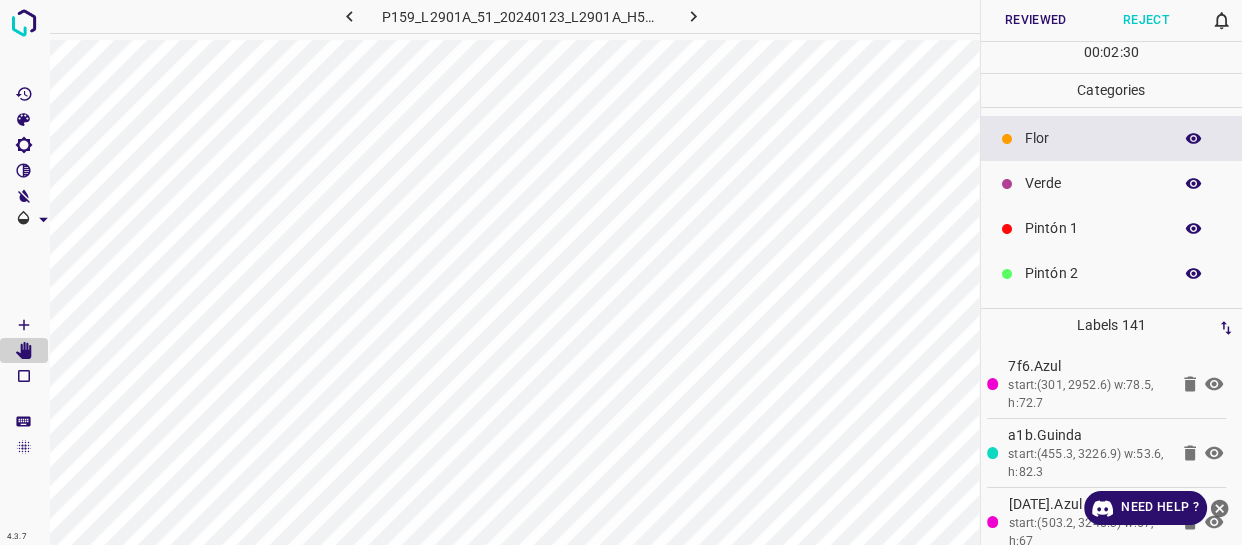 click 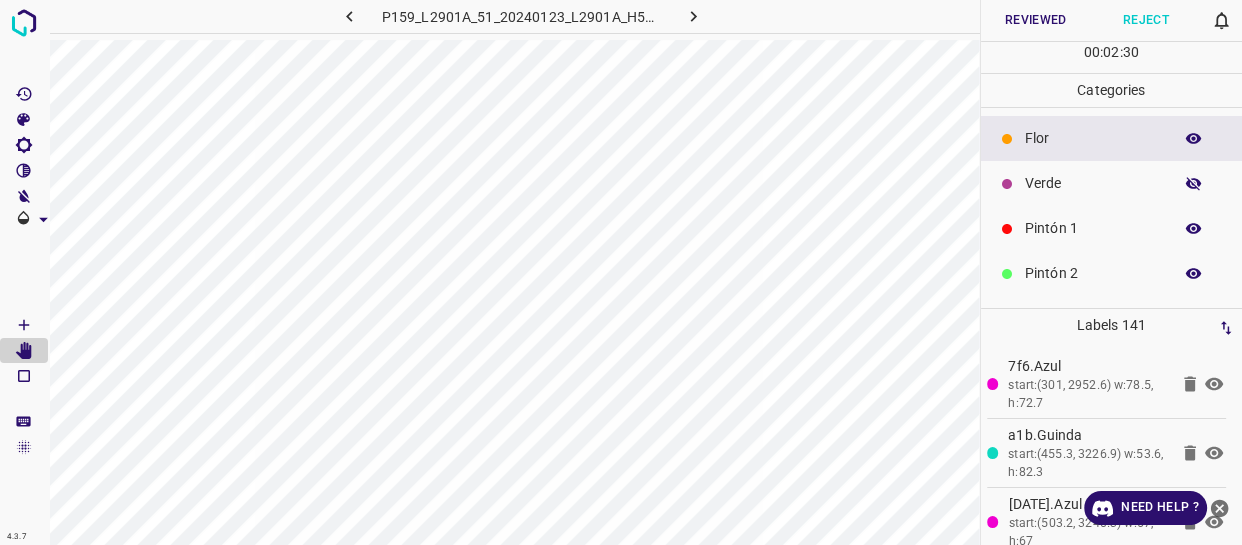 click 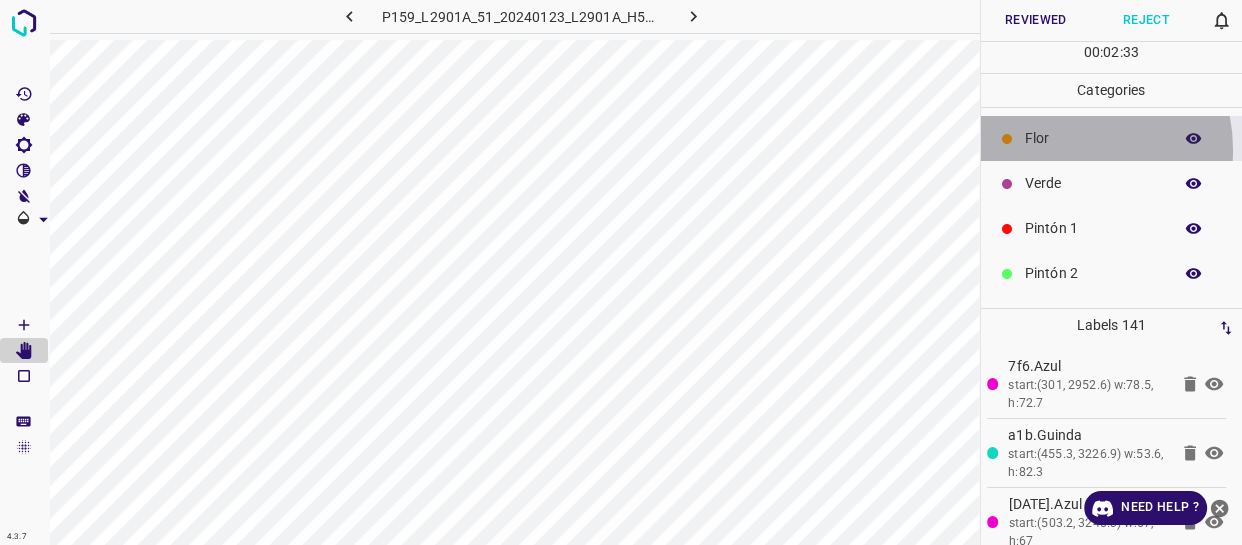 click on "Flor" at bounding box center (1112, 138) 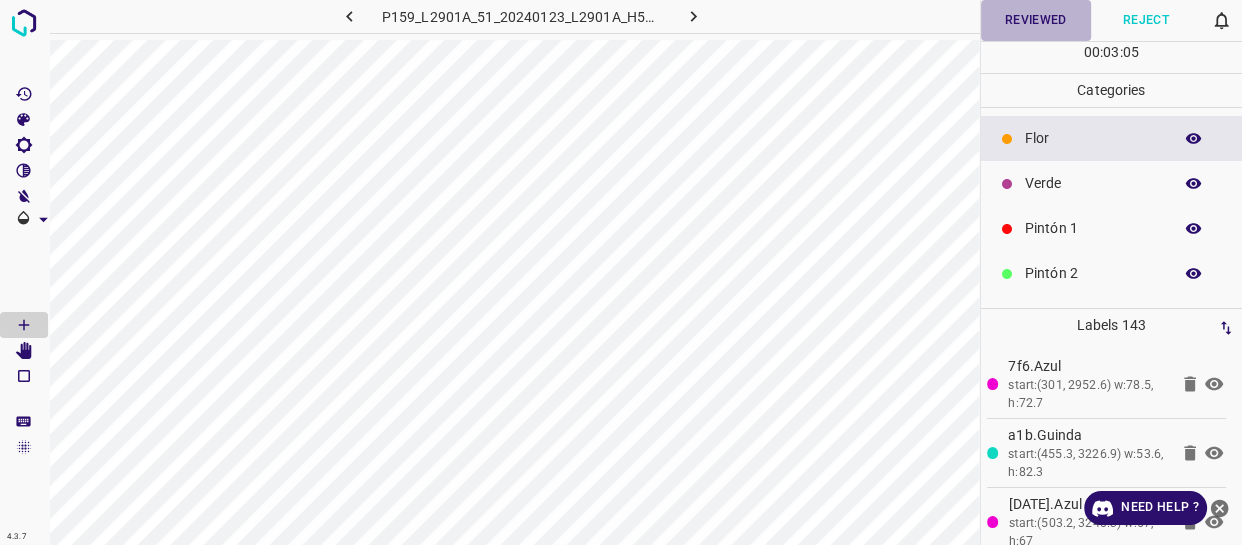 click on "Reviewed" at bounding box center (1036, 20) 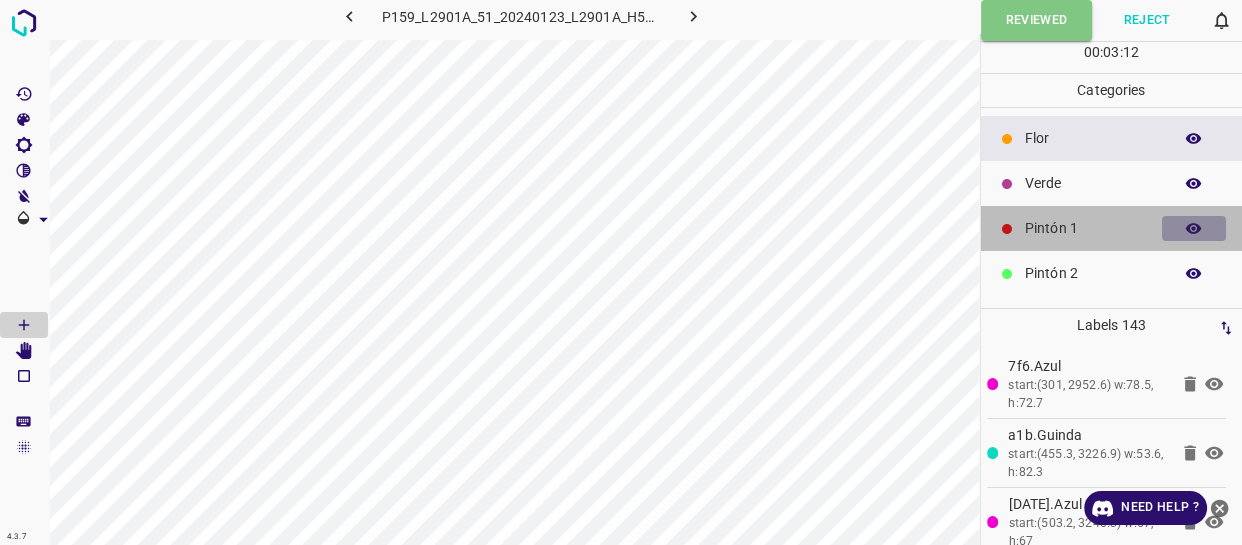 click 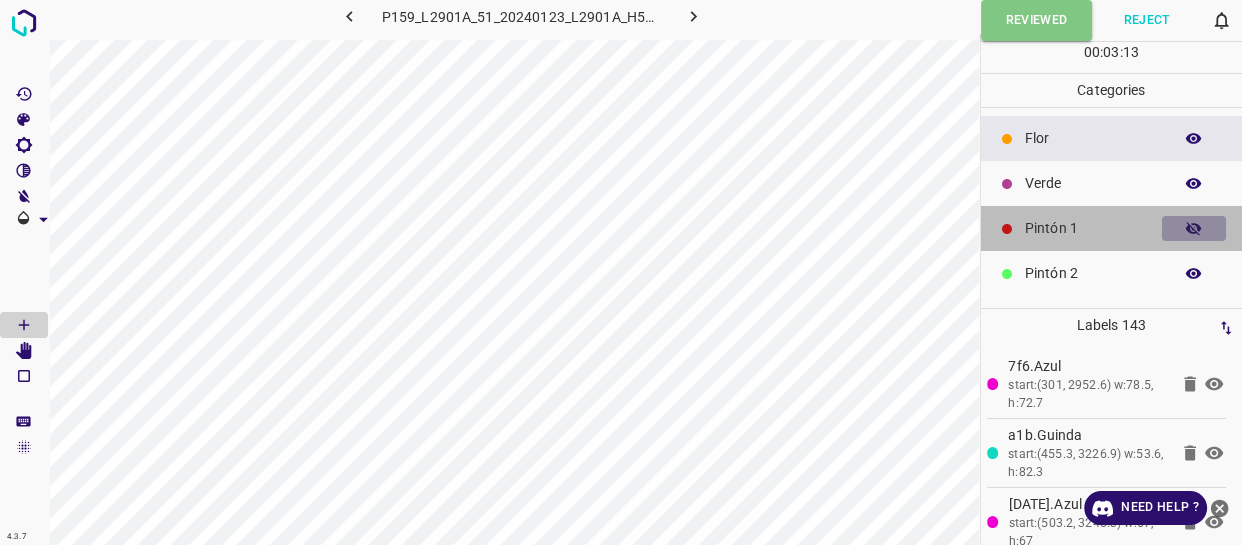 click 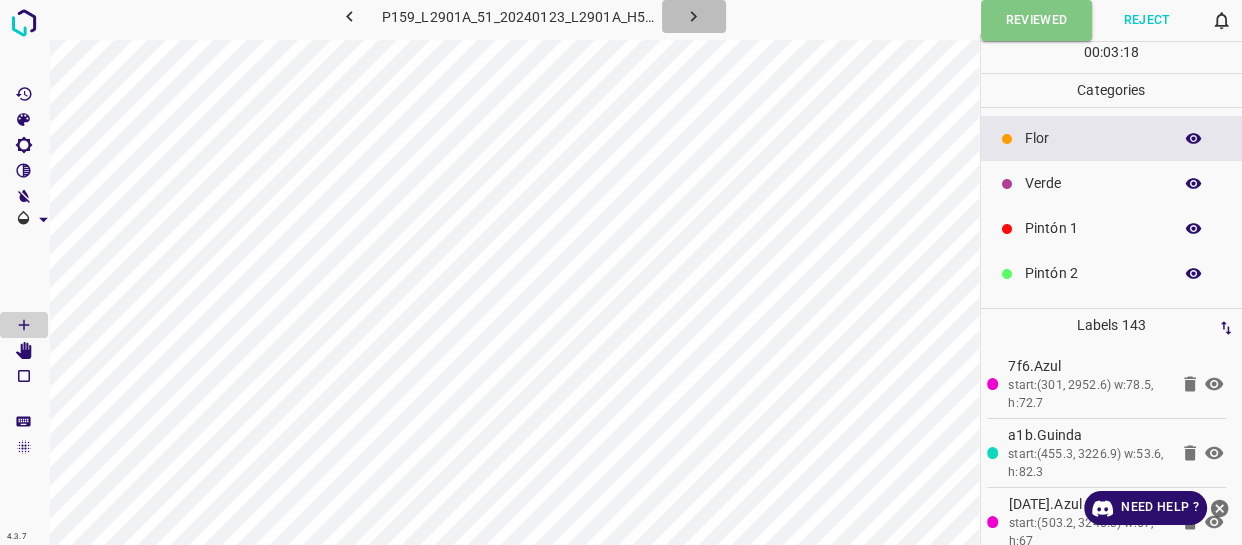 click 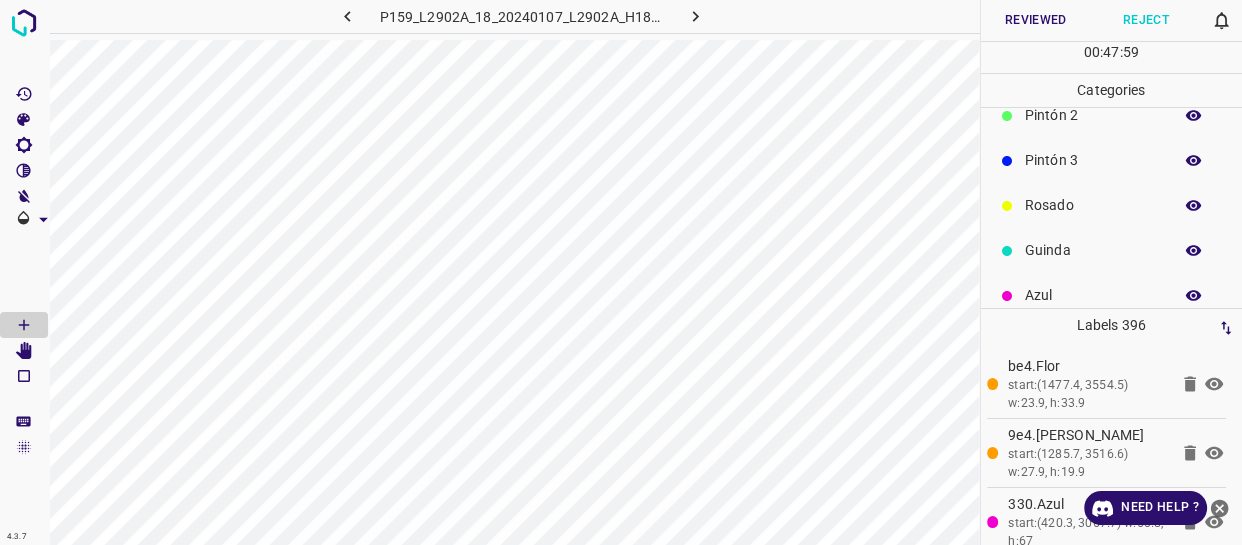 scroll, scrollTop: 175, scrollLeft: 0, axis: vertical 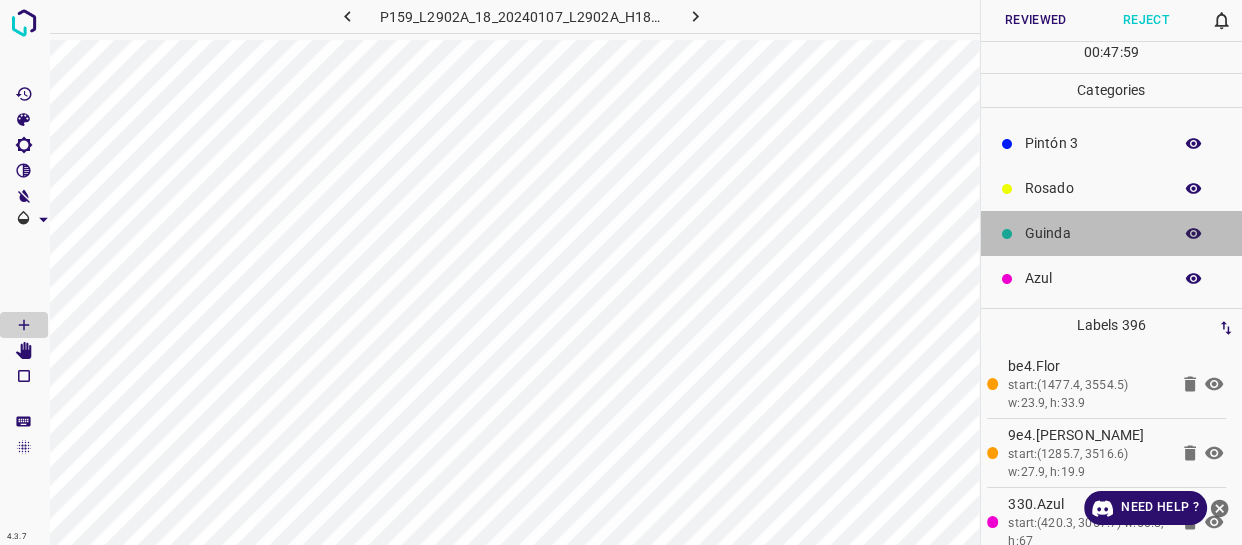 click on "Guinda" at bounding box center [1112, 233] 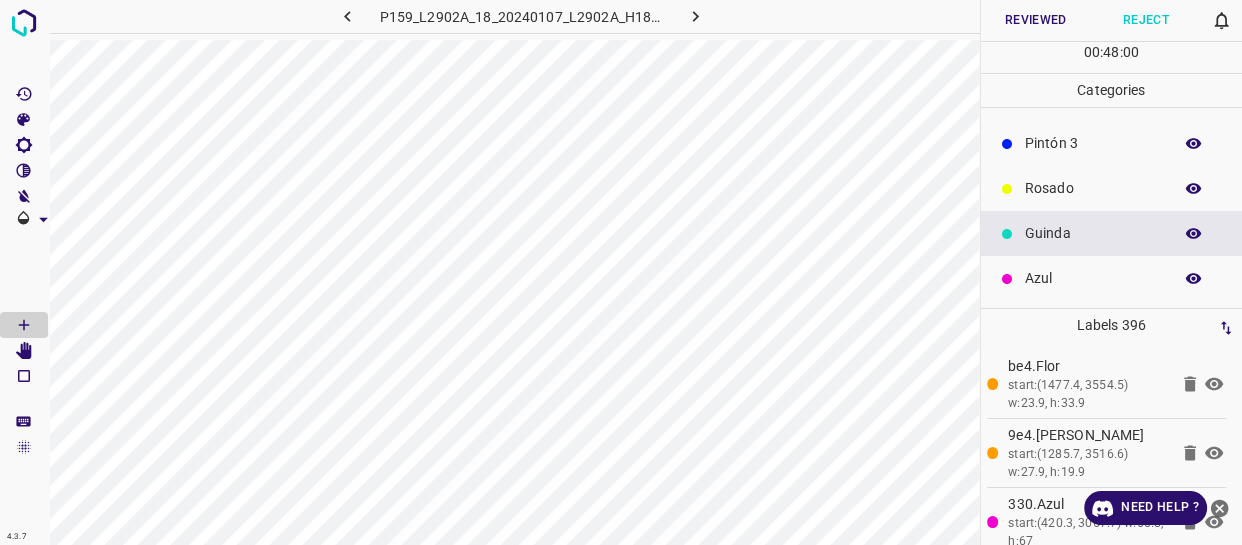 click 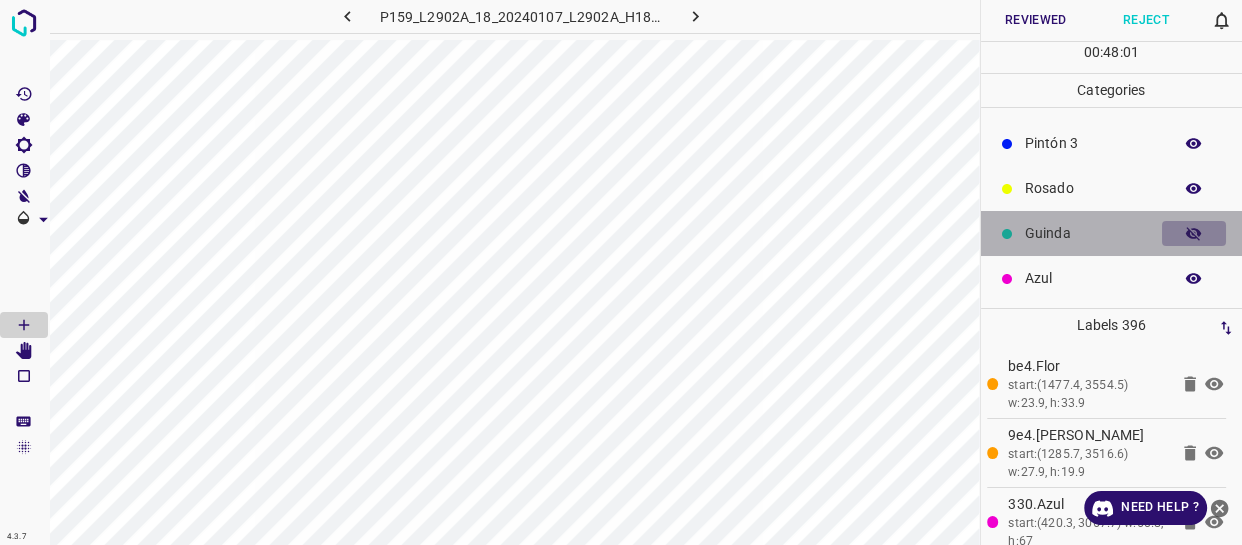 click 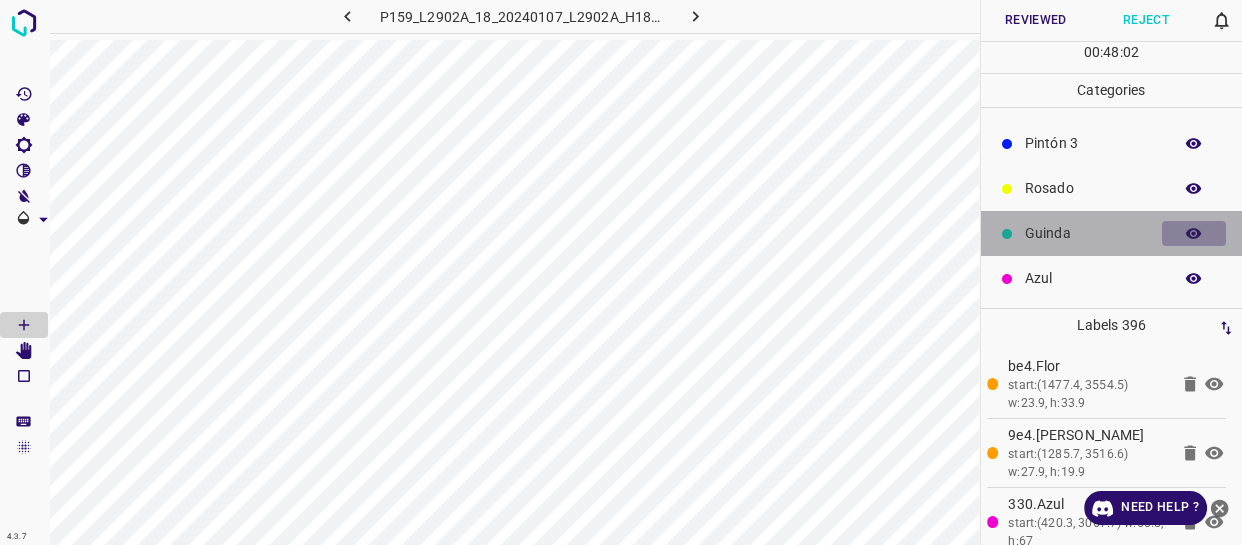 click 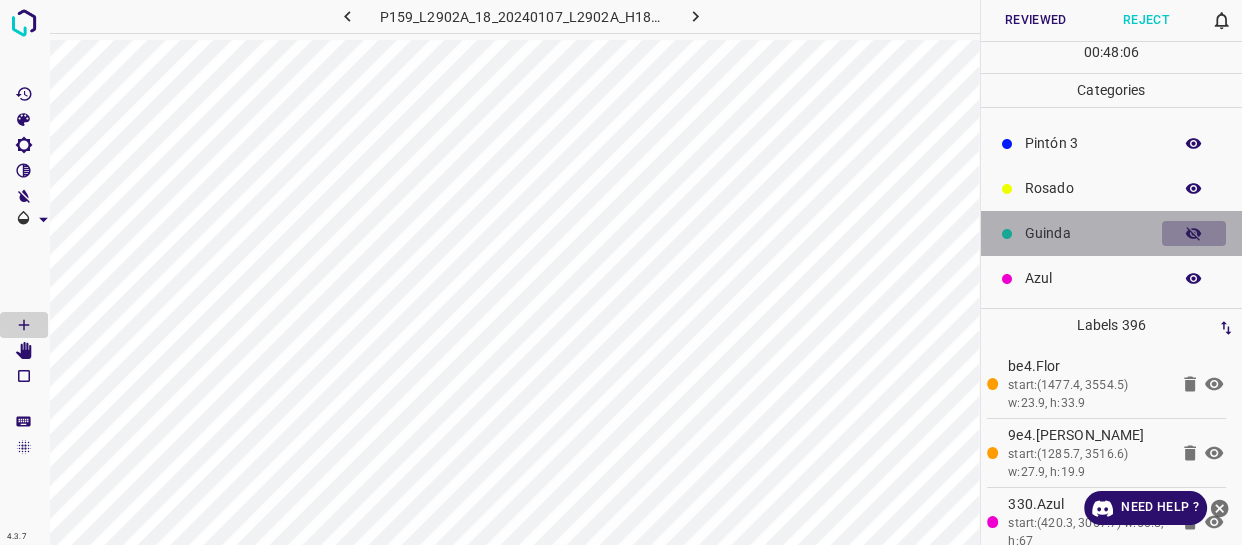 click 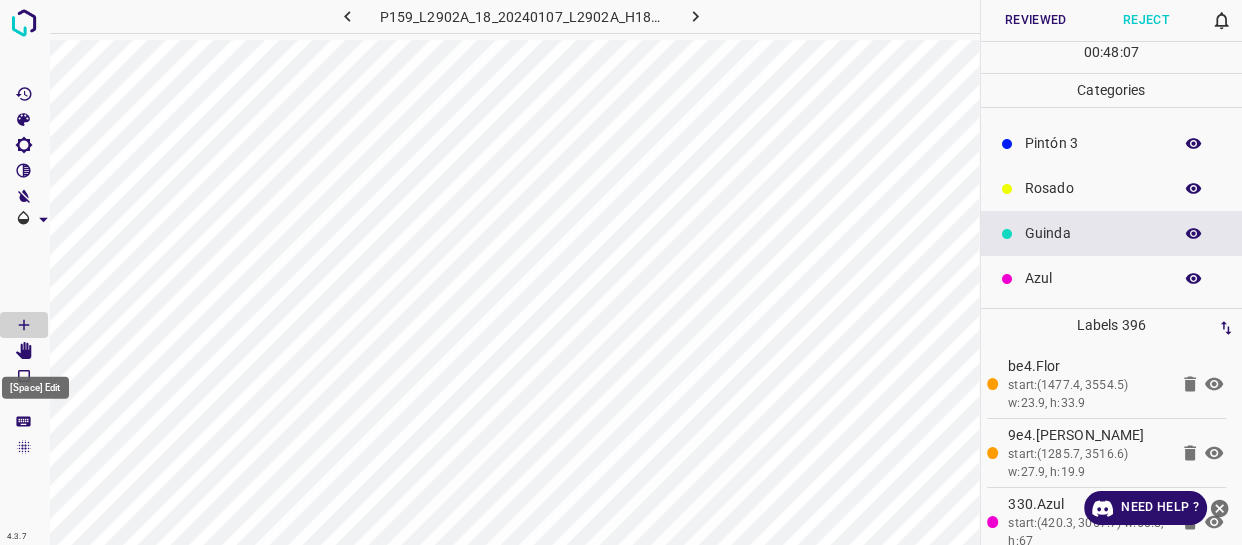 click 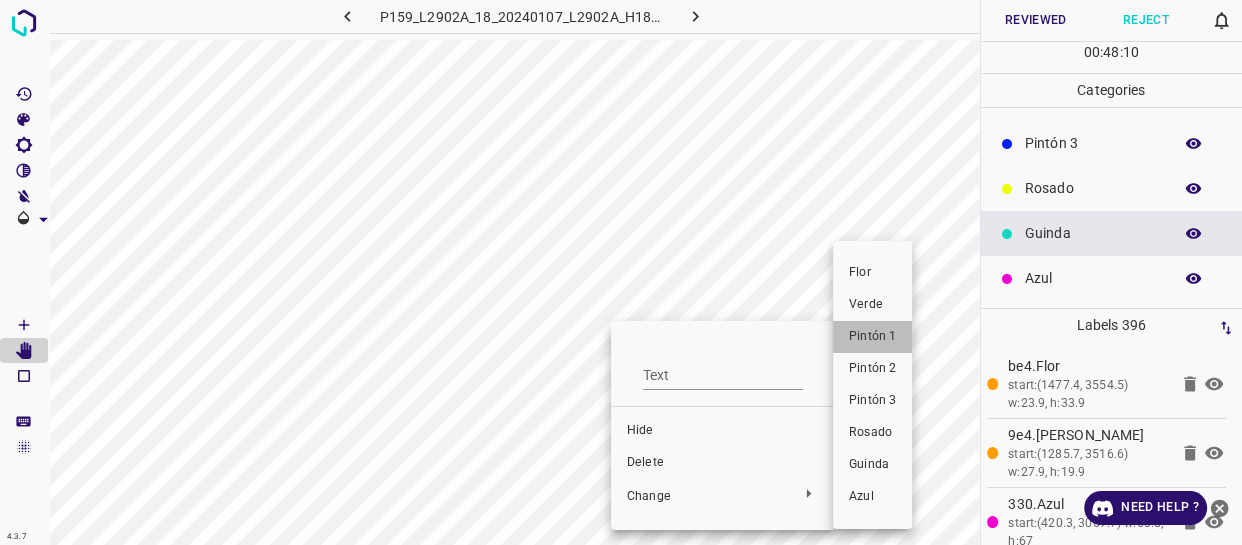 click on "Pintón 1" at bounding box center [872, 337] 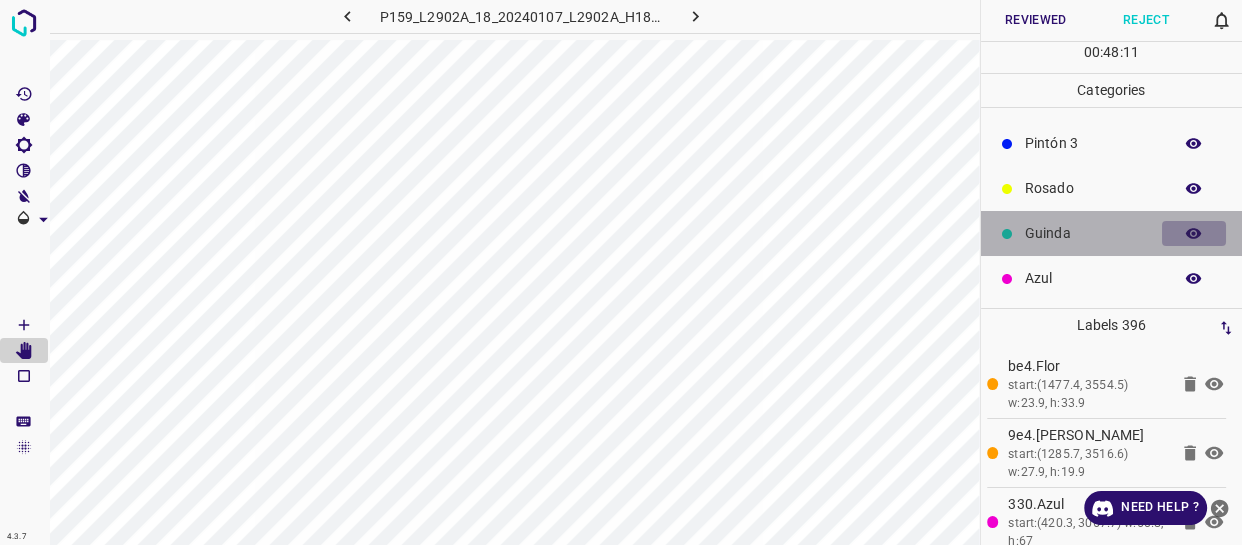 click 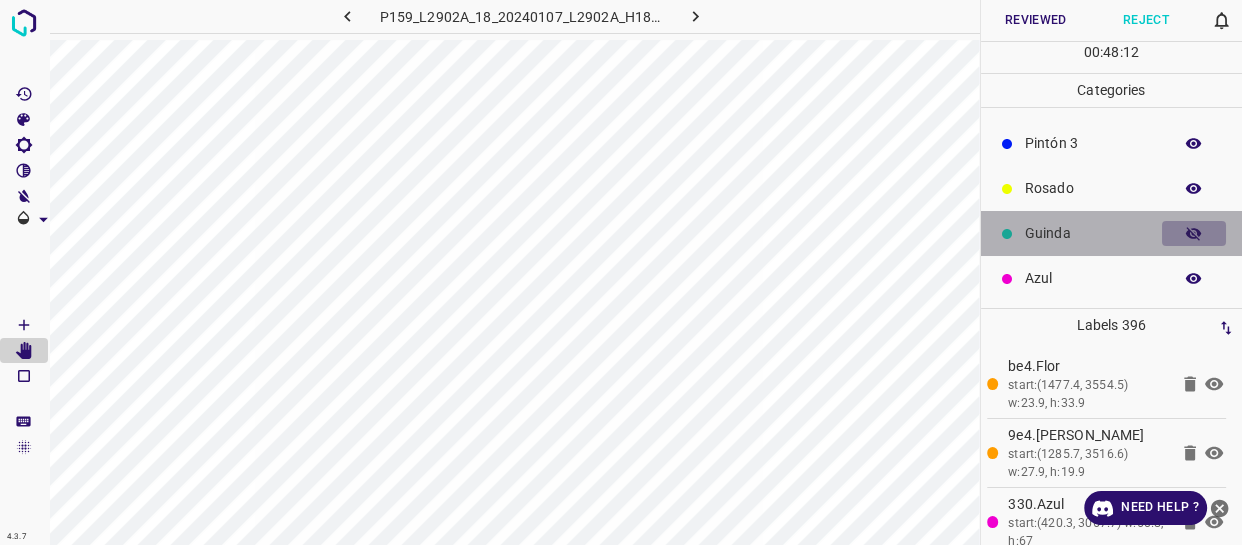 click 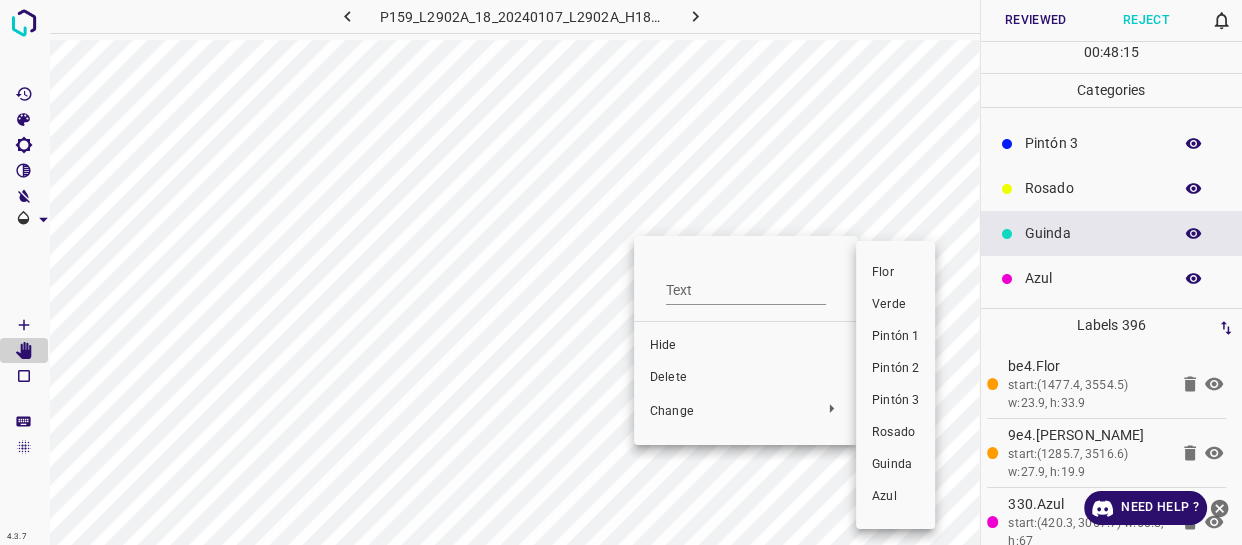 click on "Pintón 1" at bounding box center (895, 337) 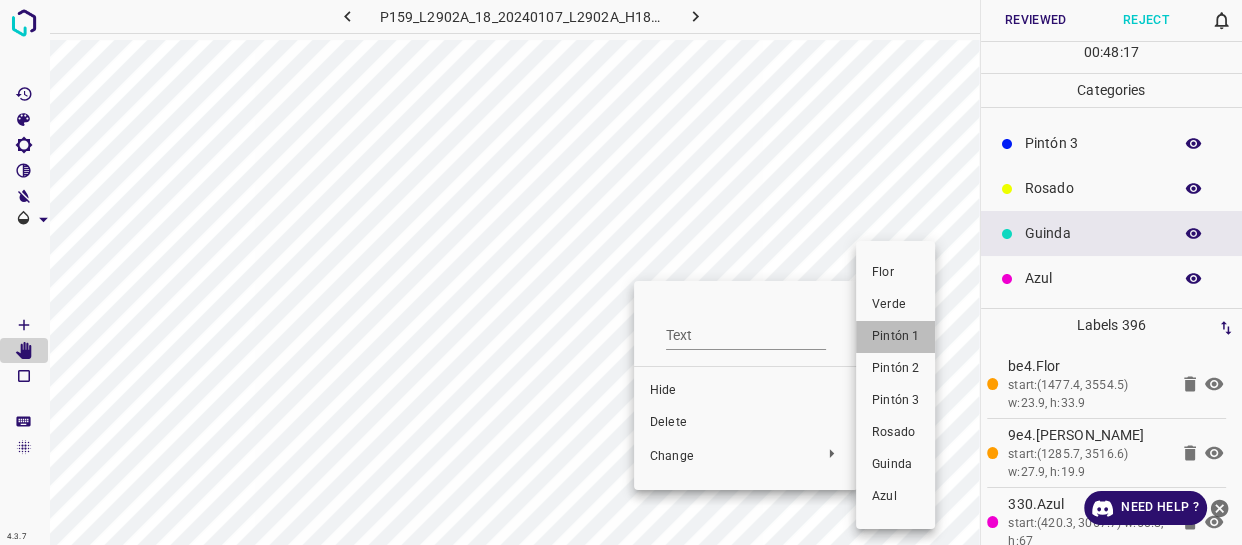 click on "Pintón 1" at bounding box center [895, 337] 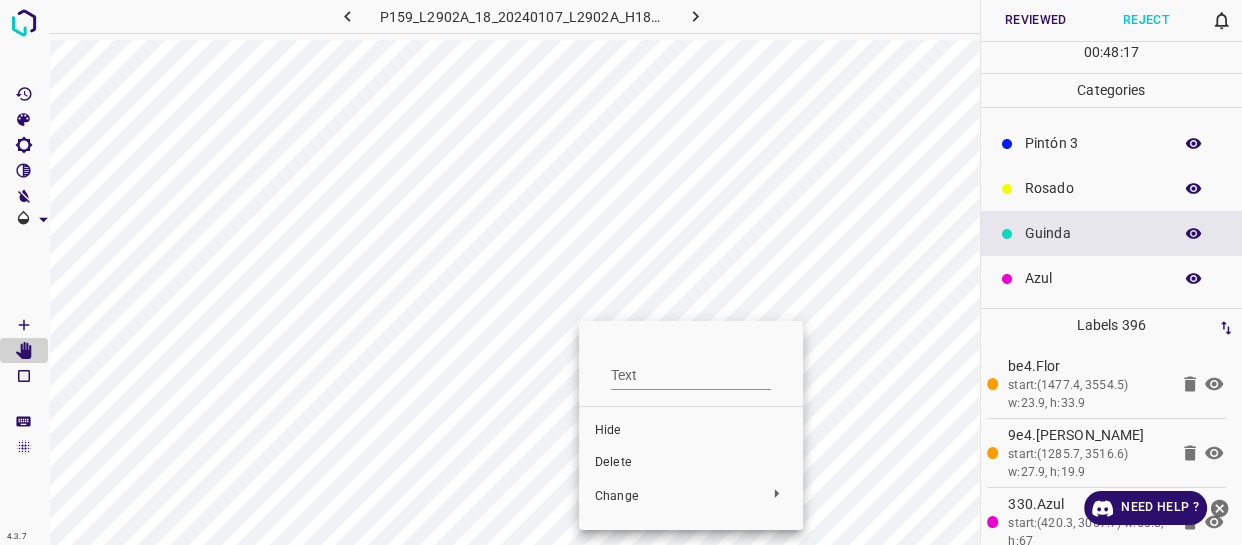 drag, startPoint x: 499, startPoint y: 380, endPoint x: 588, endPoint y: 379, distance: 89.005615 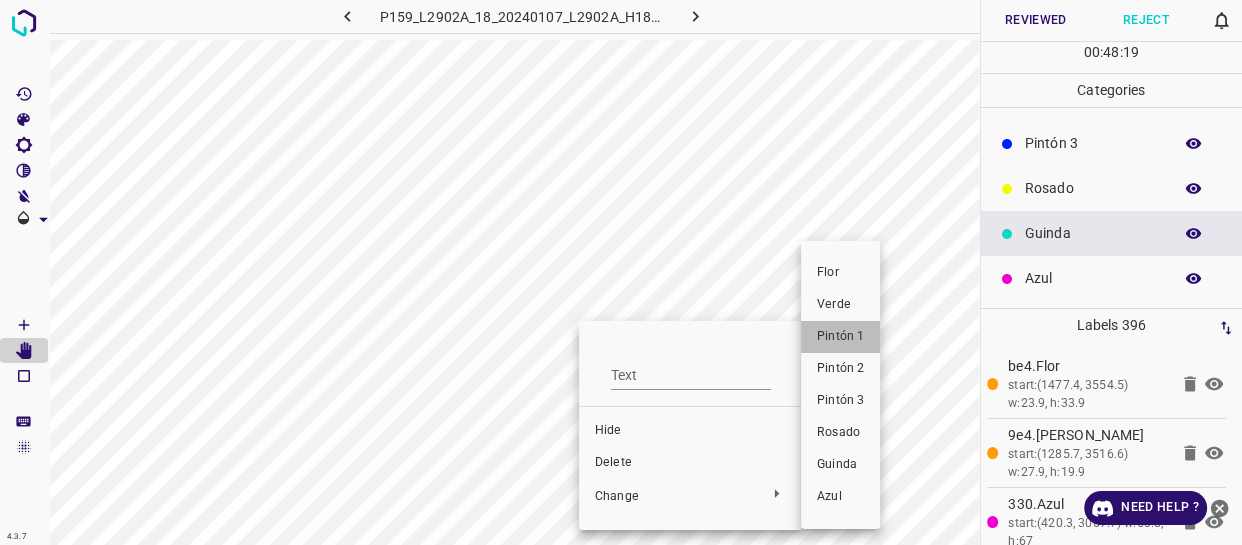 click on "Pintón 1" at bounding box center [840, 337] 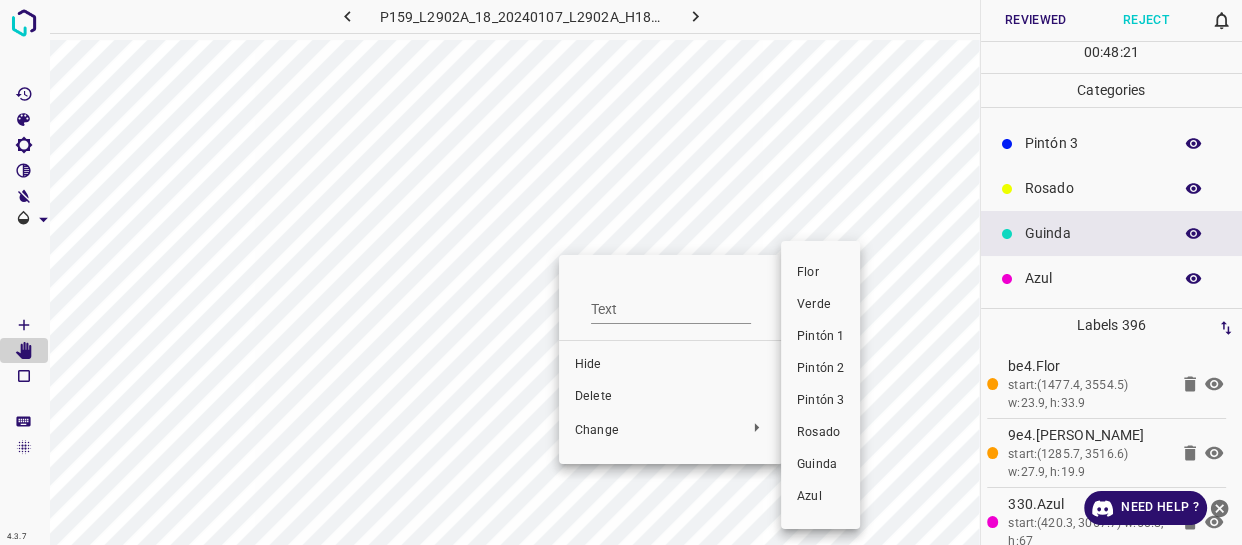 click on "Pintón 1" at bounding box center [820, 337] 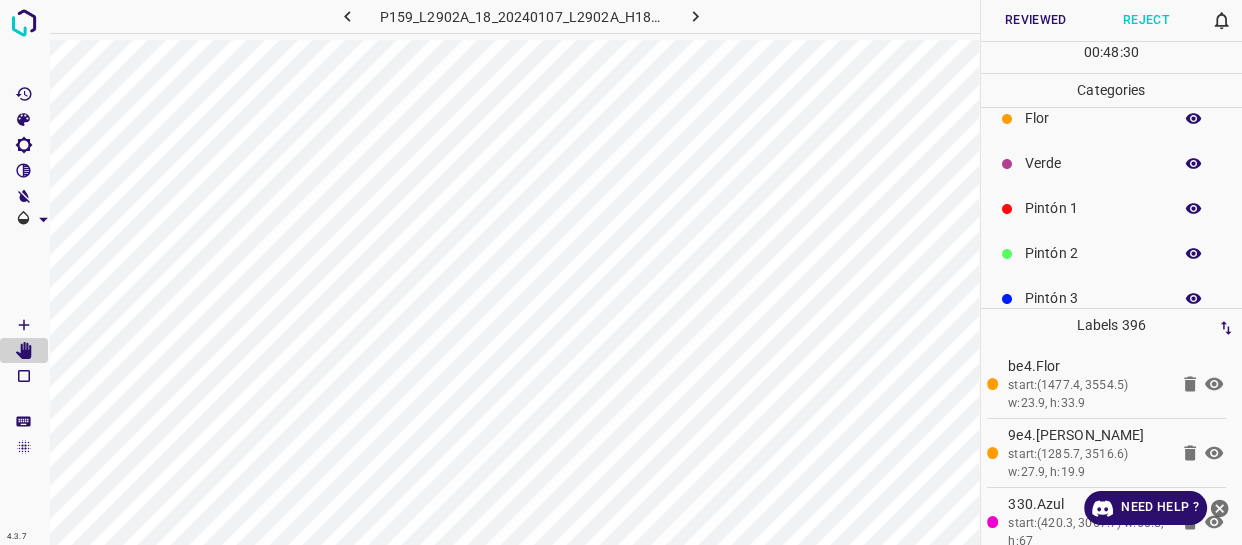 scroll, scrollTop: 0, scrollLeft: 0, axis: both 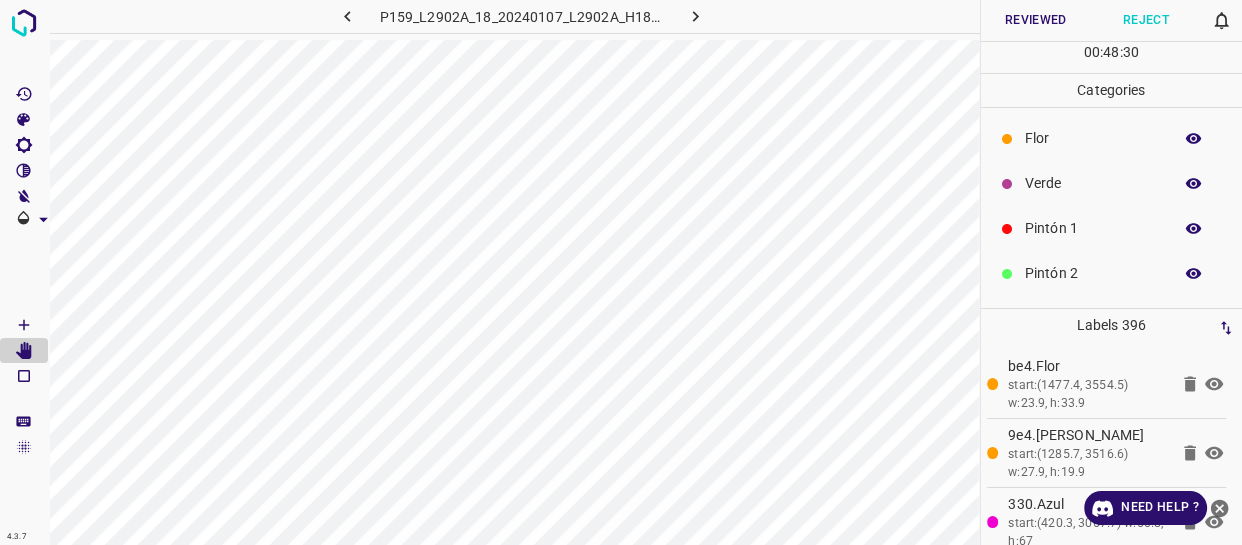 click at bounding box center [1194, 184] 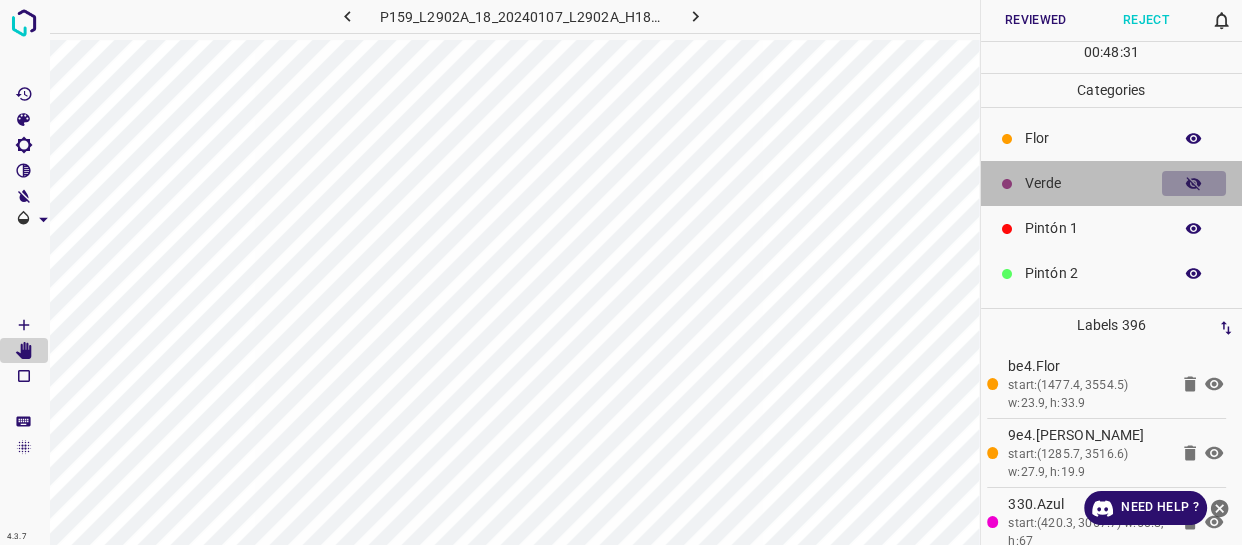 click at bounding box center (1194, 184) 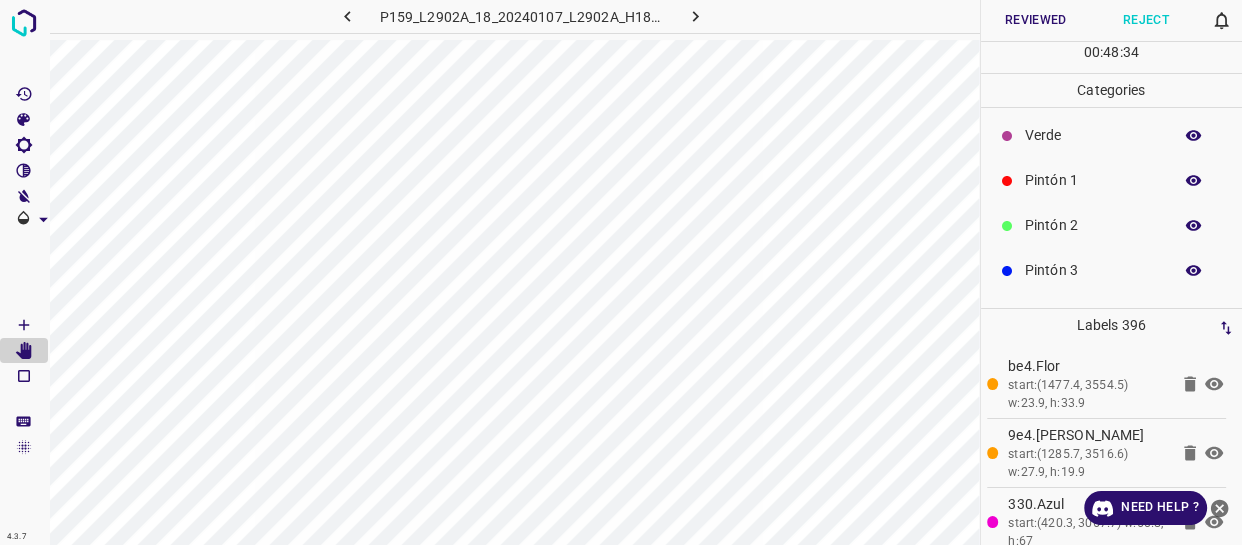 scroll, scrollTop: 175, scrollLeft: 0, axis: vertical 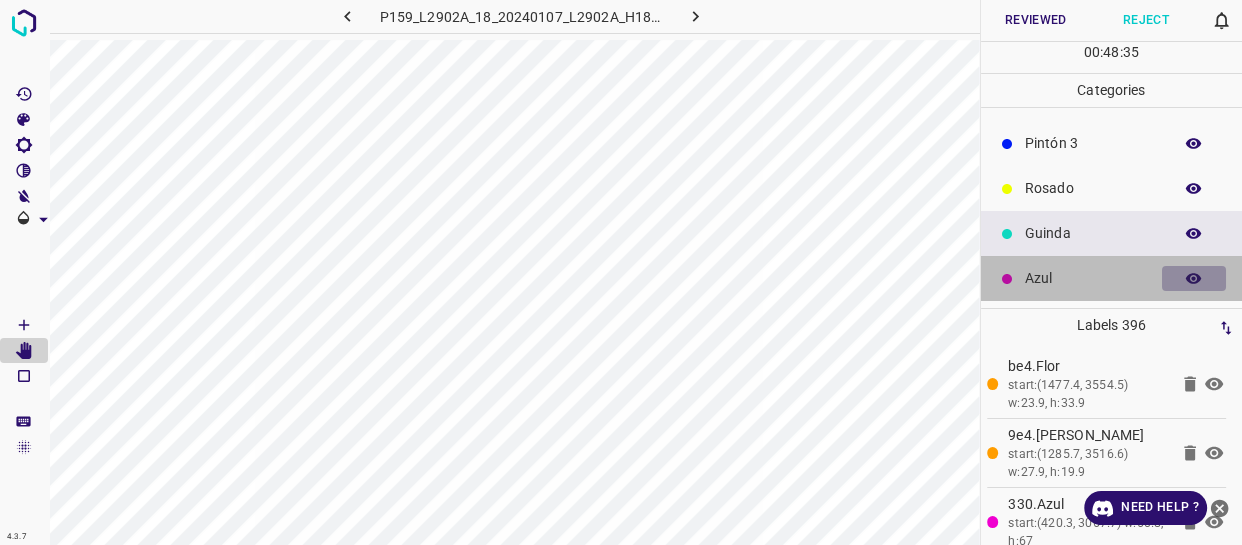 click at bounding box center [1194, 279] 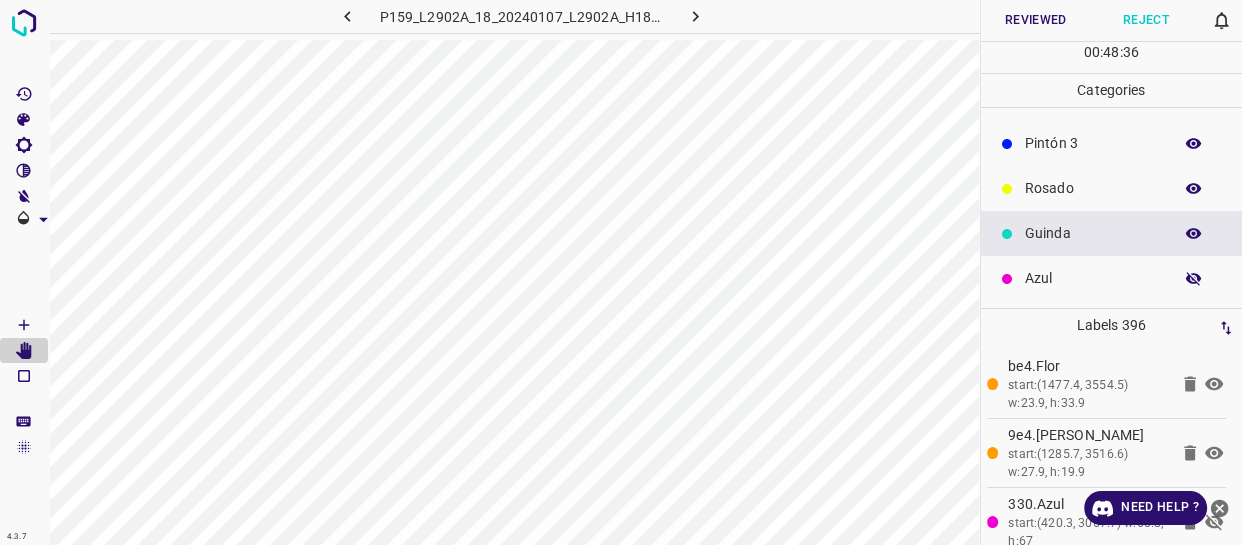 click at bounding box center (1194, 279) 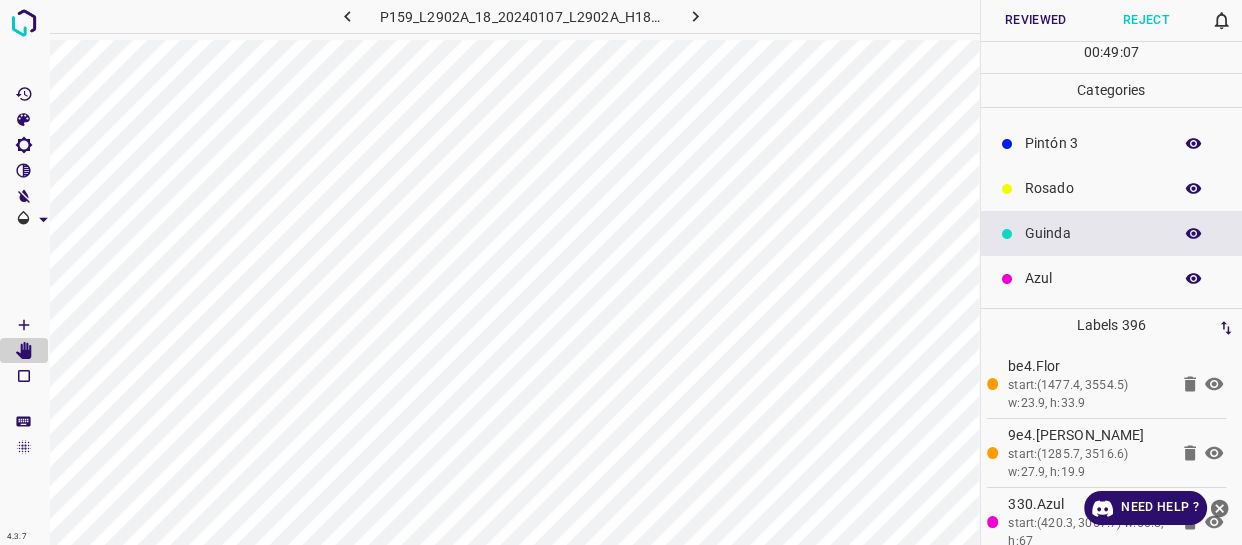 scroll, scrollTop: 0, scrollLeft: 0, axis: both 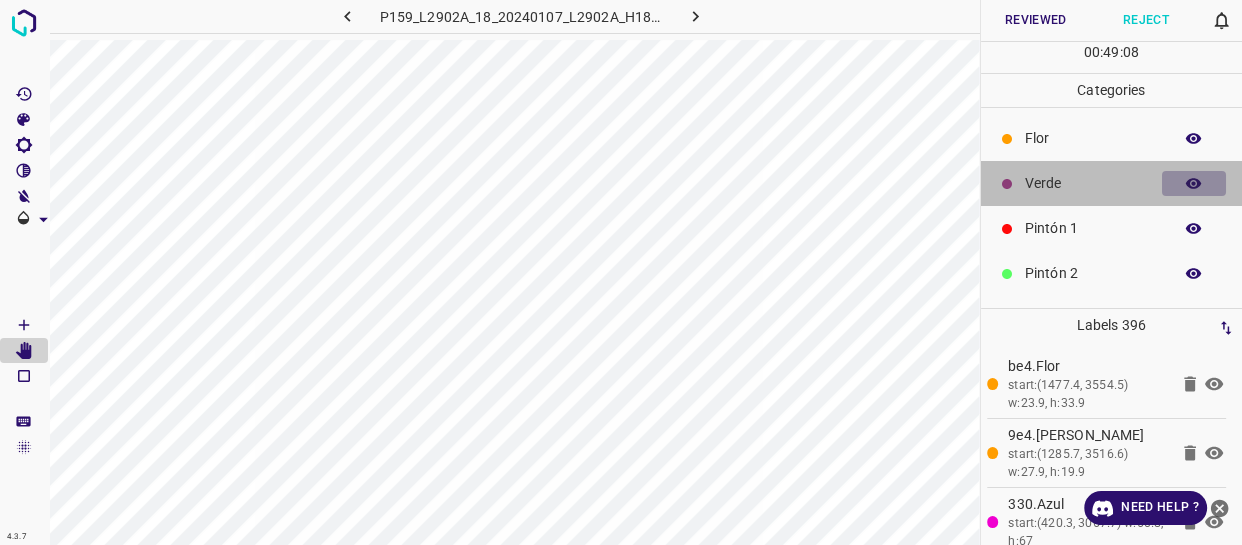 click at bounding box center (1194, 184) 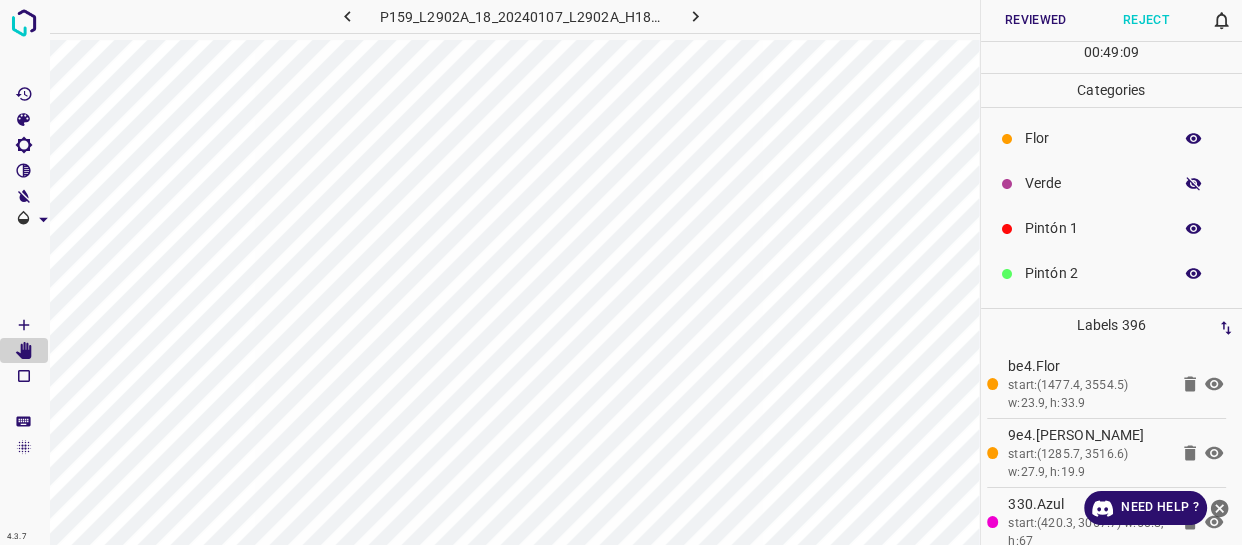 click at bounding box center [1194, 184] 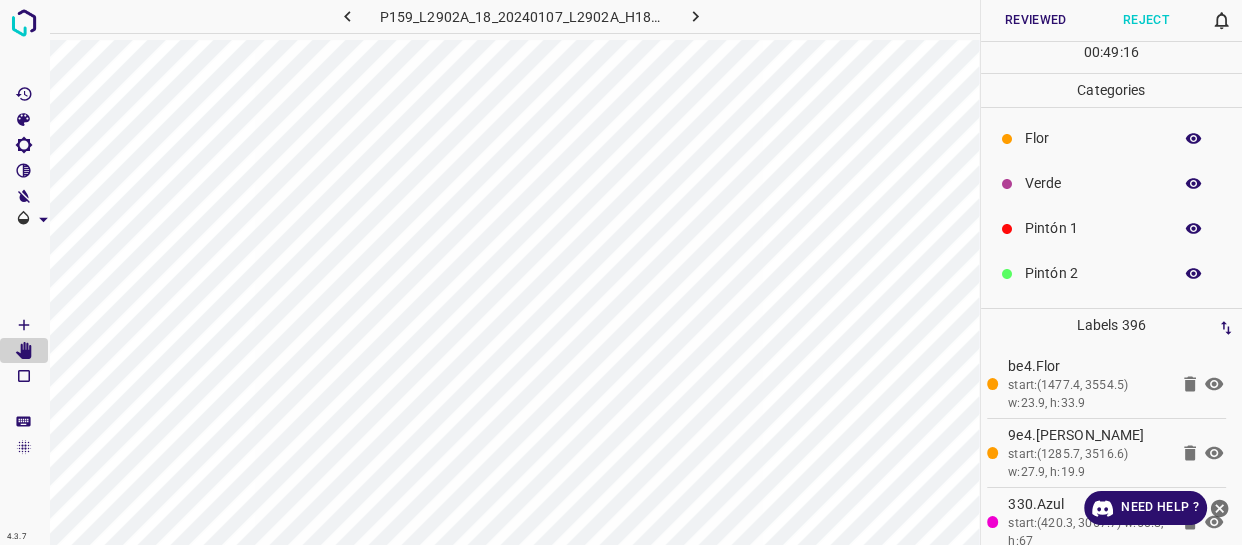 click on "Reviewed" at bounding box center [1036, 20] 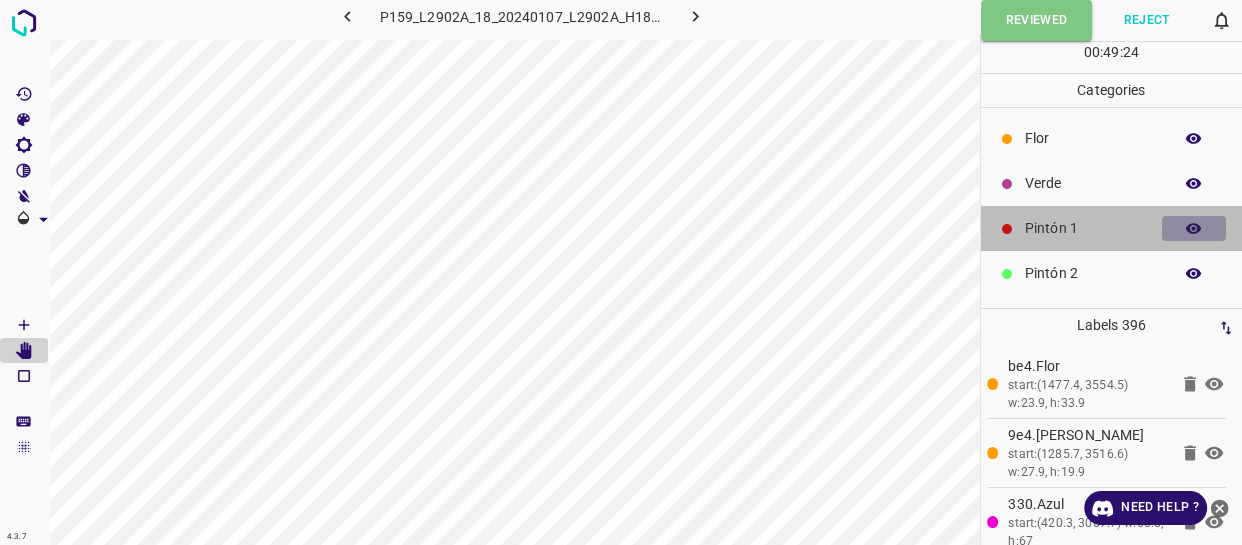 click 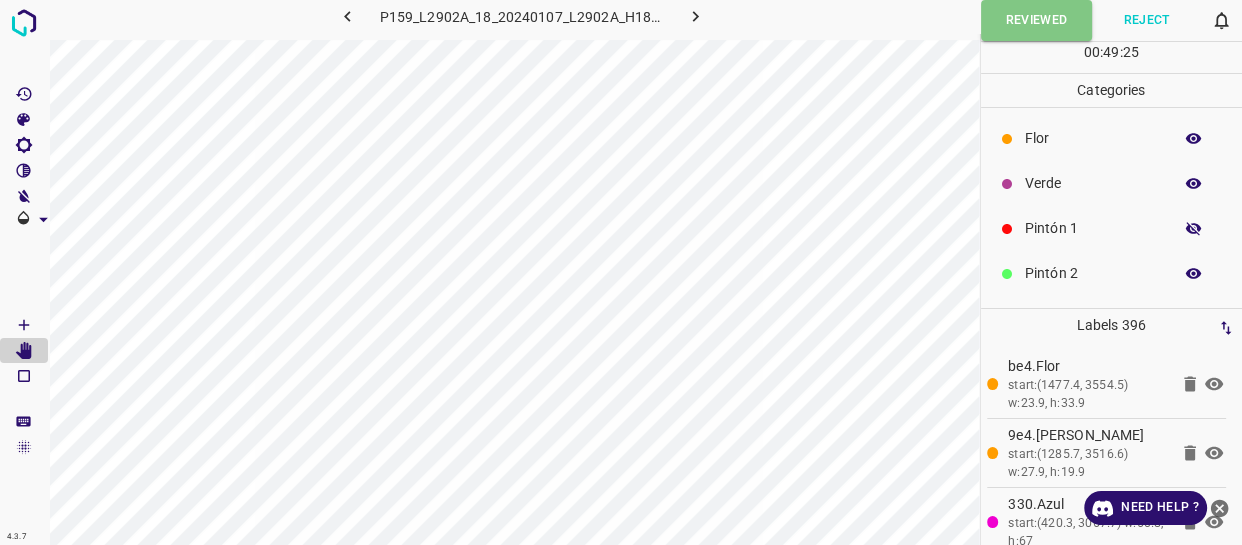 click 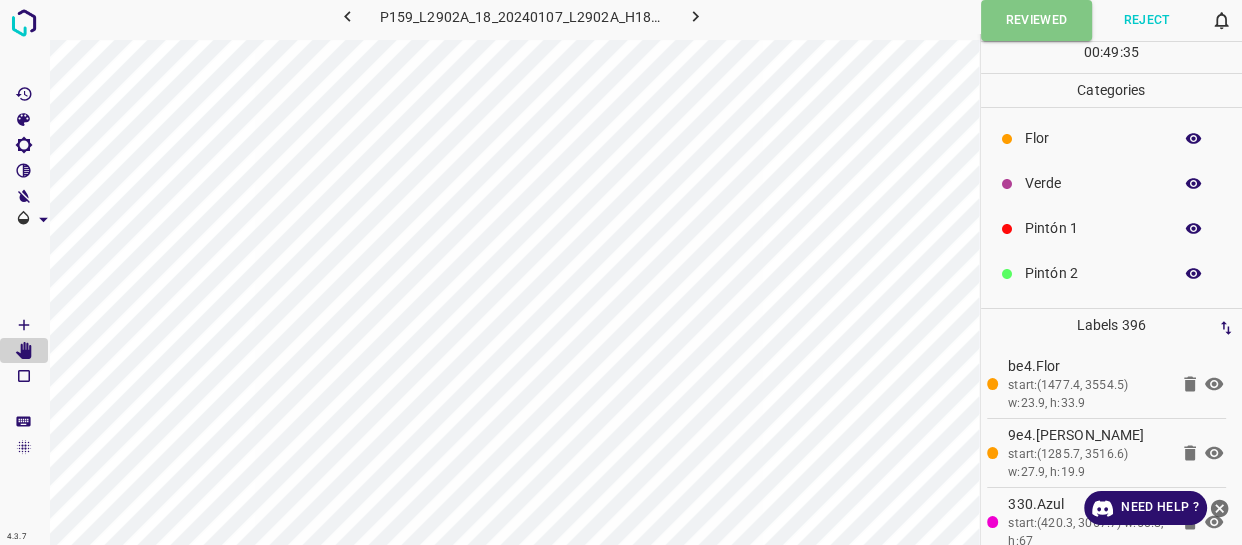 click on "Flor" at bounding box center [1112, 138] 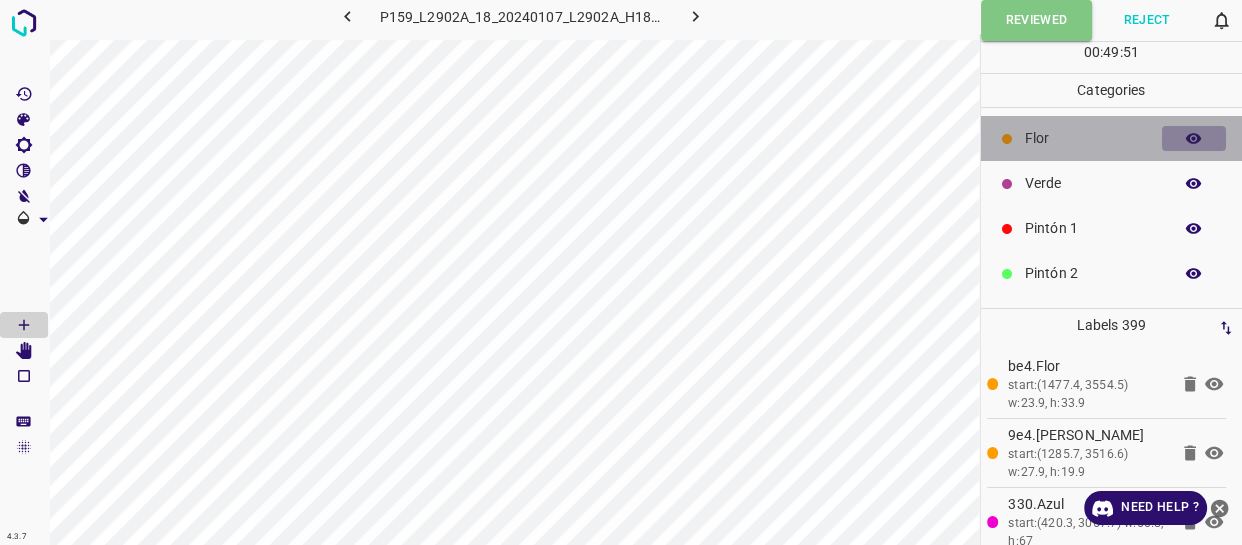 click at bounding box center (1194, 139) 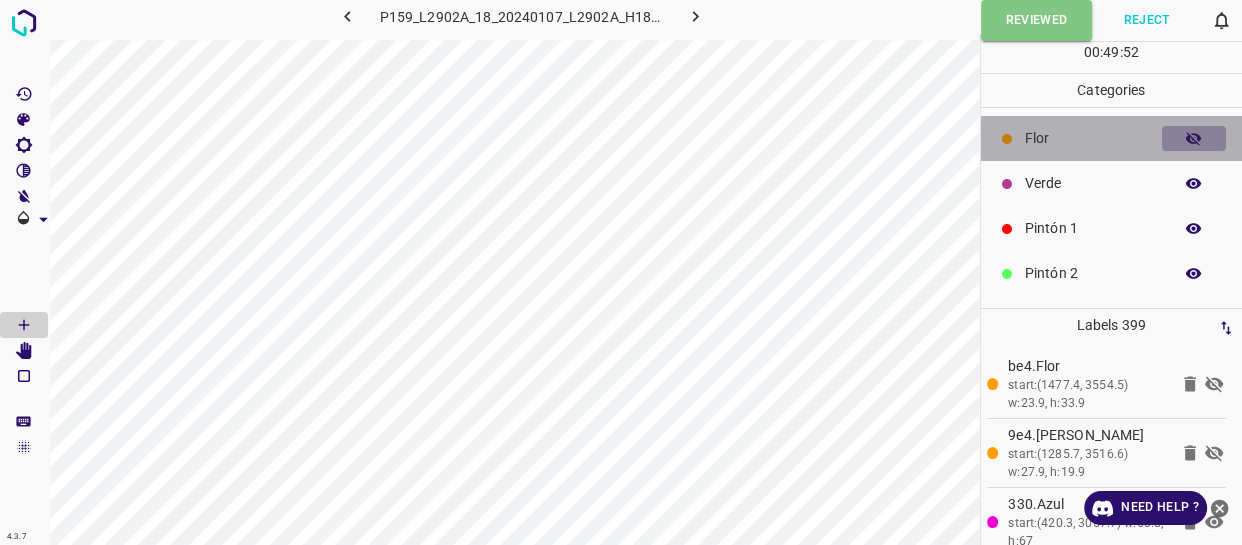 click at bounding box center (1194, 139) 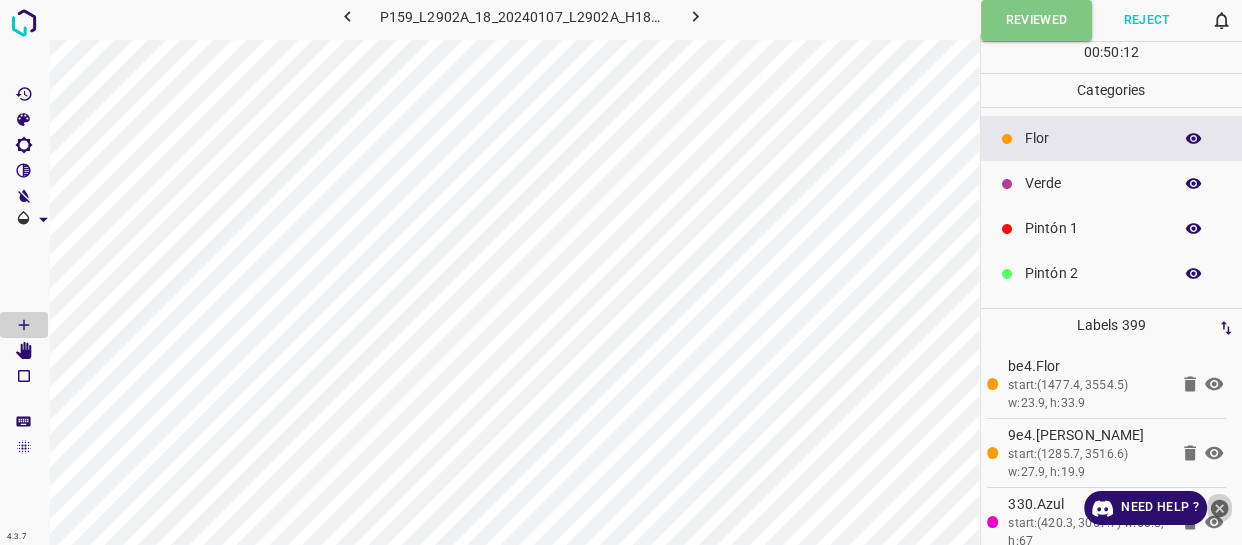 click 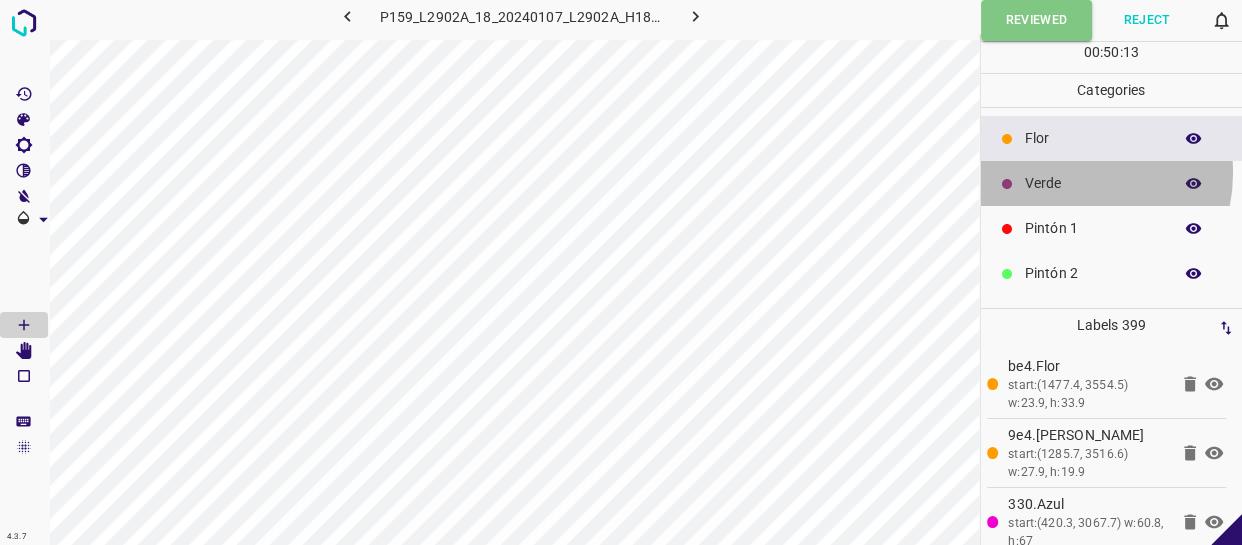 click on "Verde" at bounding box center [1093, 183] 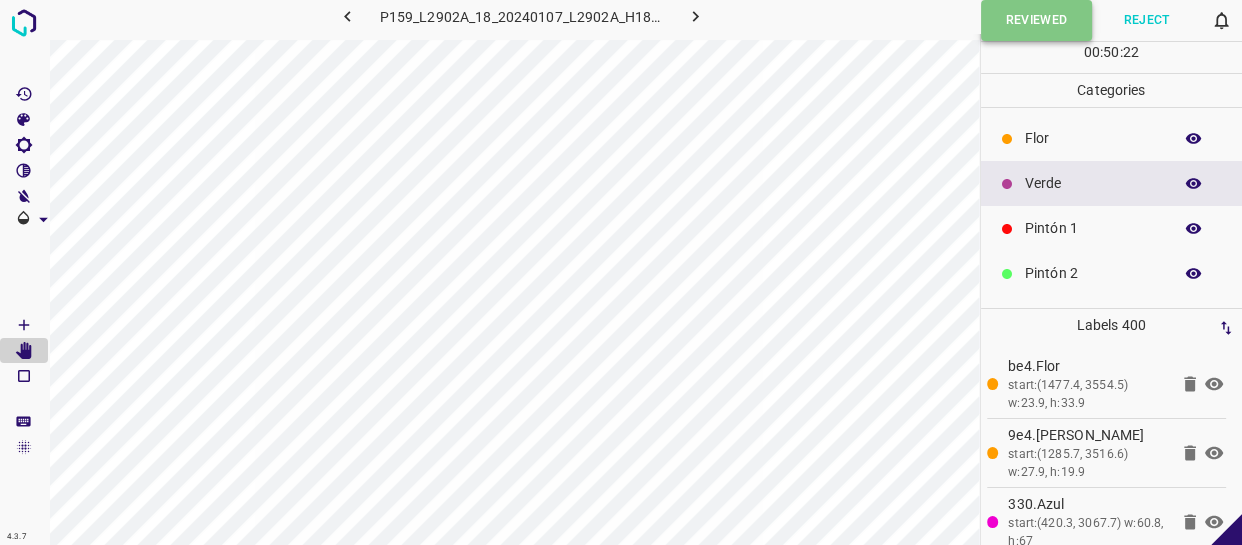 click on "Reviewed" at bounding box center (1037, 20) 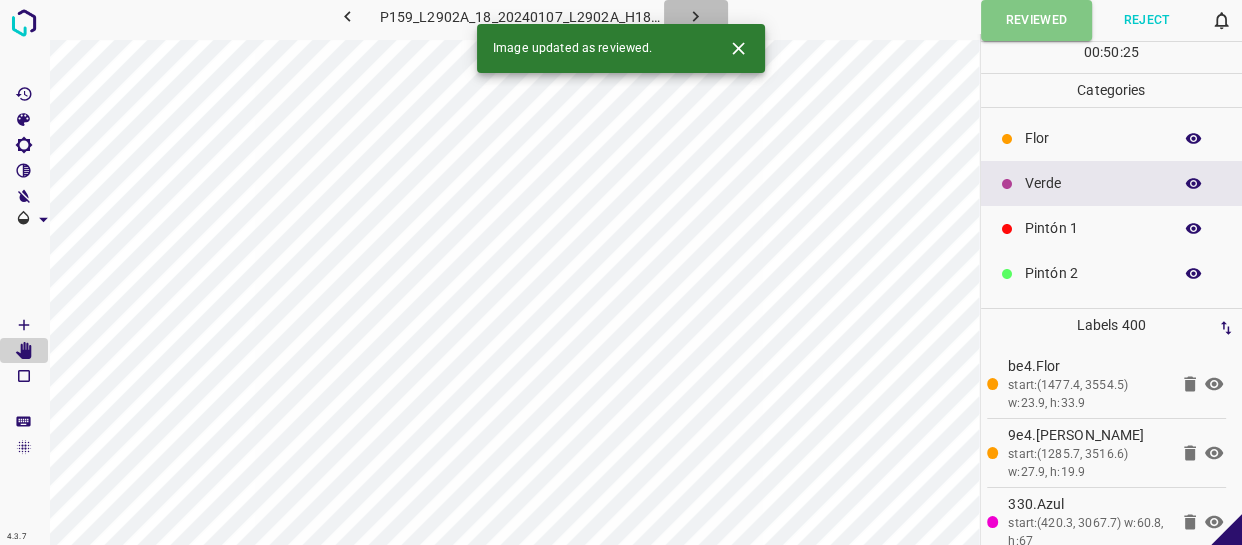 click 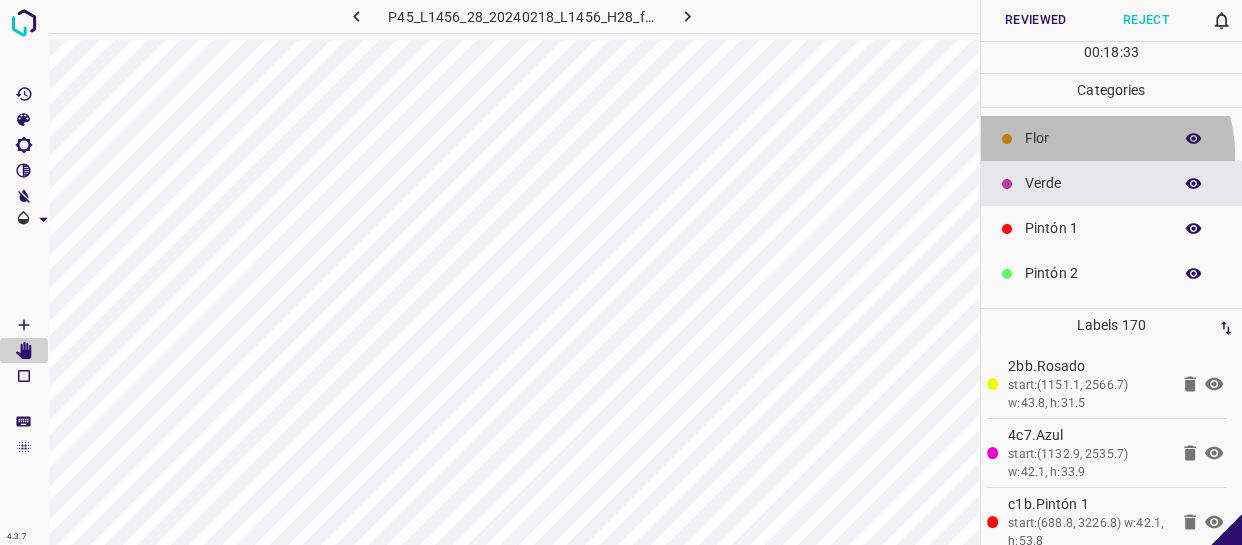 click on "Flor" at bounding box center [1112, 138] 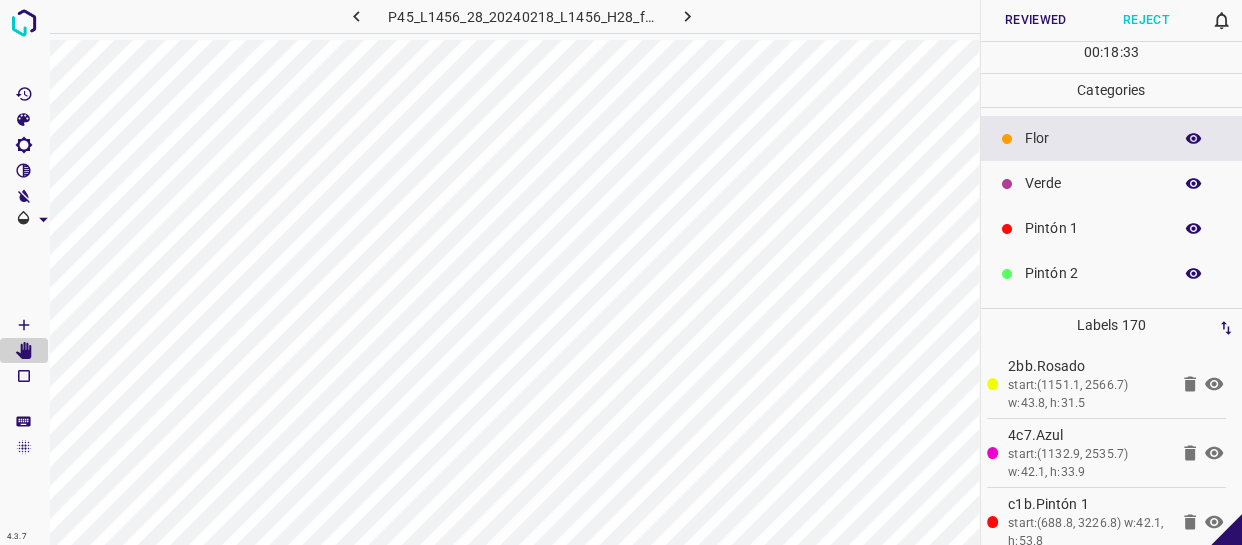 click on "Verde" at bounding box center [1093, 183] 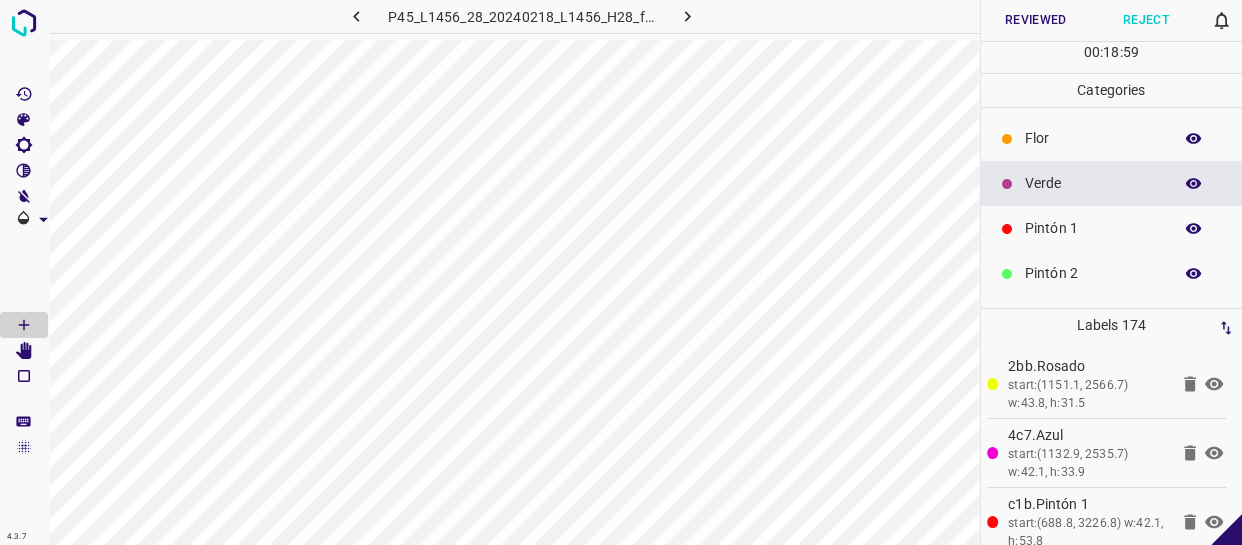 click on "Flor" at bounding box center [1093, 138] 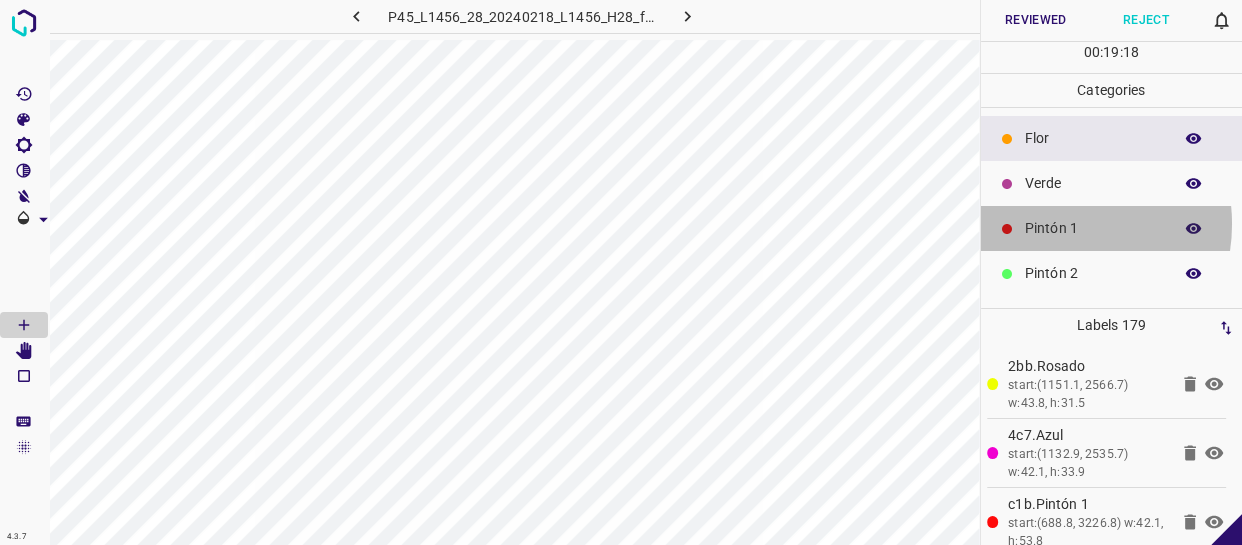 click on "Pintón 1" at bounding box center [1093, 228] 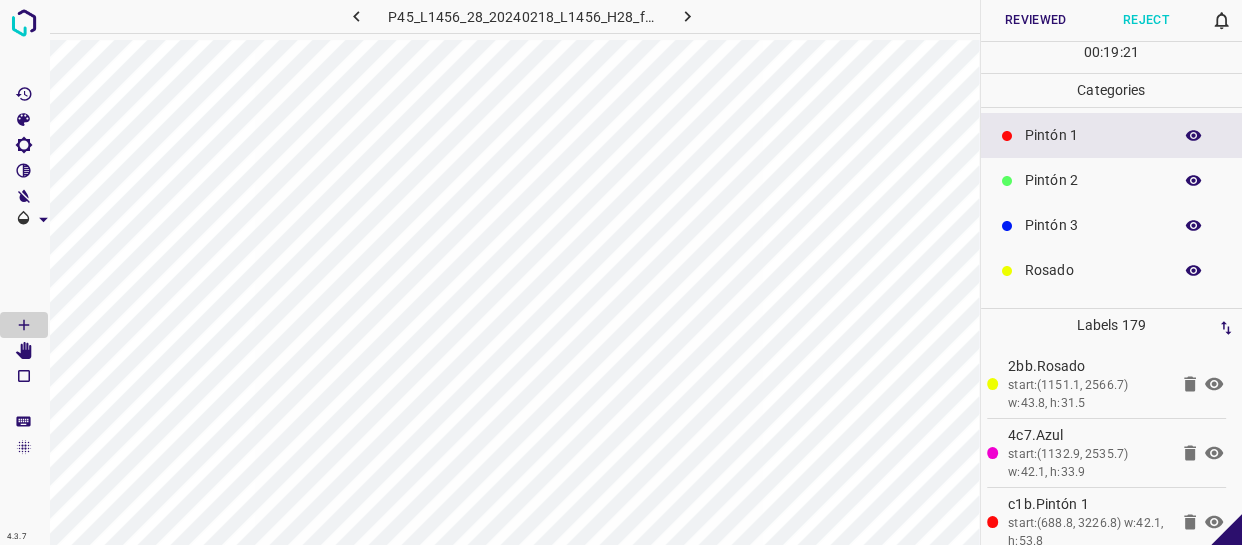 scroll, scrollTop: 84, scrollLeft: 0, axis: vertical 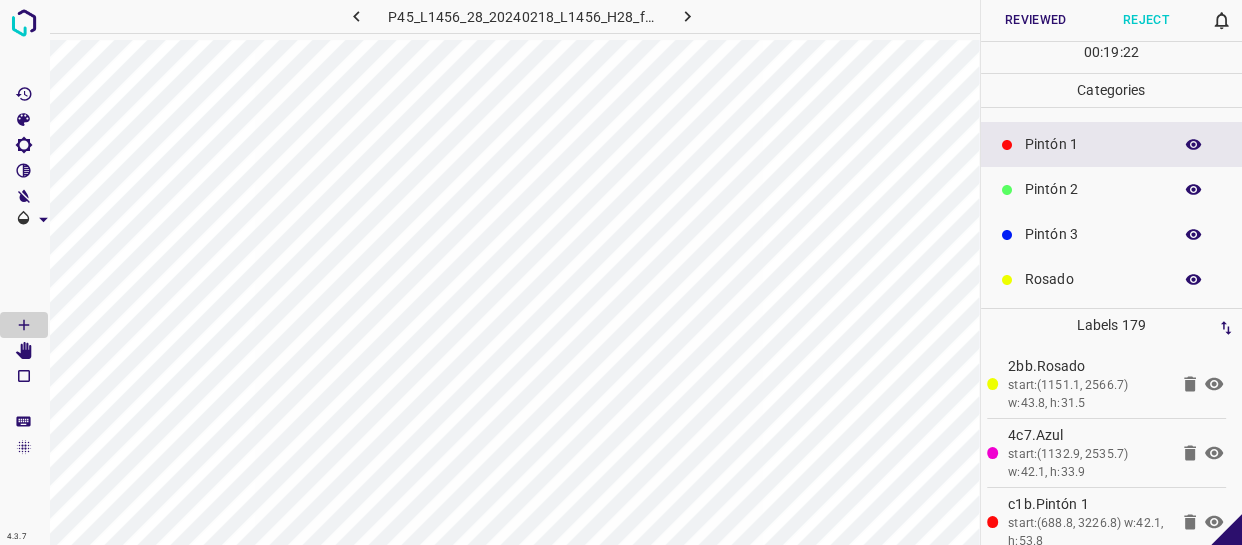 click on "Pintón 2" at bounding box center [1093, 189] 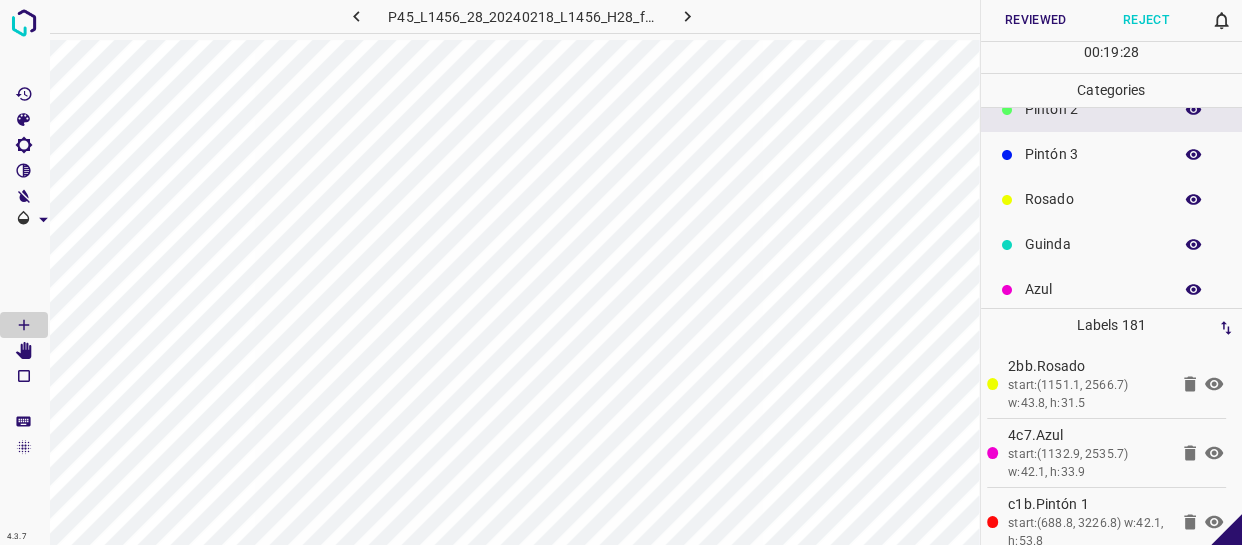 scroll, scrollTop: 175, scrollLeft: 0, axis: vertical 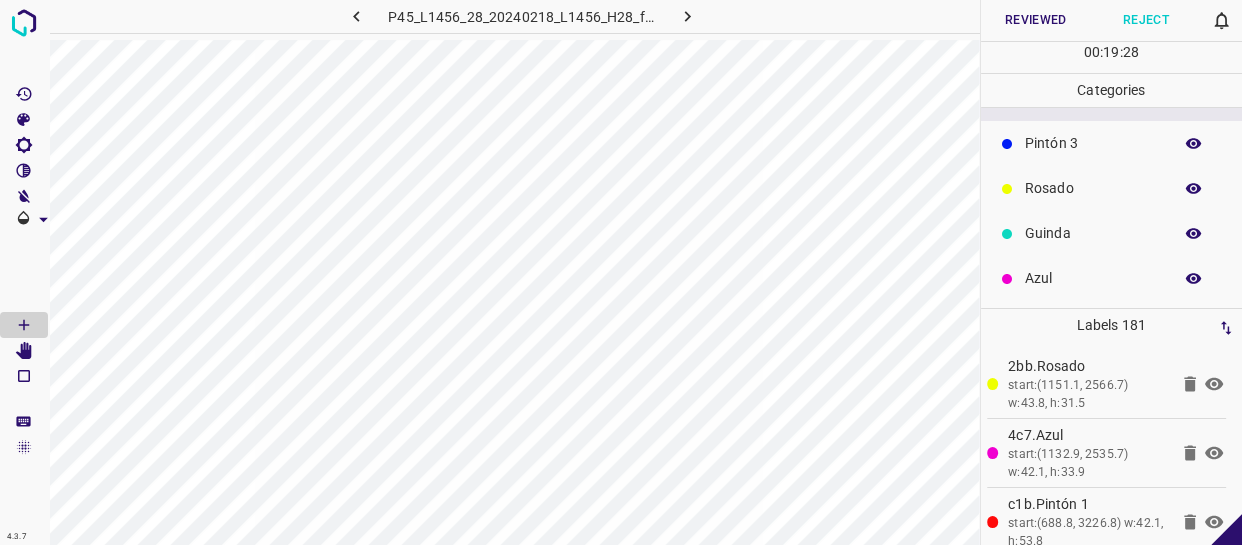drag, startPoint x: 1065, startPoint y: 273, endPoint x: 1055, endPoint y: 274, distance: 10.049875 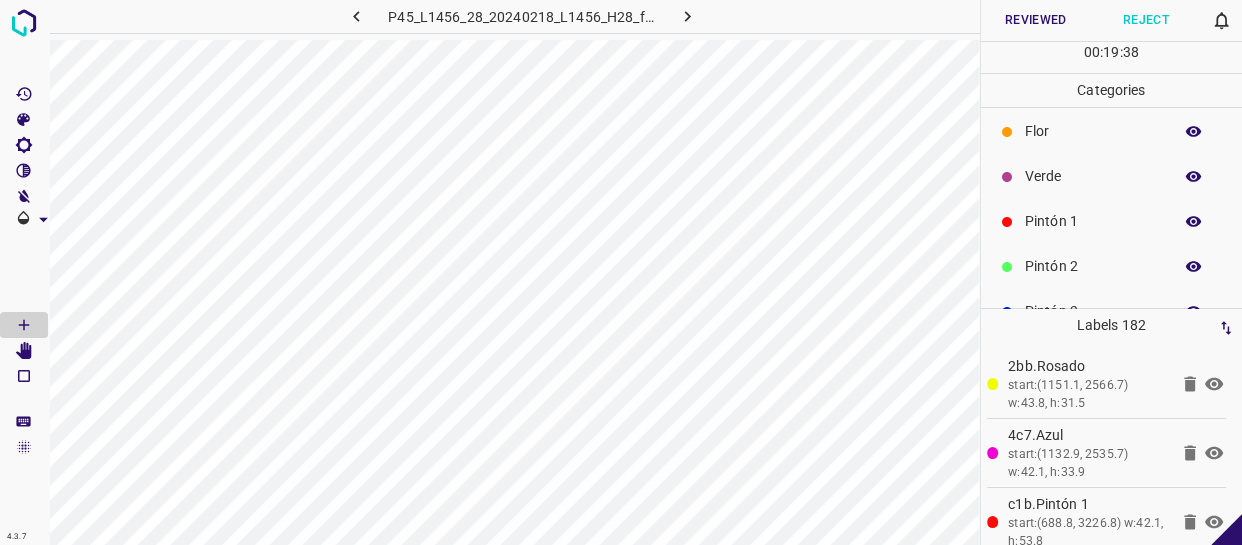 scroll, scrollTop: 0, scrollLeft: 0, axis: both 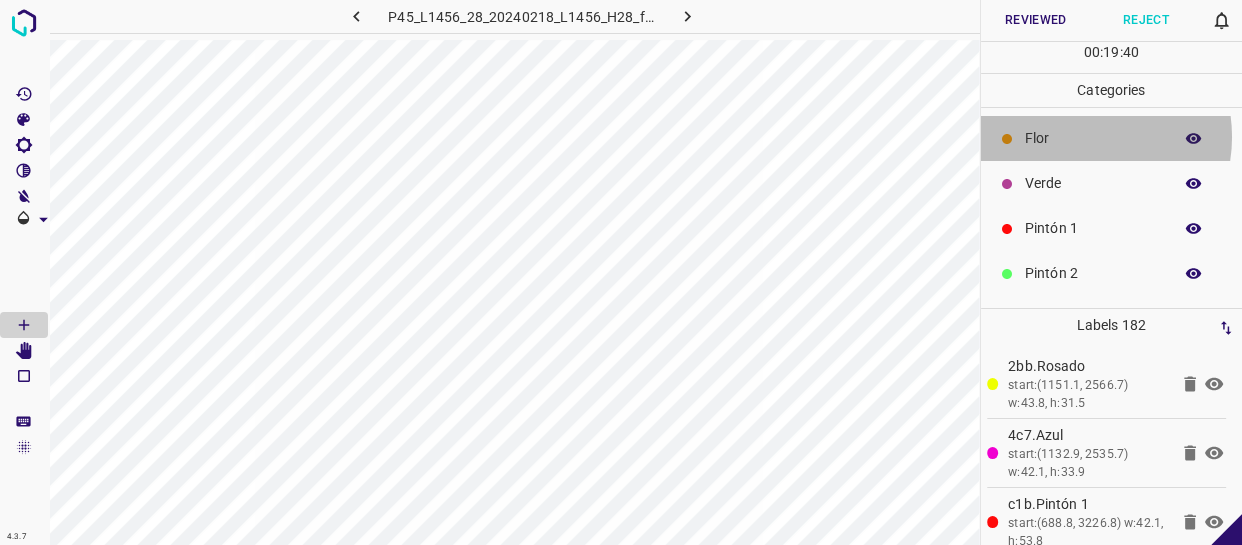 click on "Flor" at bounding box center [1093, 138] 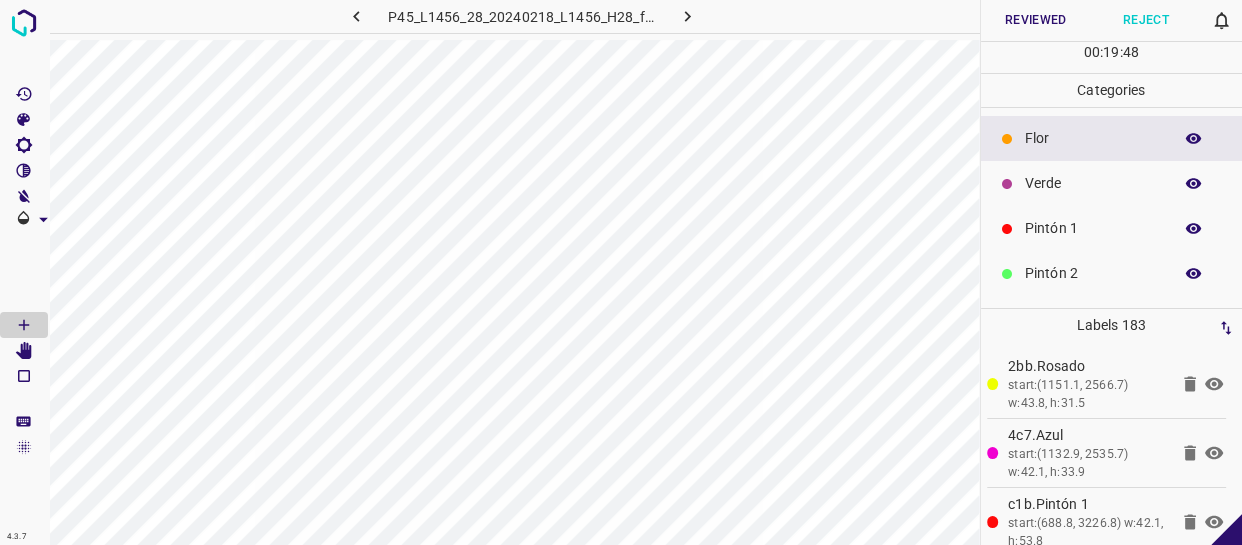 click on "Verde" at bounding box center (1093, 183) 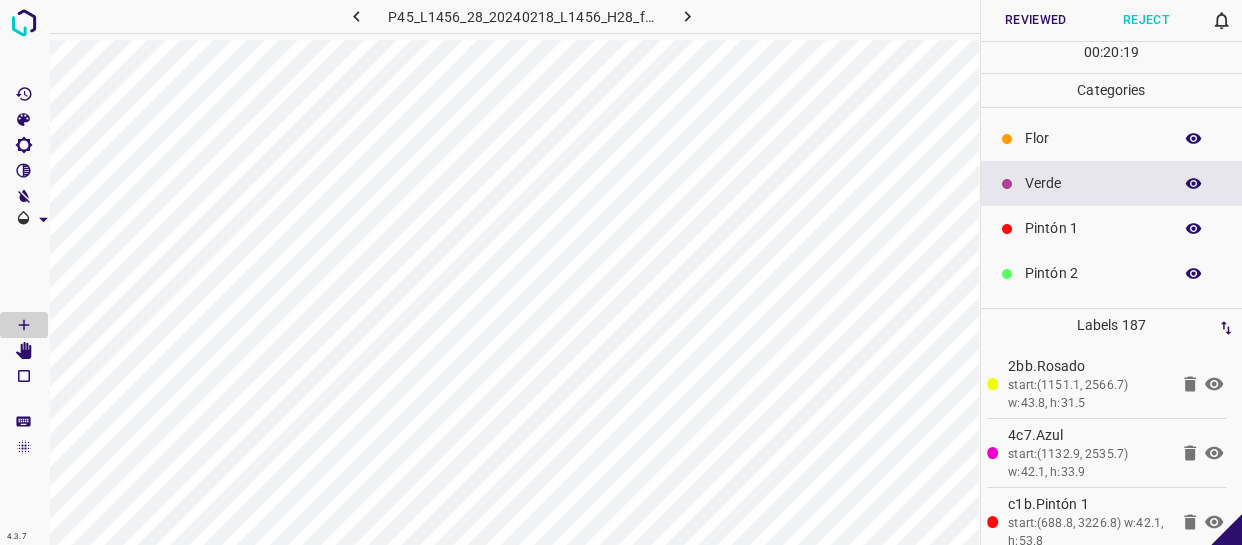click on "Pintón 2" at bounding box center (1093, 273) 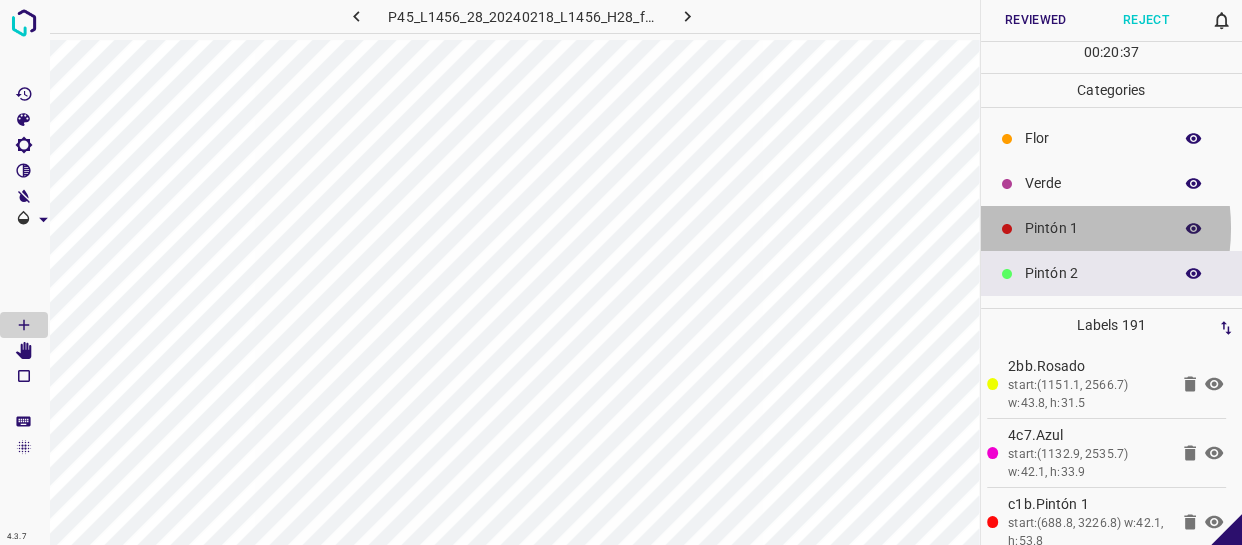 click on "Pintón 1" at bounding box center [1093, 228] 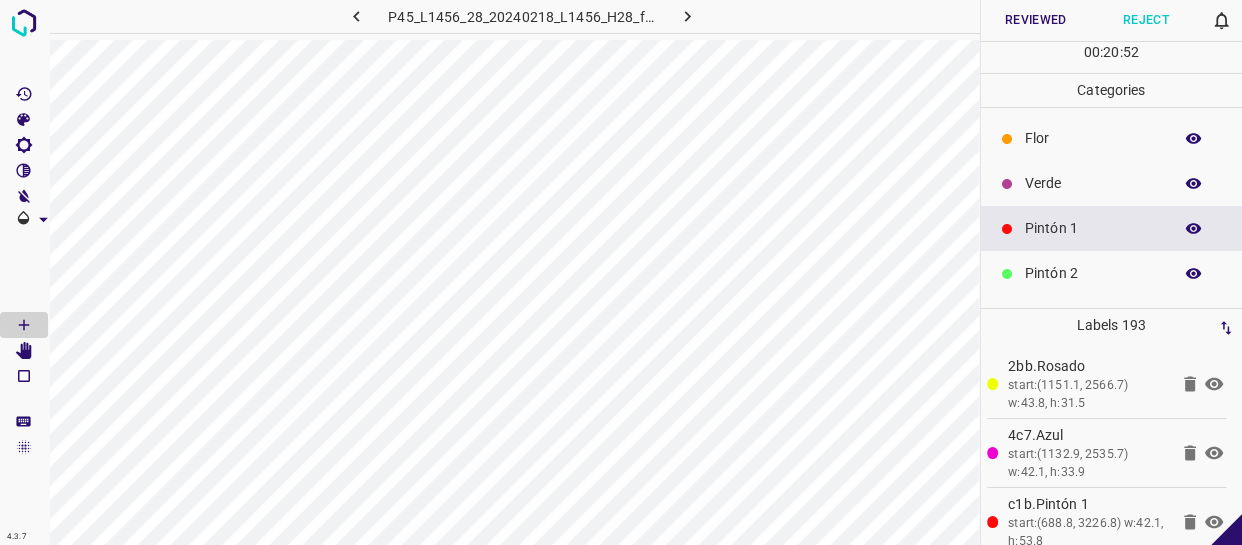 click on "Verde" at bounding box center [1112, 183] 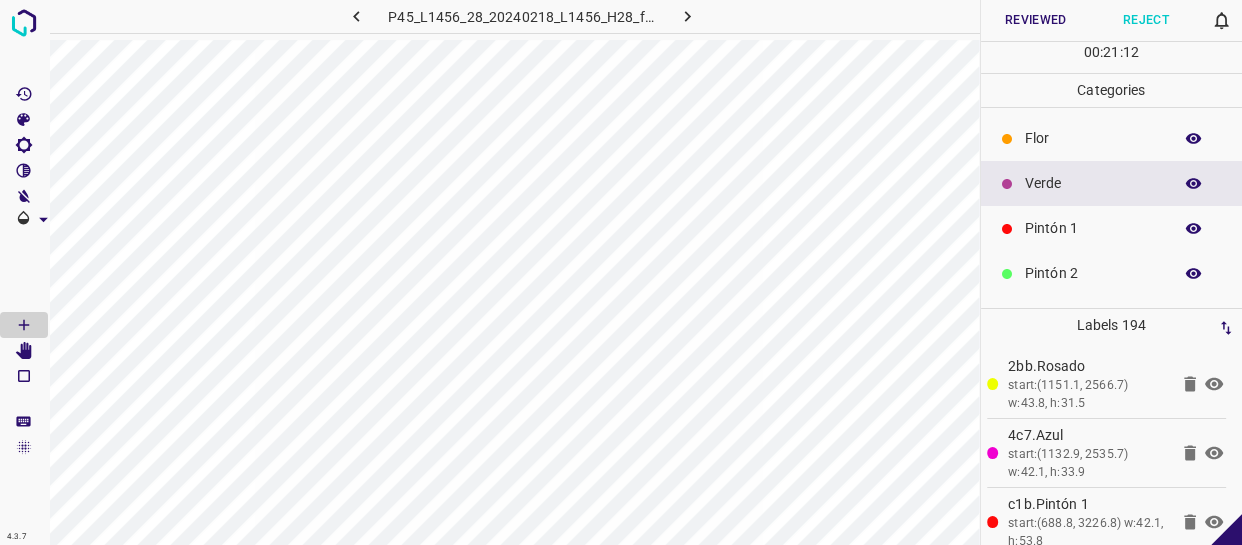 click on "Verde" at bounding box center [1093, 183] 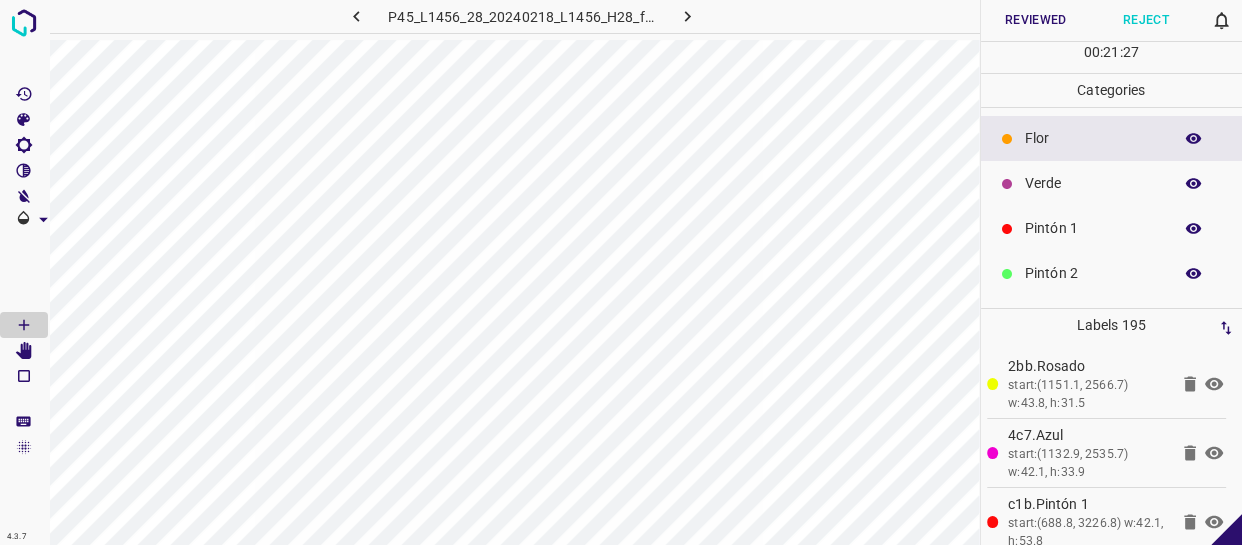click on "Verde" at bounding box center (1093, 183) 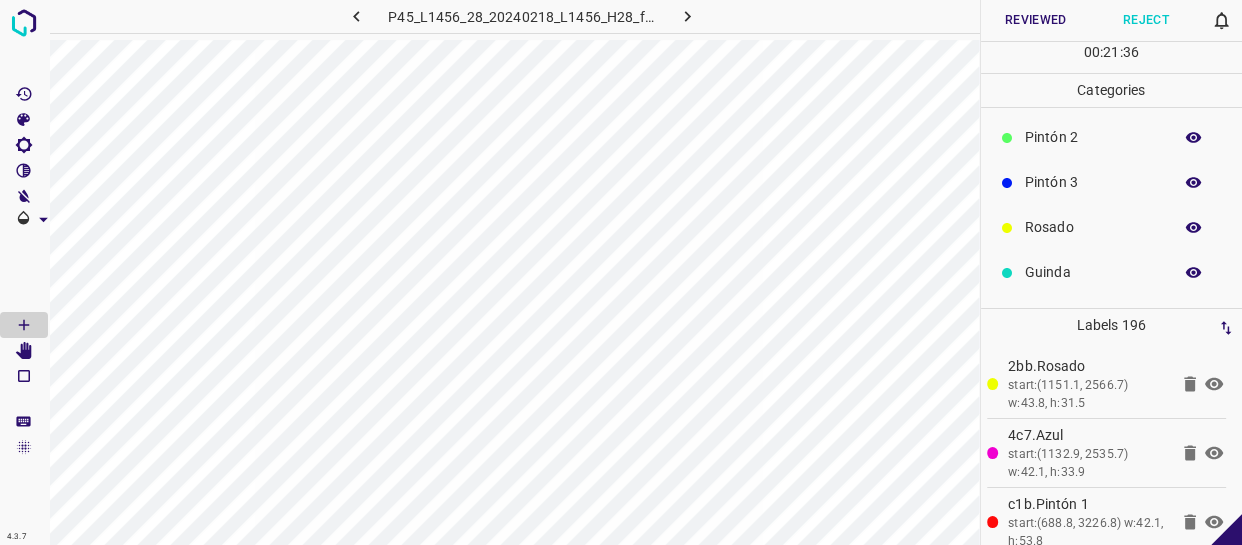 scroll, scrollTop: 175, scrollLeft: 0, axis: vertical 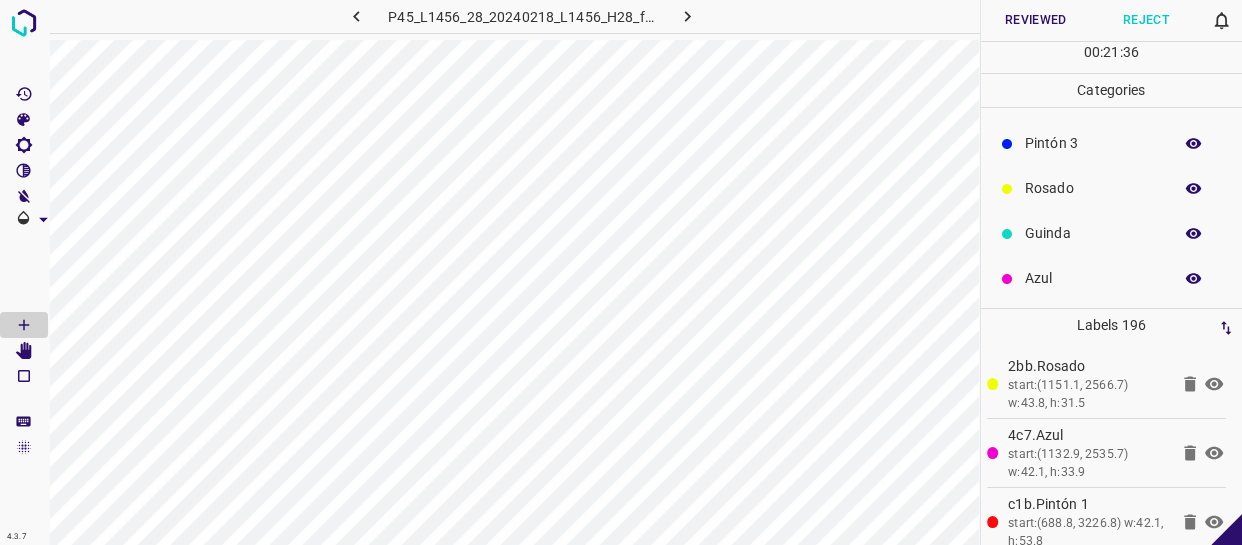 drag, startPoint x: 1070, startPoint y: 271, endPoint x: 1060, endPoint y: 277, distance: 11.661903 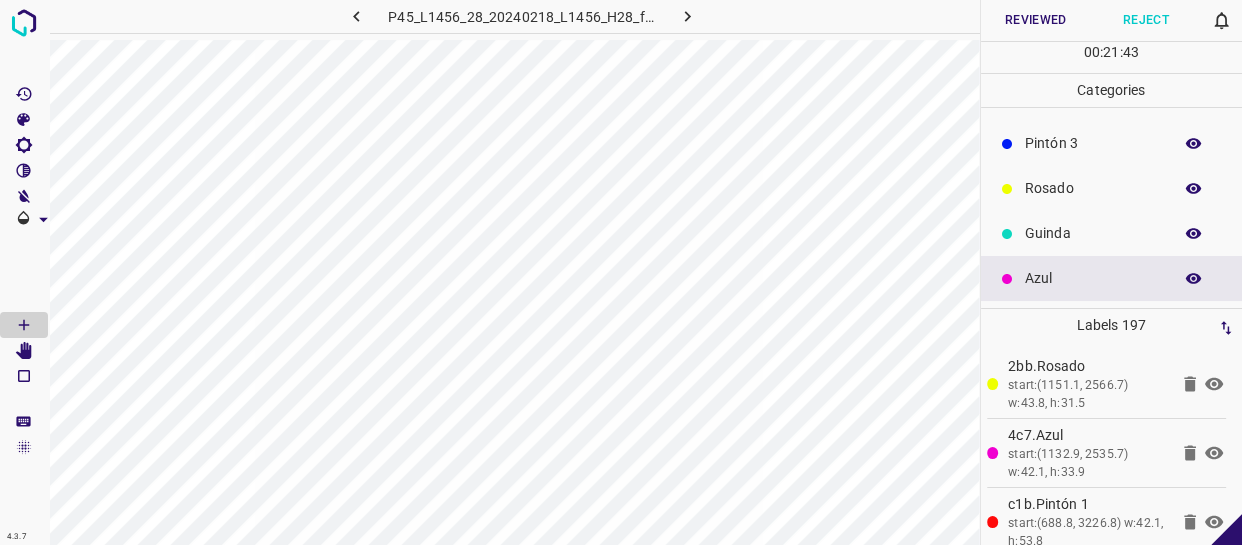 scroll, scrollTop: 0, scrollLeft: 0, axis: both 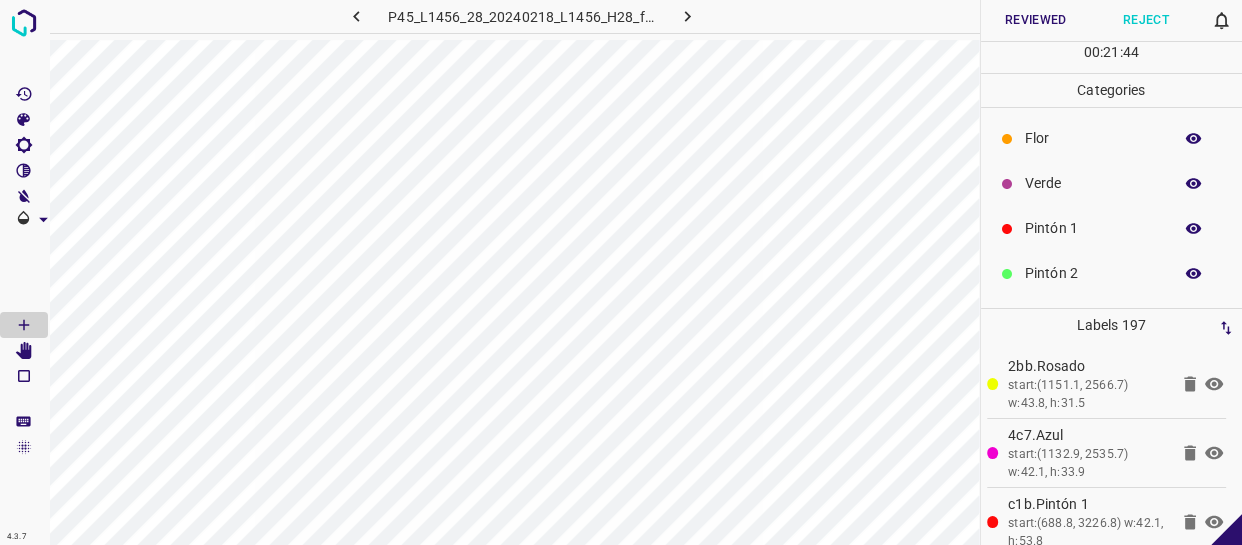 click on "Verde" at bounding box center [1093, 183] 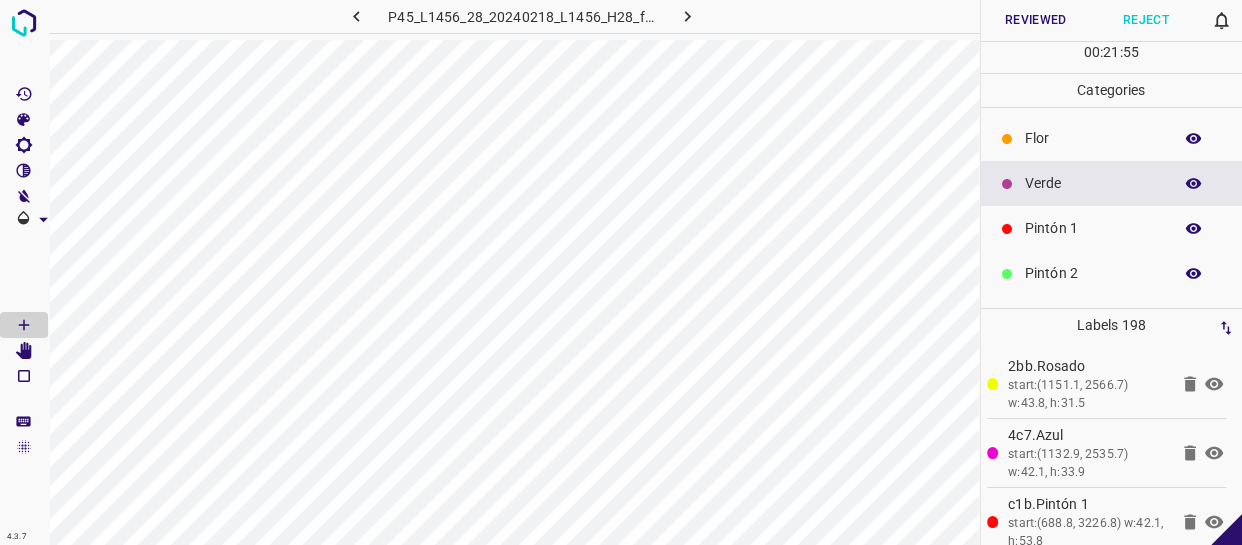 click 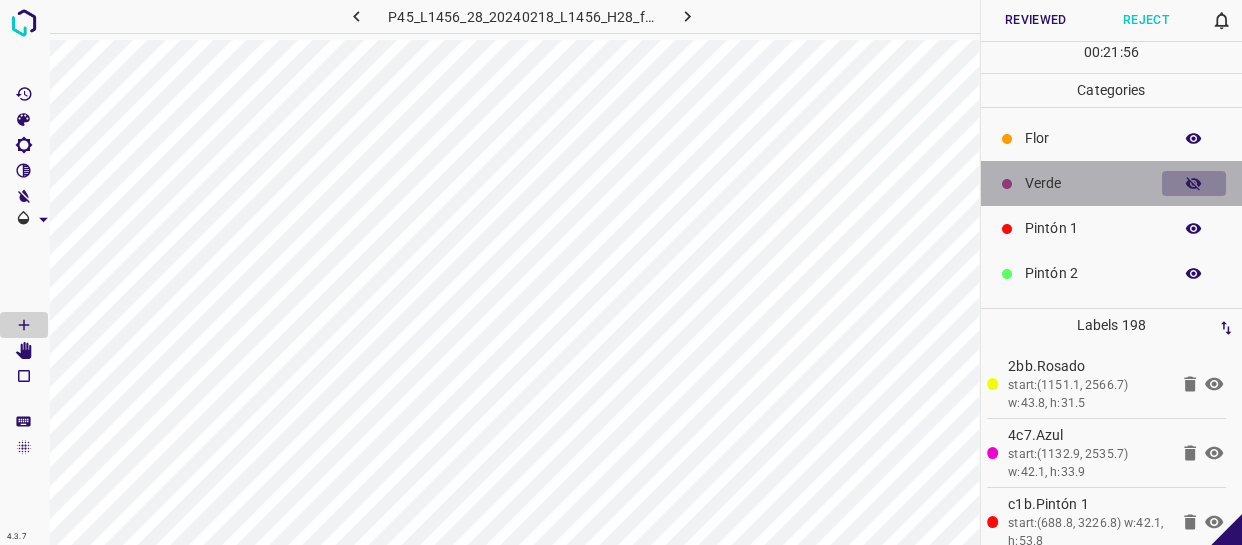 click 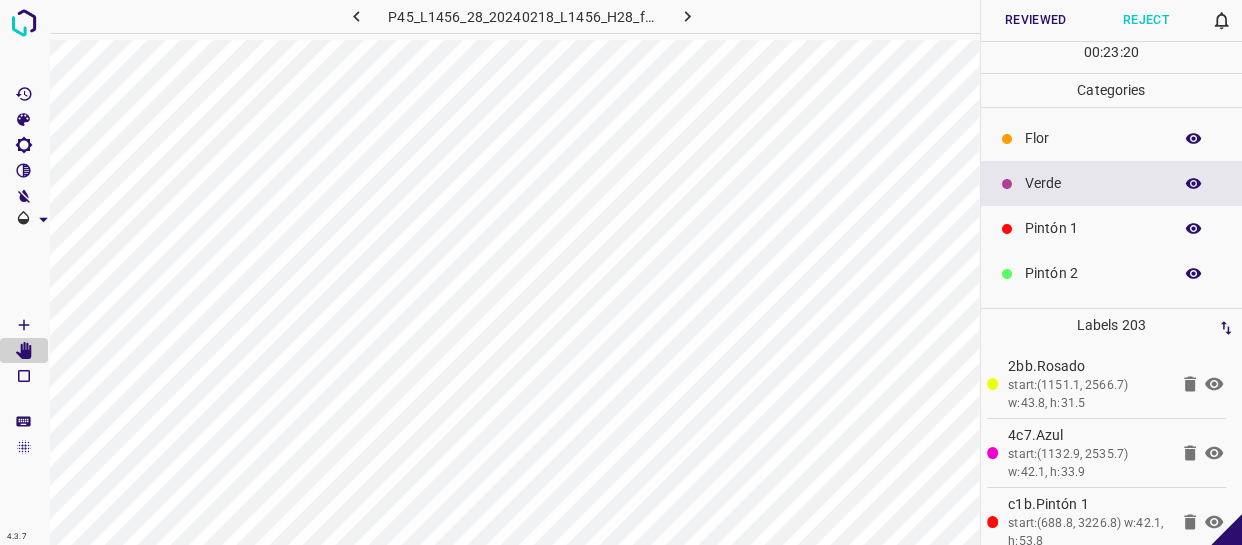 click on "Flor" at bounding box center [1093, 138] 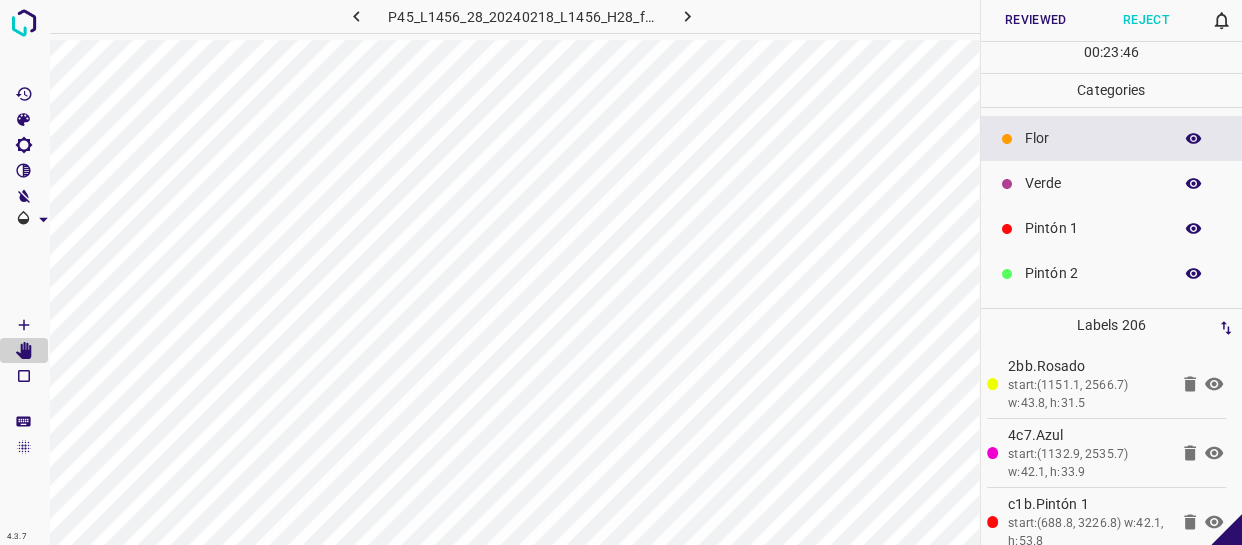 click on "Pintón 1" at bounding box center [1093, 228] 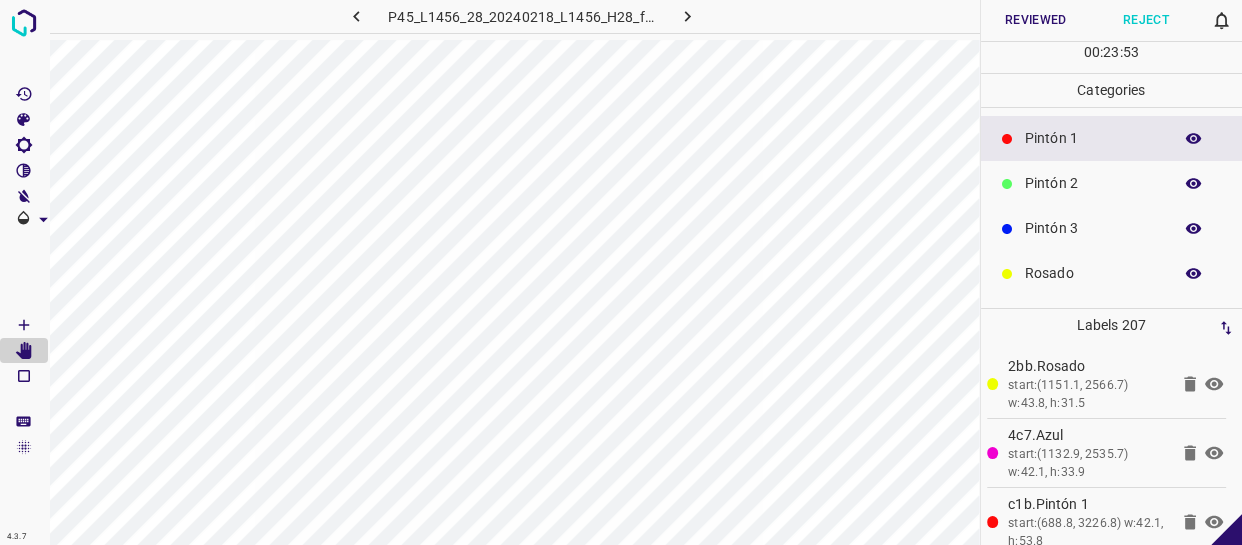 scroll, scrollTop: 0, scrollLeft: 0, axis: both 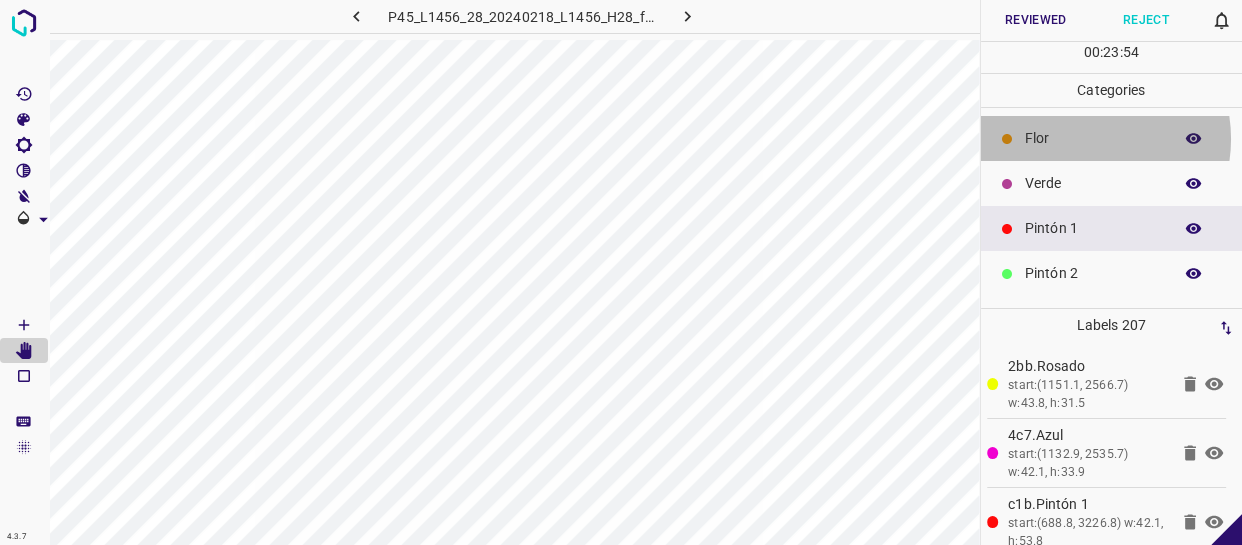 click on "Flor" at bounding box center [1093, 138] 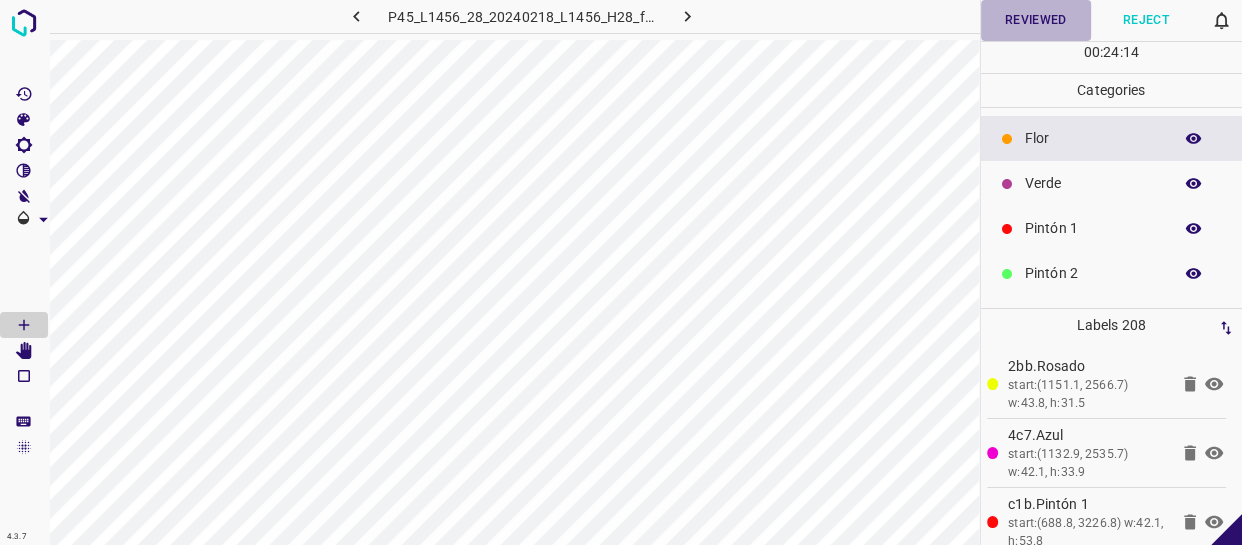 click on "Reviewed" at bounding box center (1036, 20) 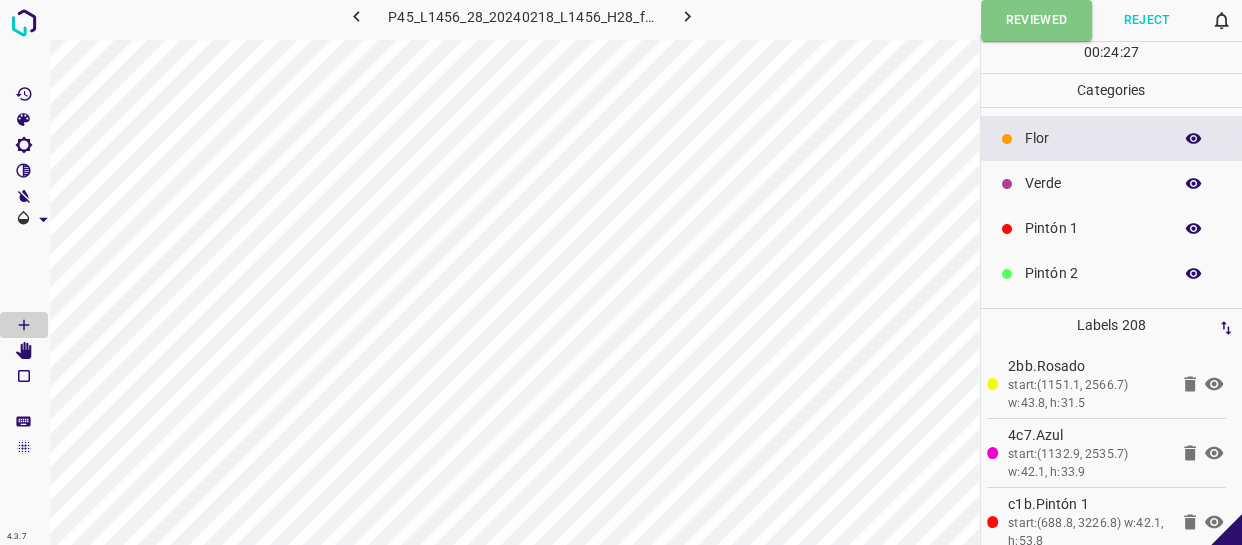 click on "Pintón 1" at bounding box center [1093, 228] 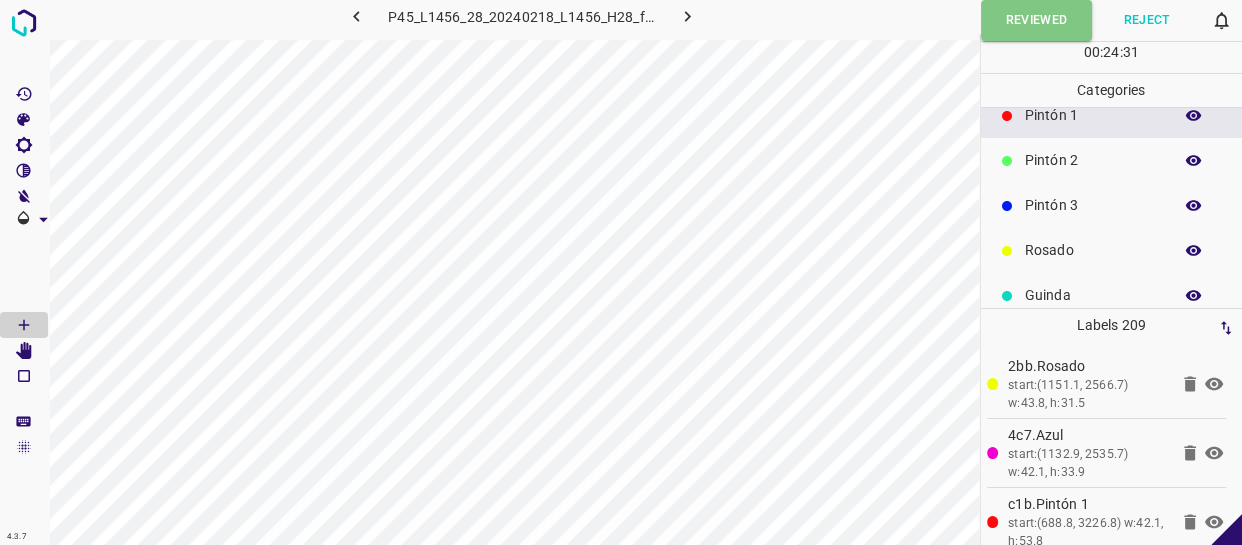 scroll, scrollTop: 175, scrollLeft: 0, axis: vertical 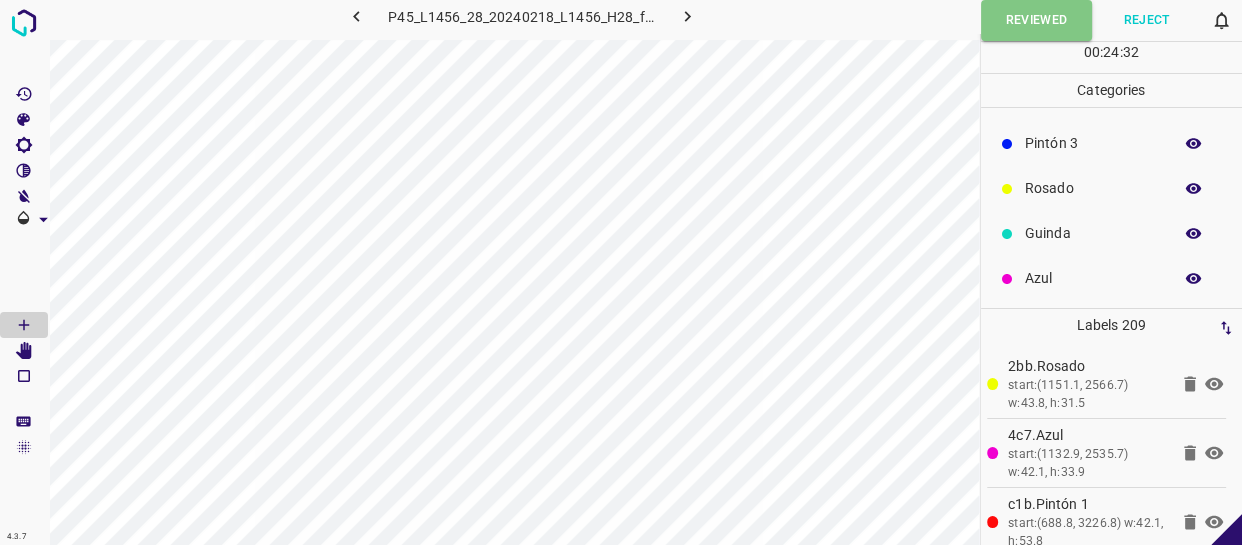 click on "Azul" at bounding box center [1093, 278] 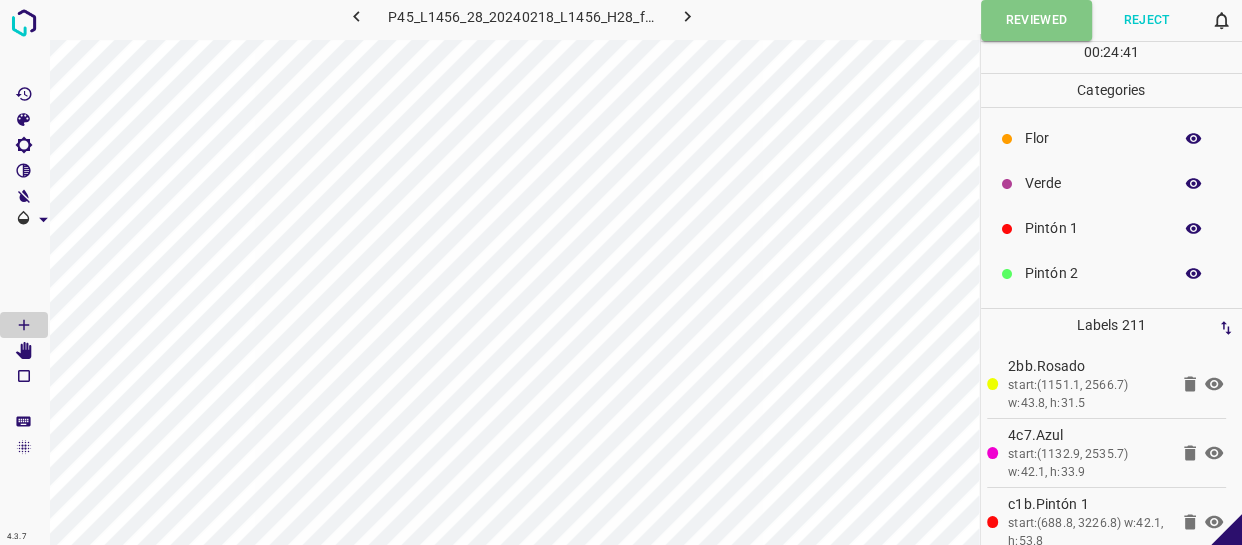 scroll, scrollTop: 0, scrollLeft: 0, axis: both 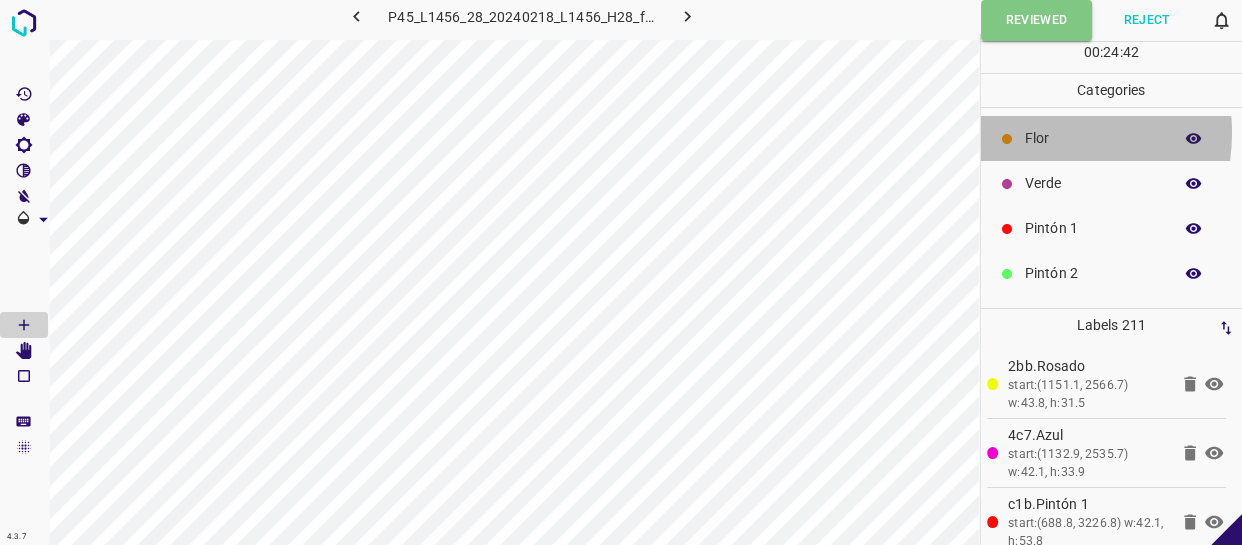 click on "Flor" at bounding box center (1093, 138) 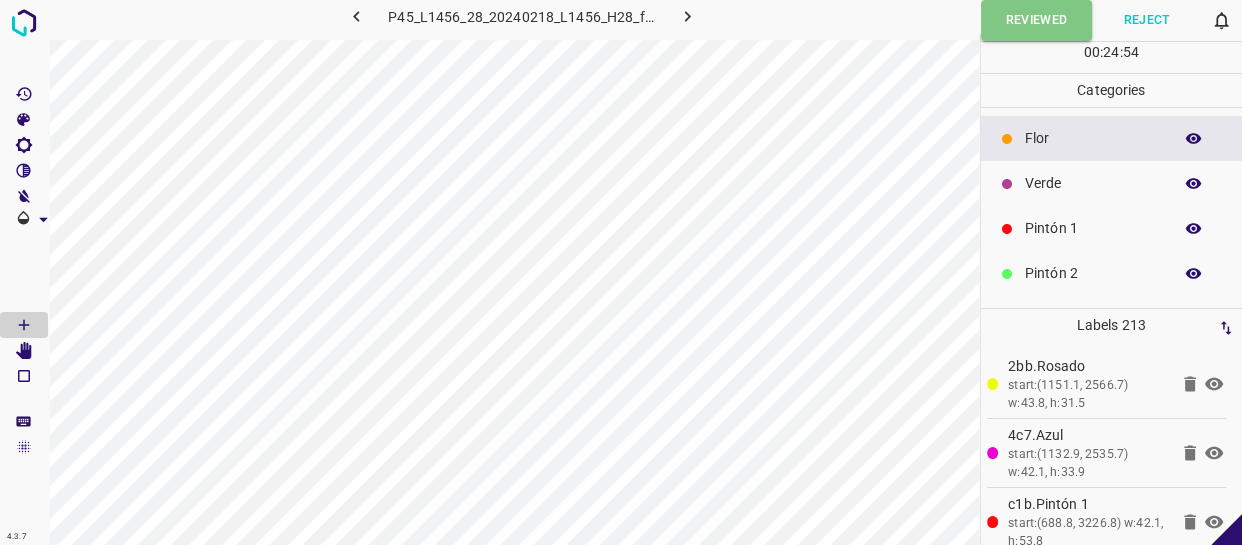 click on "Pintón 1" at bounding box center [1112, 228] 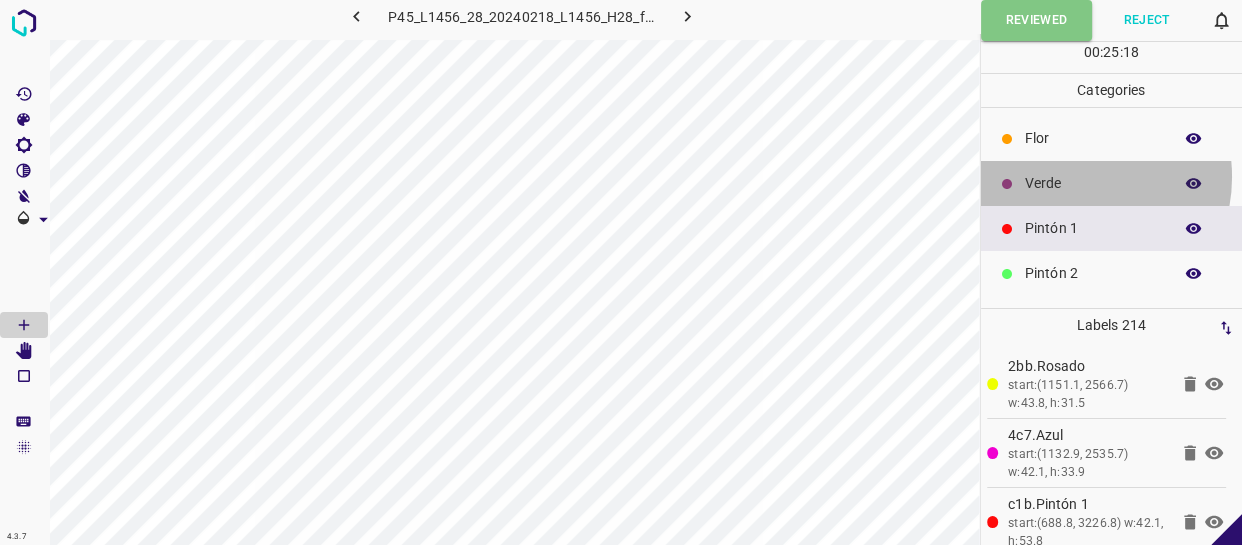 click on "Verde" at bounding box center (1093, 183) 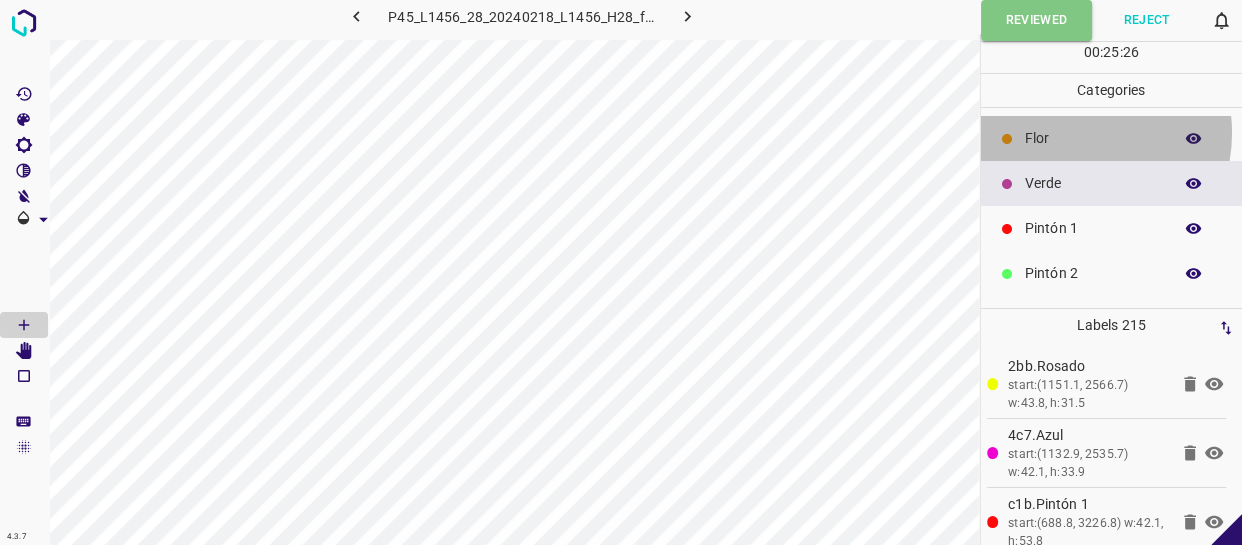 click on "Flor" at bounding box center [1093, 138] 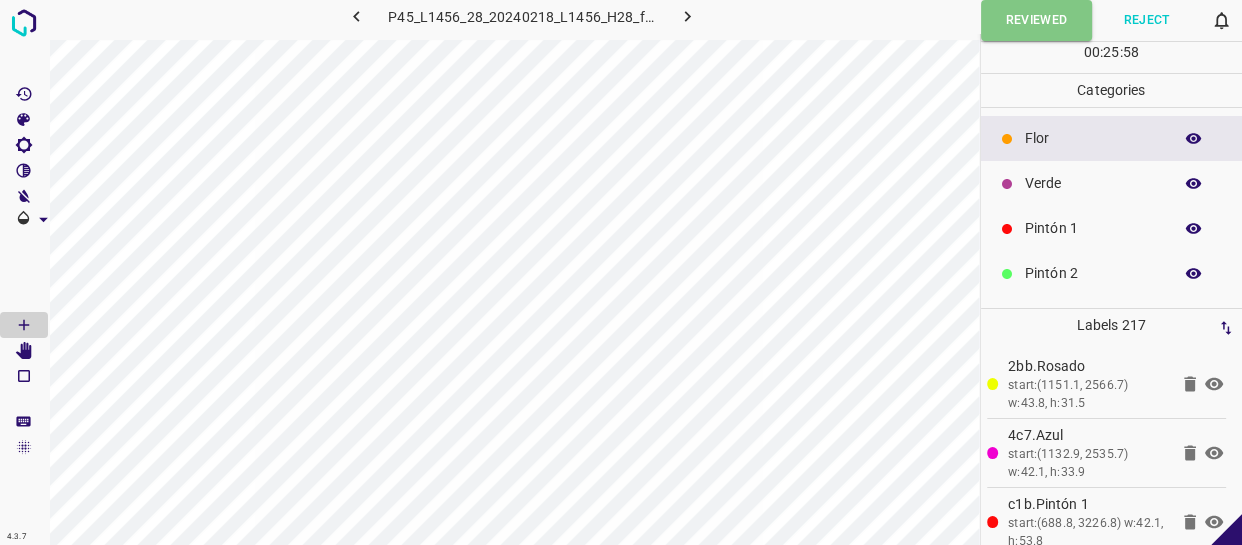 click 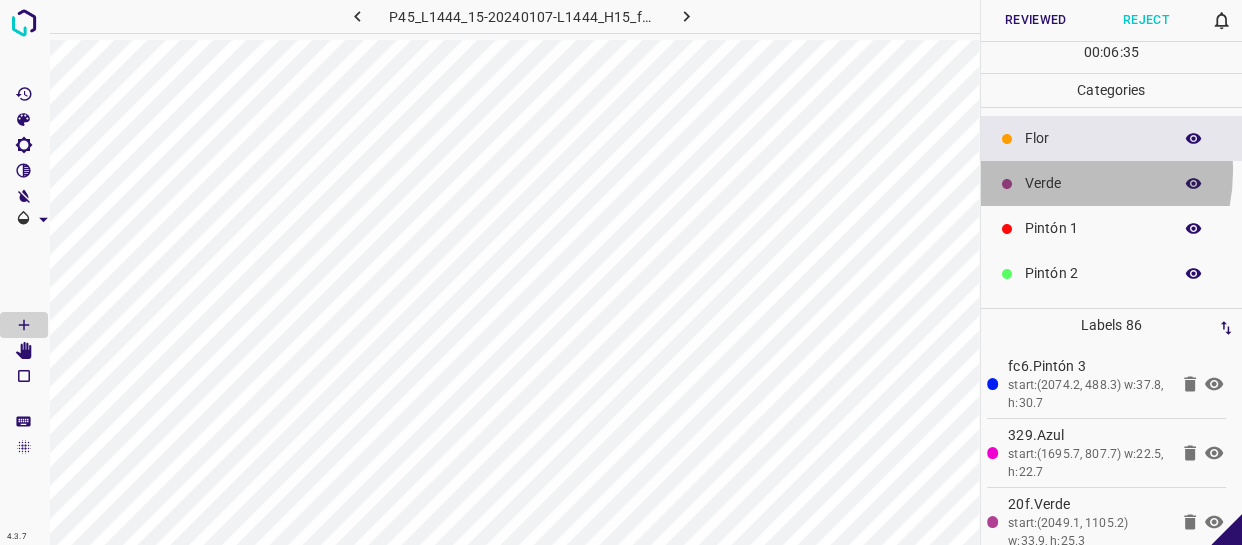 click on "Verde" at bounding box center [1093, 183] 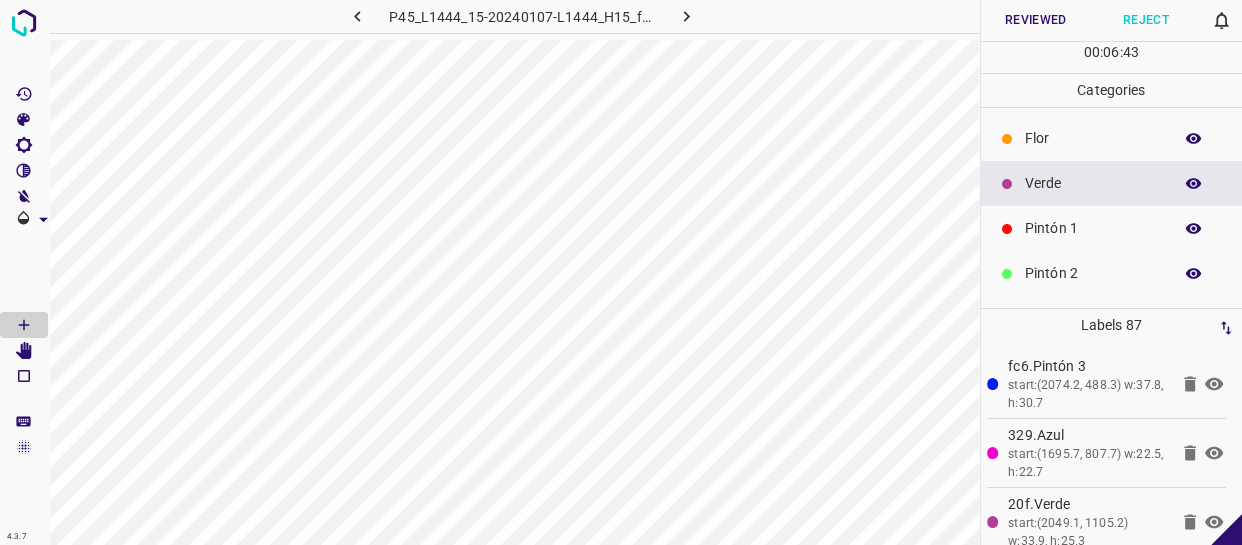 drag, startPoint x: 1041, startPoint y: 229, endPoint x: 1030, endPoint y: 228, distance: 11.045361 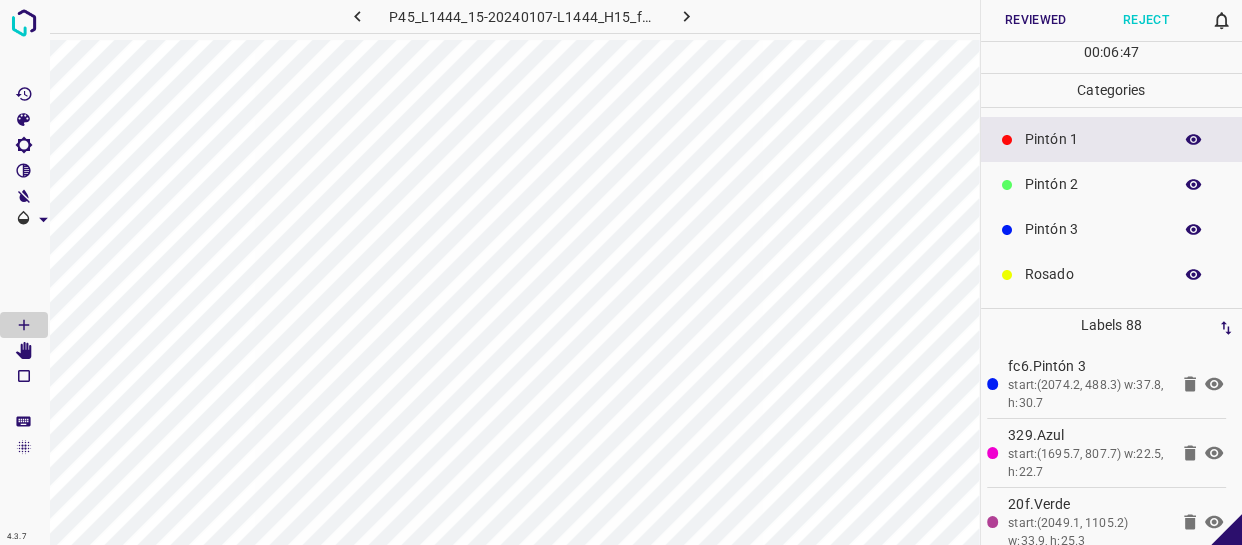 scroll, scrollTop: 175, scrollLeft: 0, axis: vertical 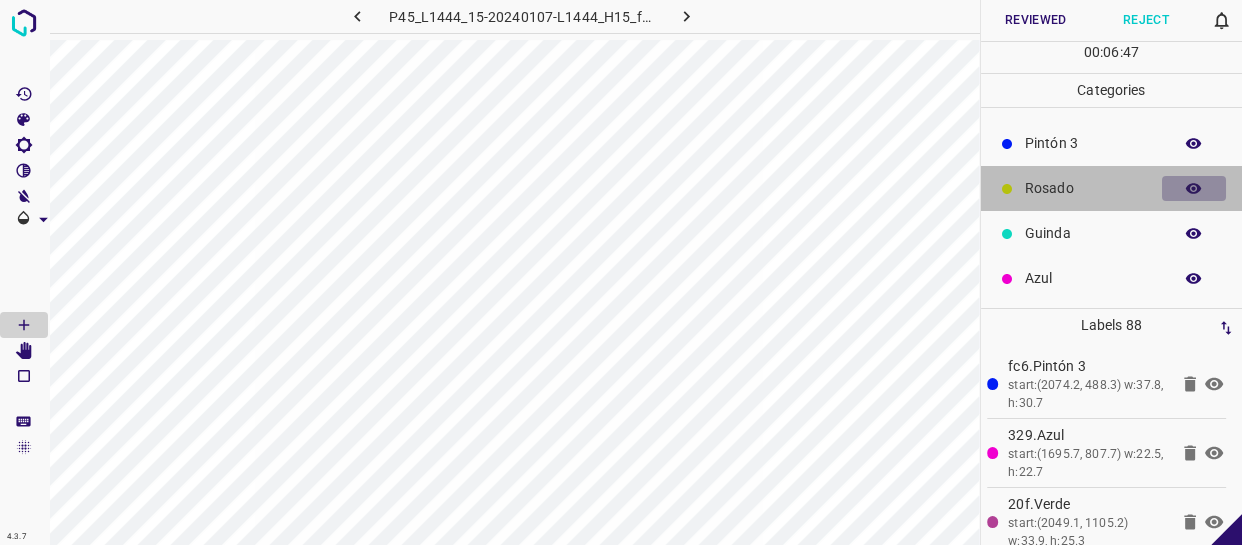 click 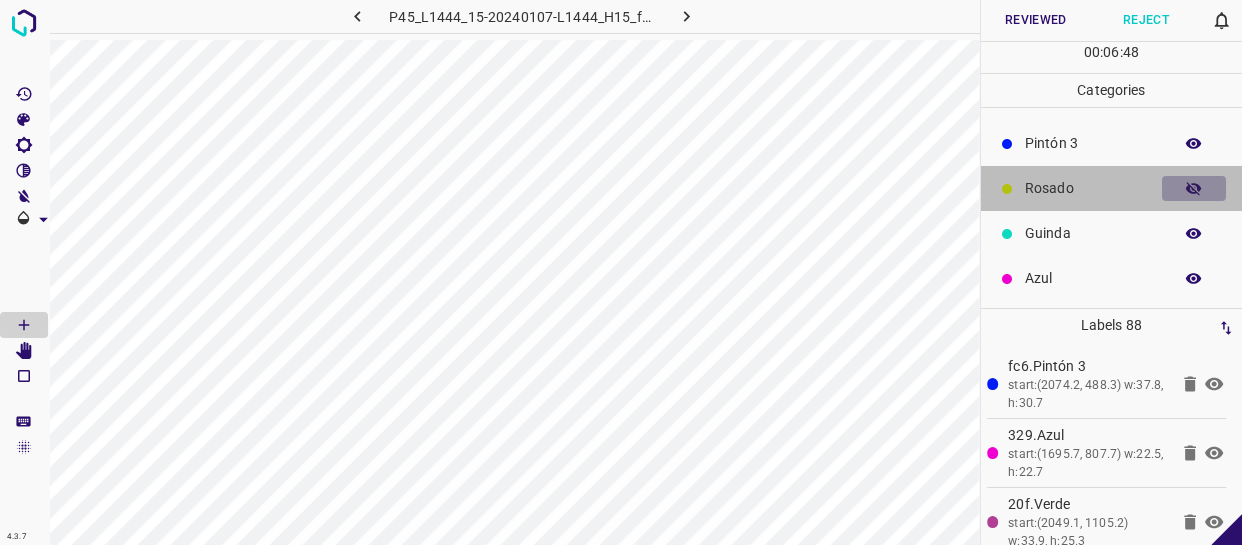 click 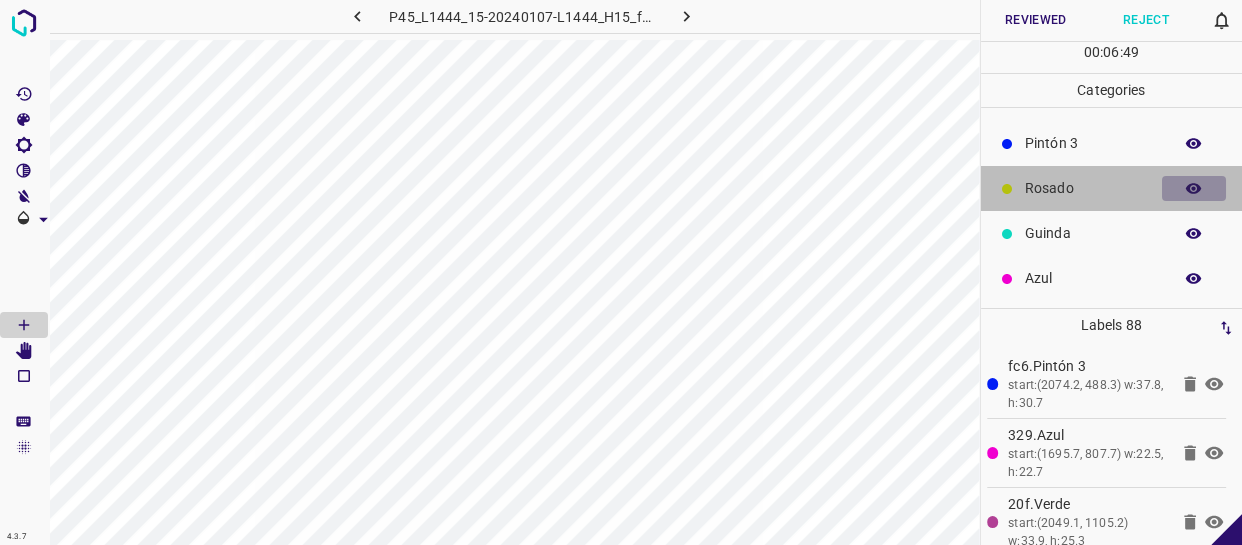 click 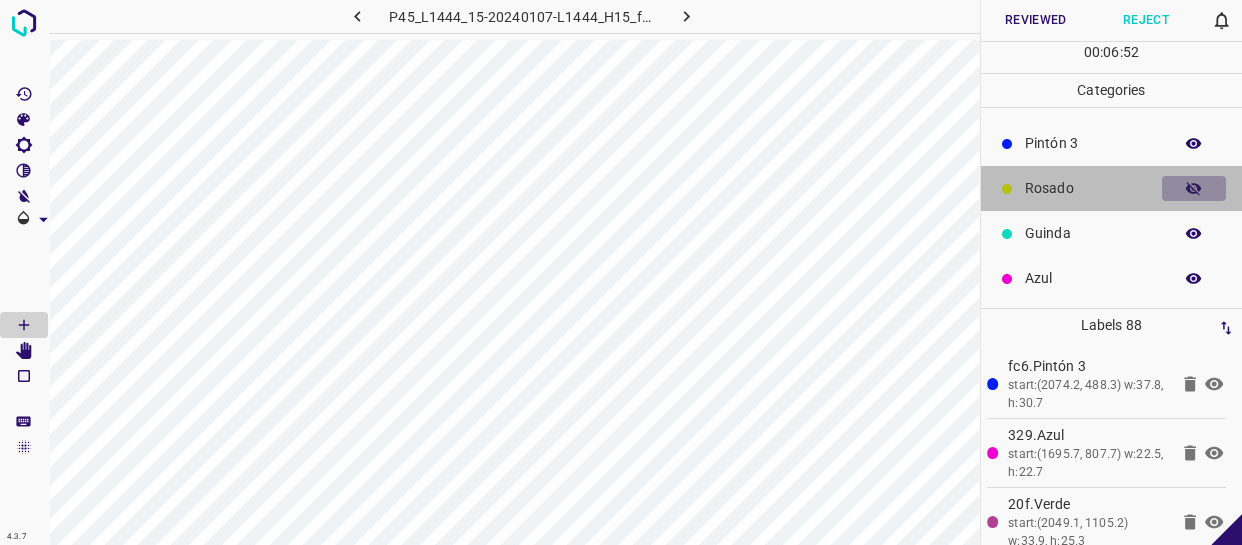 click at bounding box center (1194, 189) 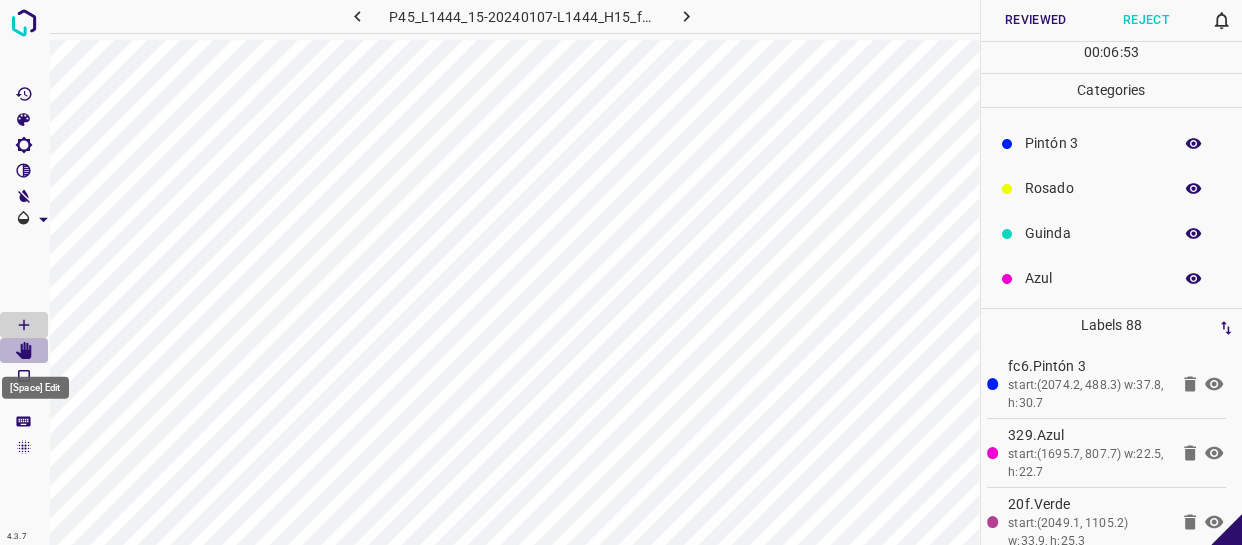click 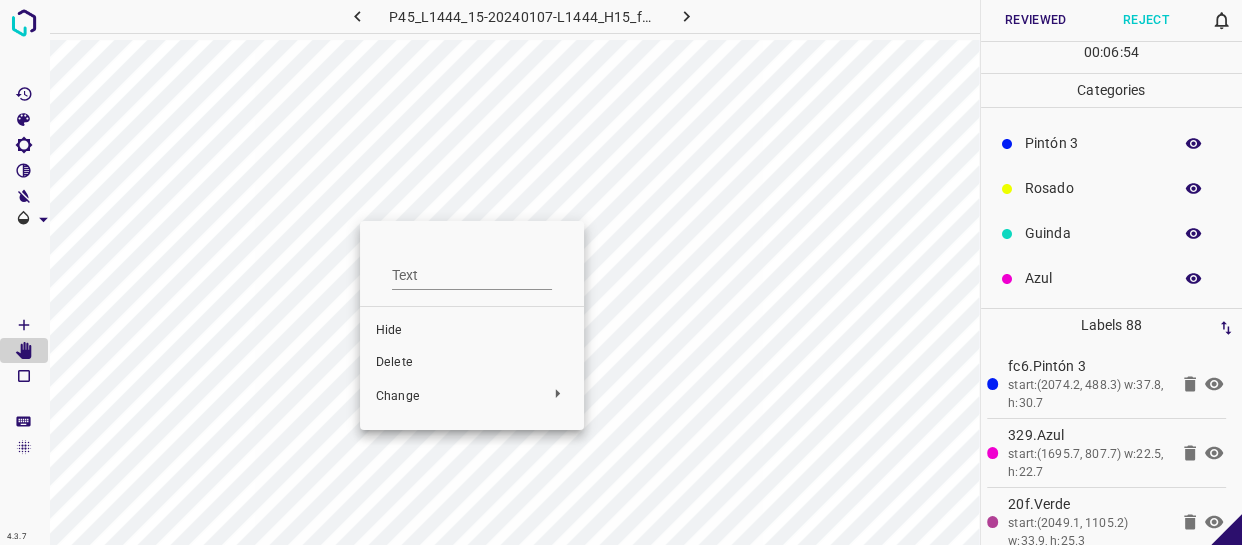 drag, startPoint x: 22, startPoint y: 351, endPoint x: 370, endPoint y: 270, distance: 357.3024 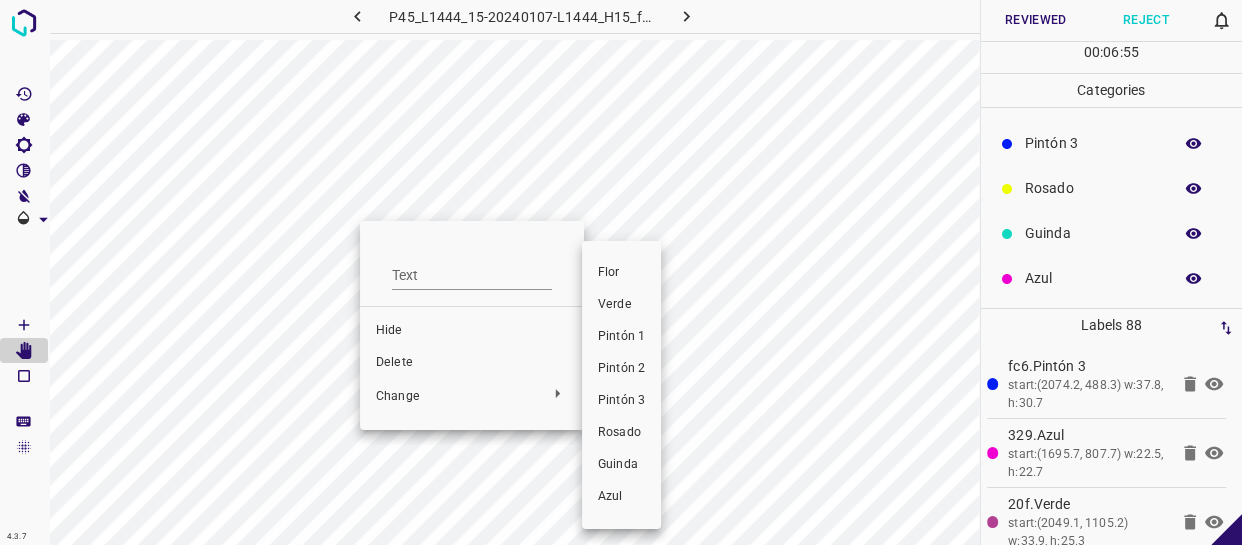 click on "Pintón 2" at bounding box center [621, 369] 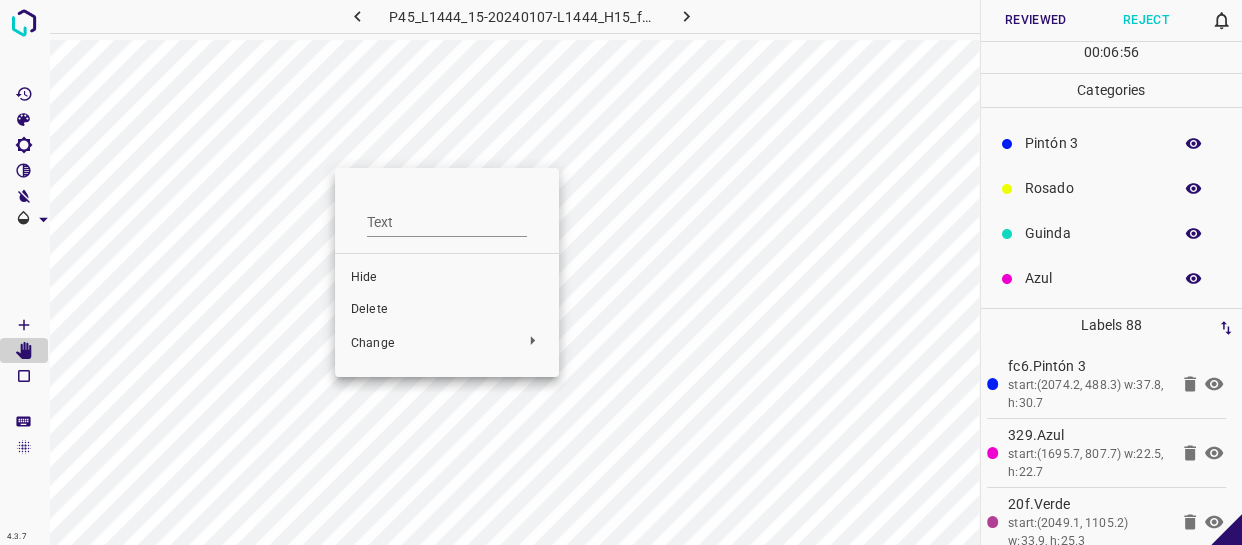 drag, startPoint x: 290, startPoint y: 201, endPoint x: 335, endPoint y: 175, distance: 51.971146 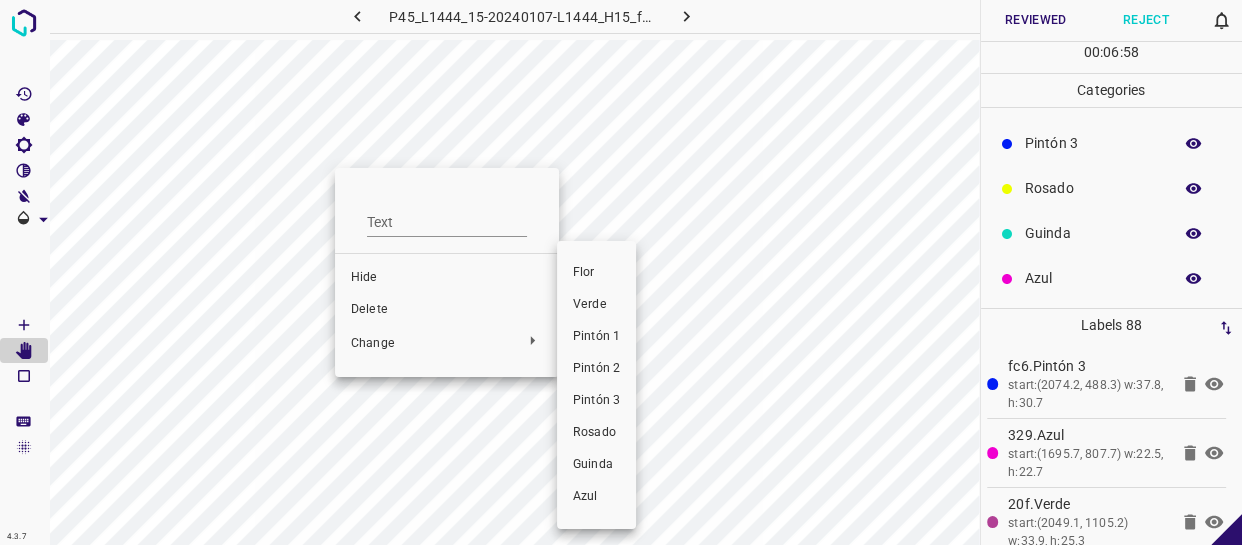 click on "Pintón 2" at bounding box center [596, 369] 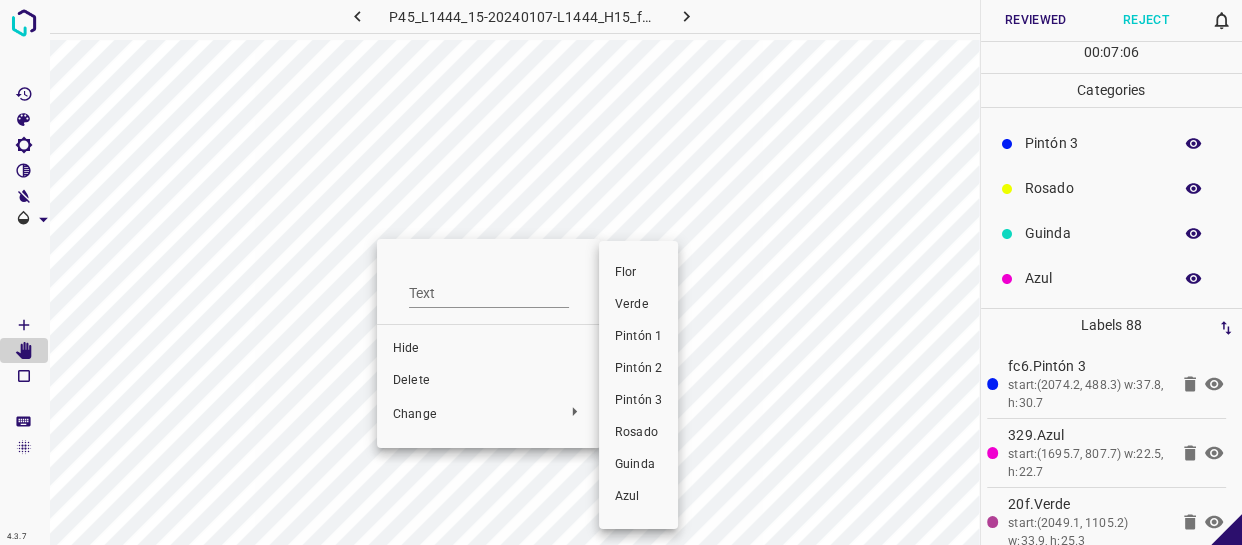 click on "Pintón 3" at bounding box center (638, 401) 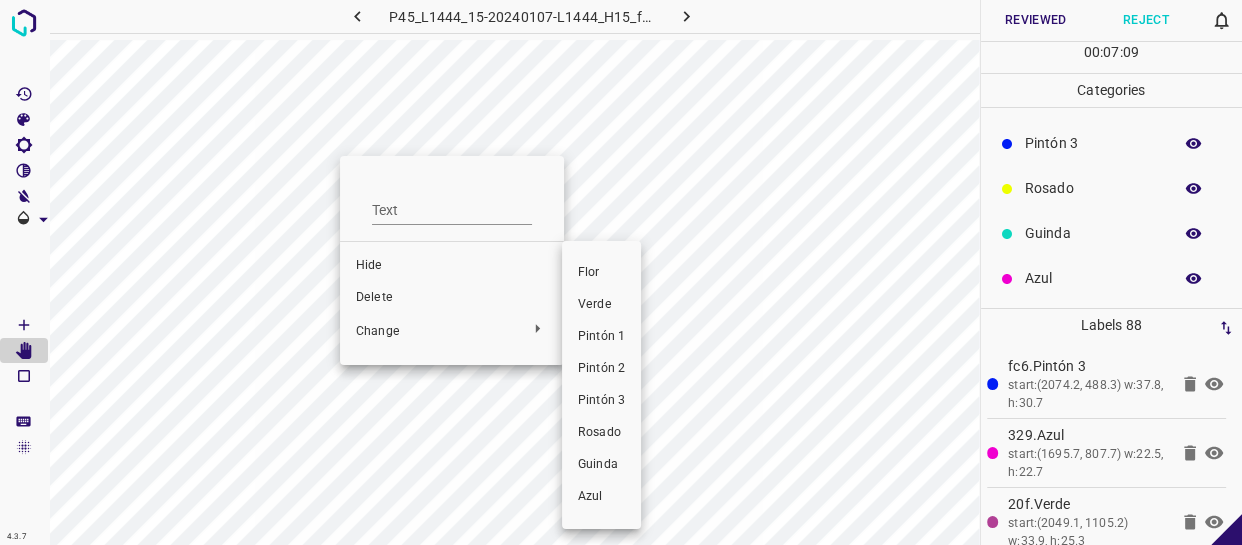 click on "Pintón 3" at bounding box center [601, 401] 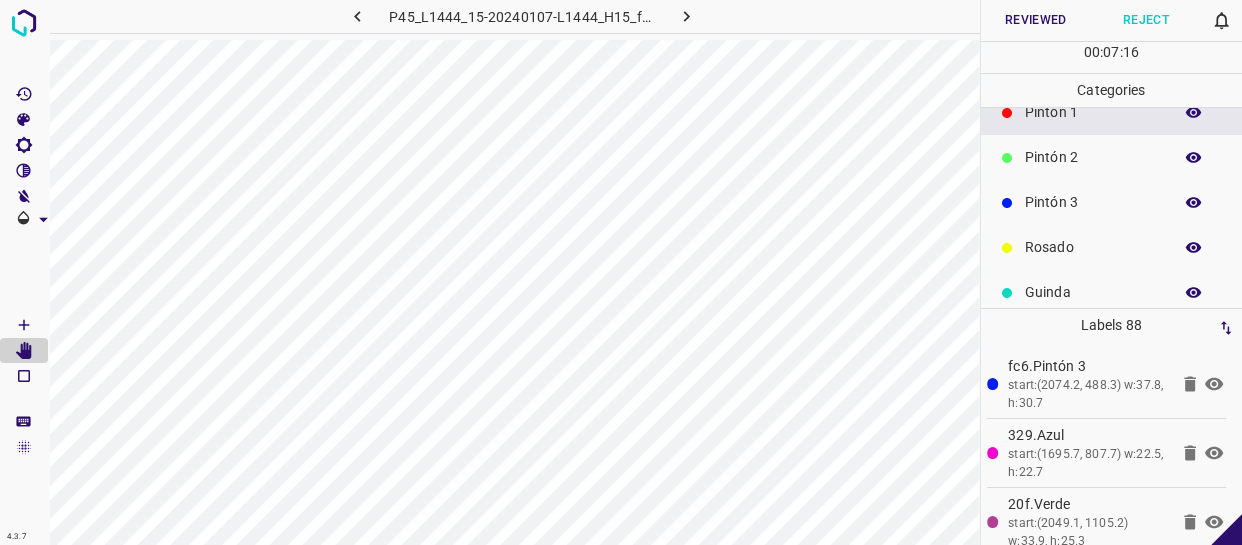 scroll, scrollTop: 84, scrollLeft: 0, axis: vertical 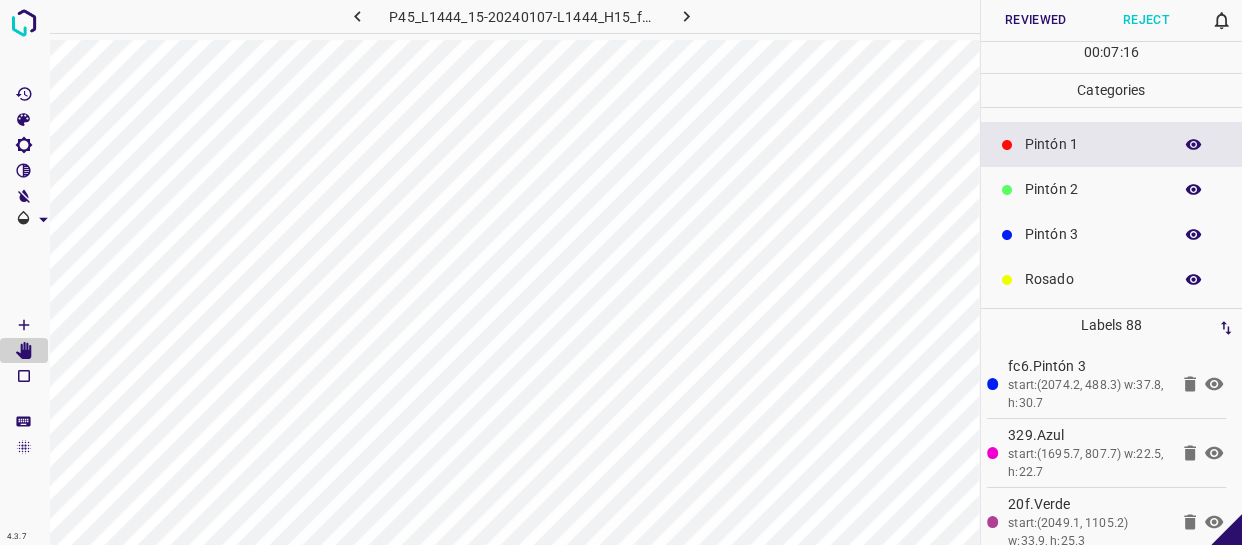 click on "Pintón 2" at bounding box center [1093, 189] 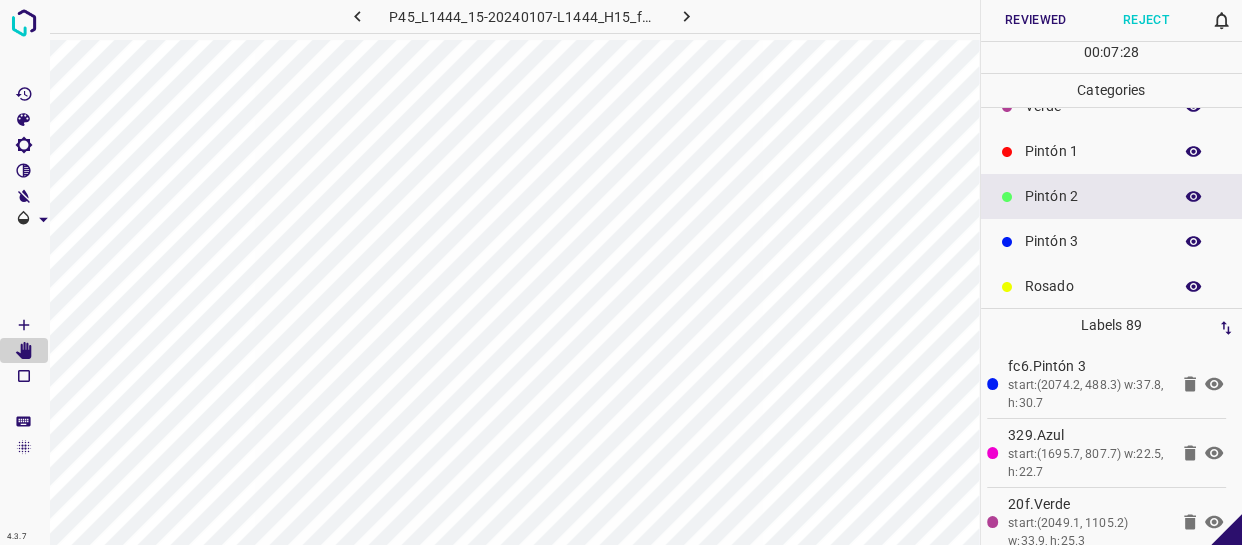 scroll, scrollTop: 175, scrollLeft: 0, axis: vertical 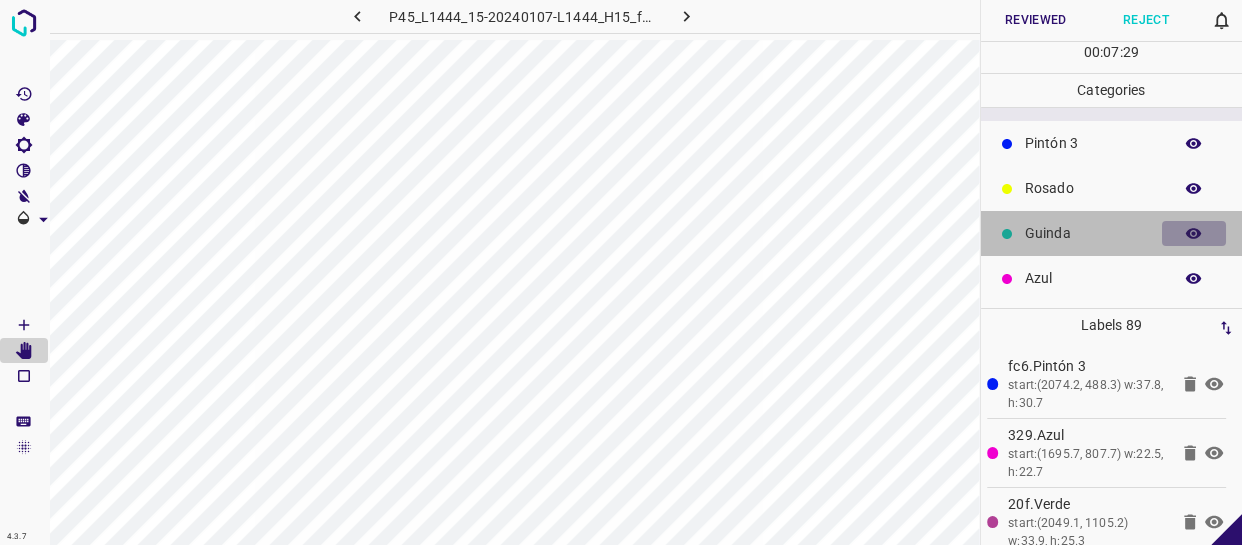 click 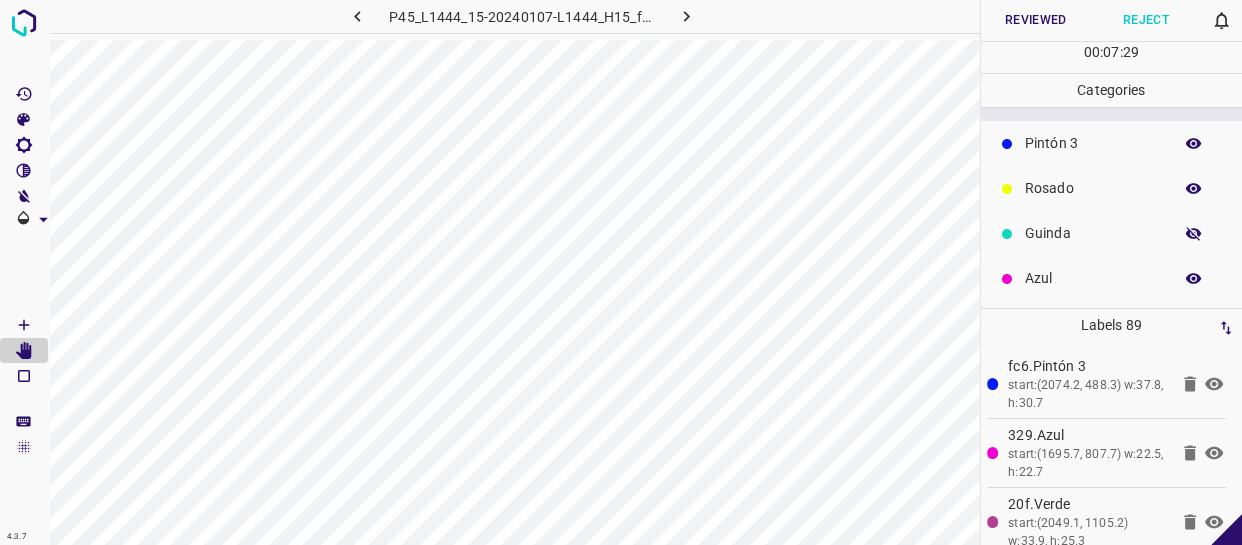 click 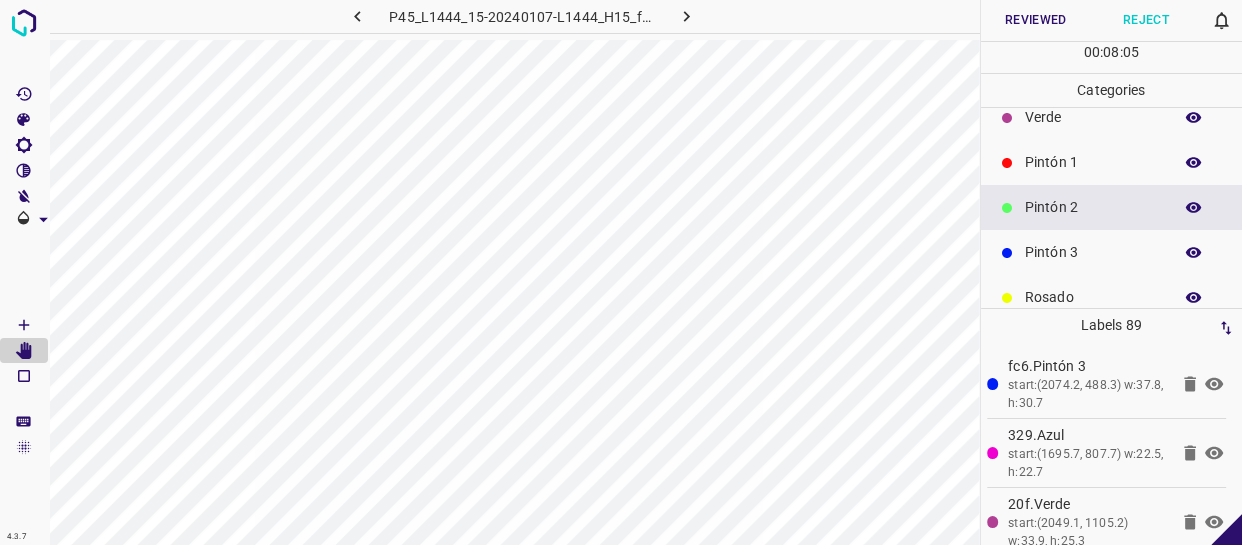scroll, scrollTop: 0, scrollLeft: 0, axis: both 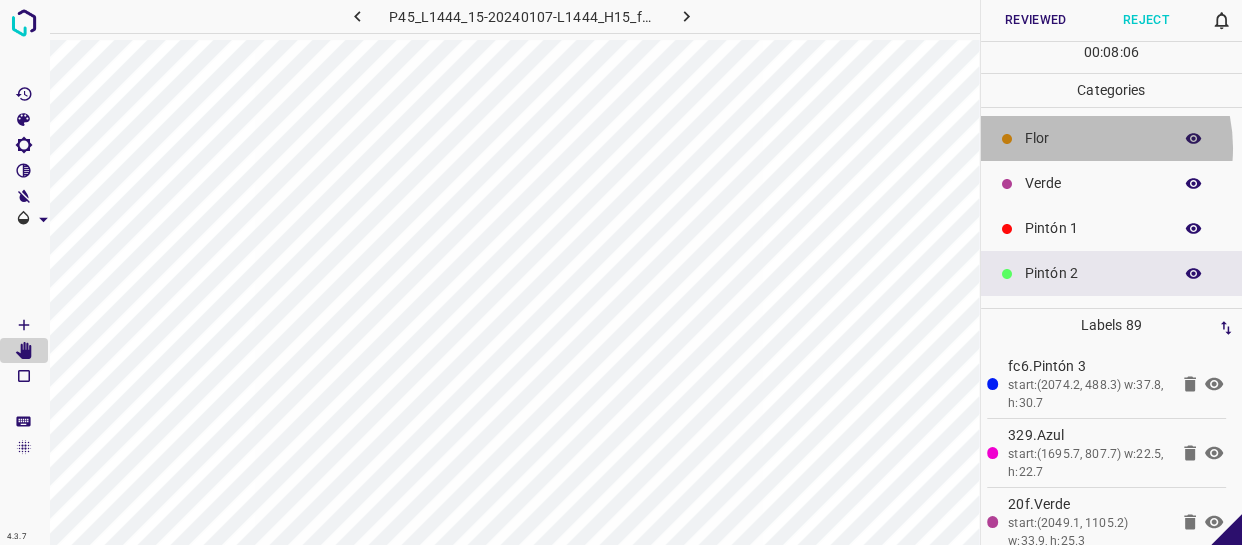 drag, startPoint x: 1072, startPoint y: 148, endPoint x: 993, endPoint y: 163, distance: 80.411446 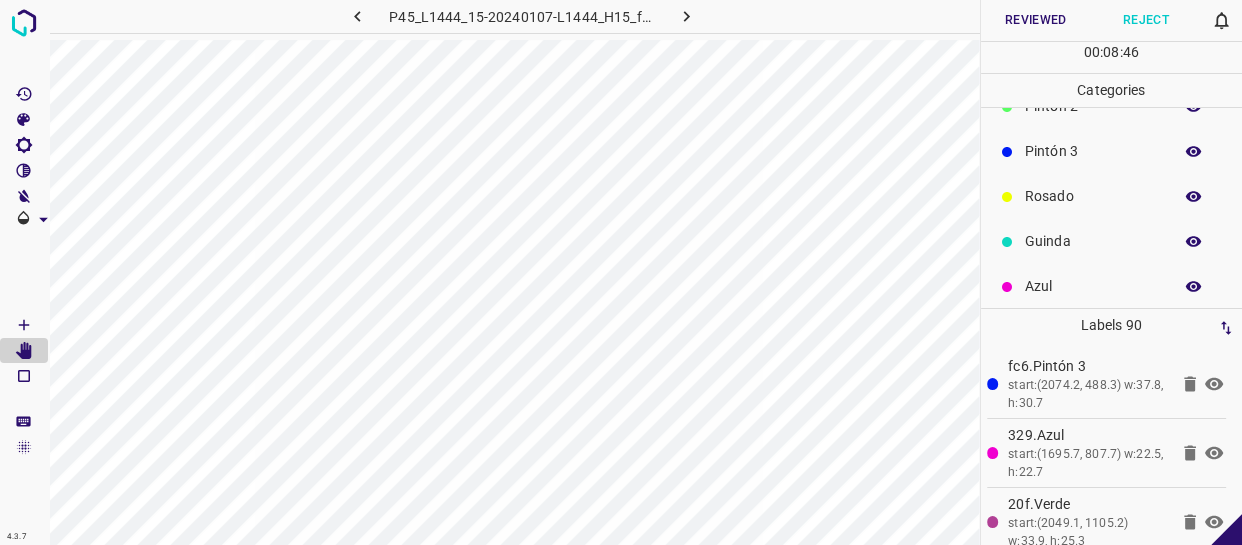 scroll, scrollTop: 175, scrollLeft: 0, axis: vertical 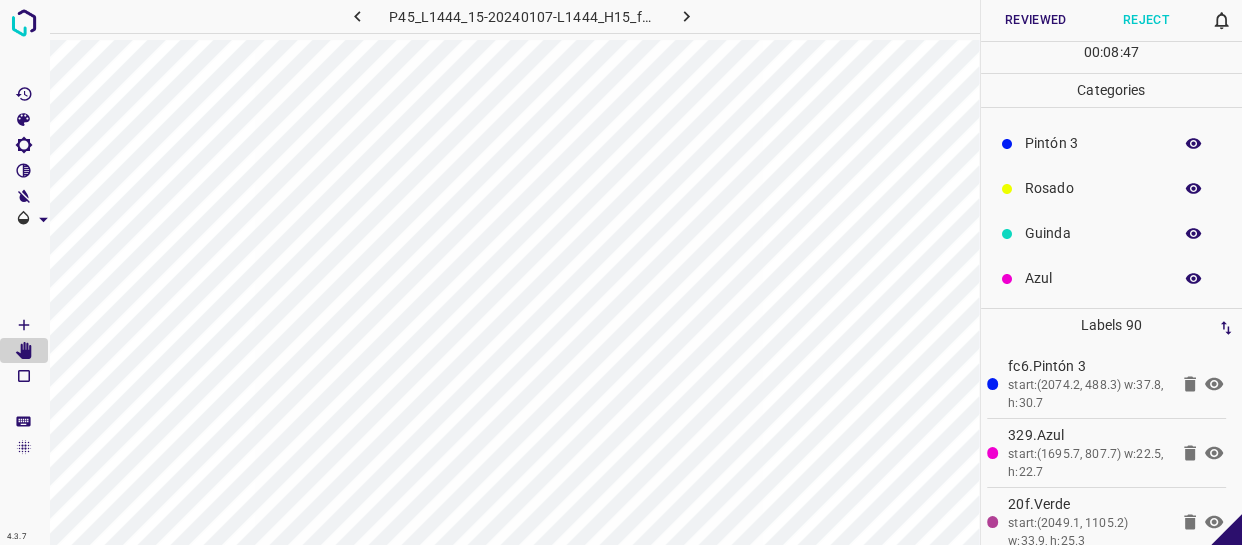click on "Azul" at bounding box center (1112, 278) 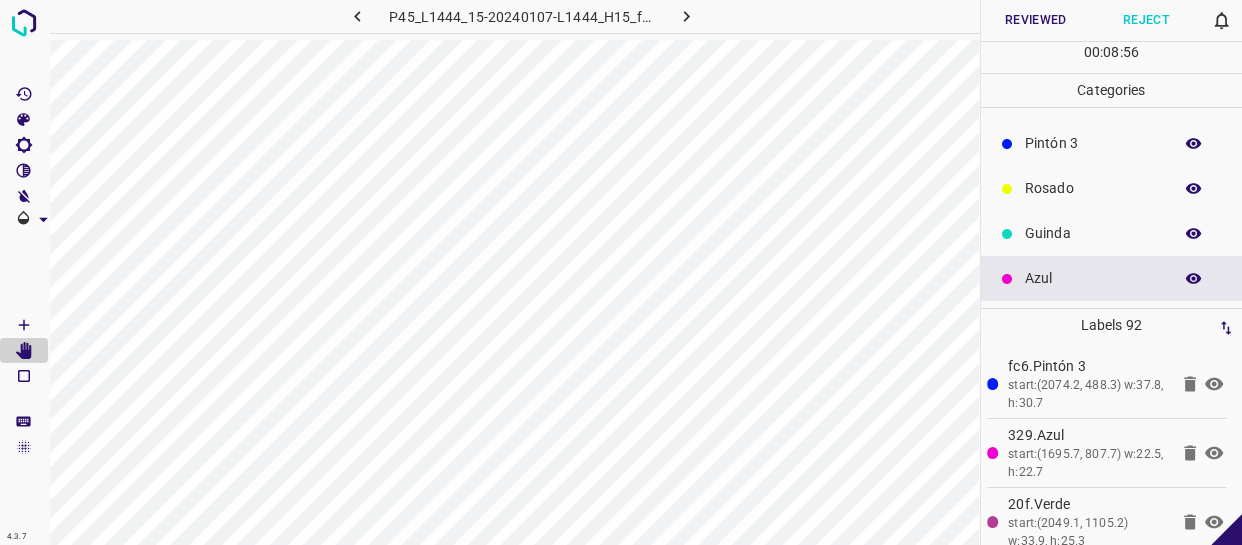 scroll, scrollTop: 0, scrollLeft: 0, axis: both 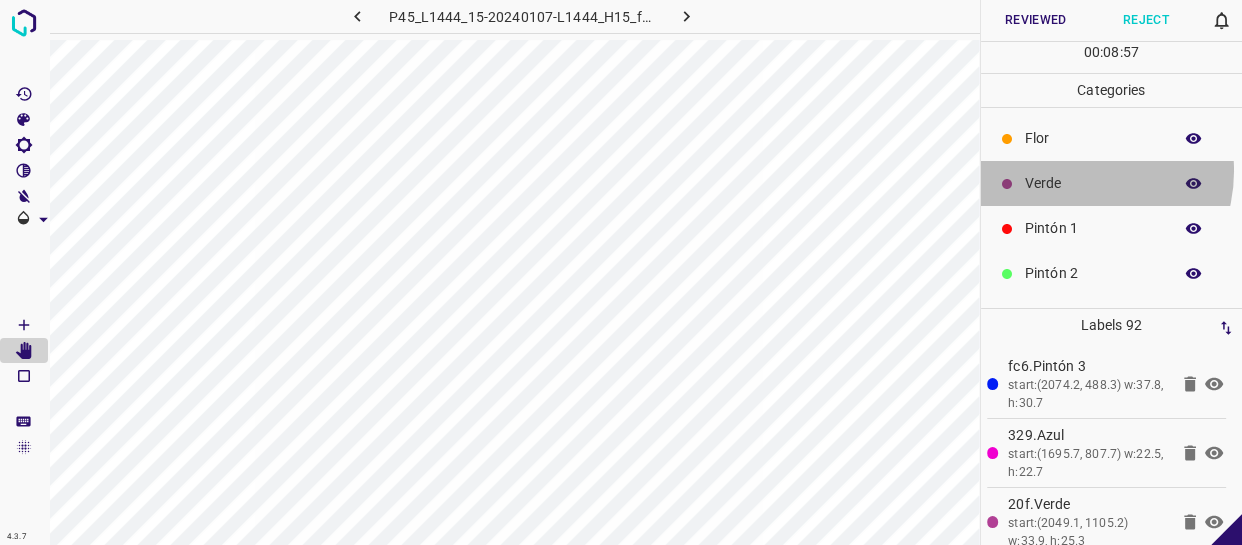 click on "Verde" at bounding box center [1093, 183] 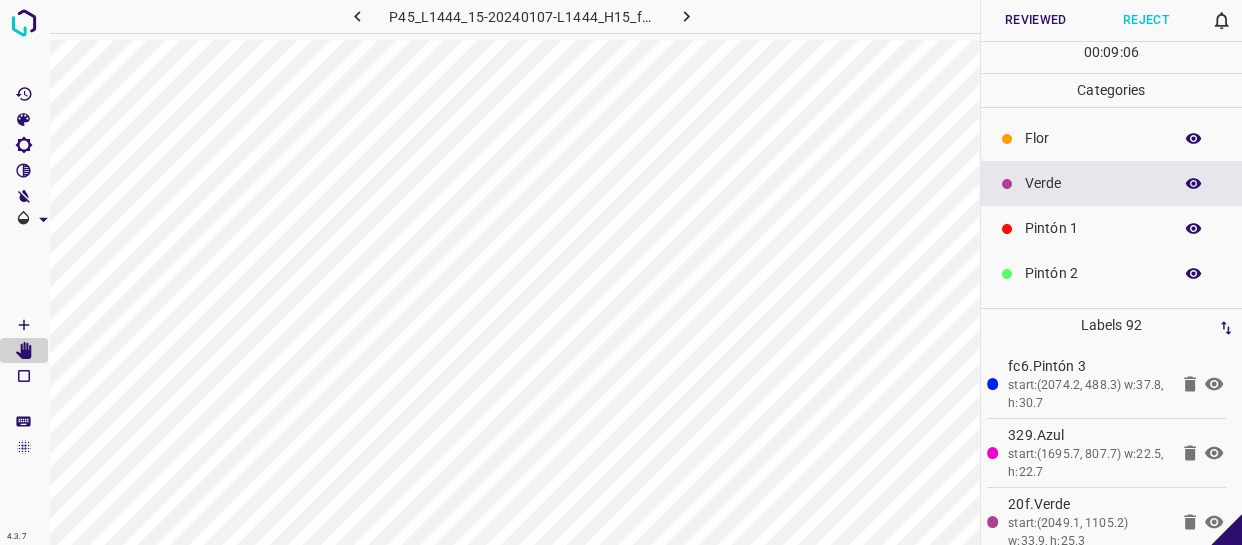 click on "Flor" at bounding box center [1093, 138] 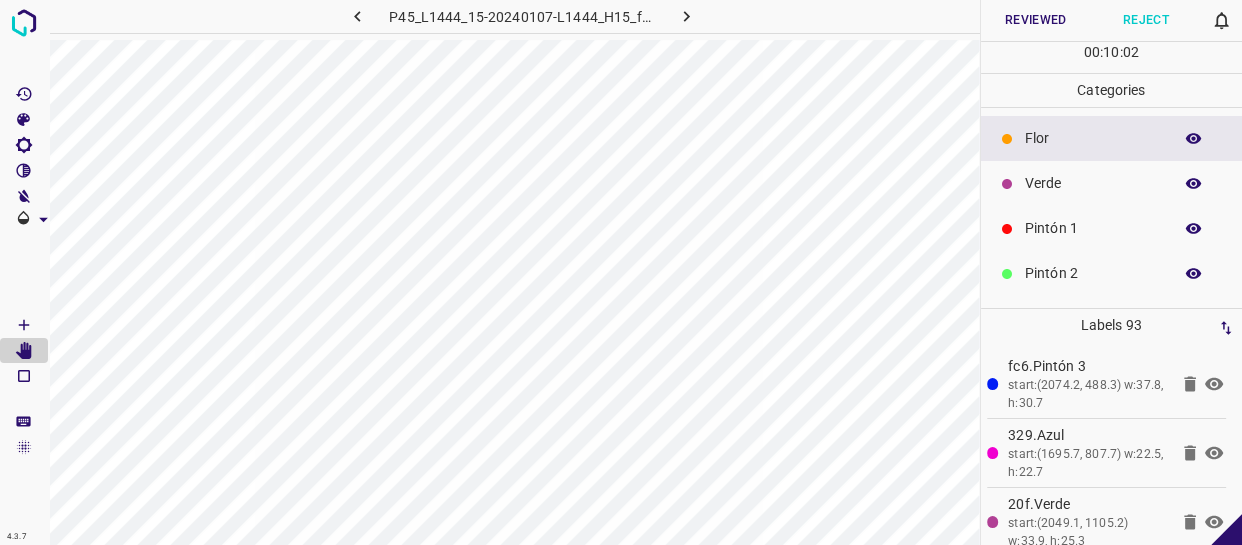 click on "Reviewed" at bounding box center (1036, 20) 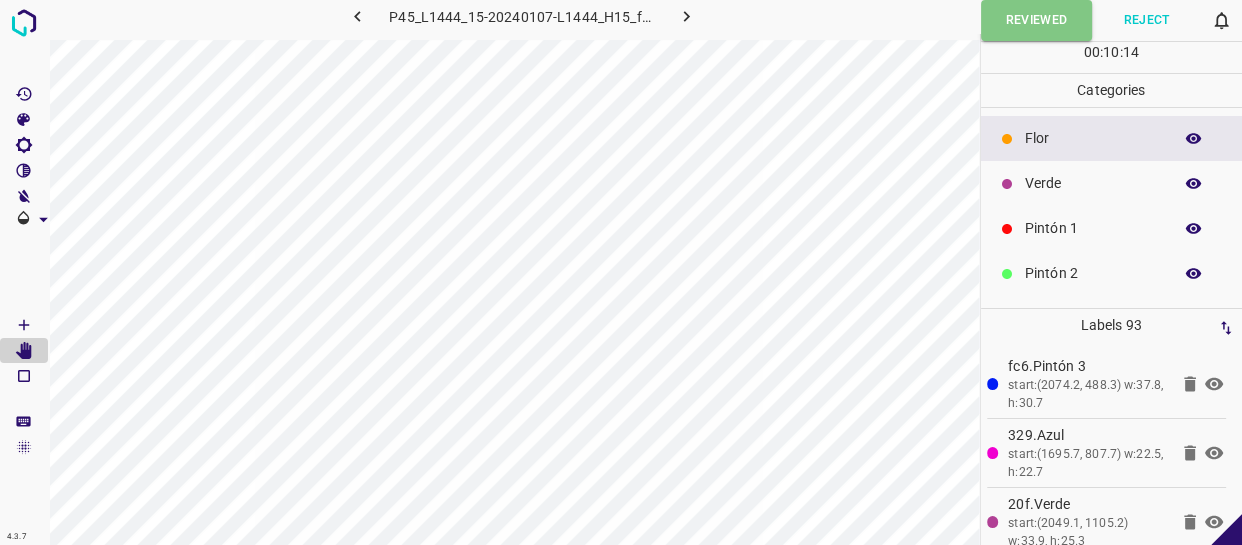 click on "Verde" at bounding box center (1093, 183) 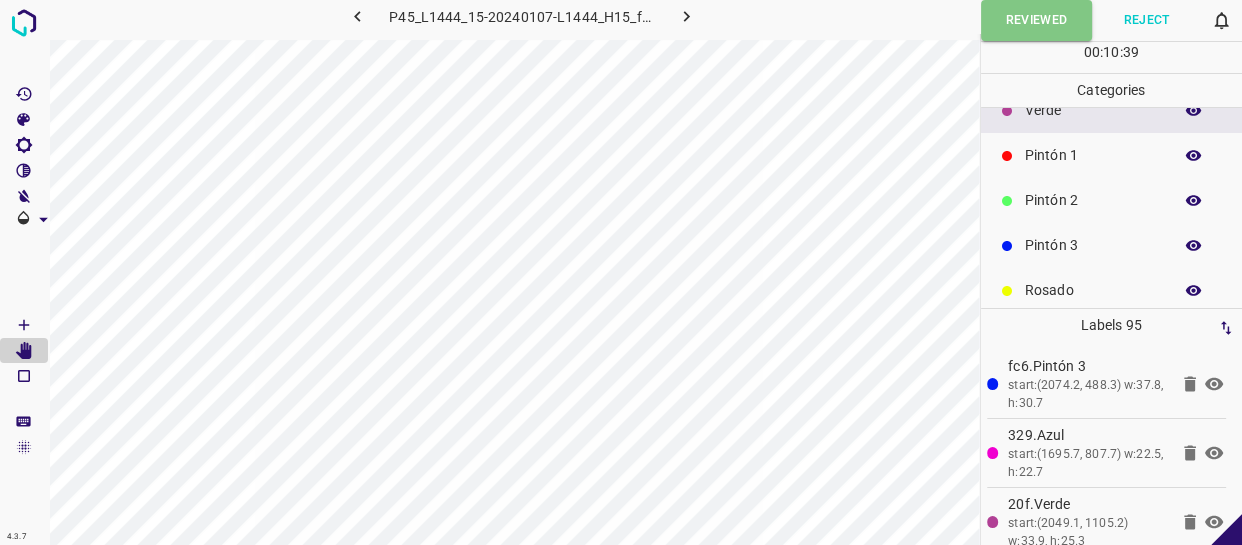 scroll, scrollTop: 175, scrollLeft: 0, axis: vertical 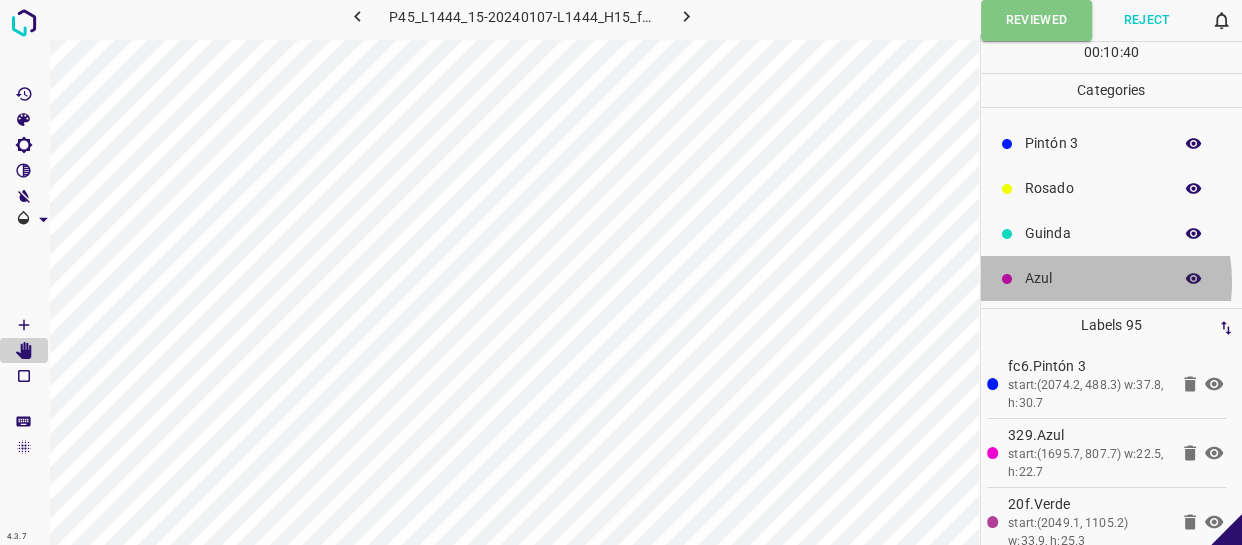 drag, startPoint x: 1055, startPoint y: 281, endPoint x: 1044, endPoint y: 282, distance: 11.045361 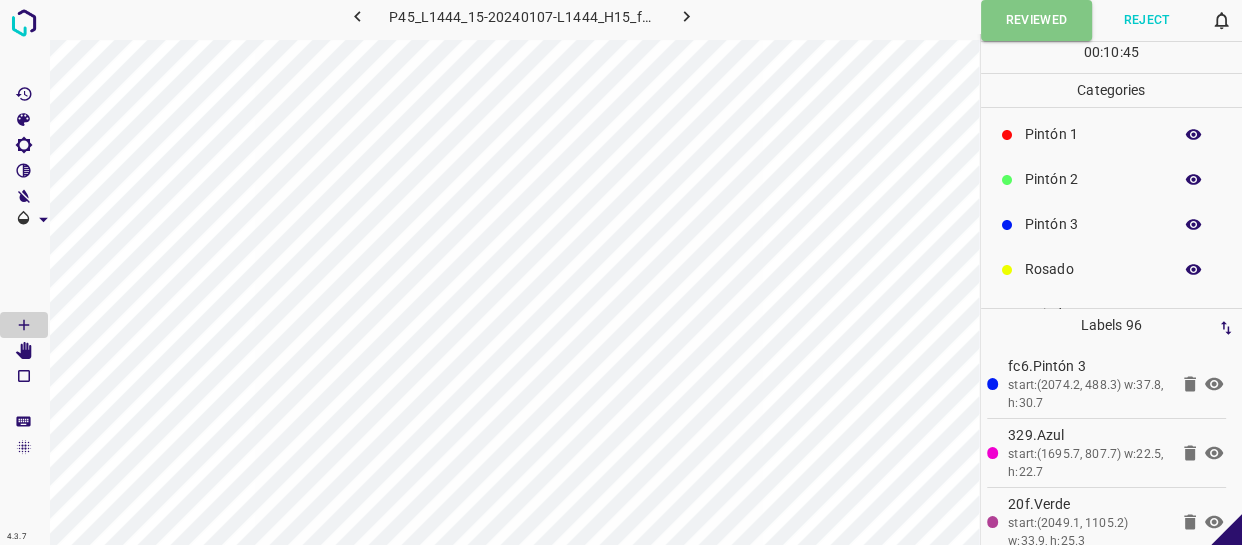 scroll, scrollTop: 0, scrollLeft: 0, axis: both 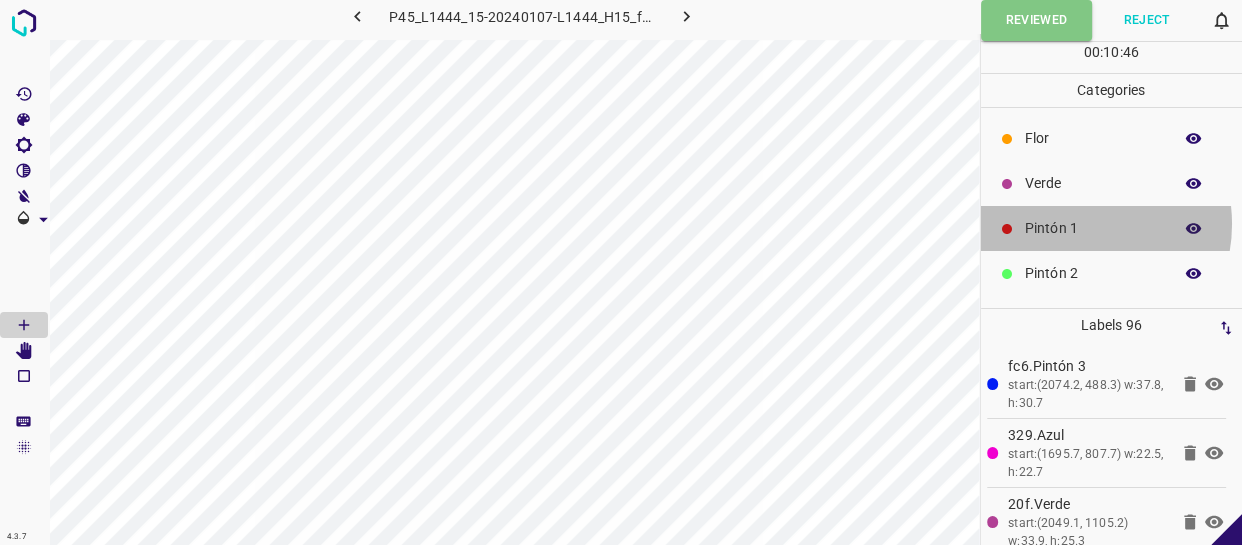 click on "Pintón 1" at bounding box center [1093, 228] 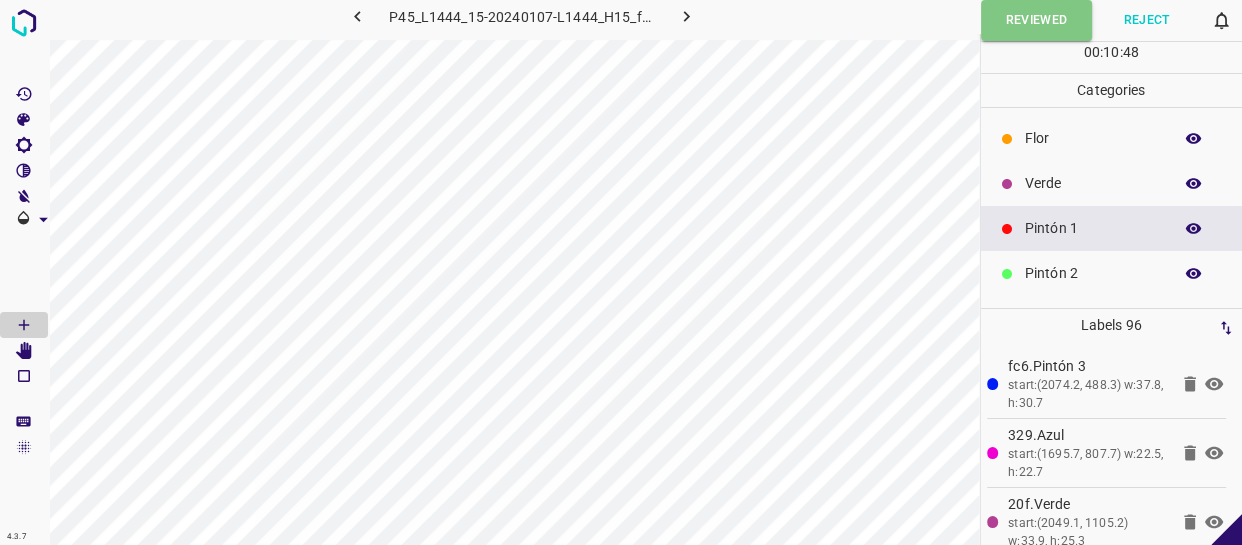 click on "Verde" at bounding box center [1093, 183] 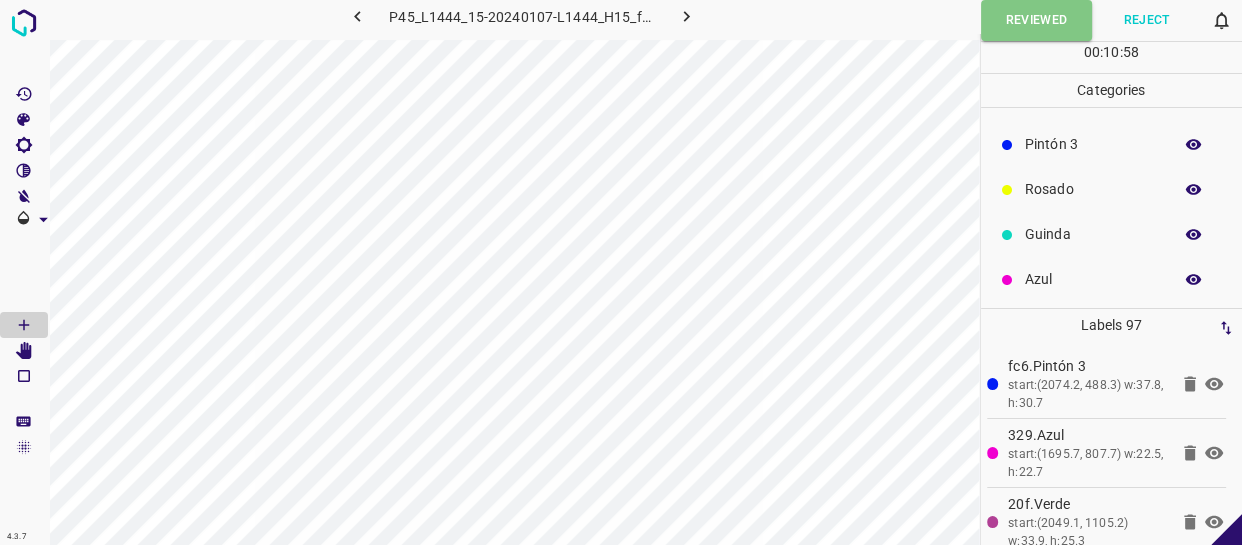 scroll, scrollTop: 175, scrollLeft: 0, axis: vertical 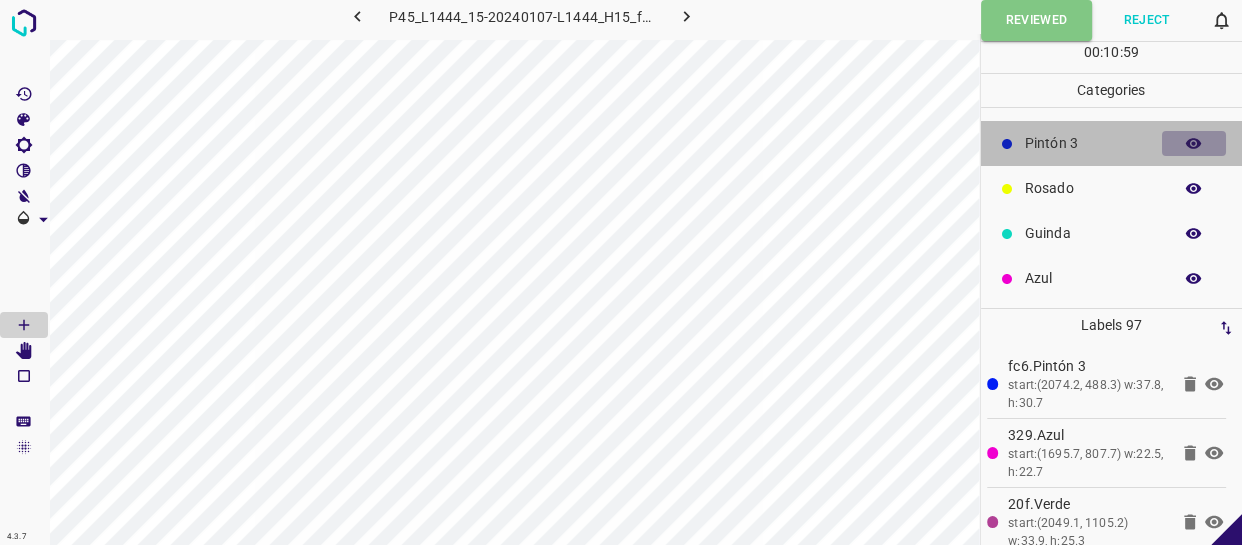 click 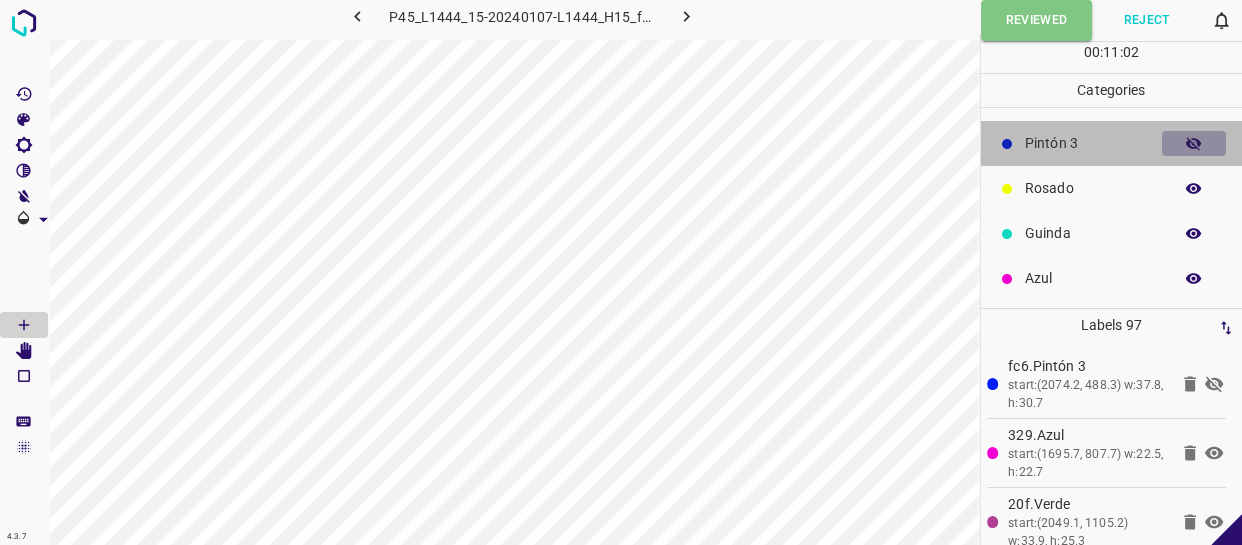click 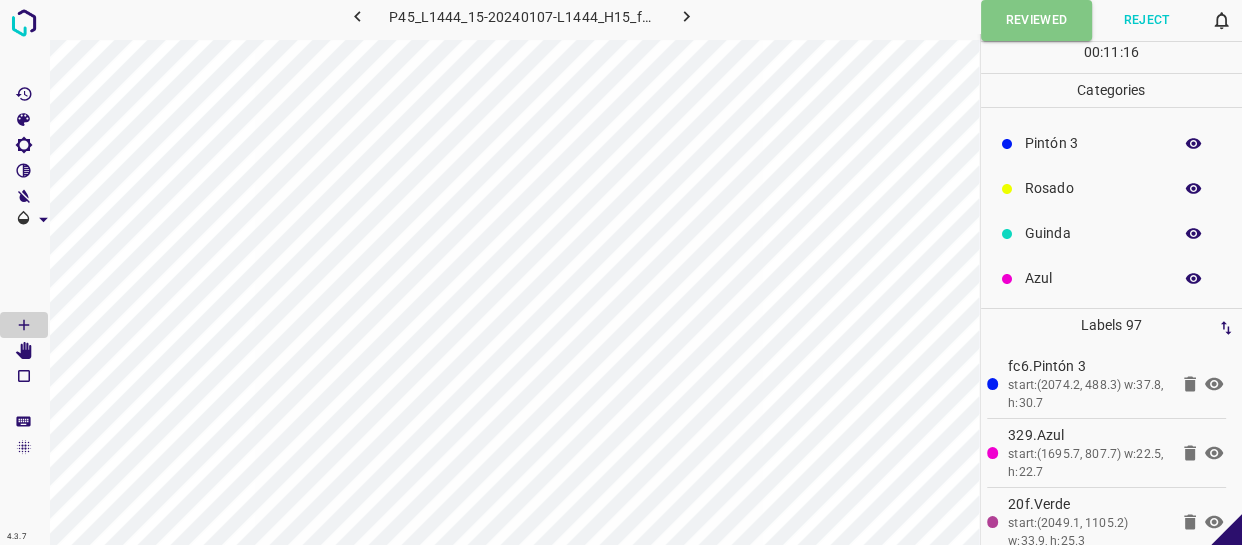 click at bounding box center (686, 16) 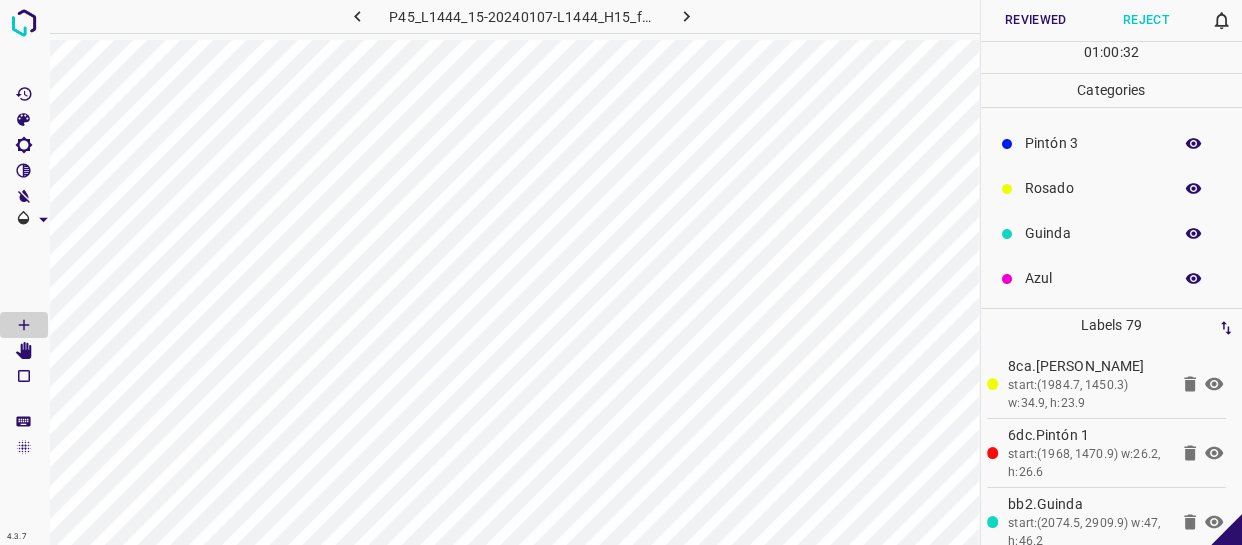 scroll, scrollTop: 0, scrollLeft: 0, axis: both 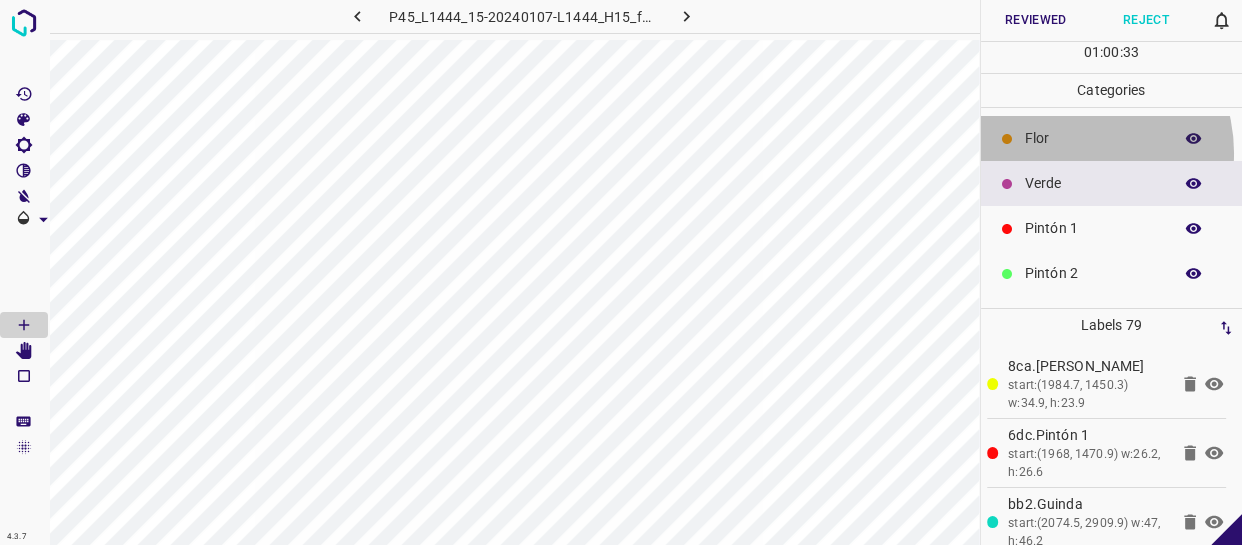 click on "Flor" at bounding box center [1112, 138] 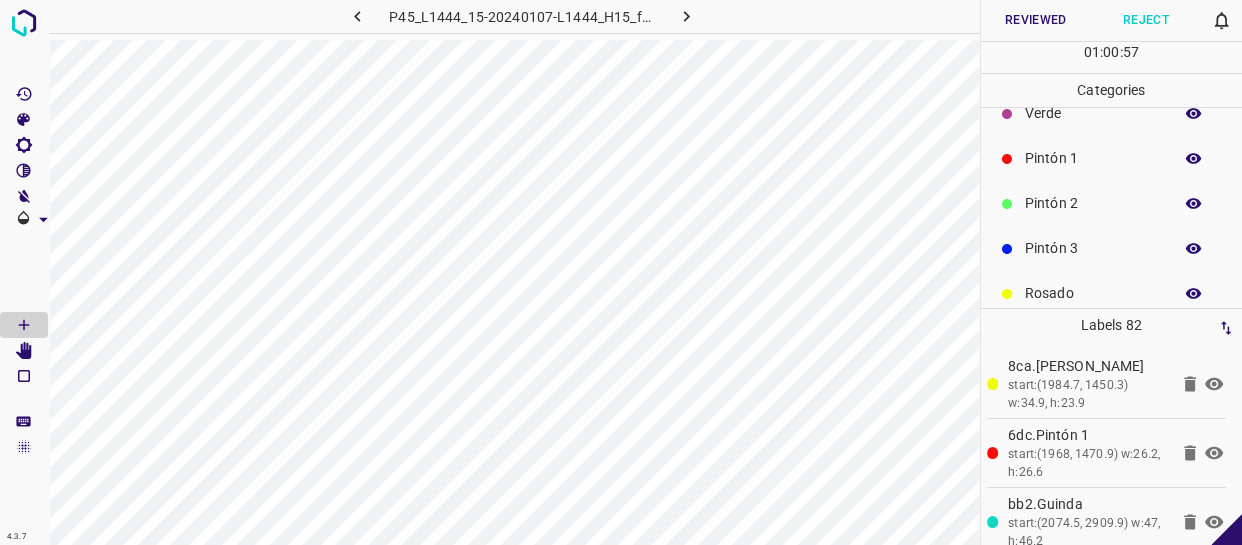 scroll, scrollTop: 175, scrollLeft: 0, axis: vertical 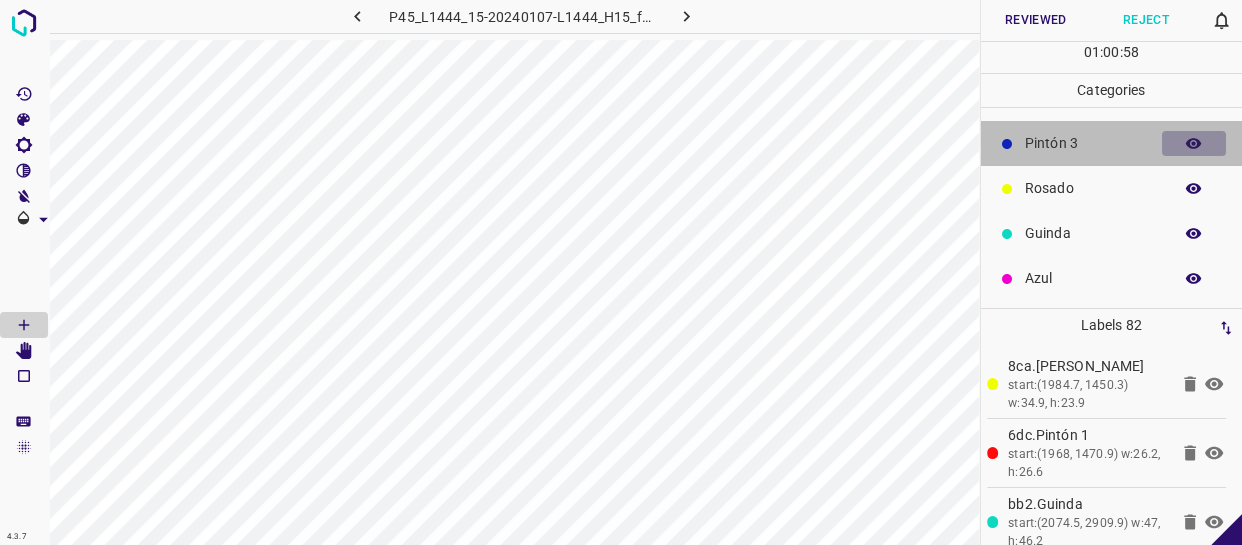 click 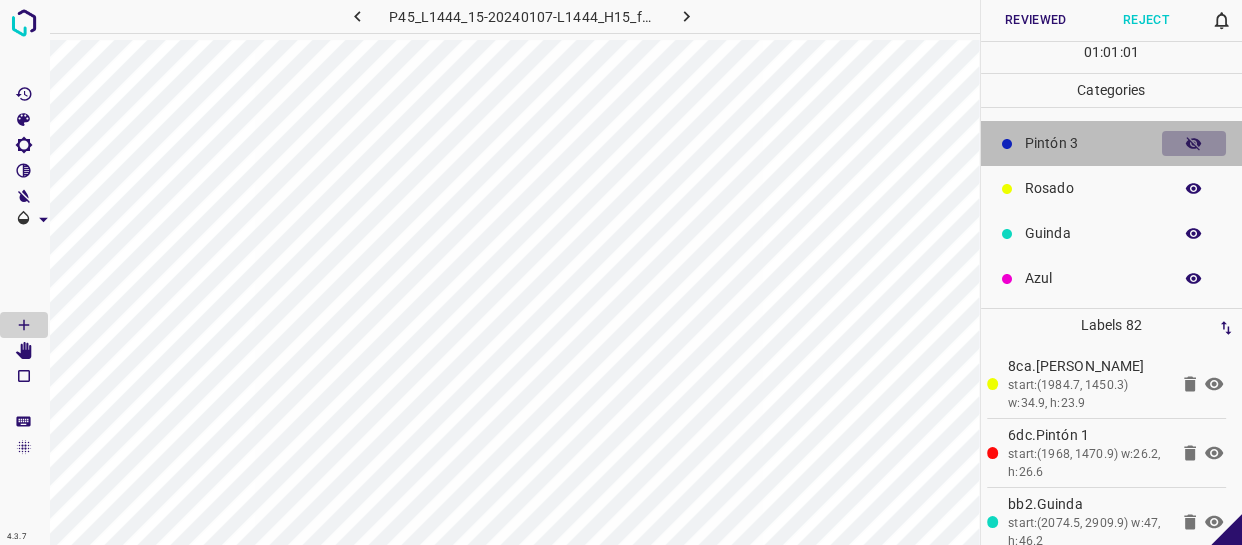 click 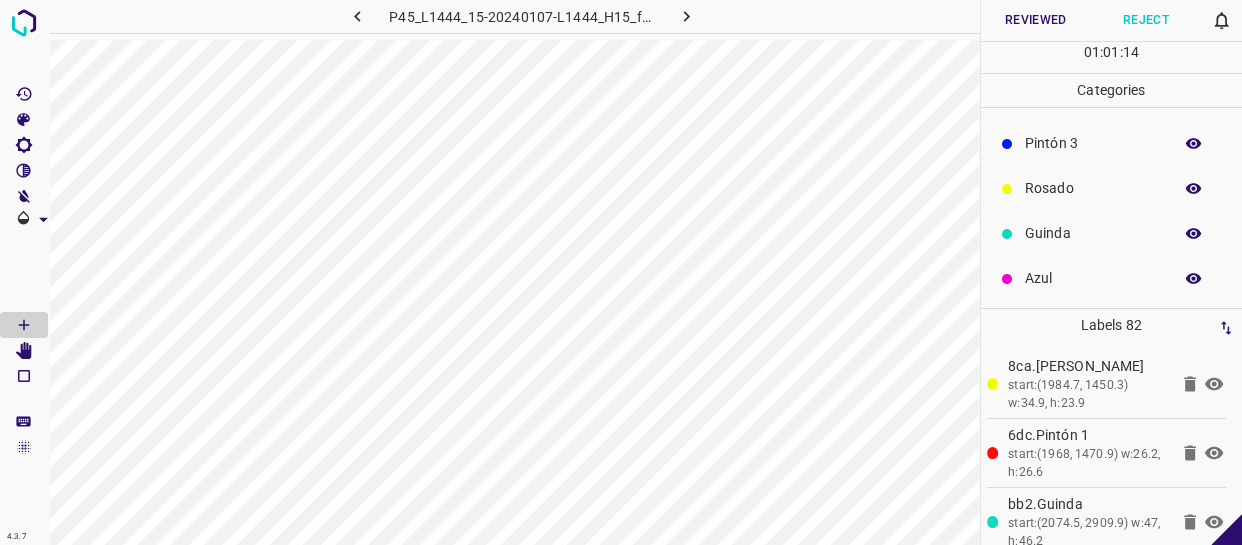 scroll, scrollTop: 0, scrollLeft: 0, axis: both 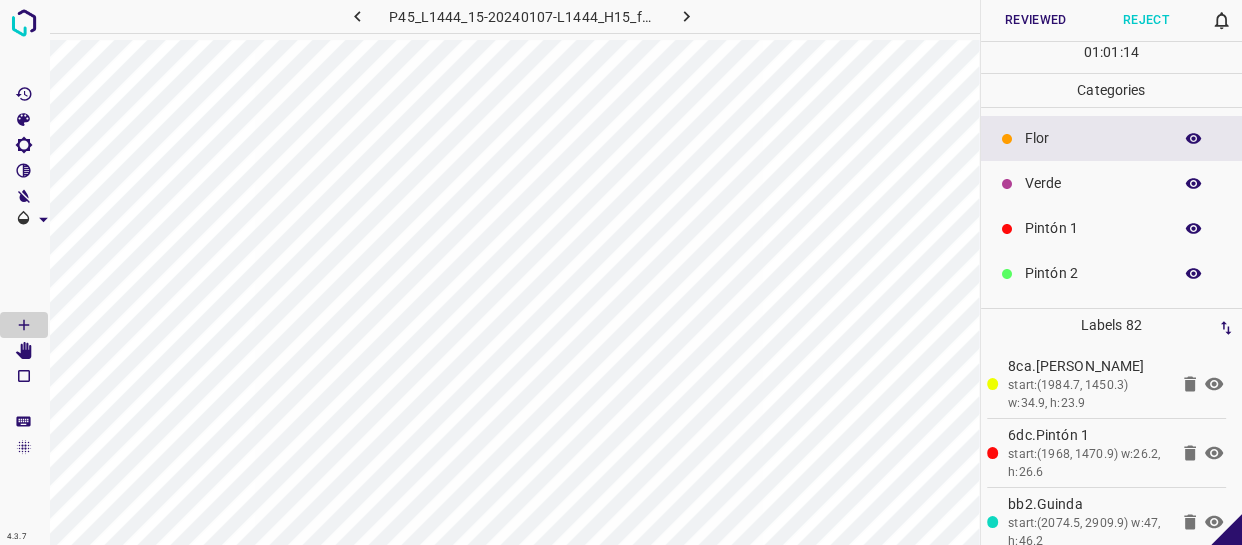 click on "Flor" at bounding box center (1093, 138) 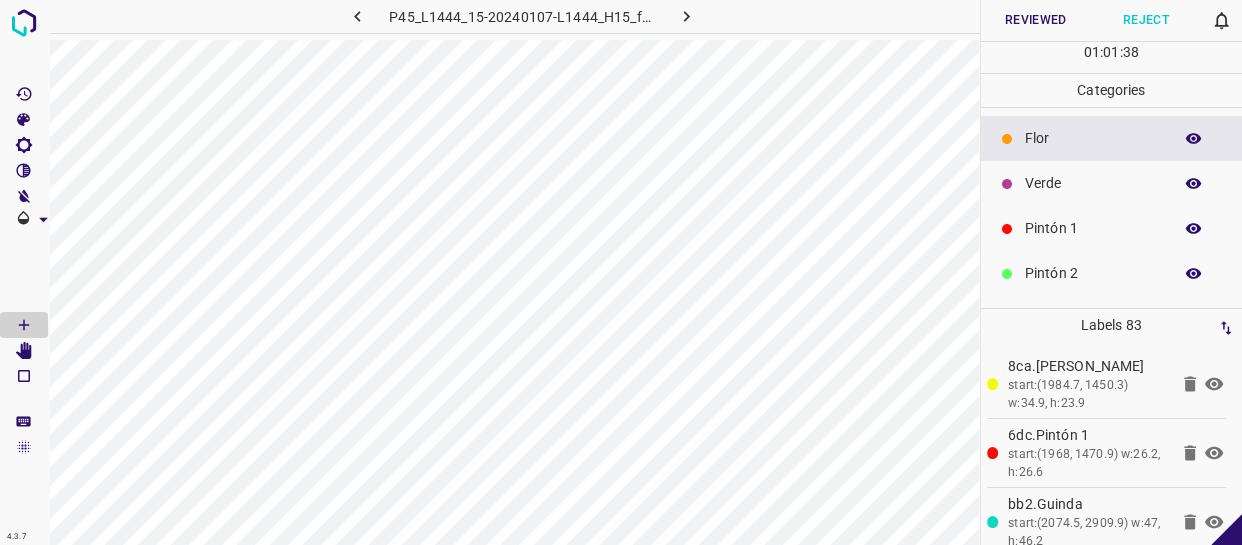click on "Verde" at bounding box center (1093, 183) 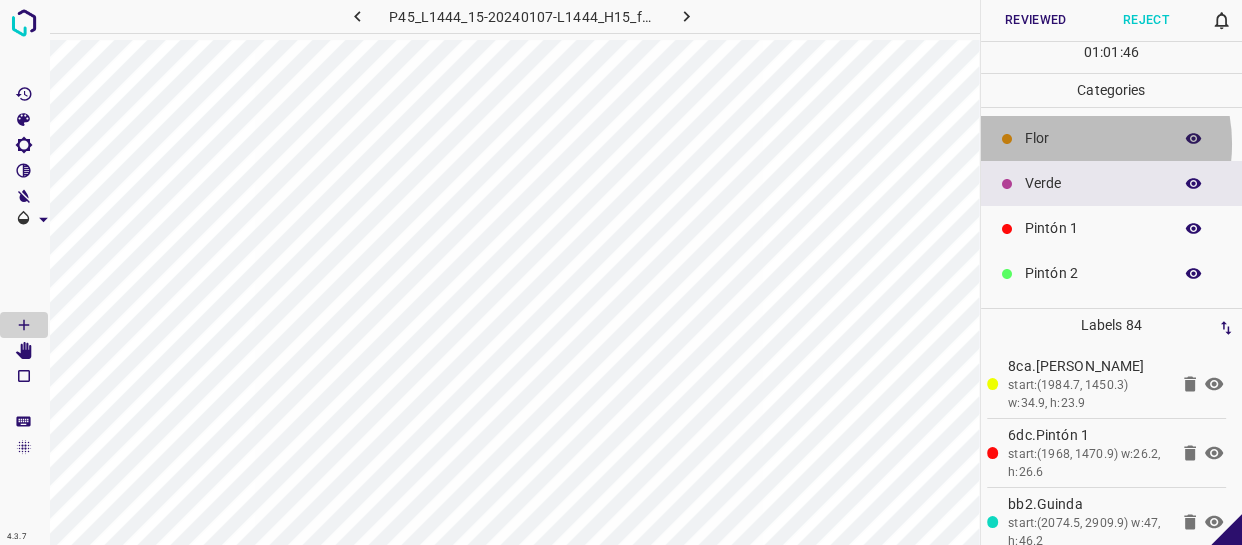 drag, startPoint x: 1070, startPoint y: 144, endPoint x: 1018, endPoint y: 156, distance: 53.366657 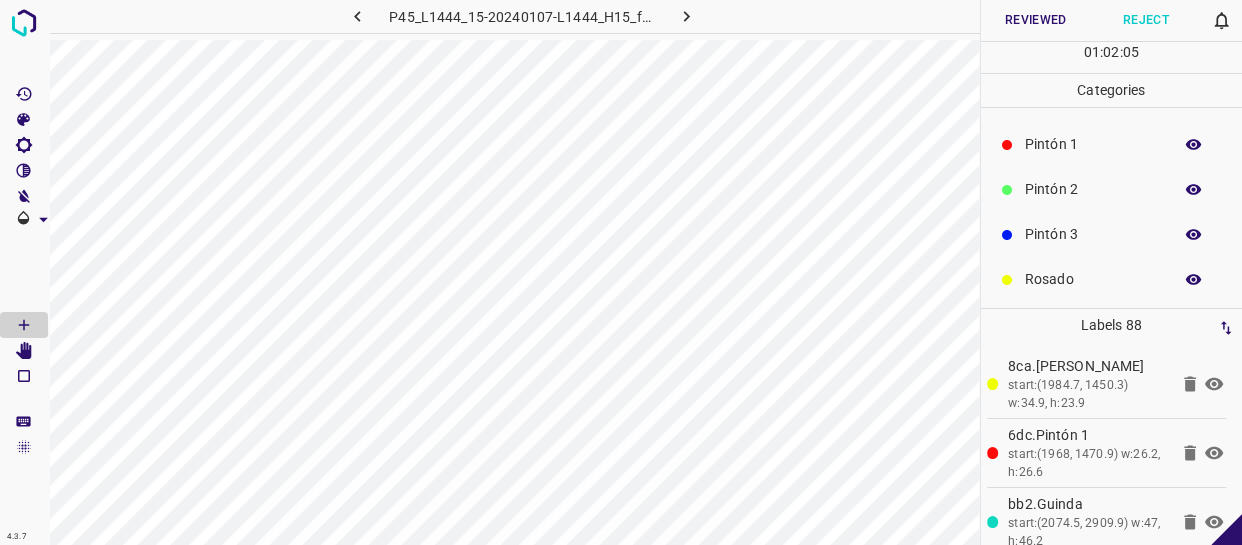 scroll, scrollTop: 175, scrollLeft: 0, axis: vertical 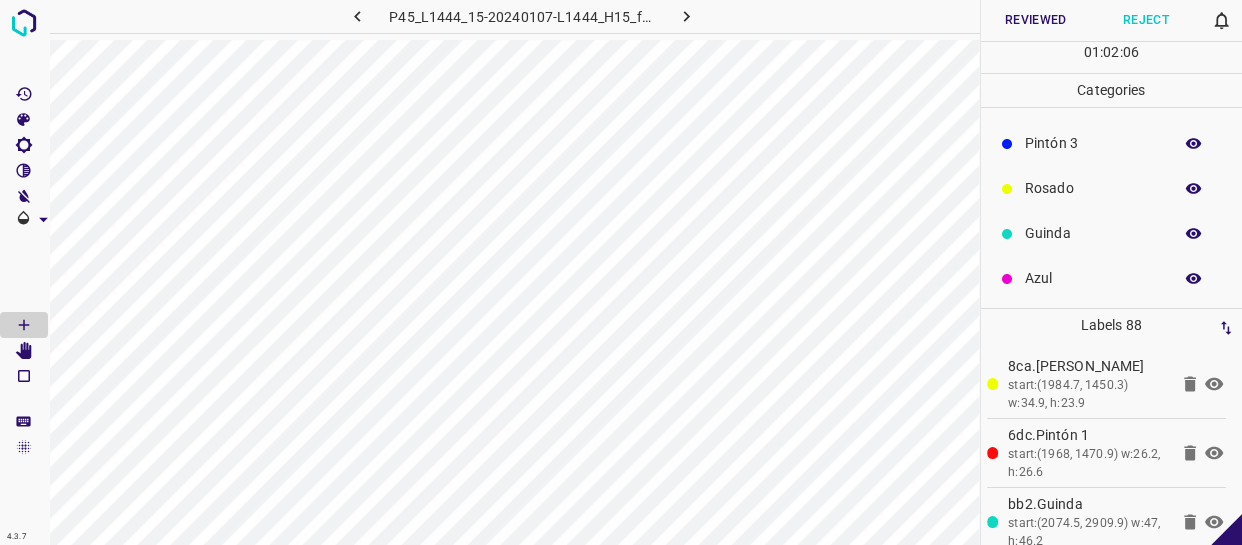 click on "Azul" at bounding box center [1093, 278] 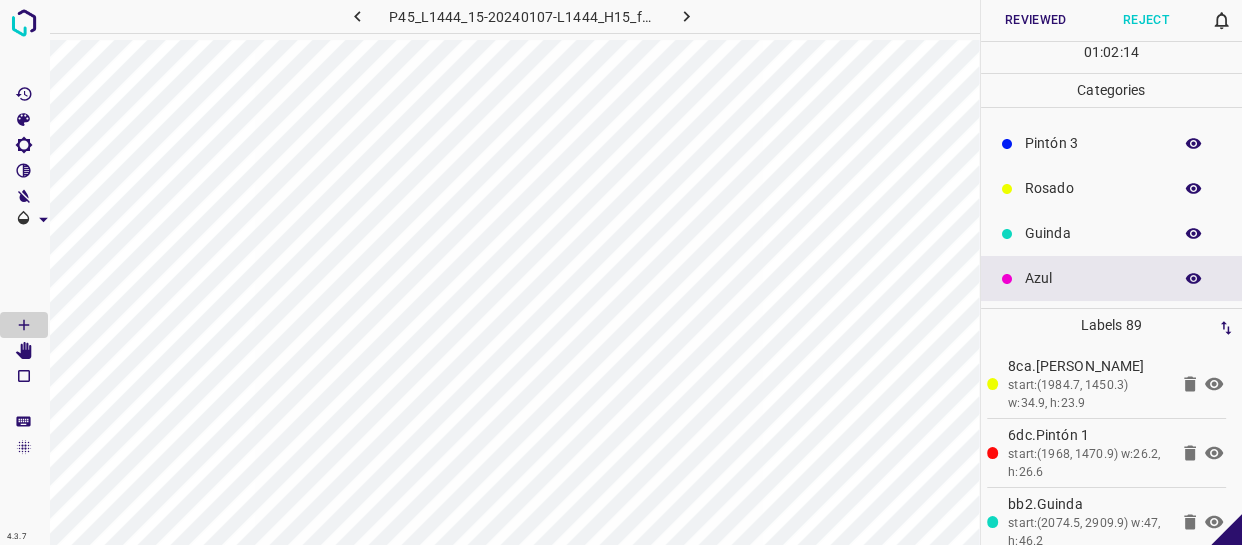 scroll, scrollTop: 0, scrollLeft: 0, axis: both 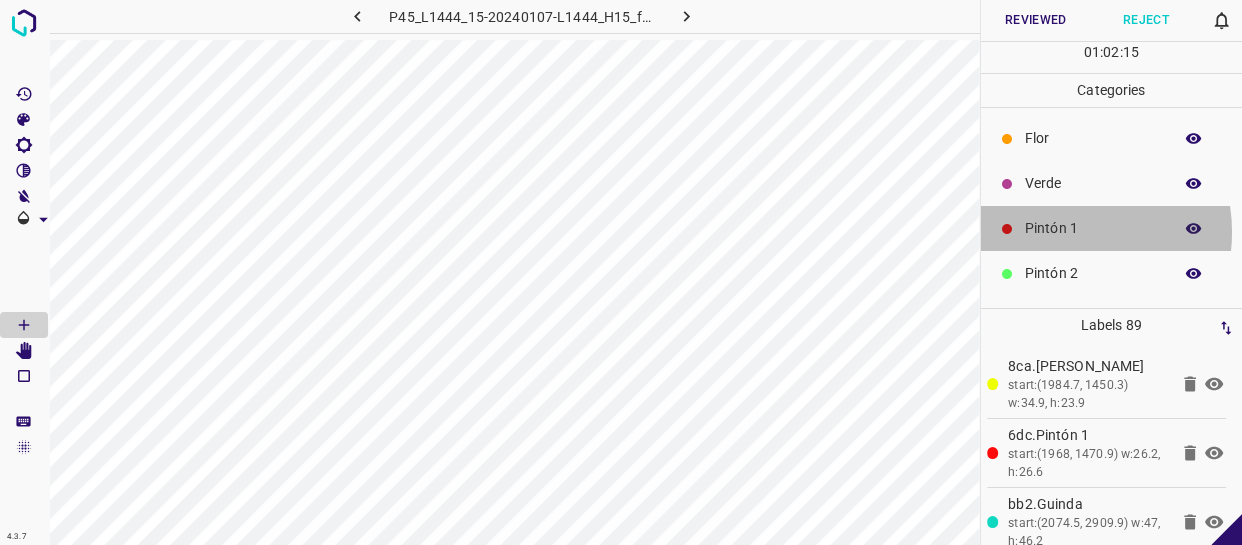 click on "Pintón 1" at bounding box center (1093, 228) 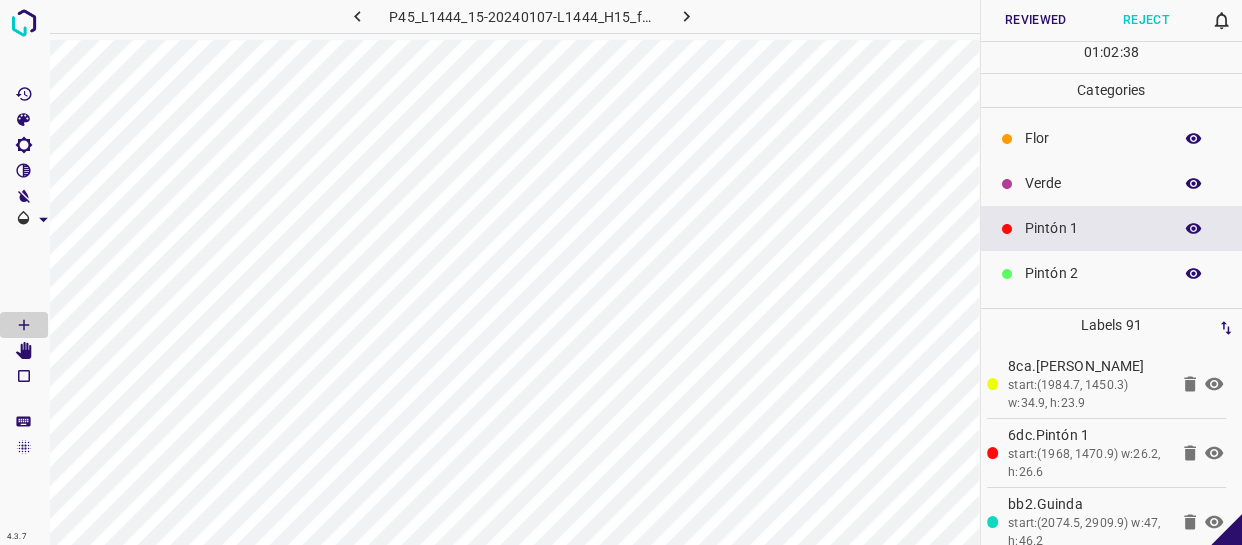 drag, startPoint x: 1087, startPoint y: 144, endPoint x: 991, endPoint y: 150, distance: 96.18732 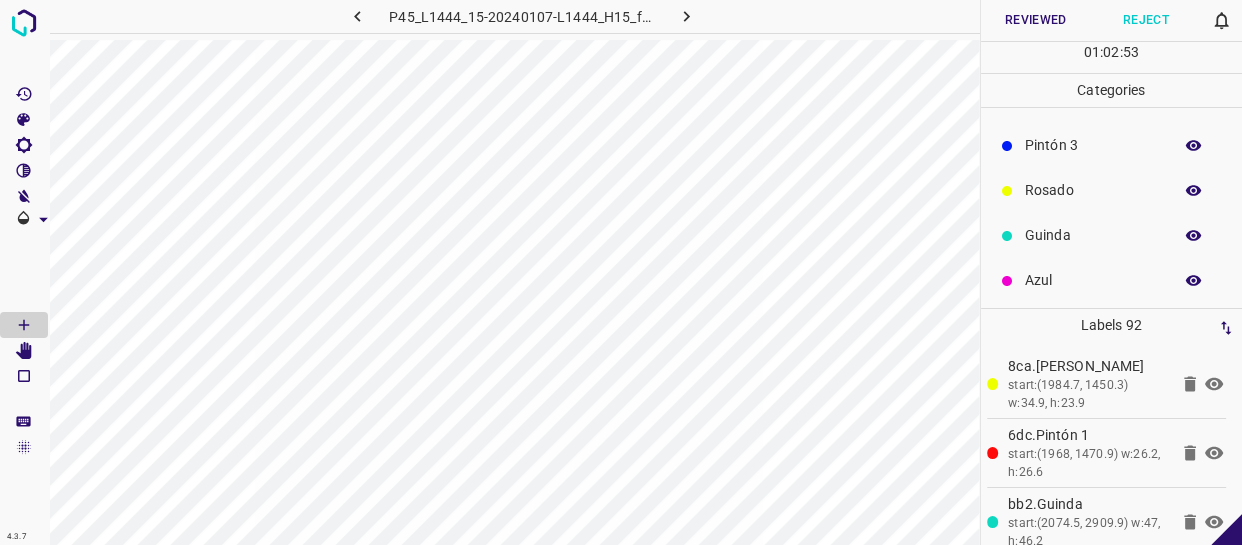 scroll, scrollTop: 175, scrollLeft: 0, axis: vertical 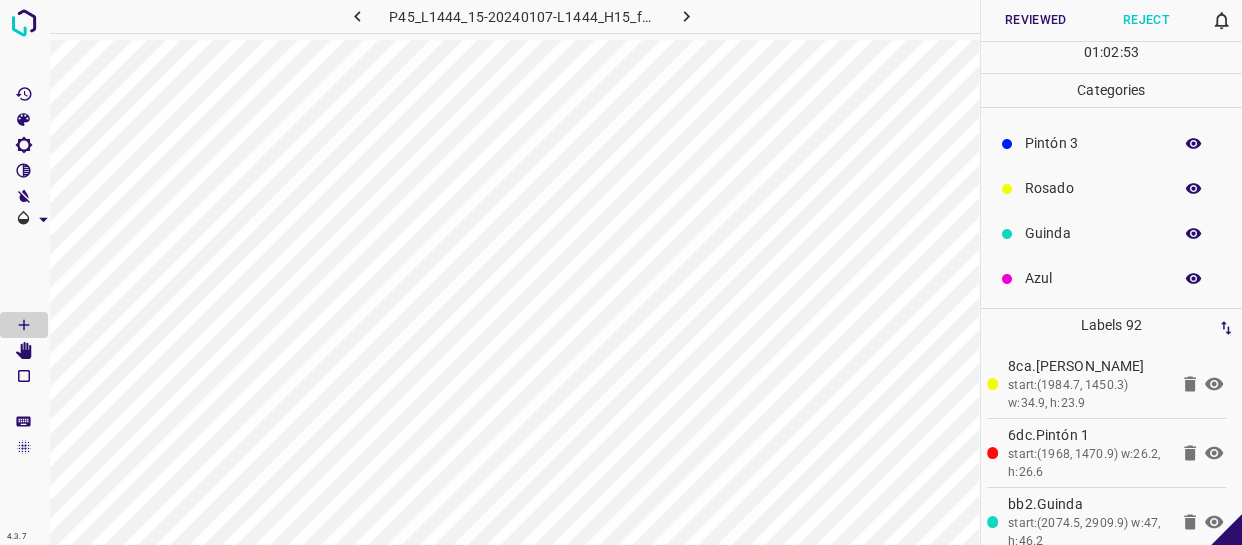 click on "Azul" at bounding box center (1093, 278) 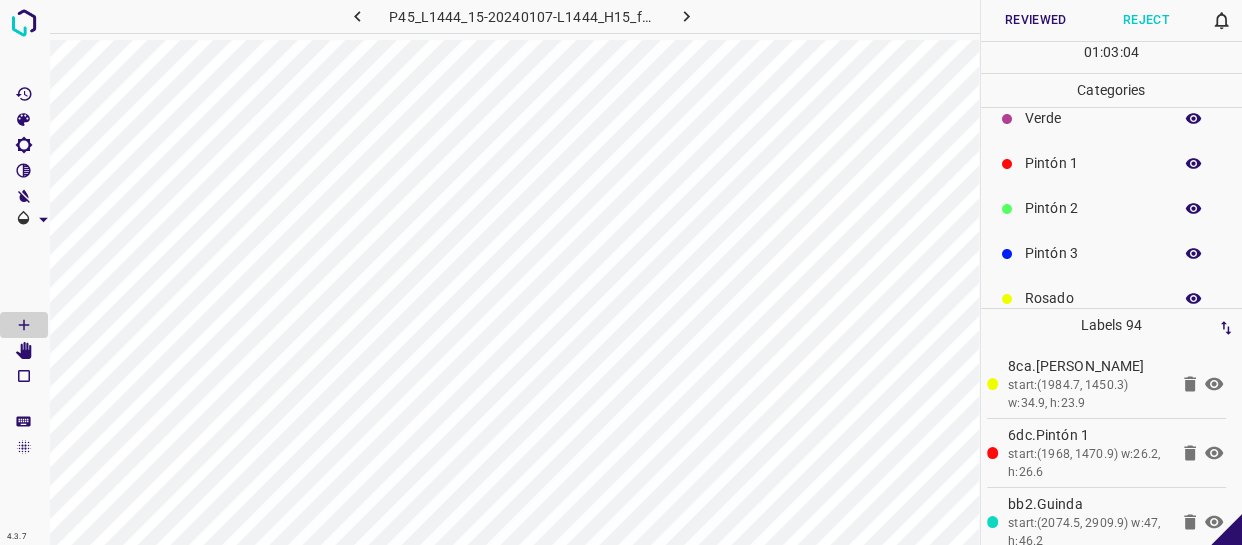 scroll, scrollTop: 0, scrollLeft: 0, axis: both 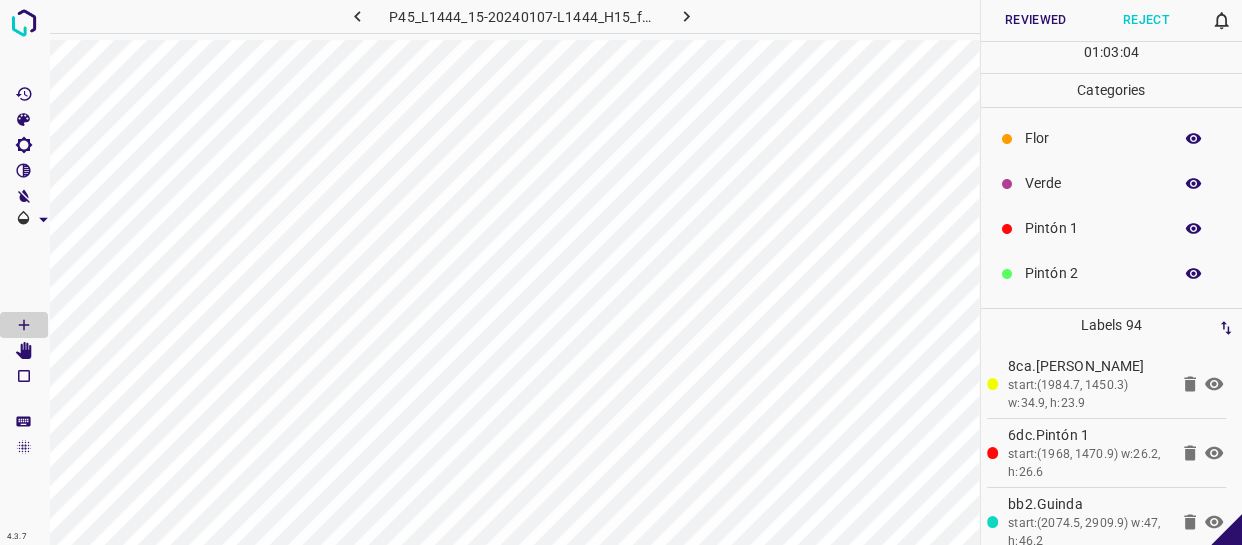 drag, startPoint x: 1069, startPoint y: 218, endPoint x: 1040, endPoint y: 219, distance: 29.017237 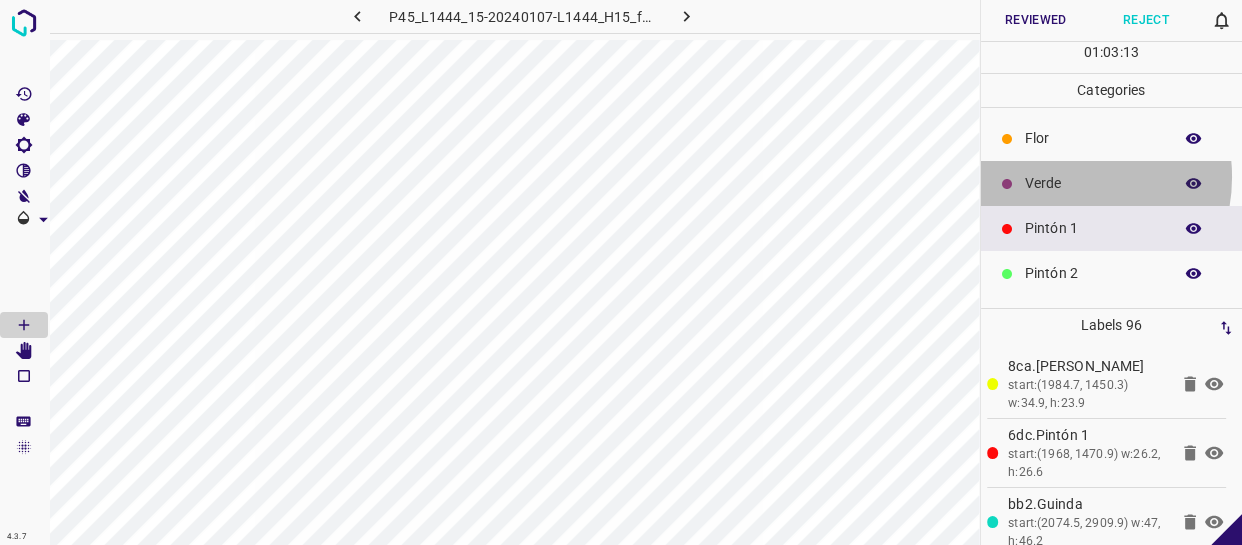 click on "Verde" at bounding box center (1093, 183) 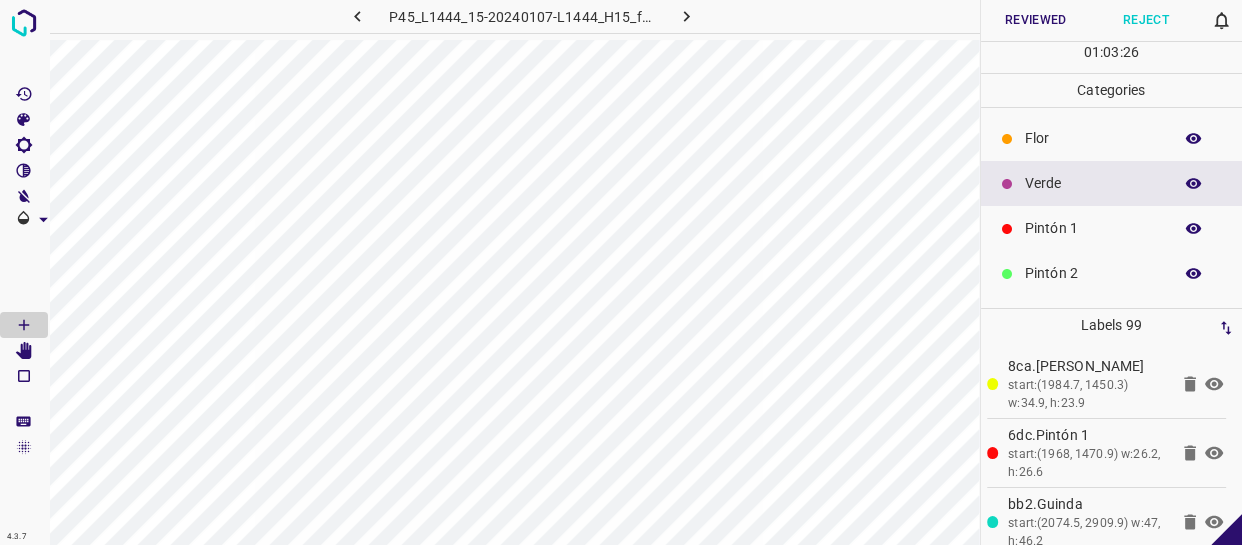scroll, scrollTop: 175, scrollLeft: 0, axis: vertical 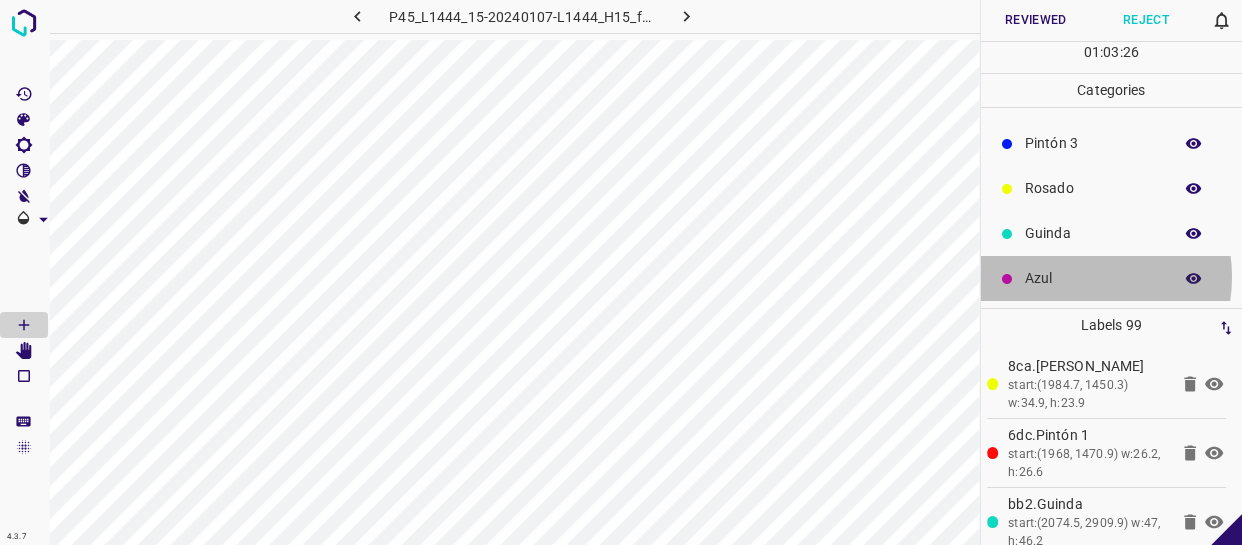 click on "Azul" at bounding box center (1093, 278) 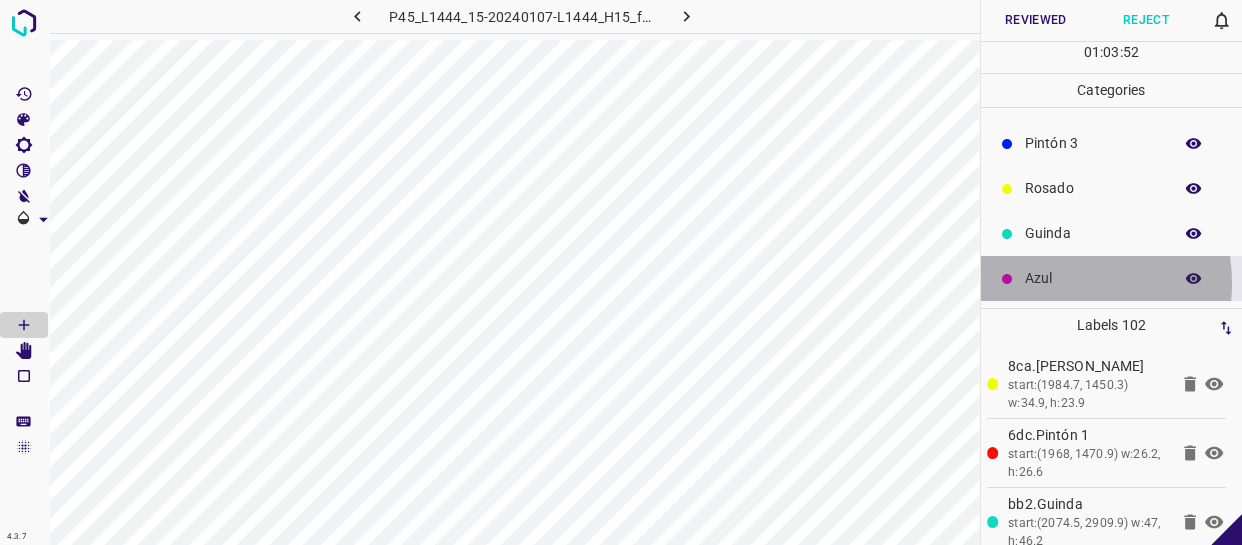 click on "Azul" at bounding box center (1093, 278) 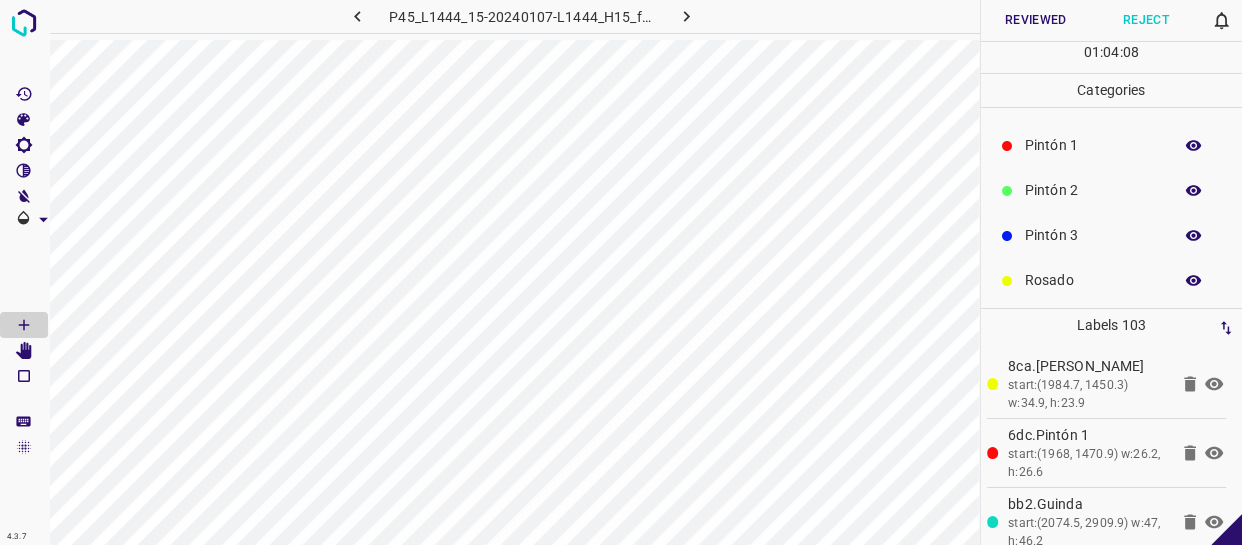 scroll, scrollTop: 0, scrollLeft: 0, axis: both 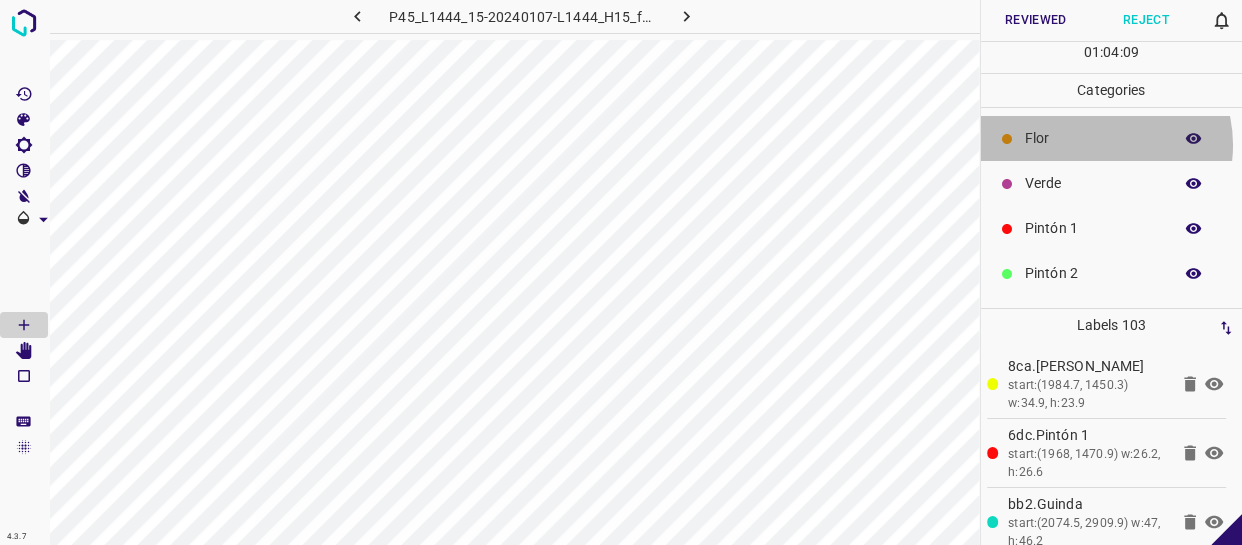 drag, startPoint x: 1094, startPoint y: 145, endPoint x: 996, endPoint y: 174, distance: 102.20078 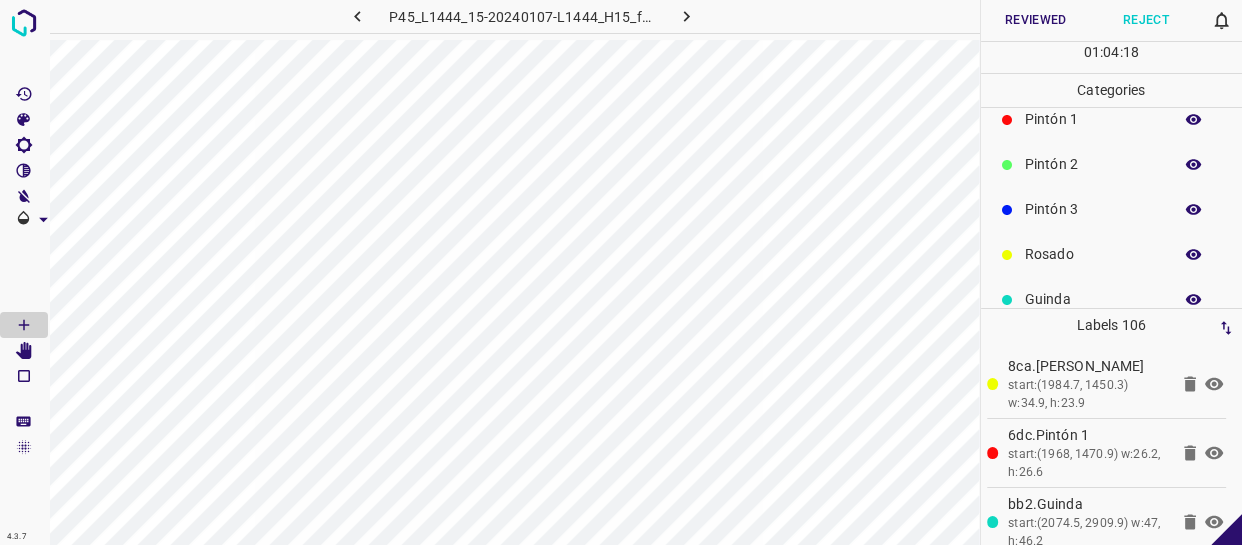 scroll, scrollTop: 175, scrollLeft: 0, axis: vertical 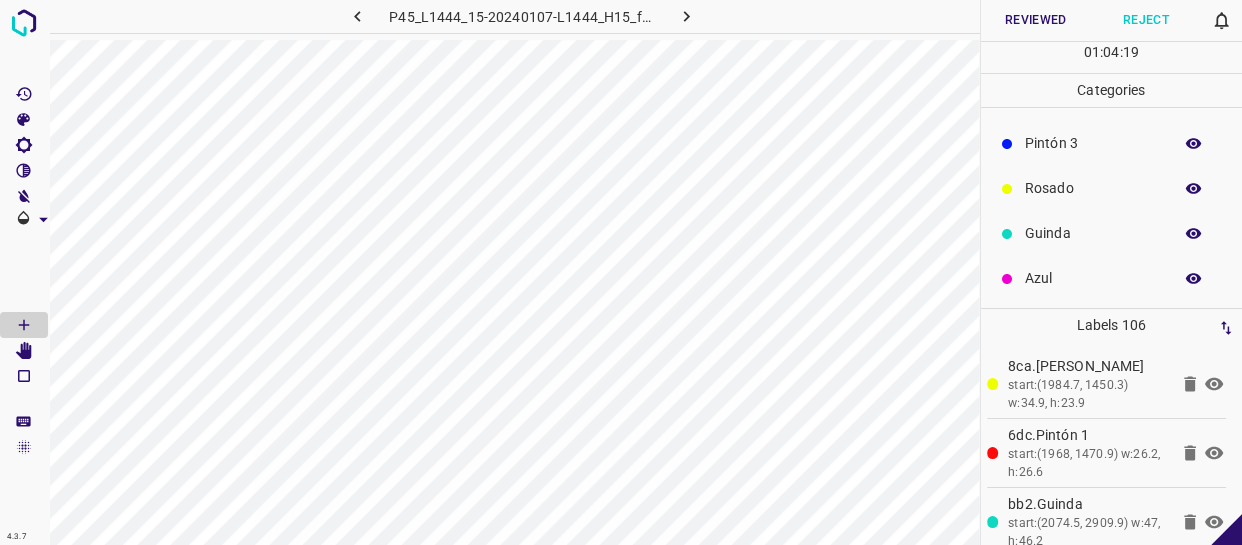 drag, startPoint x: 1077, startPoint y: 280, endPoint x: 991, endPoint y: 294, distance: 87.13208 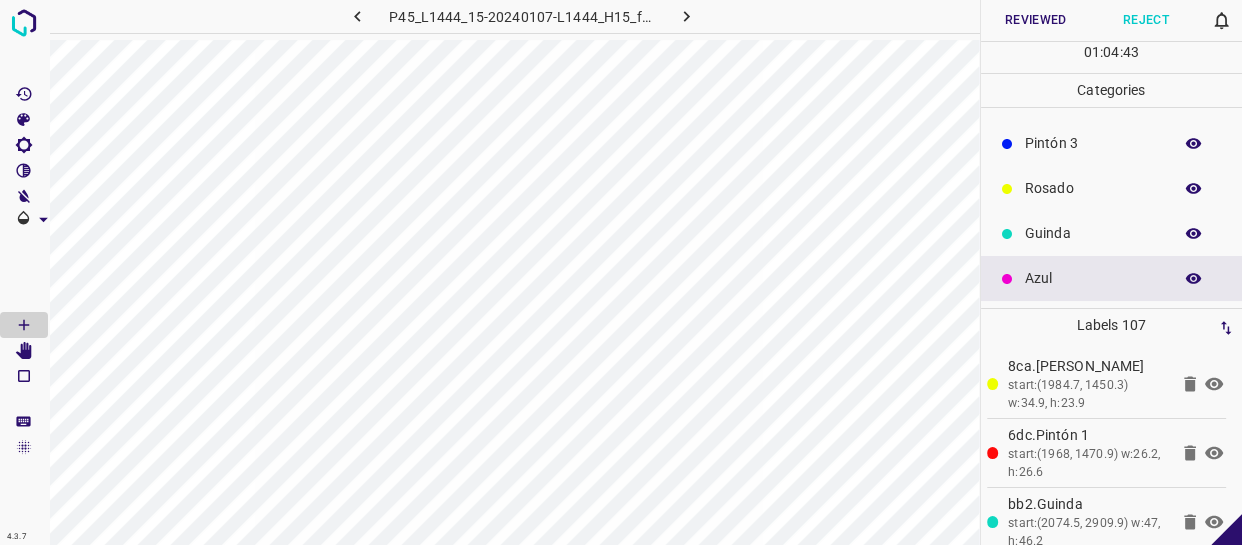 click on "Azul" at bounding box center (1093, 278) 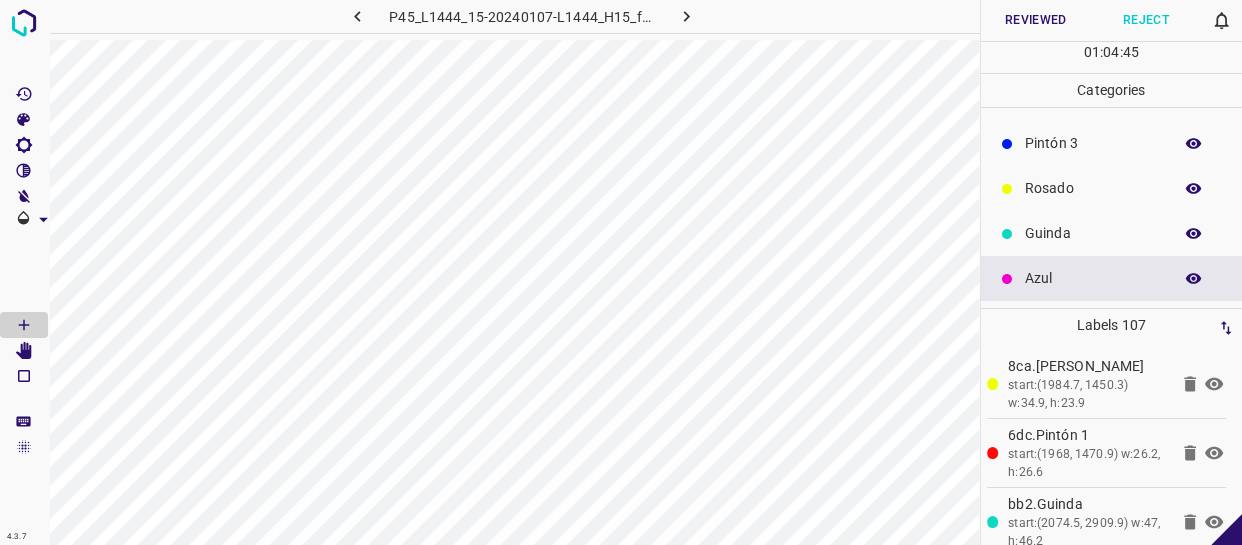 click 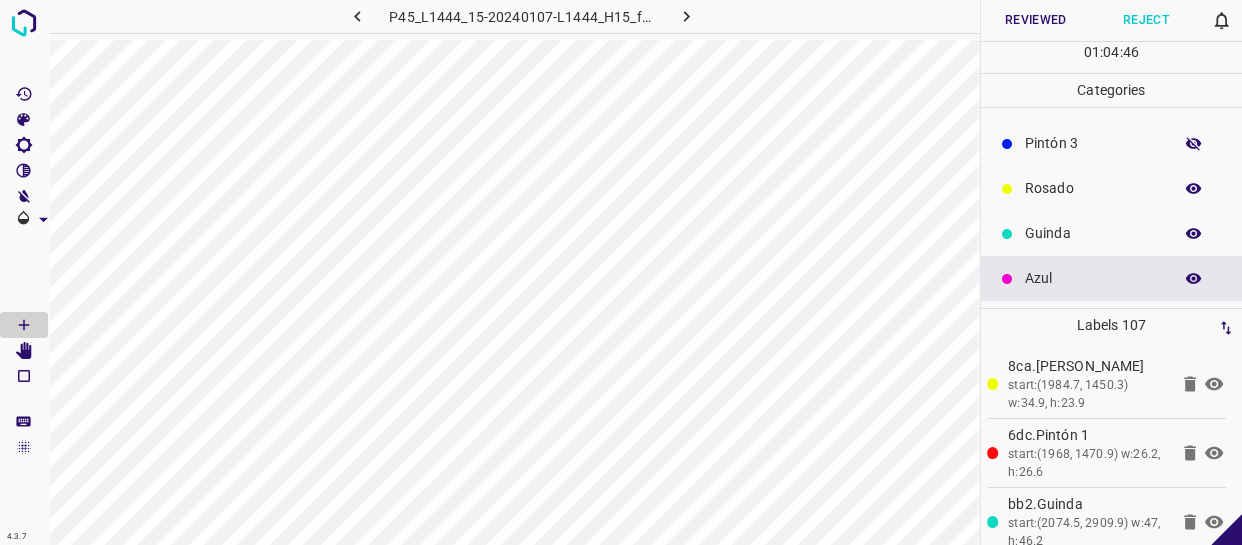 click 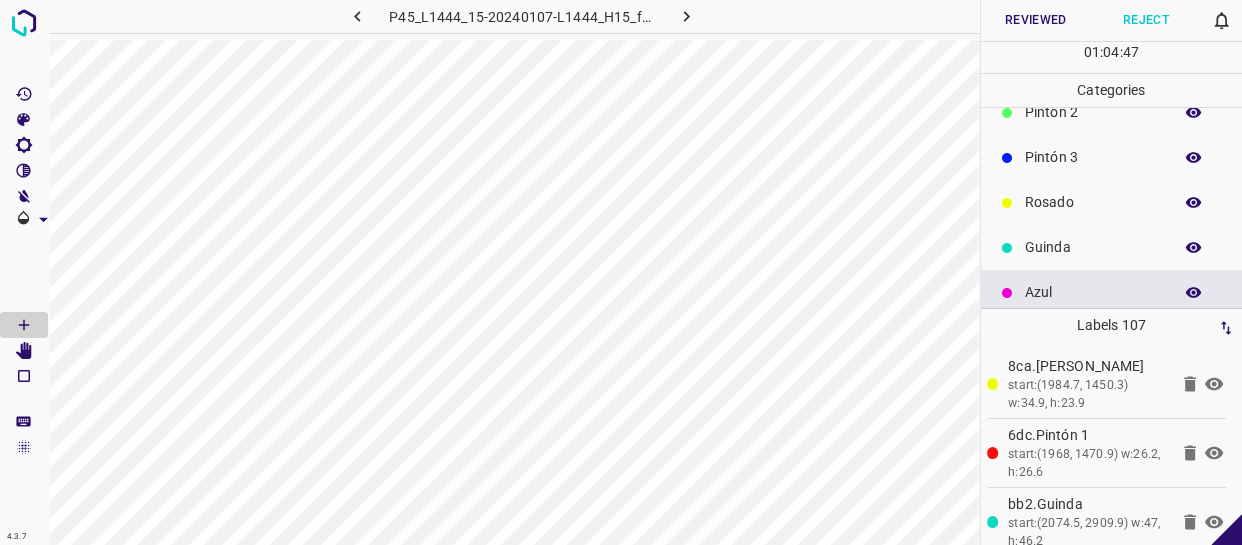 scroll, scrollTop: 175, scrollLeft: 0, axis: vertical 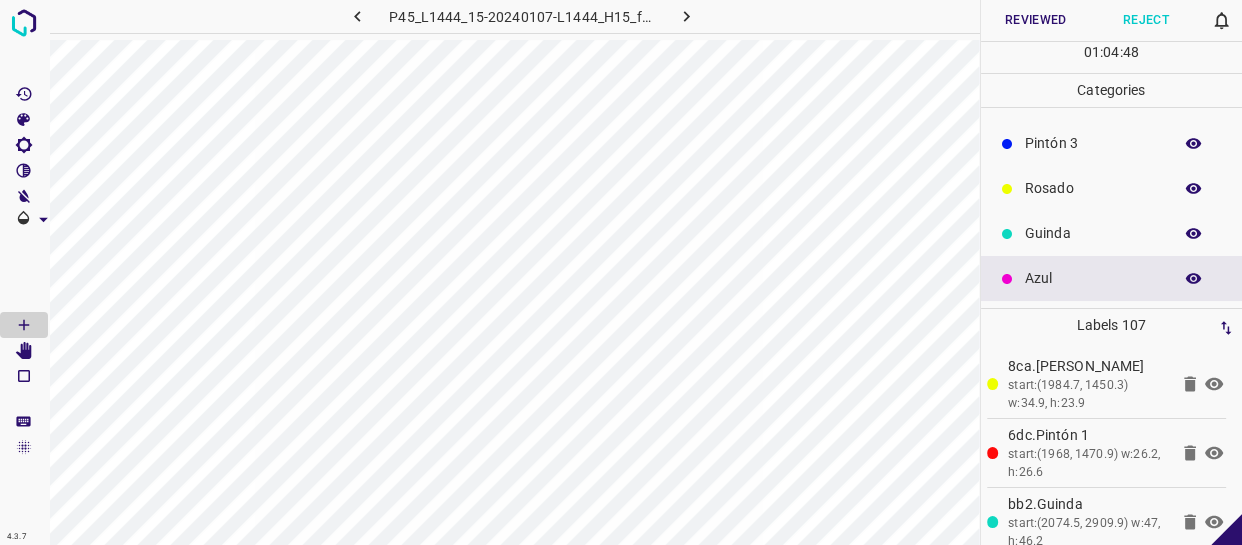 click on "Azul" at bounding box center (1093, 278) 